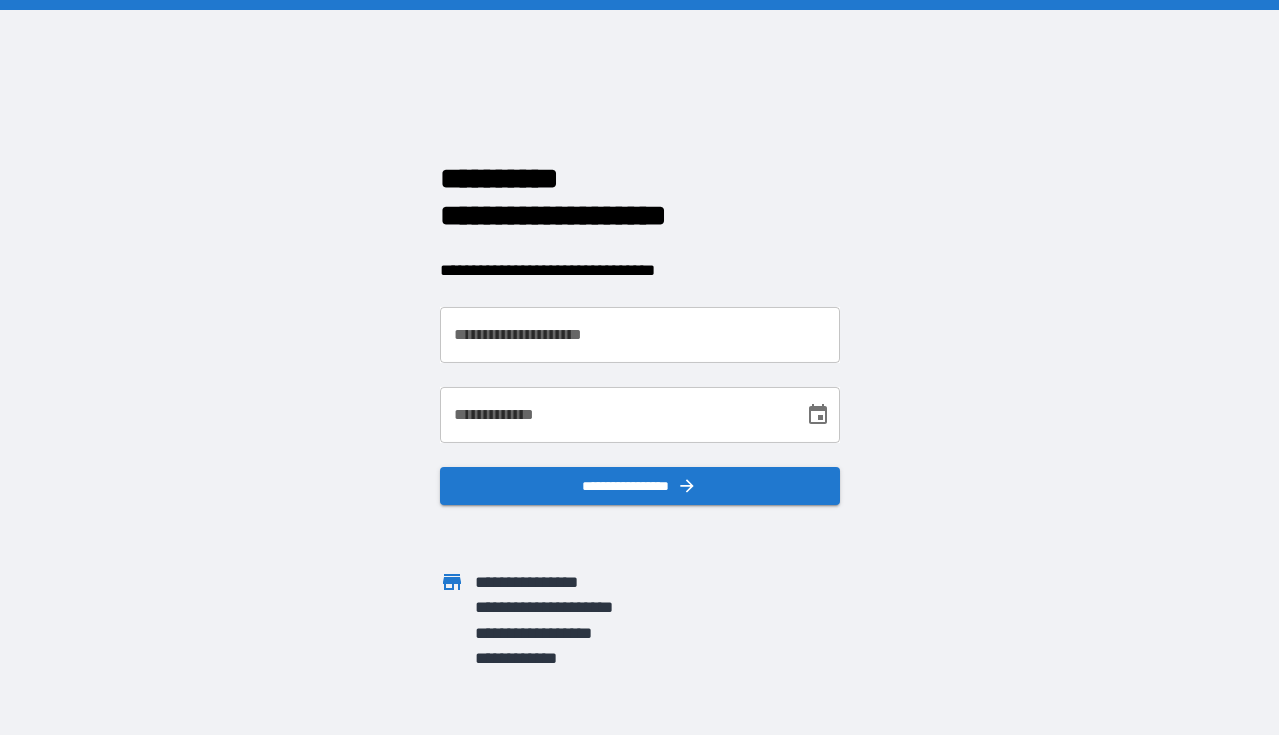 scroll, scrollTop: 0, scrollLeft: 0, axis: both 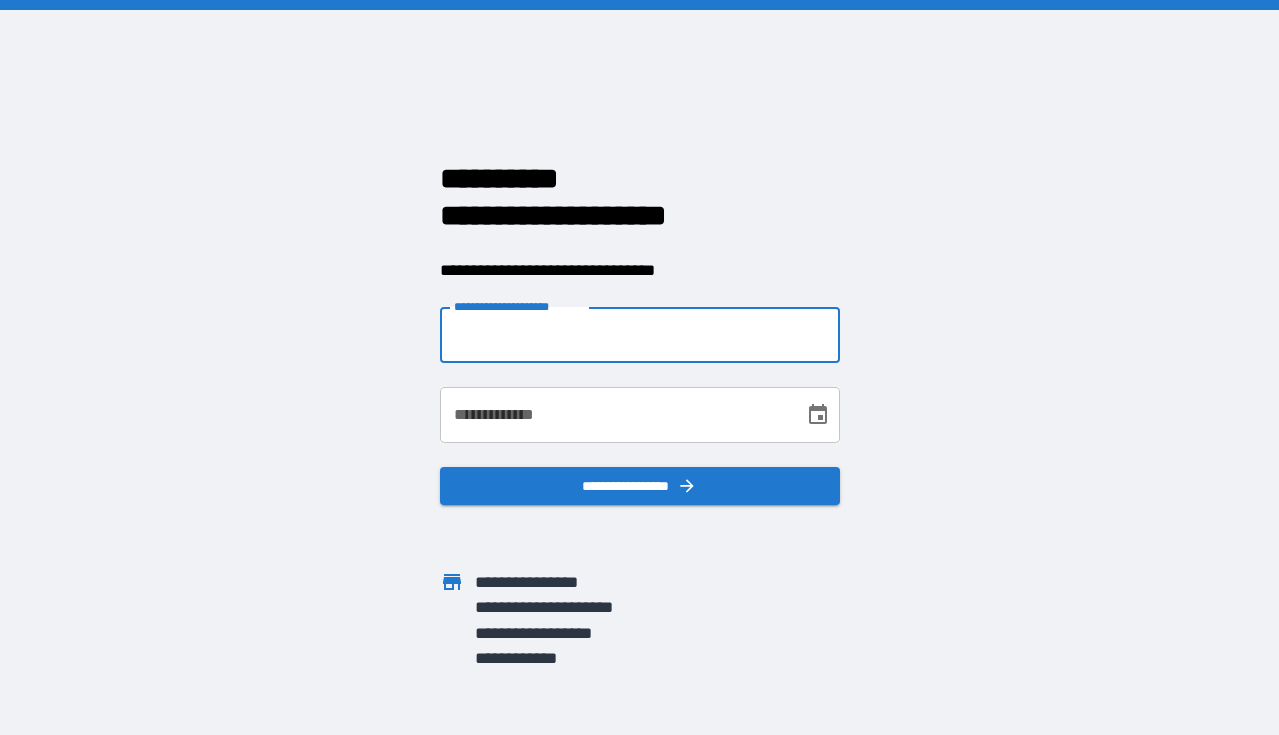 click on "**********" at bounding box center [640, 335] 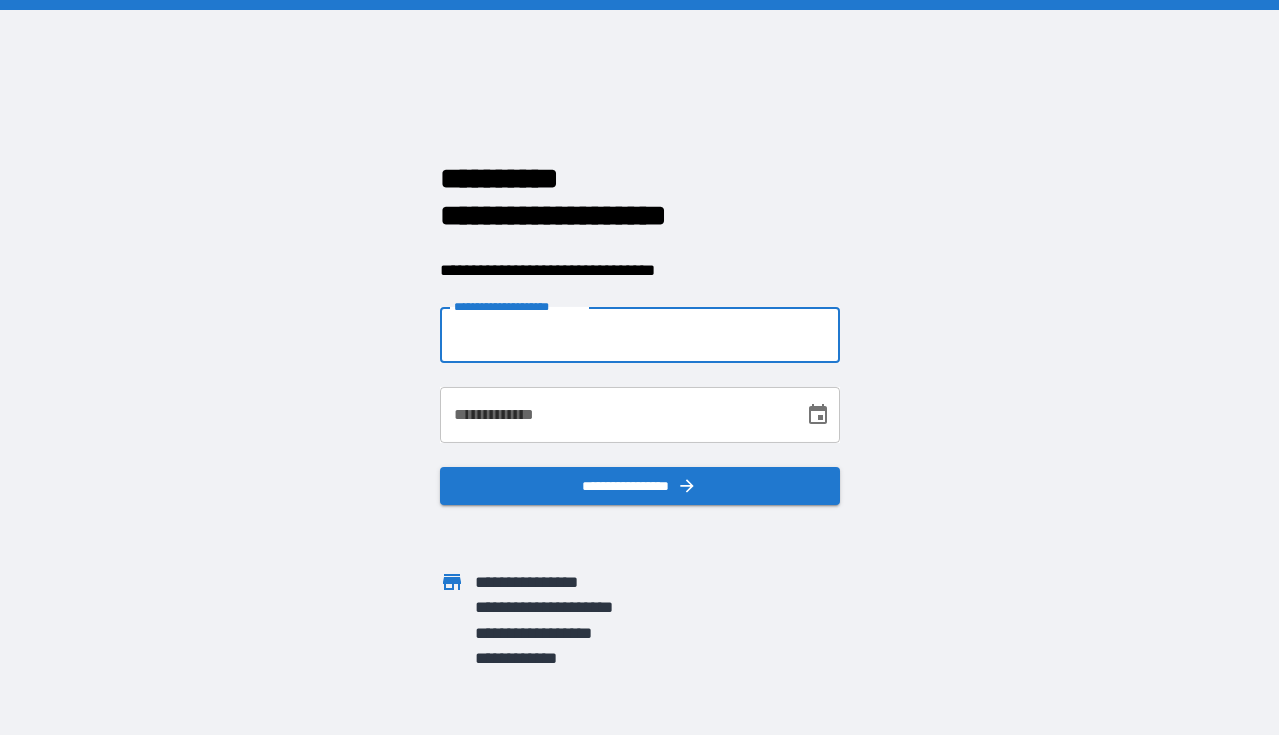 type on "**********" 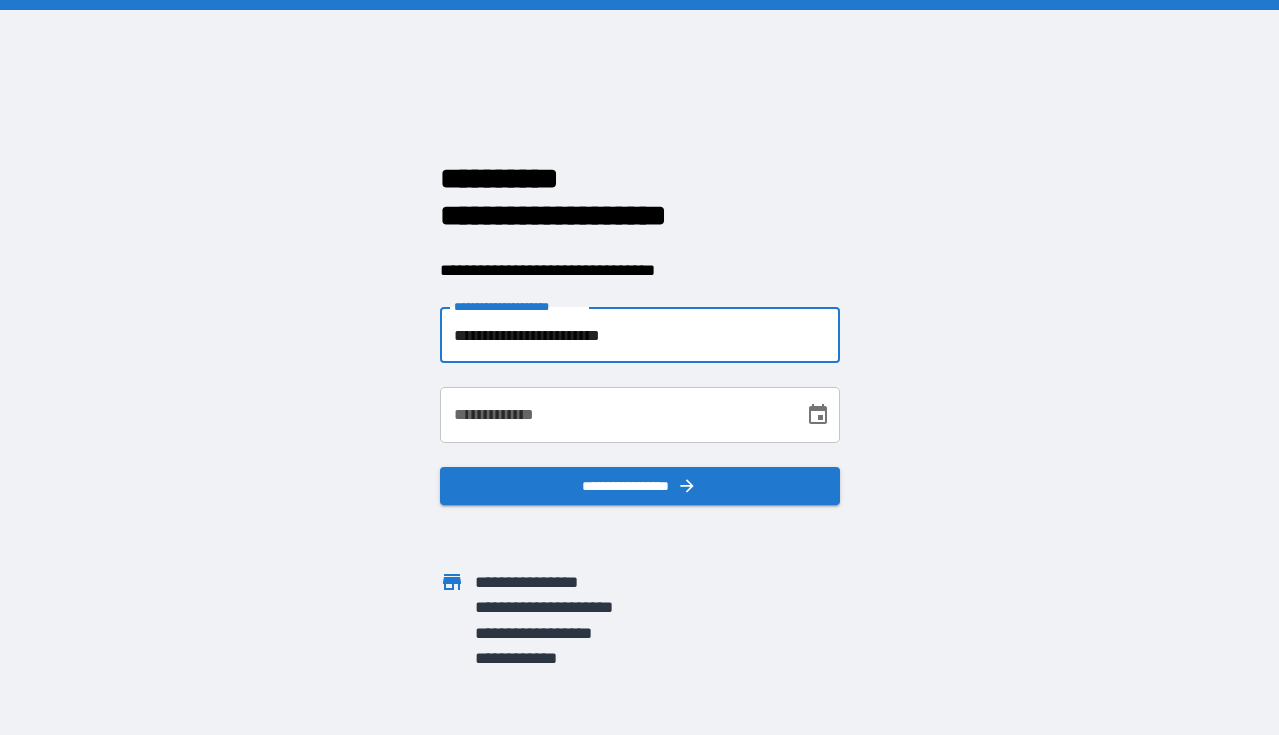 click on "**********" at bounding box center (615, 415) 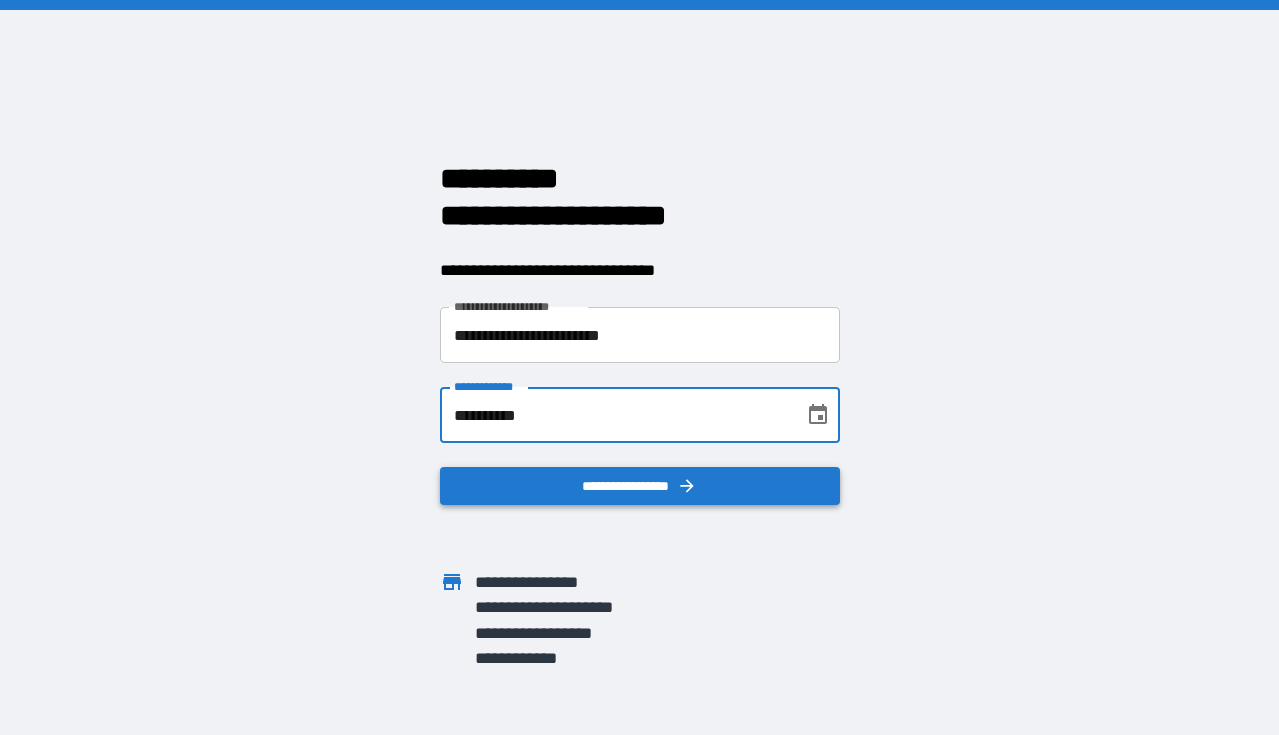 type on "**********" 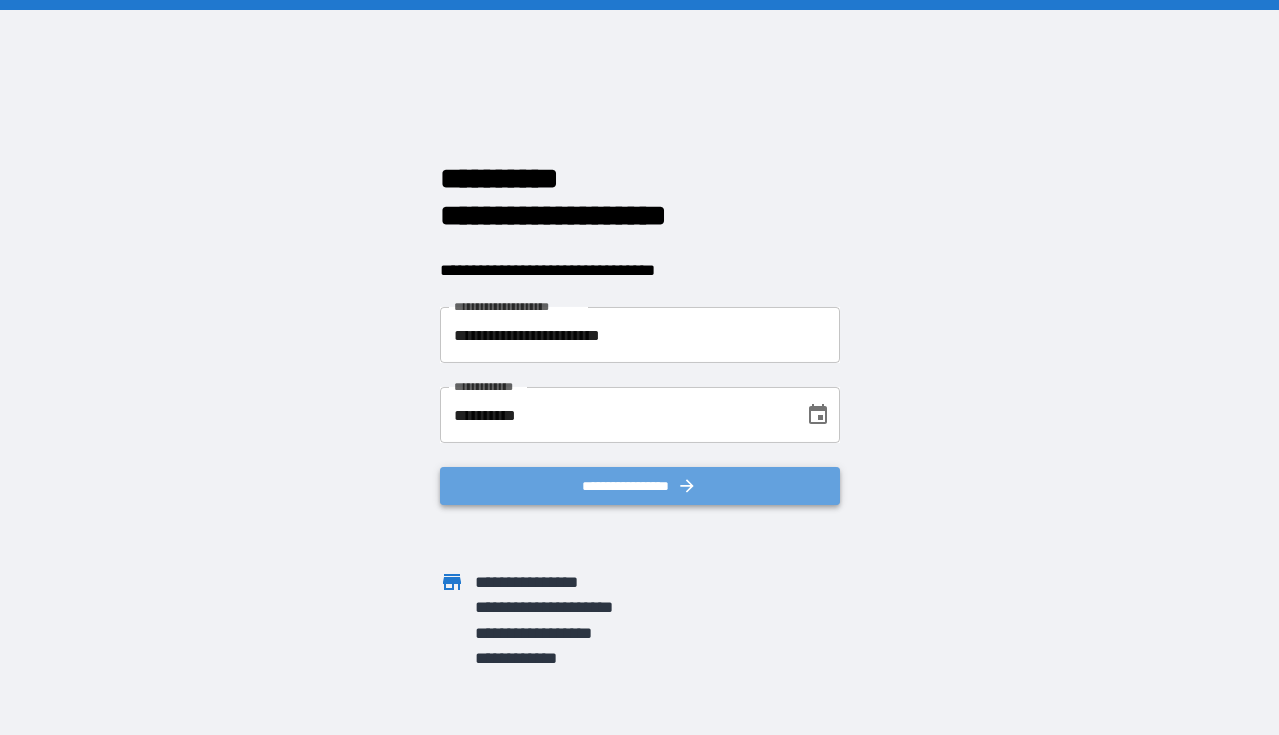 click on "**********" at bounding box center (640, 486) 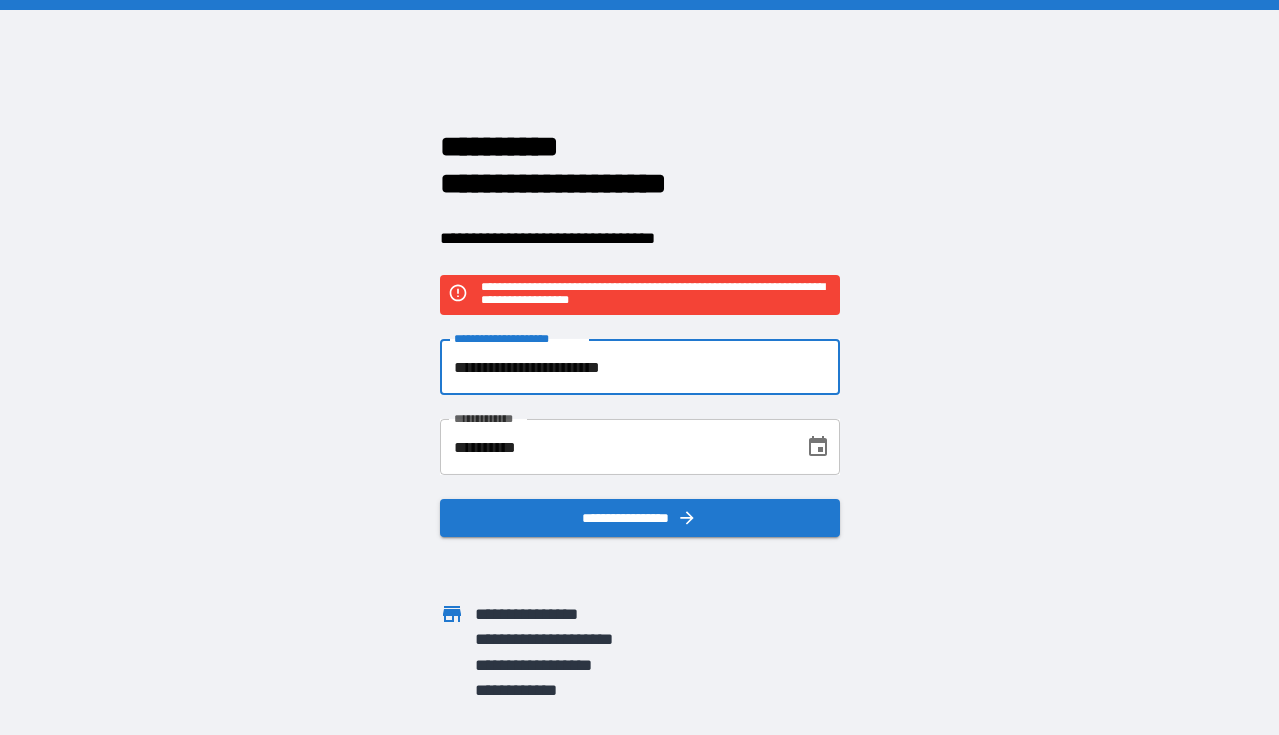 click on "**********" at bounding box center (640, 367) 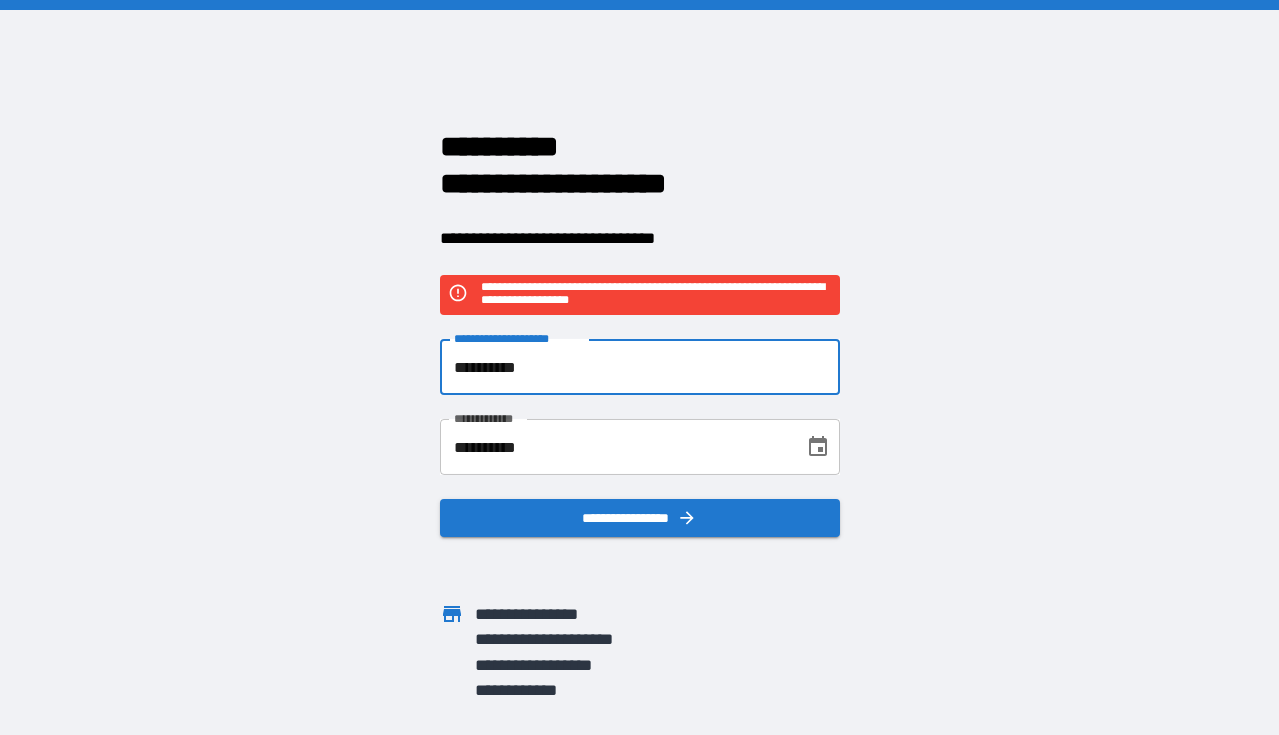 type on "**********" 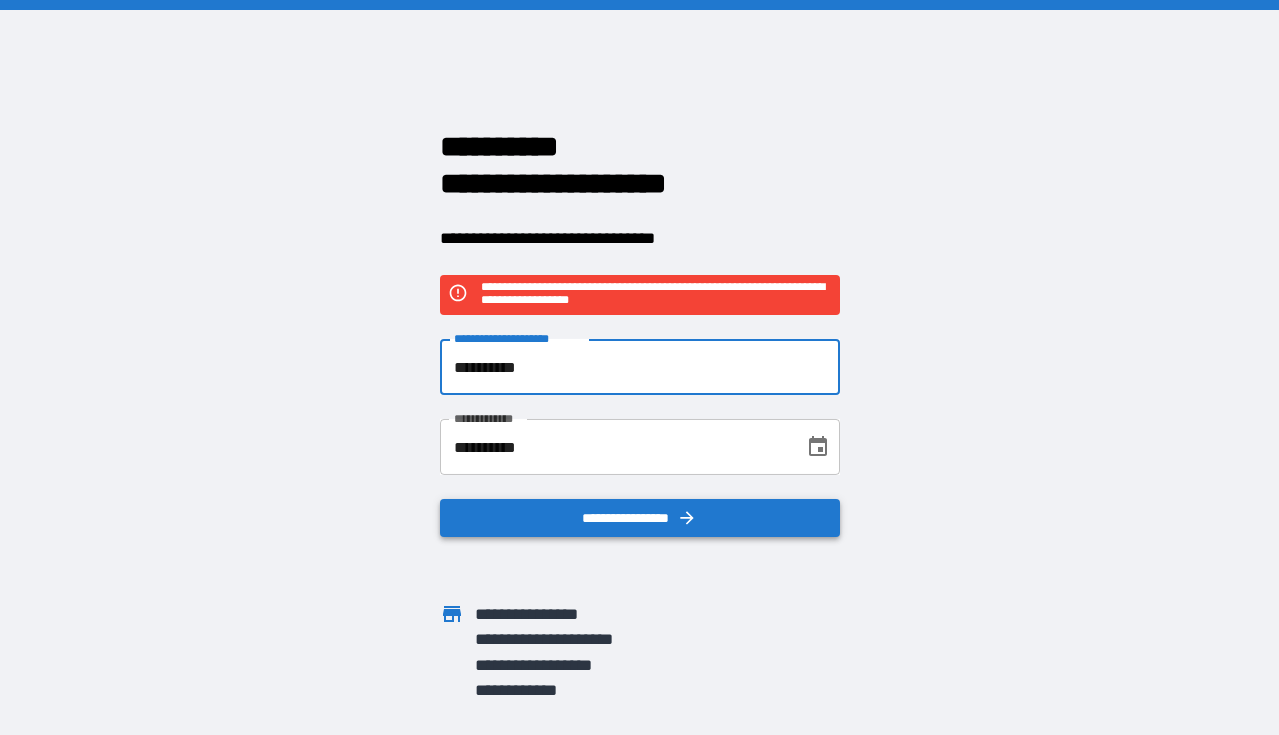click on "**********" at bounding box center (640, 518) 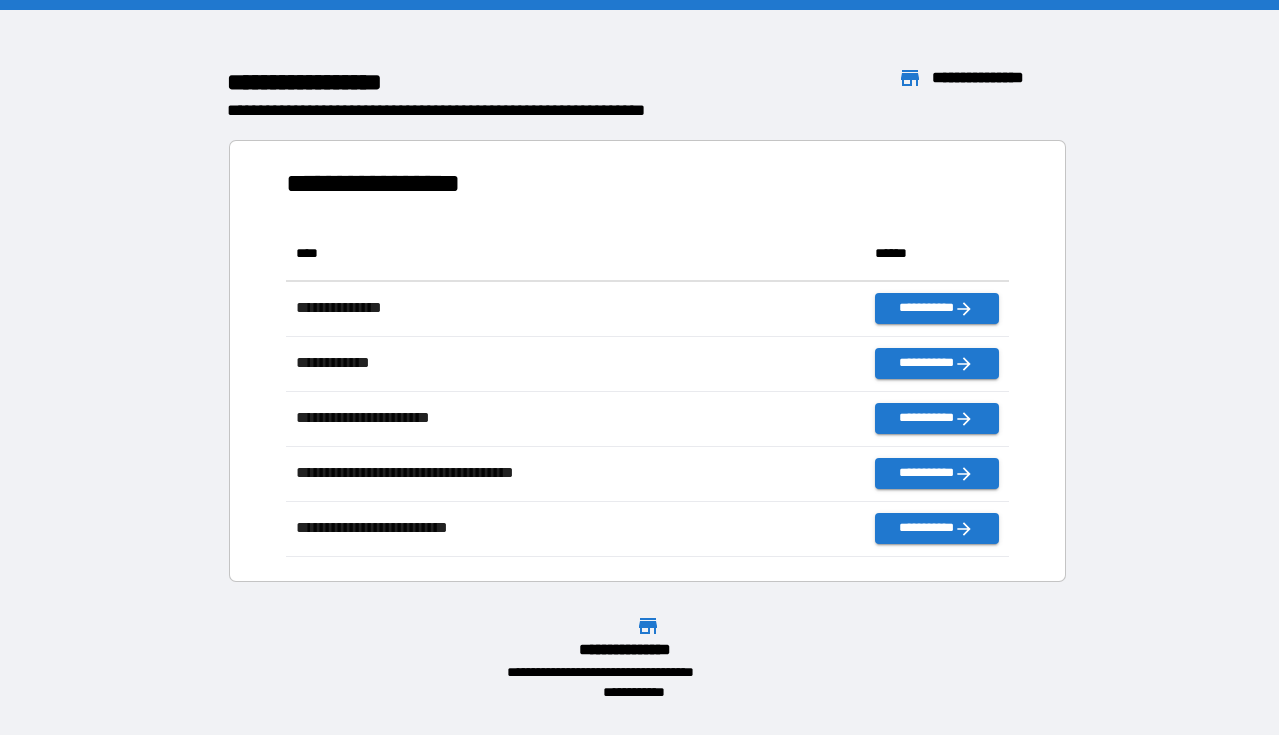 scroll, scrollTop: 1, scrollLeft: 1, axis: both 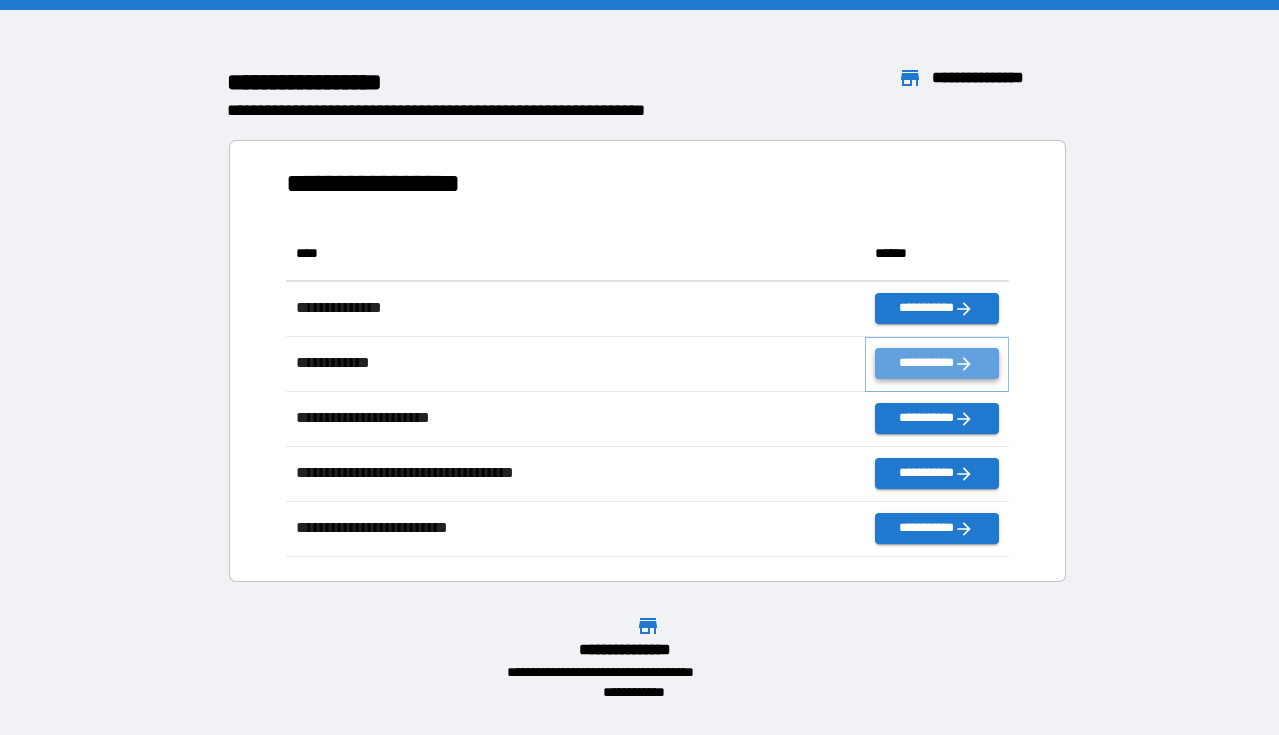 click on "**********" at bounding box center (937, 363) 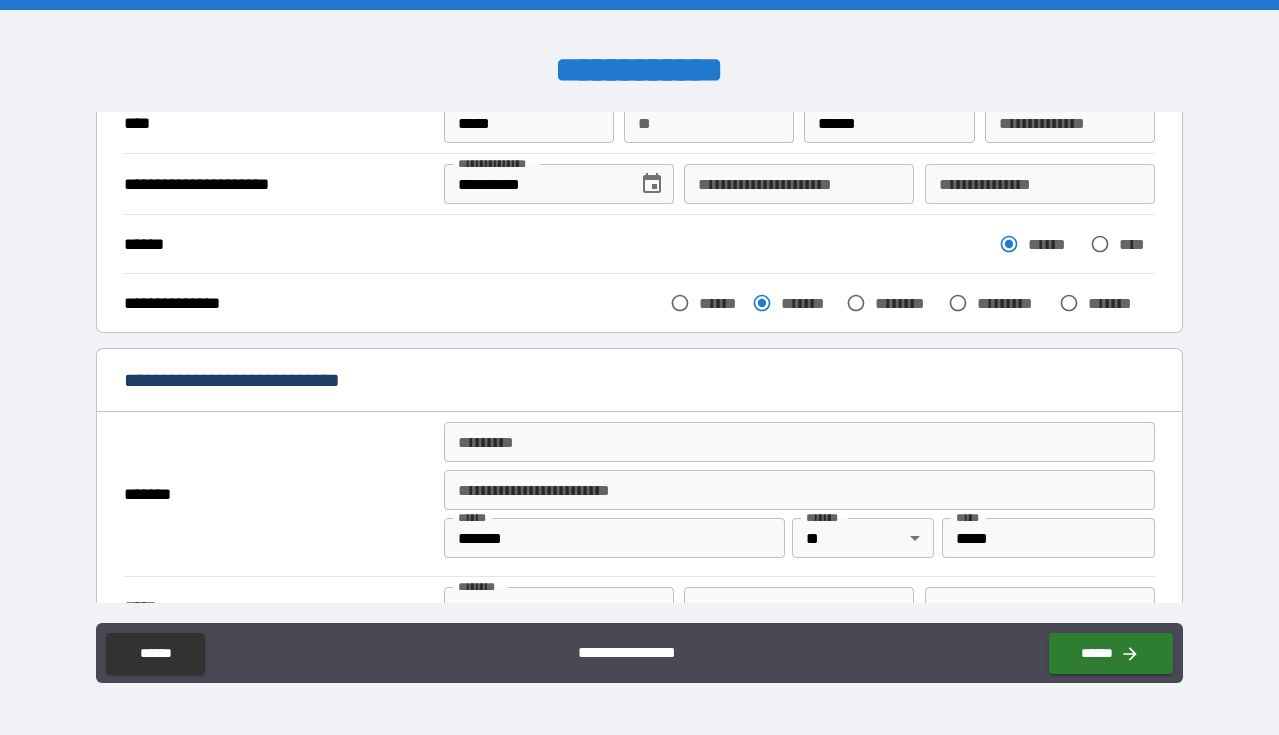 scroll, scrollTop: 191, scrollLeft: 0, axis: vertical 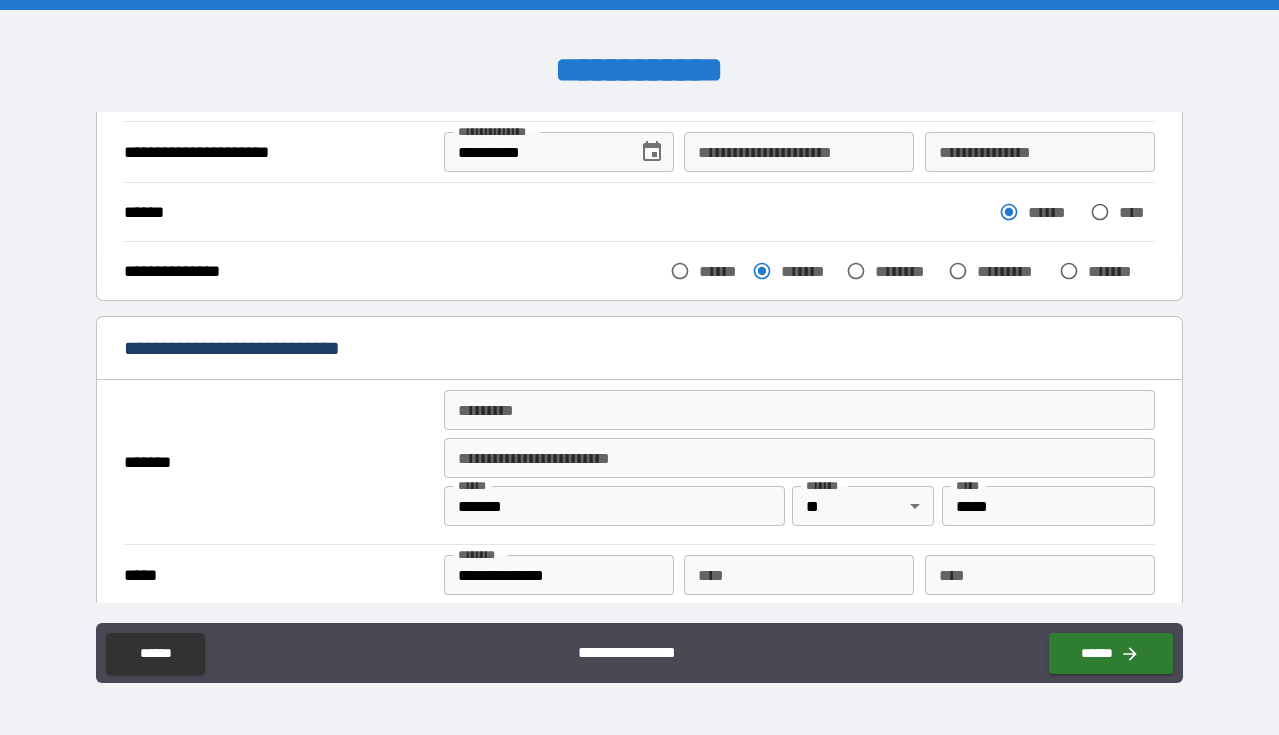 click on "*******   *" at bounding box center (799, 410) 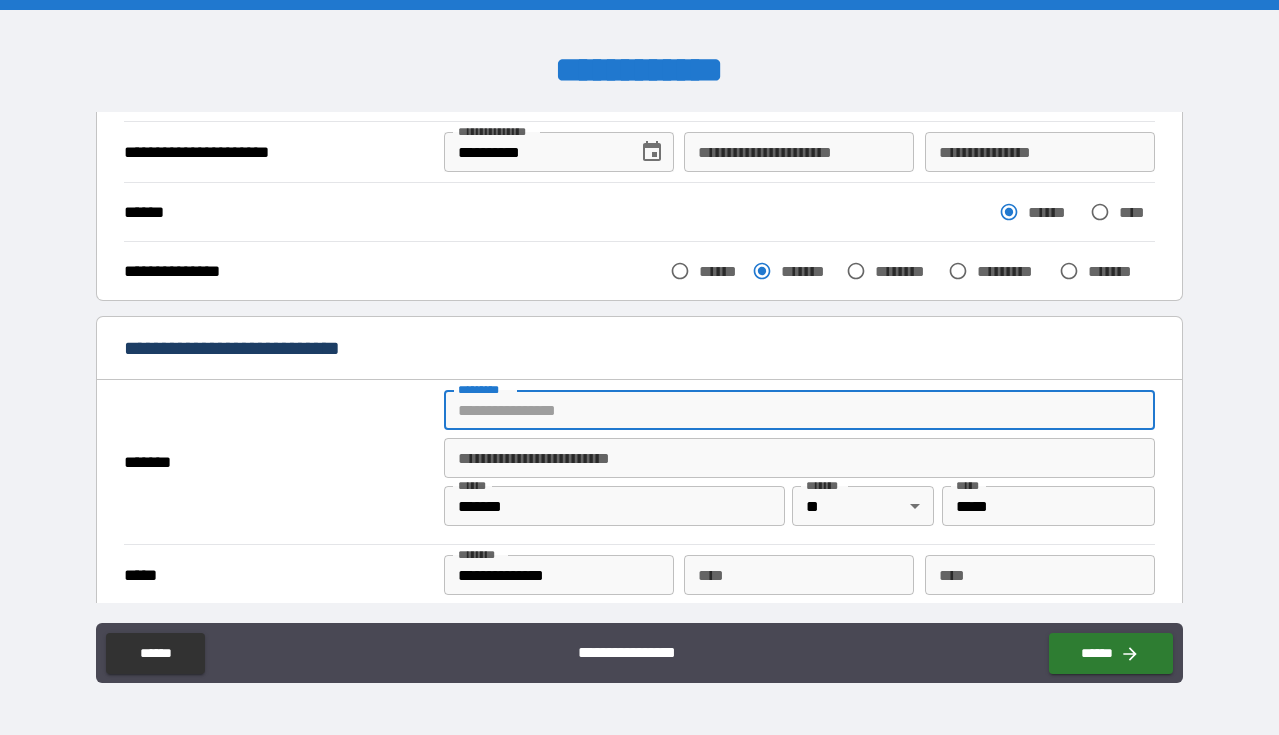 type on "**********" 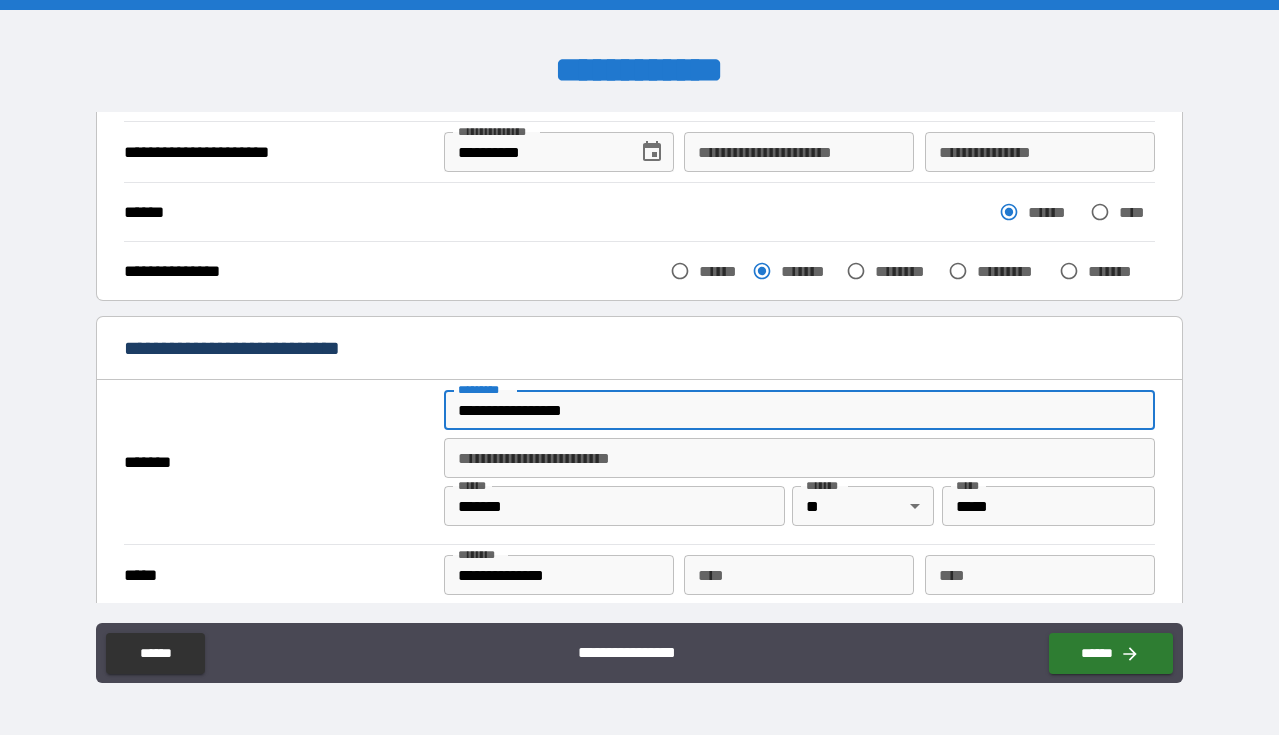 type on "*" 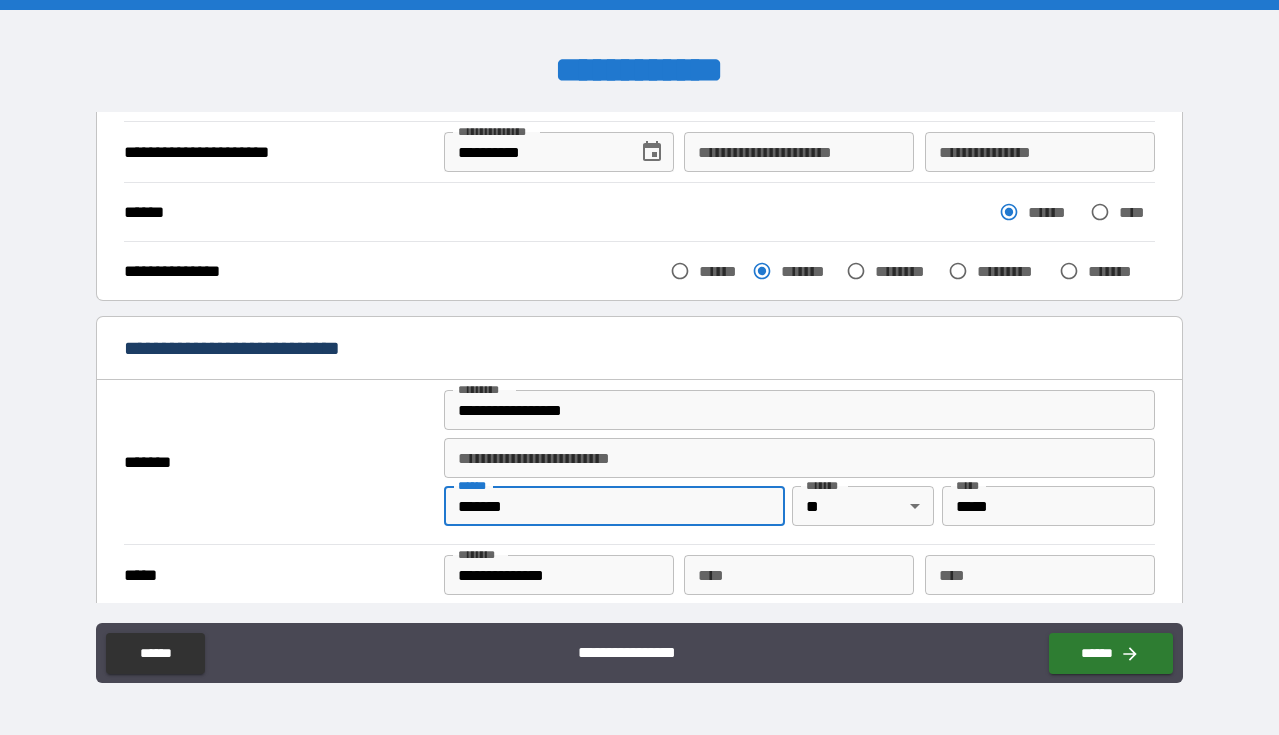 click on "*******" at bounding box center (614, 506) 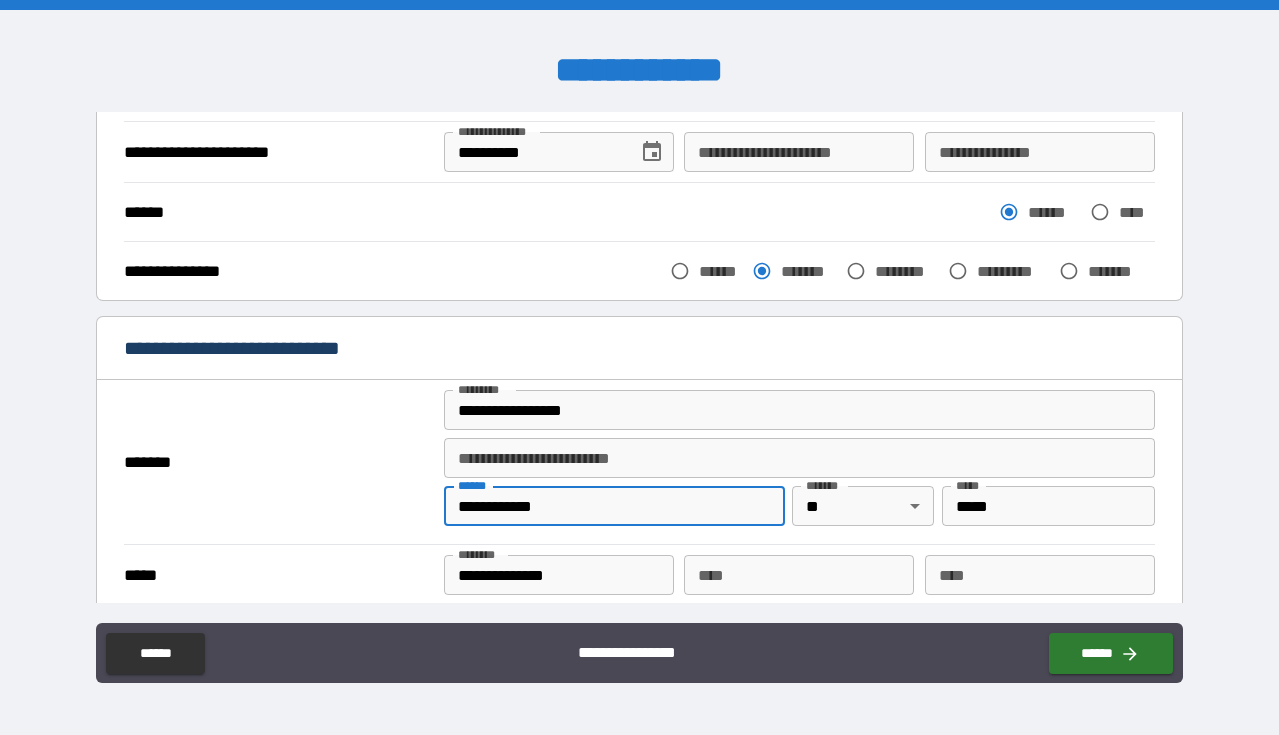 drag, startPoint x: 579, startPoint y: 504, endPoint x: 490, endPoint y: 497, distance: 89.27486 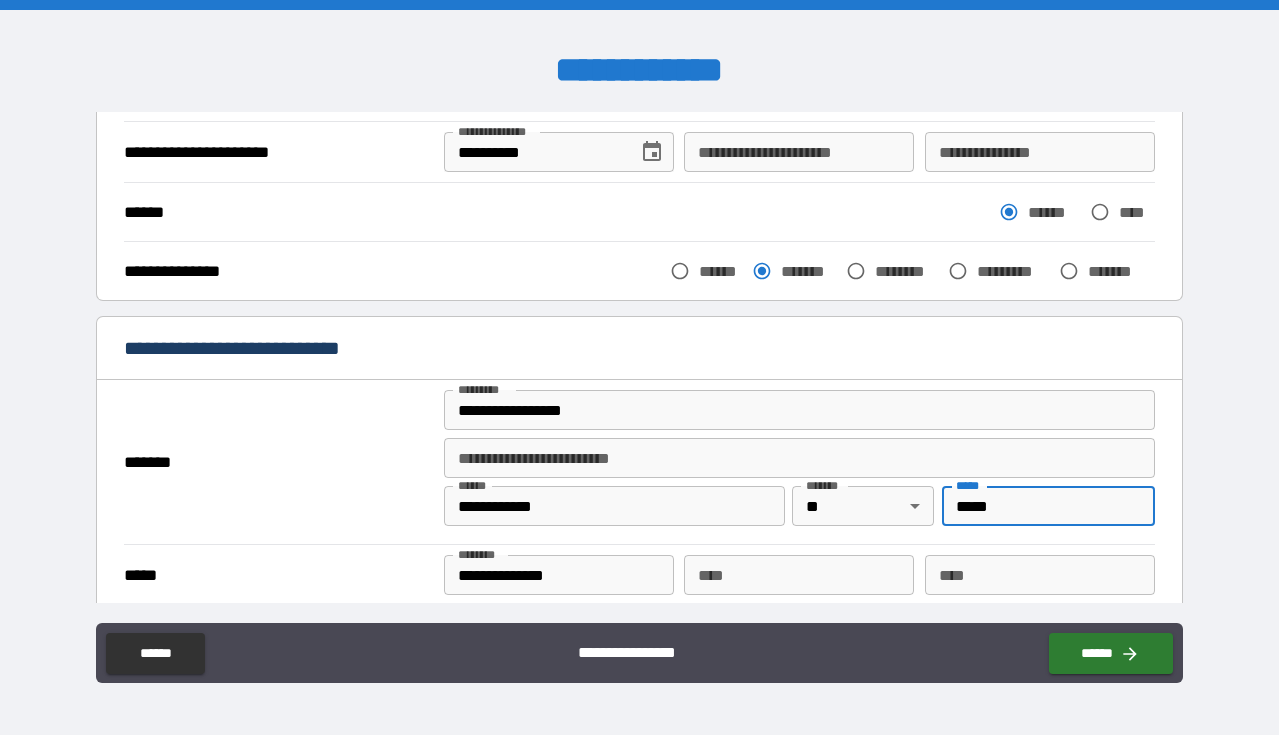 type on "*****" 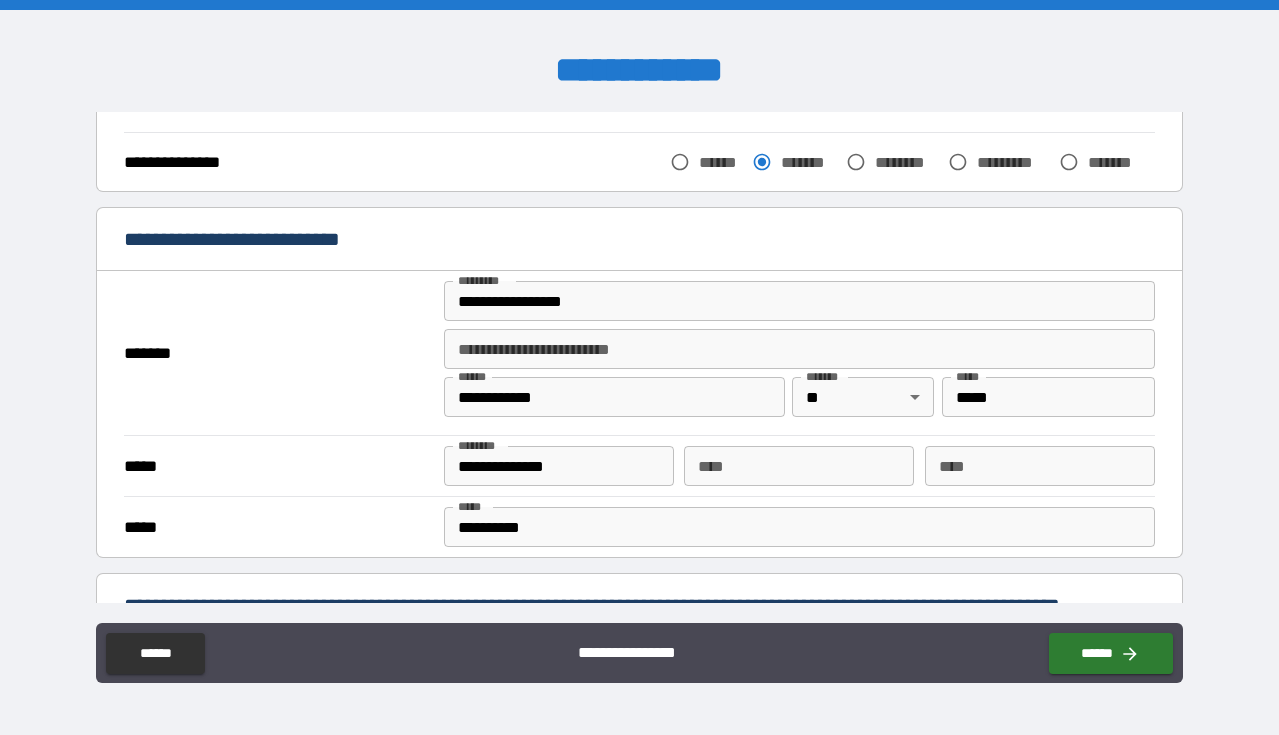 scroll, scrollTop: 510, scrollLeft: 0, axis: vertical 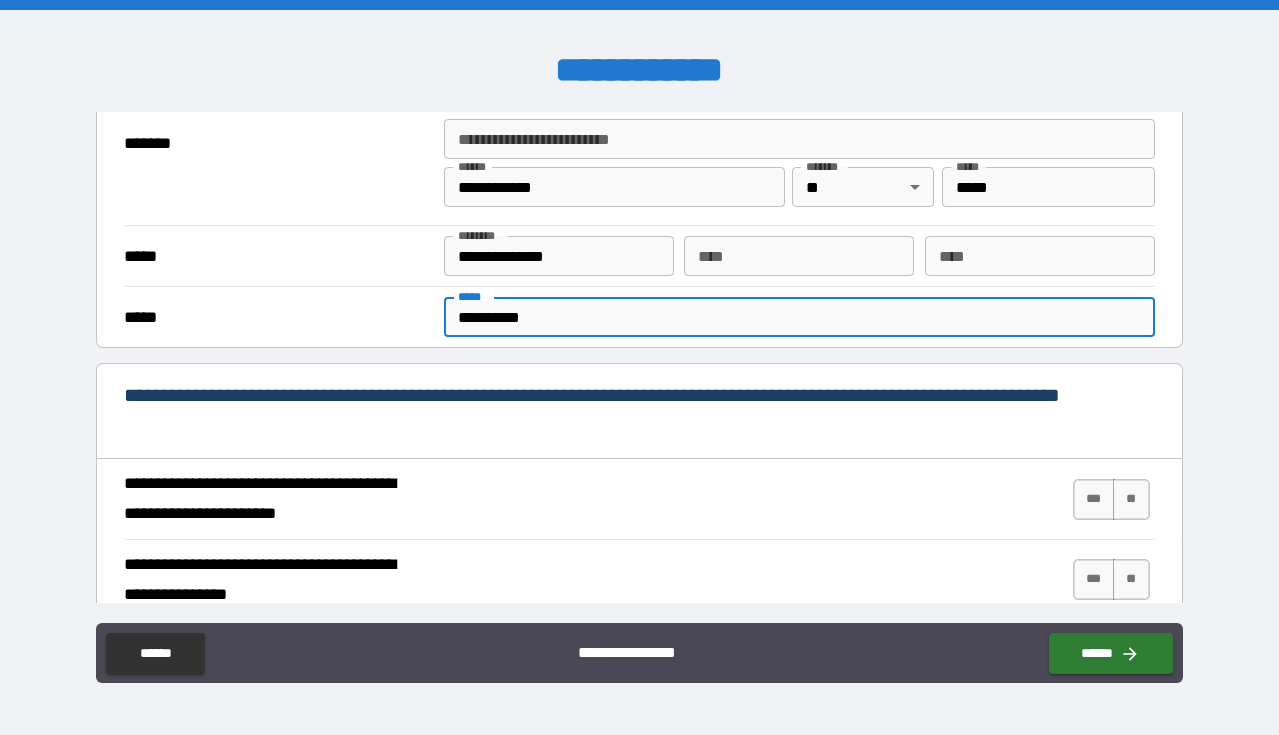 click on "**********" at bounding box center [799, 317] 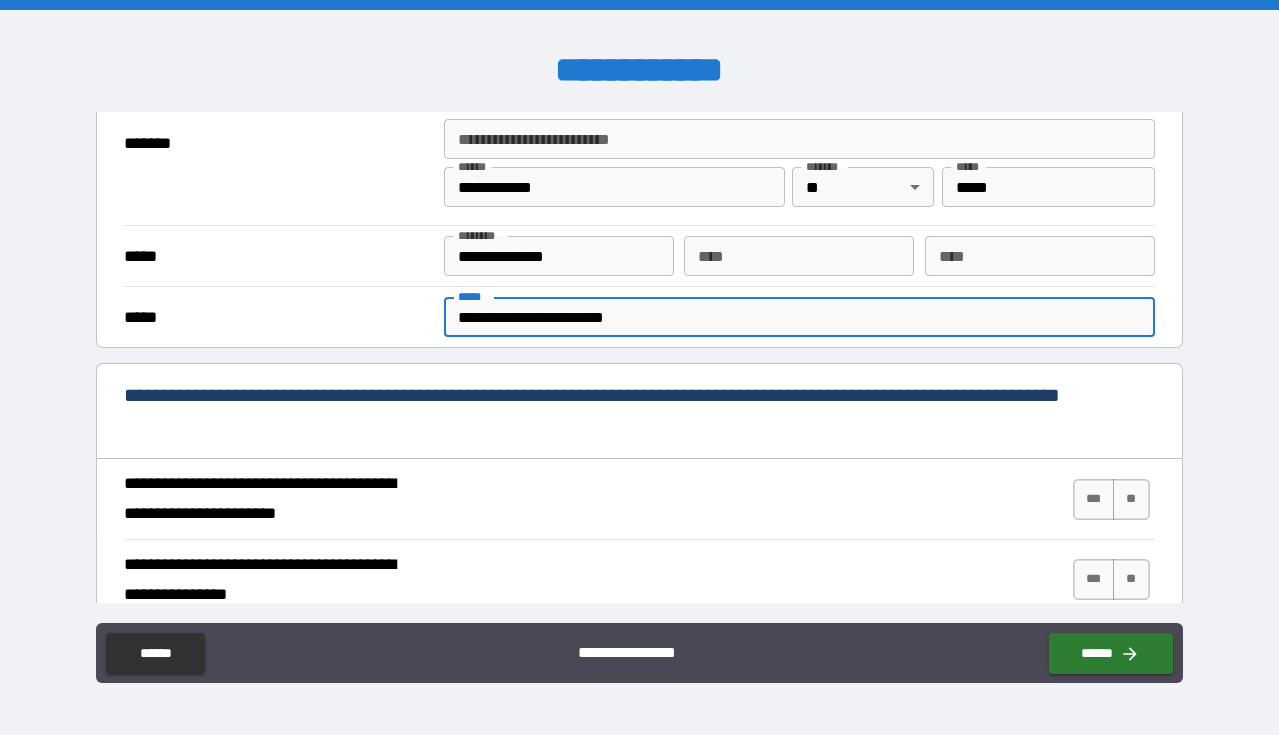 type on "**********" 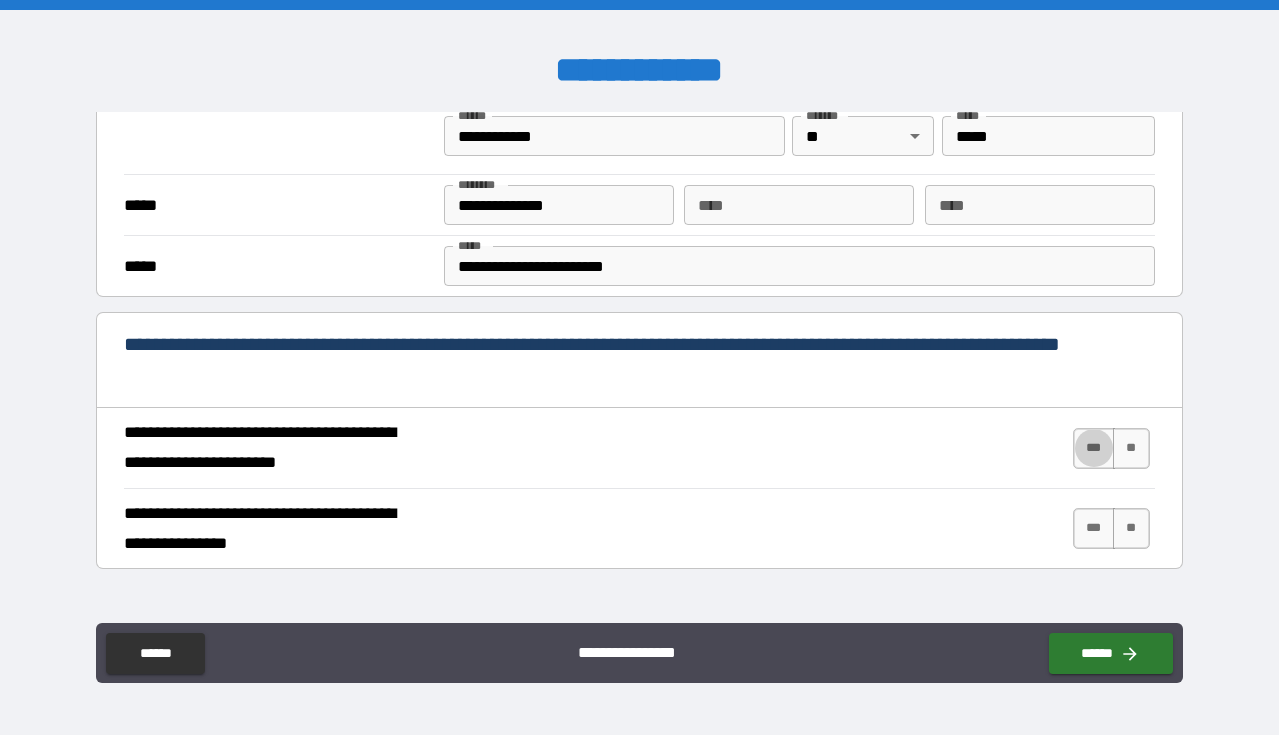 scroll, scrollTop: 568, scrollLeft: 0, axis: vertical 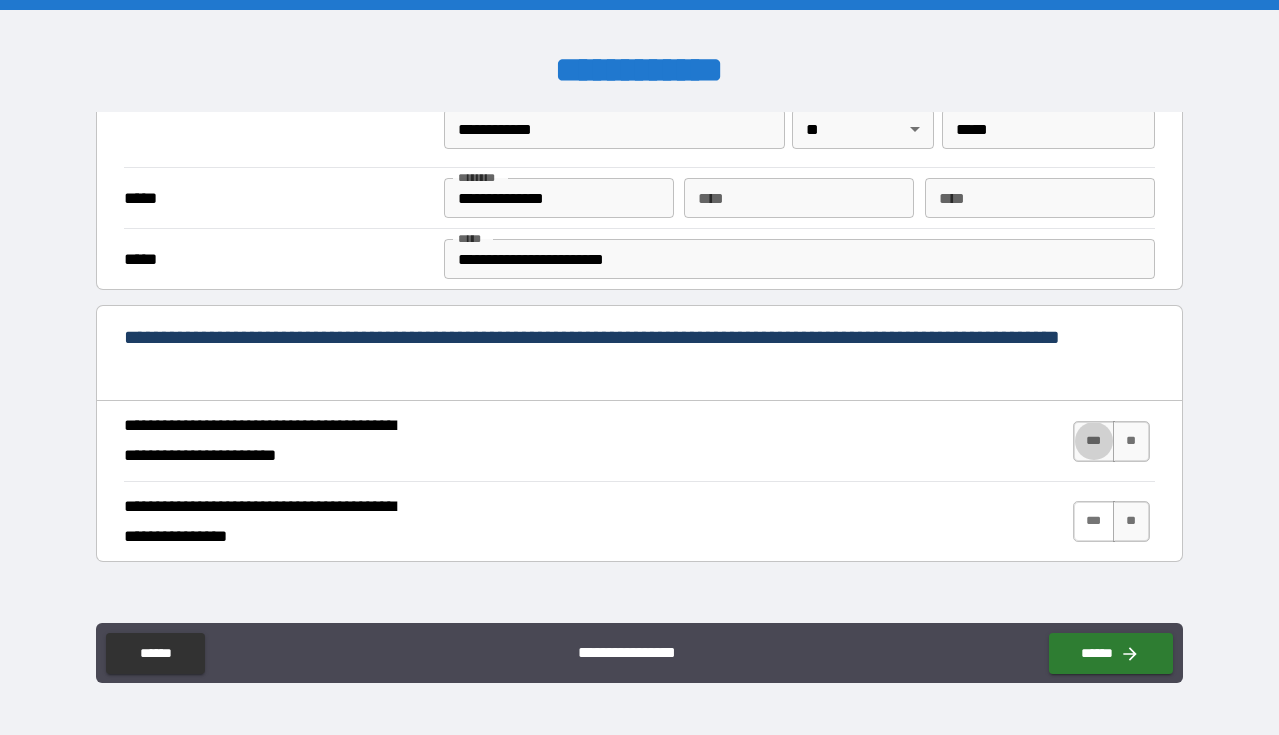 click on "***" at bounding box center (1094, 521) 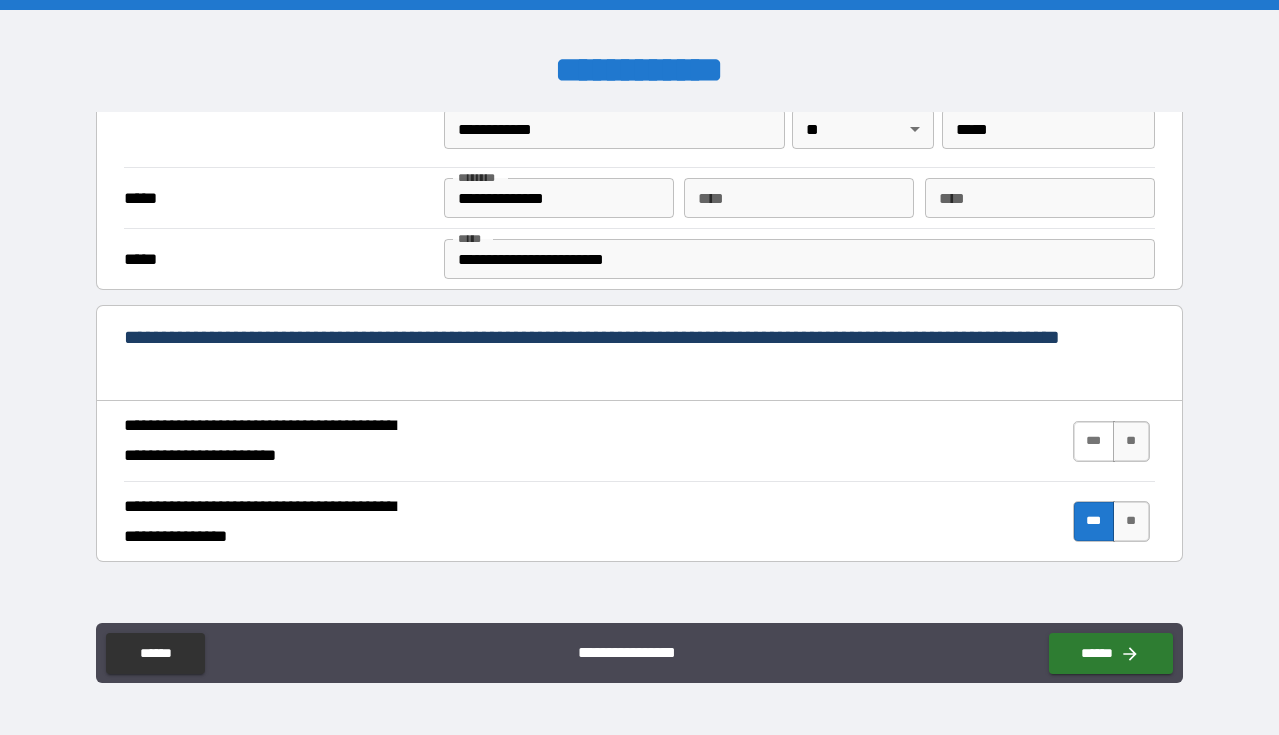 click on "***" at bounding box center (1094, 441) 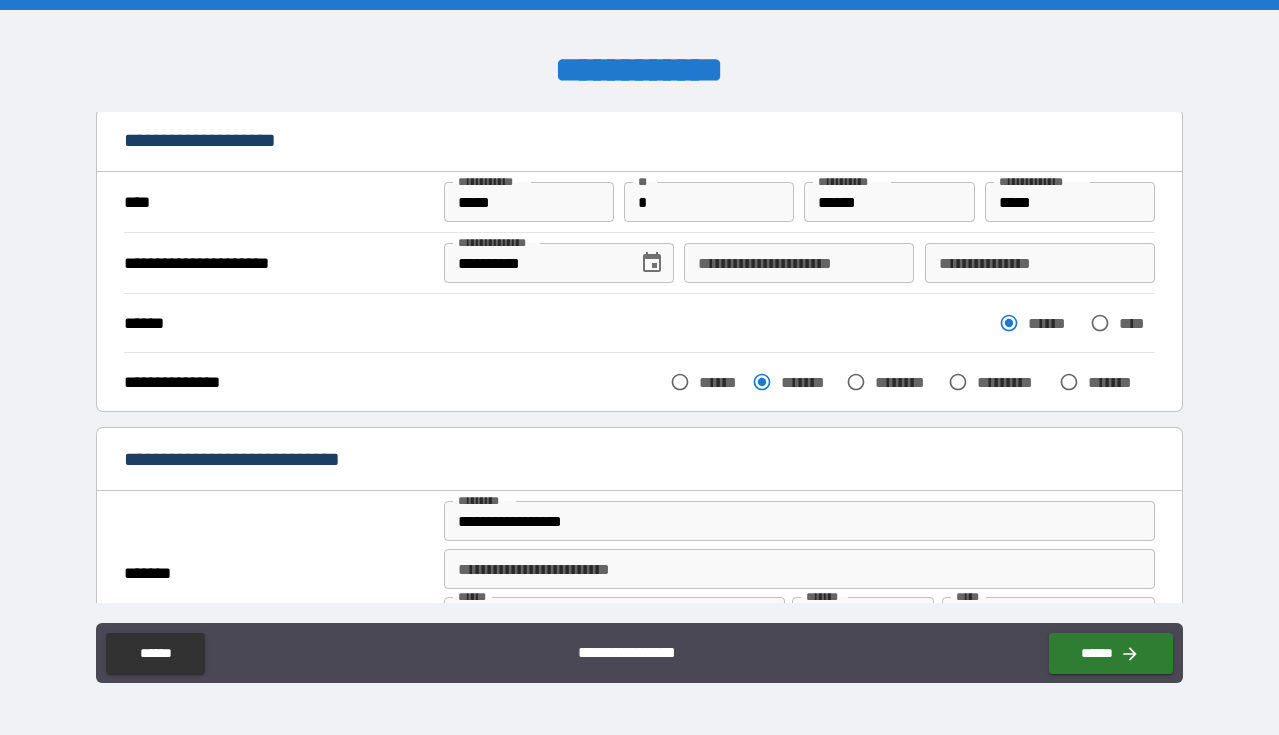 scroll, scrollTop: 72, scrollLeft: 0, axis: vertical 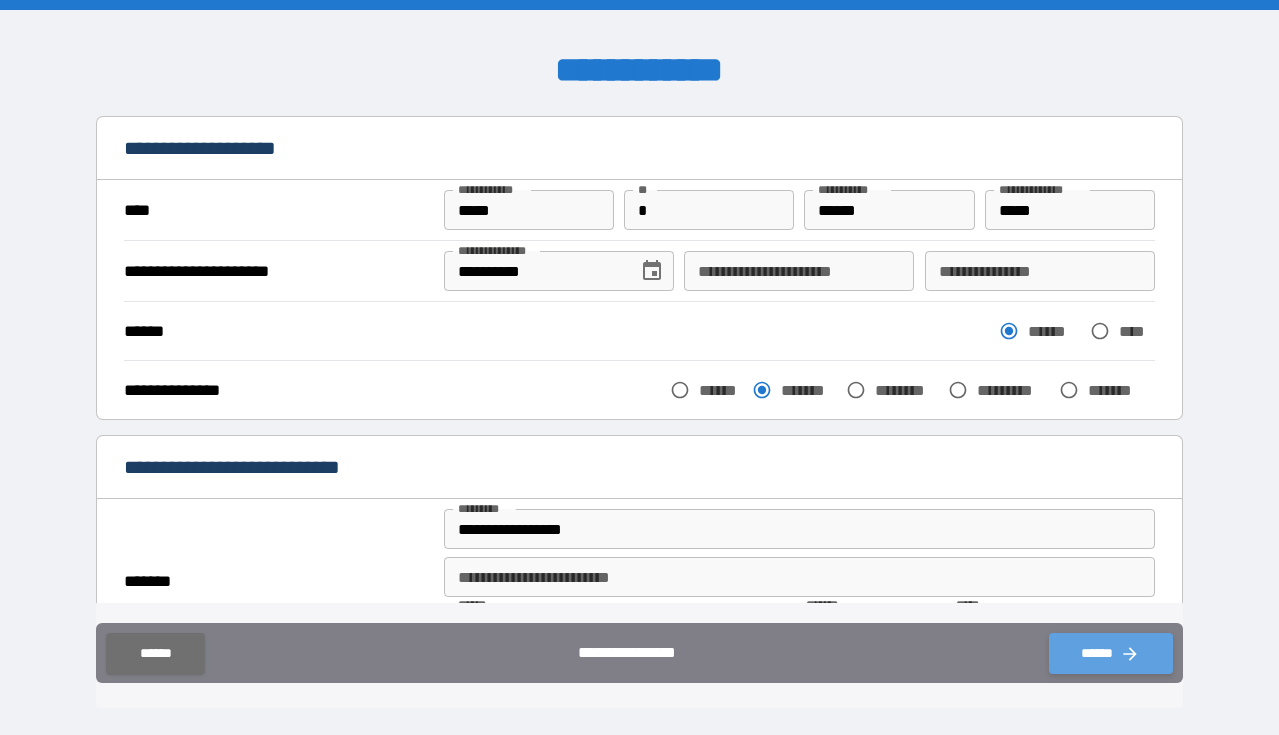 click on "******" at bounding box center [1111, 653] 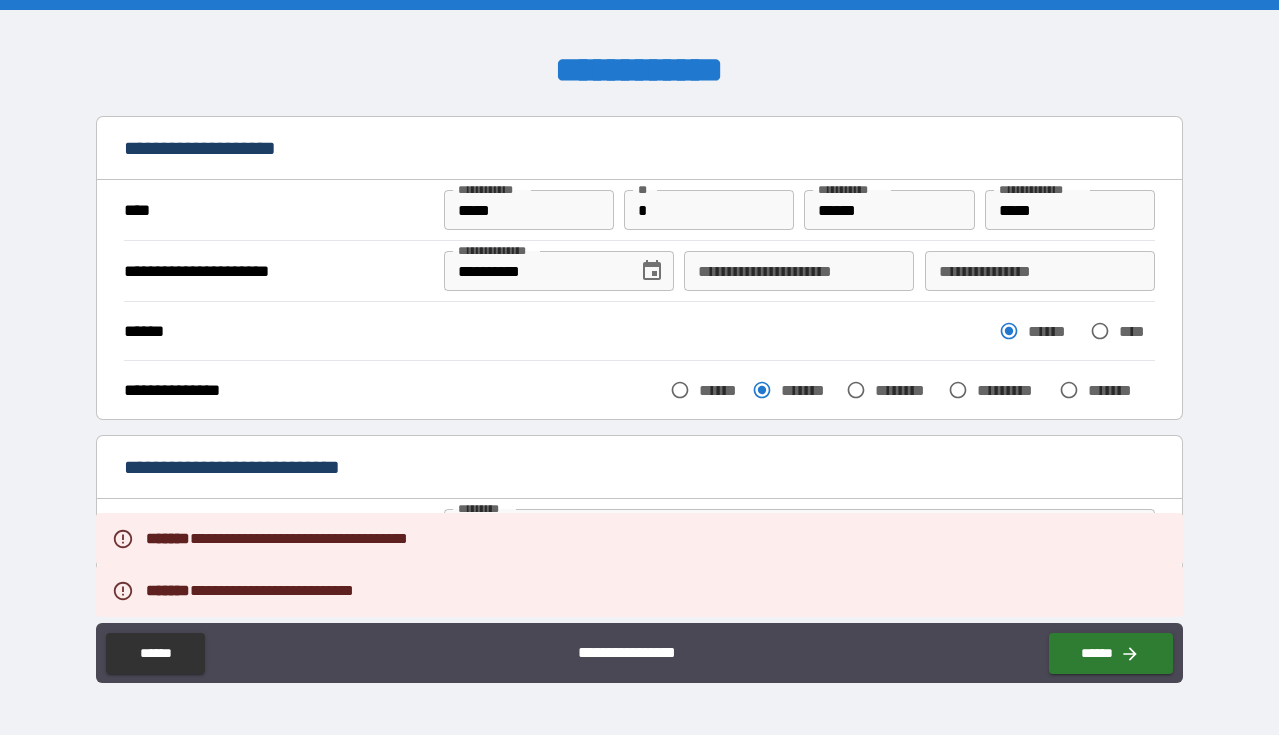 scroll, scrollTop: 379, scrollLeft: 0, axis: vertical 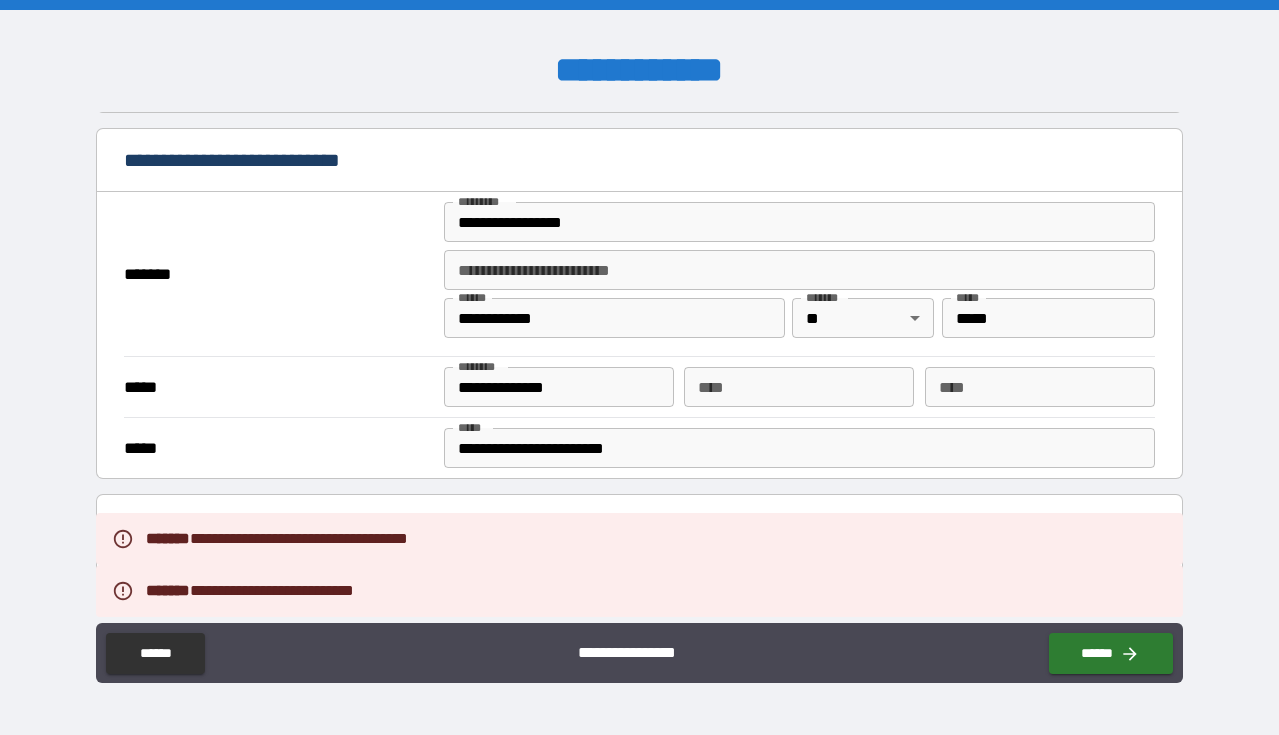 click on "**********" at bounding box center [799, 448] 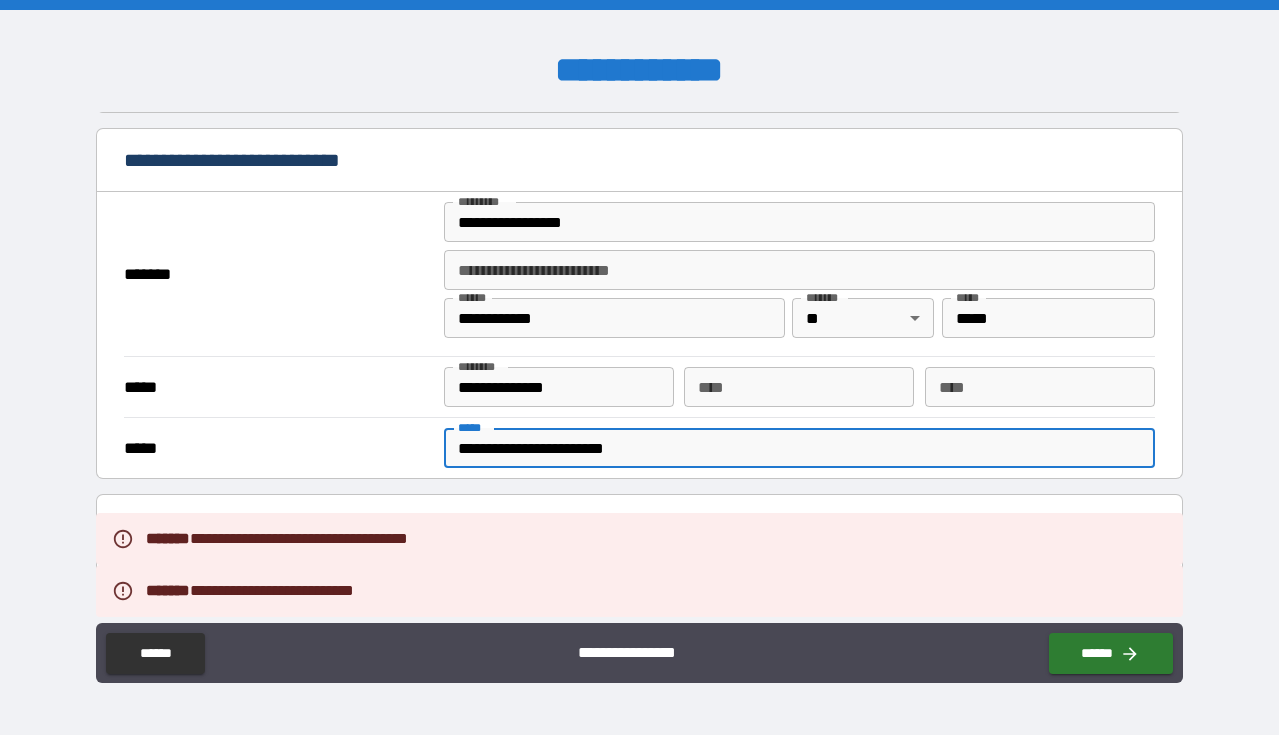 click on "**********" at bounding box center (799, 448) 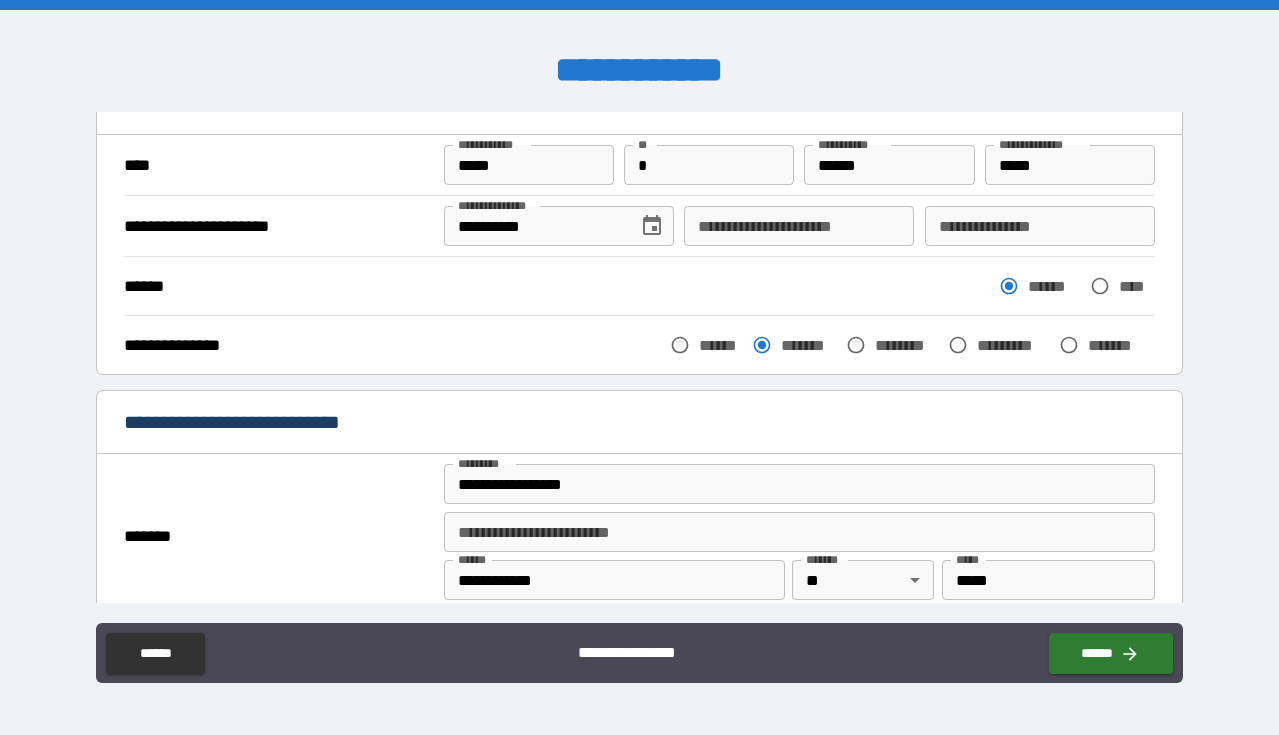 scroll, scrollTop: 0, scrollLeft: 0, axis: both 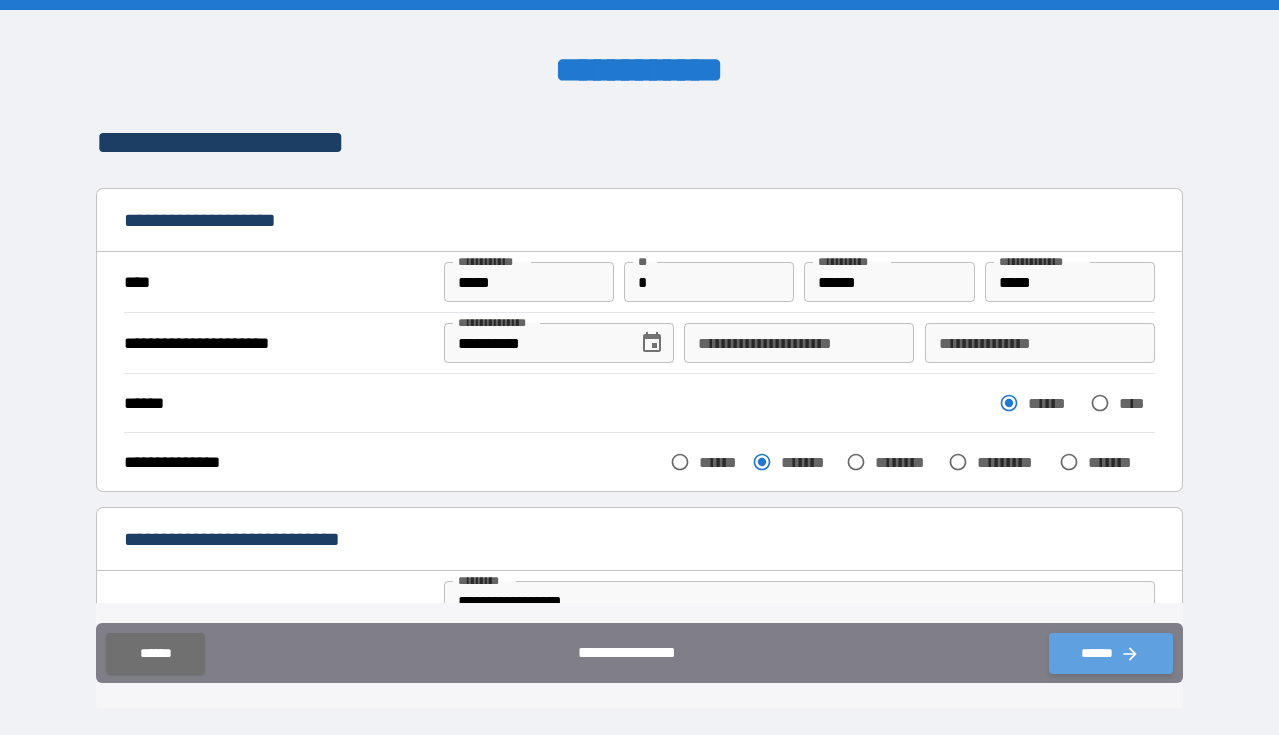 click on "******" at bounding box center [1111, 653] 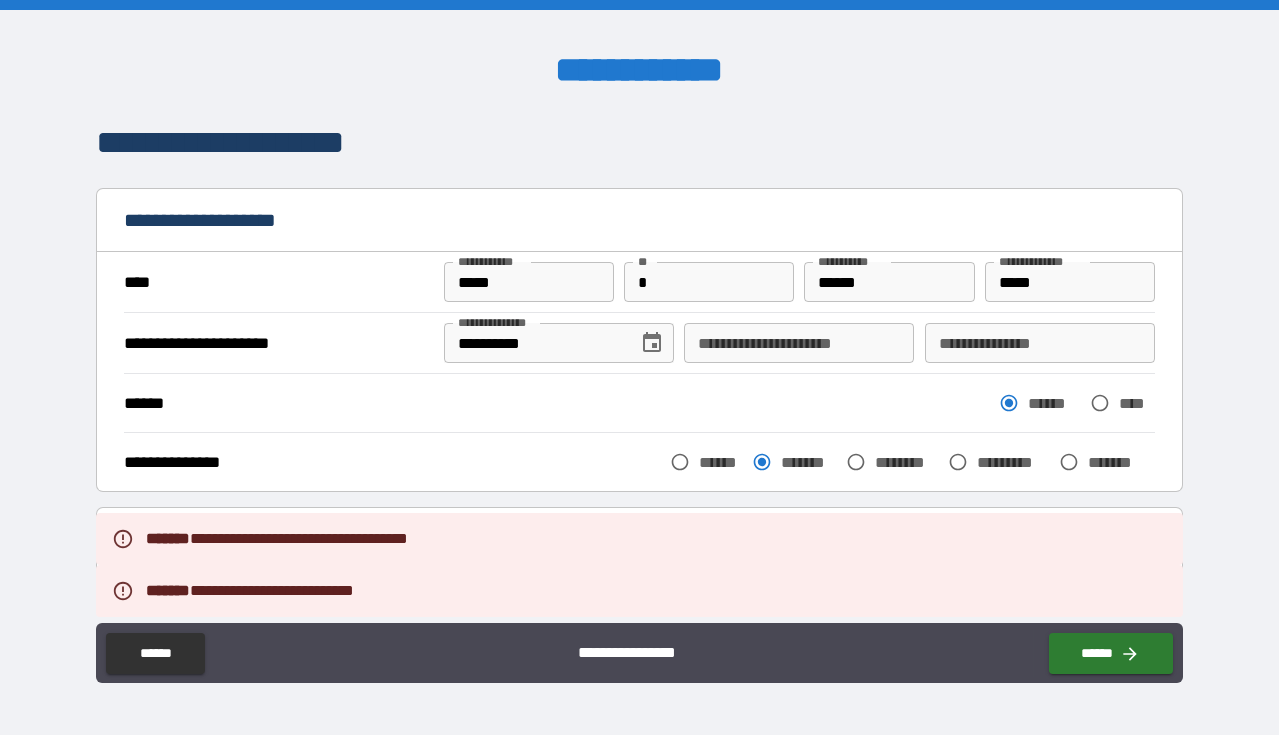 click on "**********" at bounding box center [799, 343] 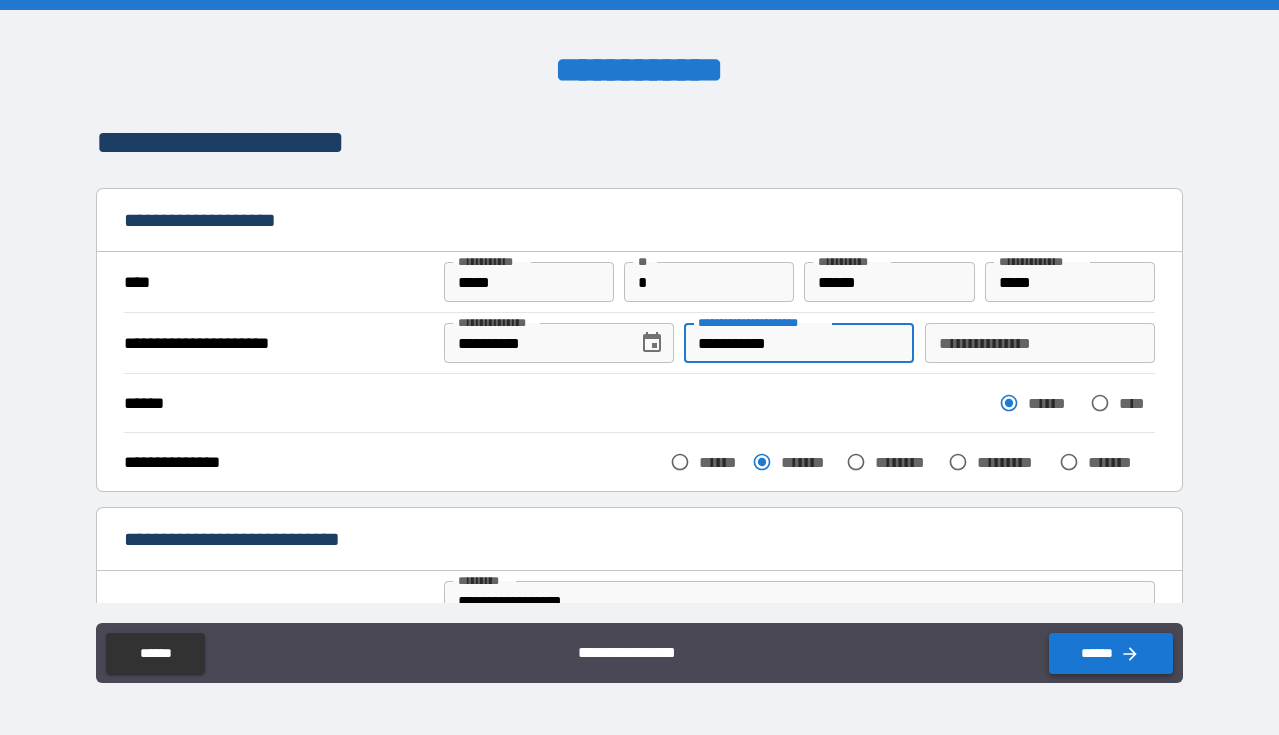 type on "**********" 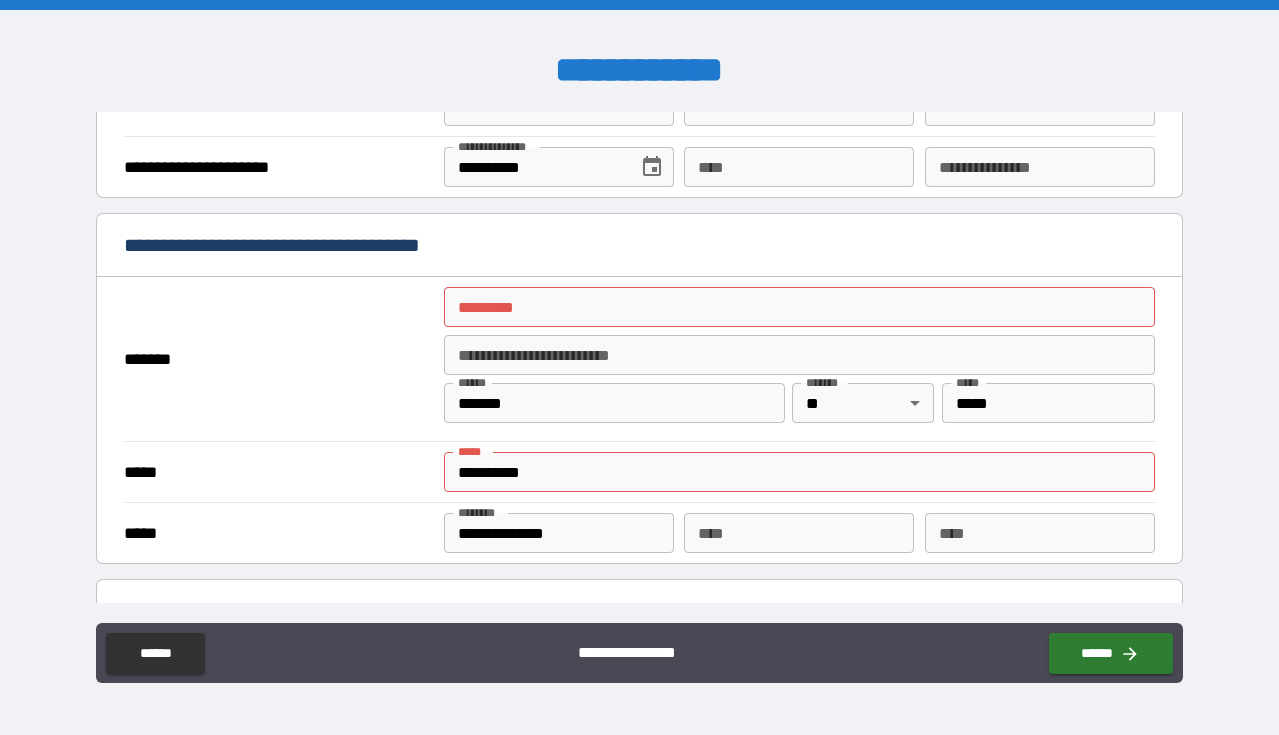scroll, scrollTop: 1364, scrollLeft: 0, axis: vertical 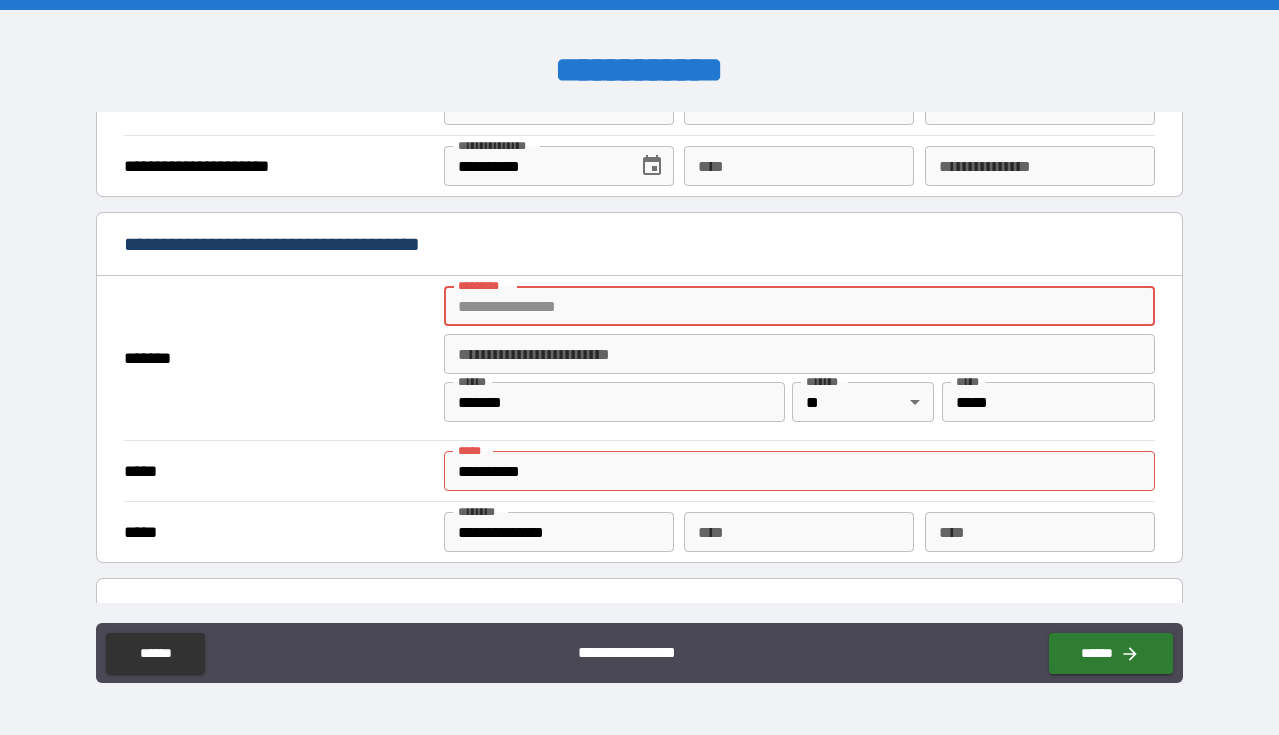 click on "*******   *" at bounding box center (799, 306) 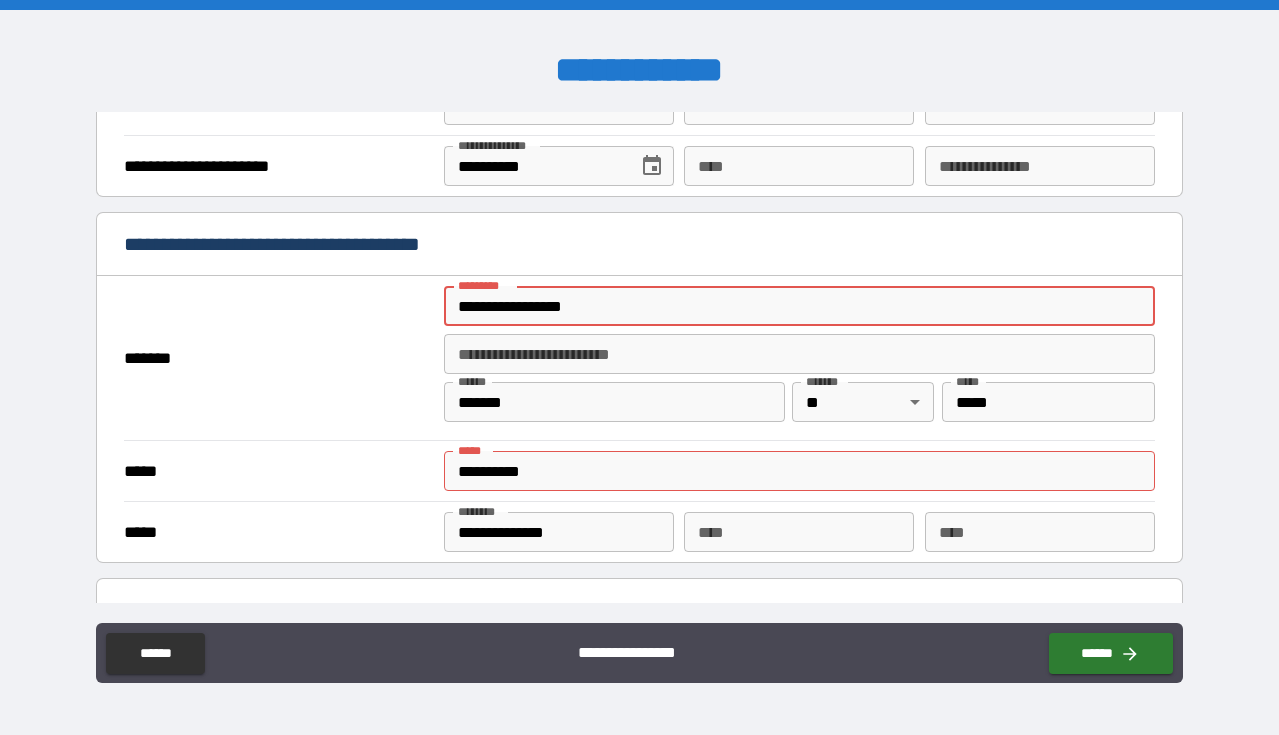 type on "*" 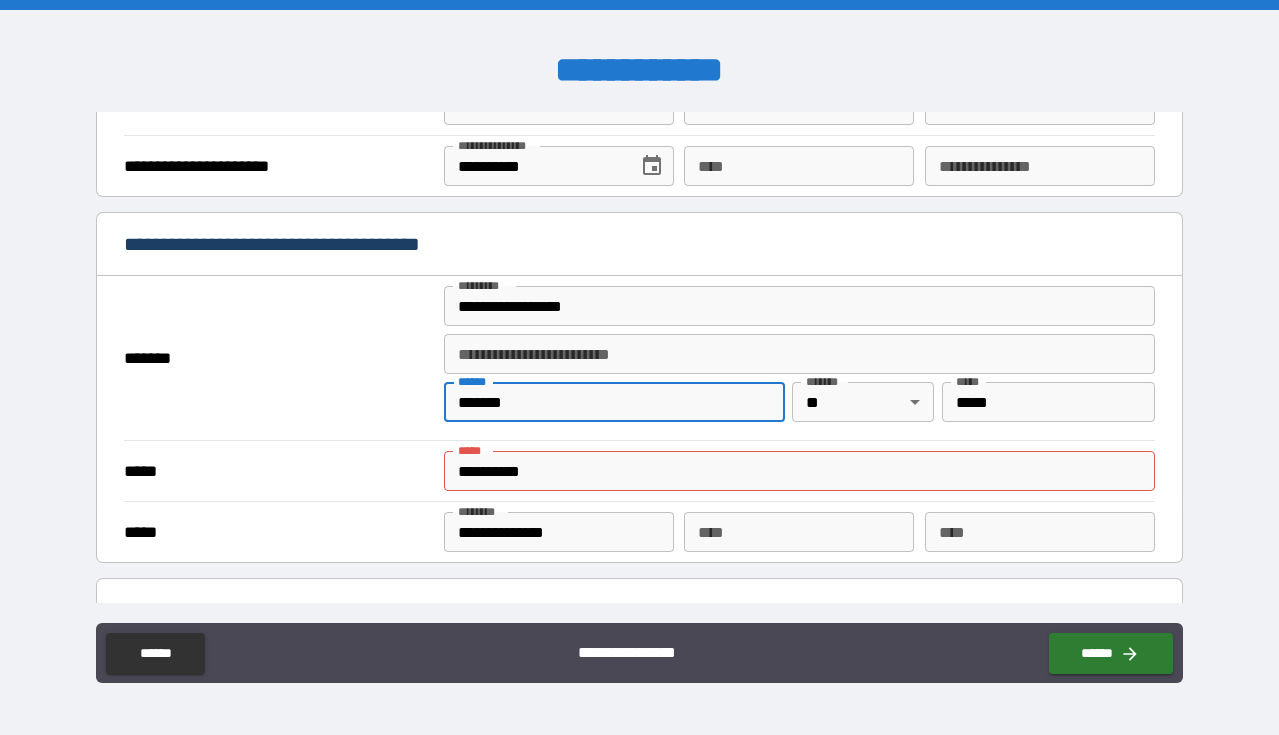 click on "*******" at bounding box center [614, 402] 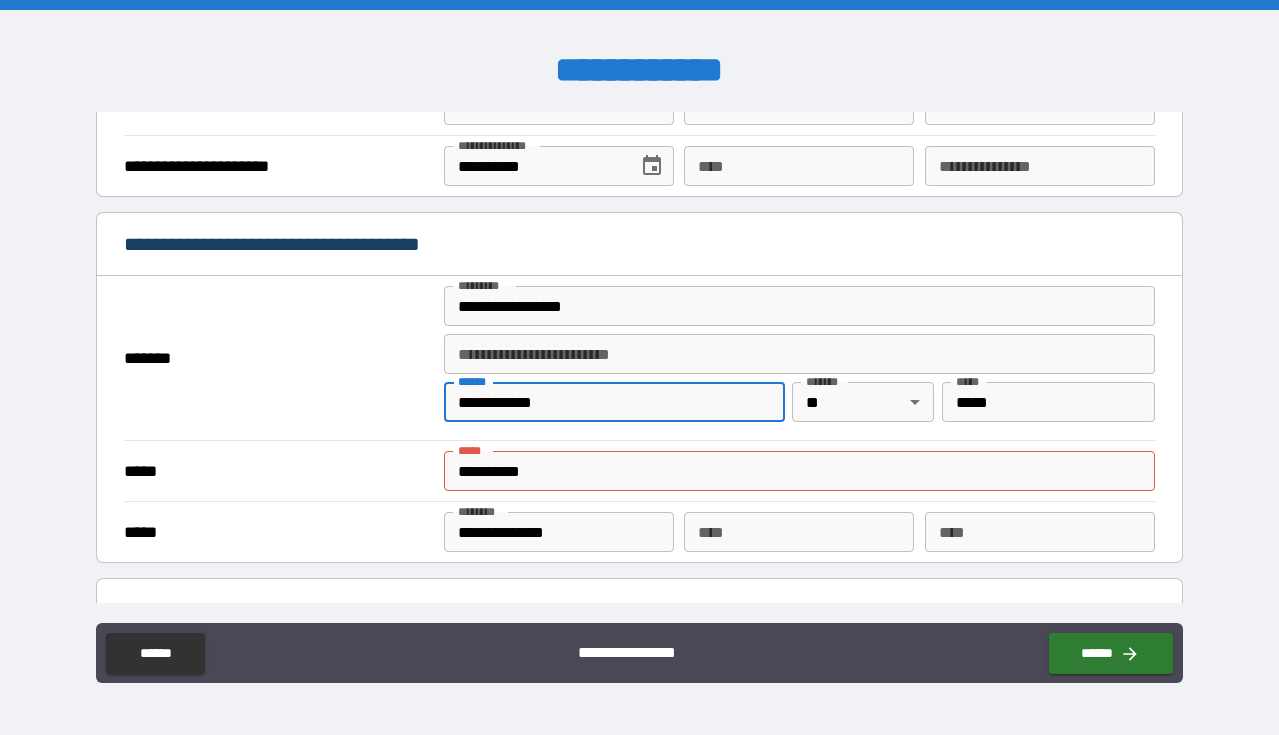 type on "**********" 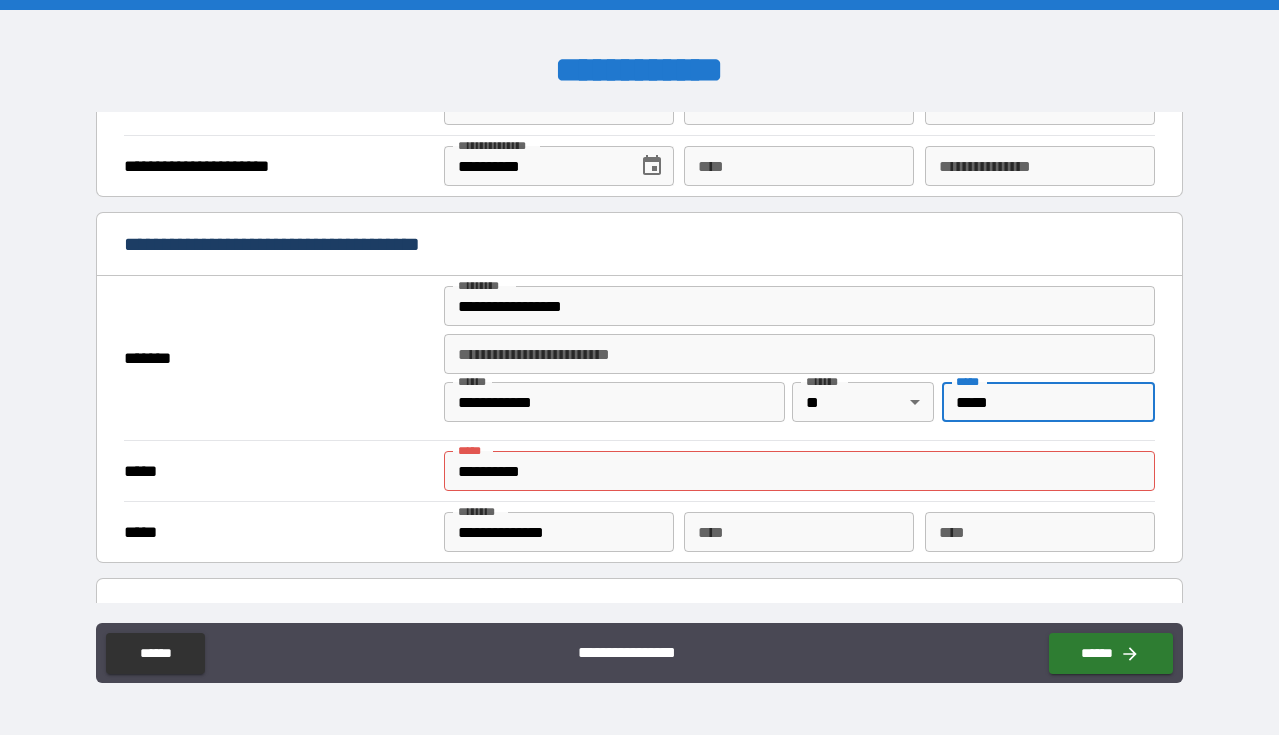 type on "*****" 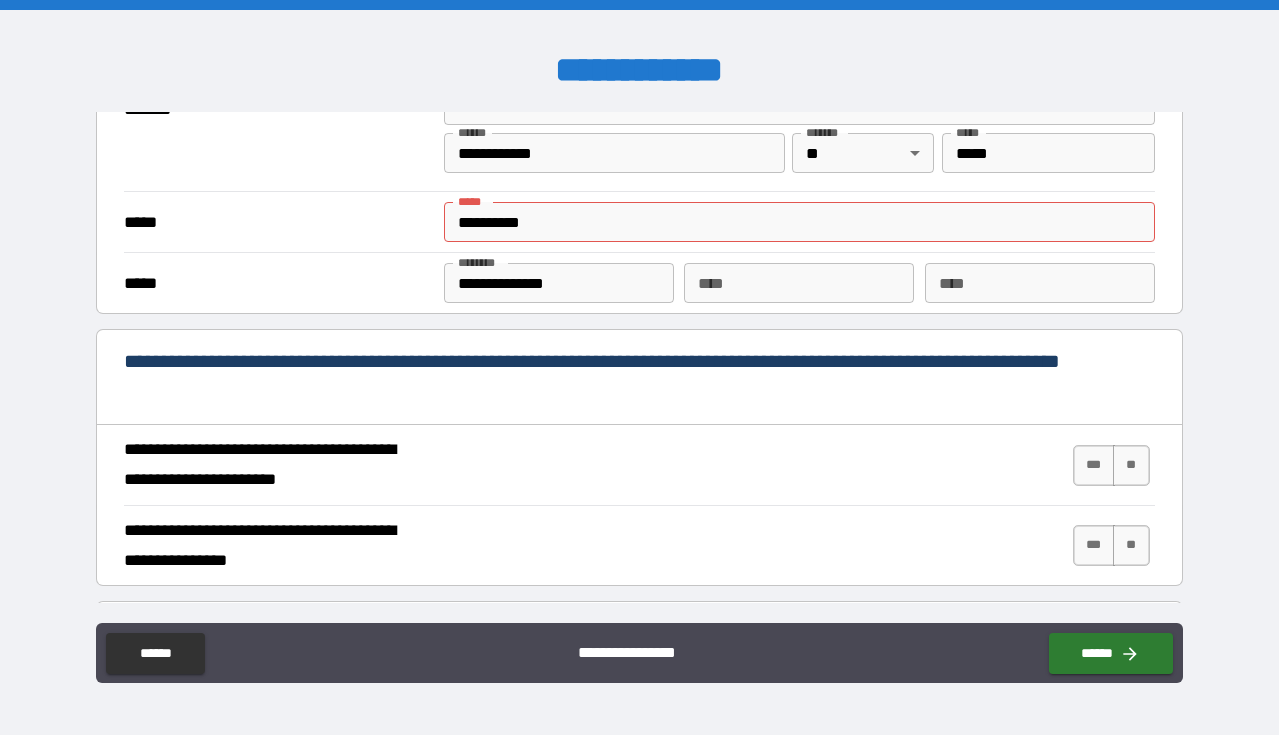 scroll, scrollTop: 1638, scrollLeft: 0, axis: vertical 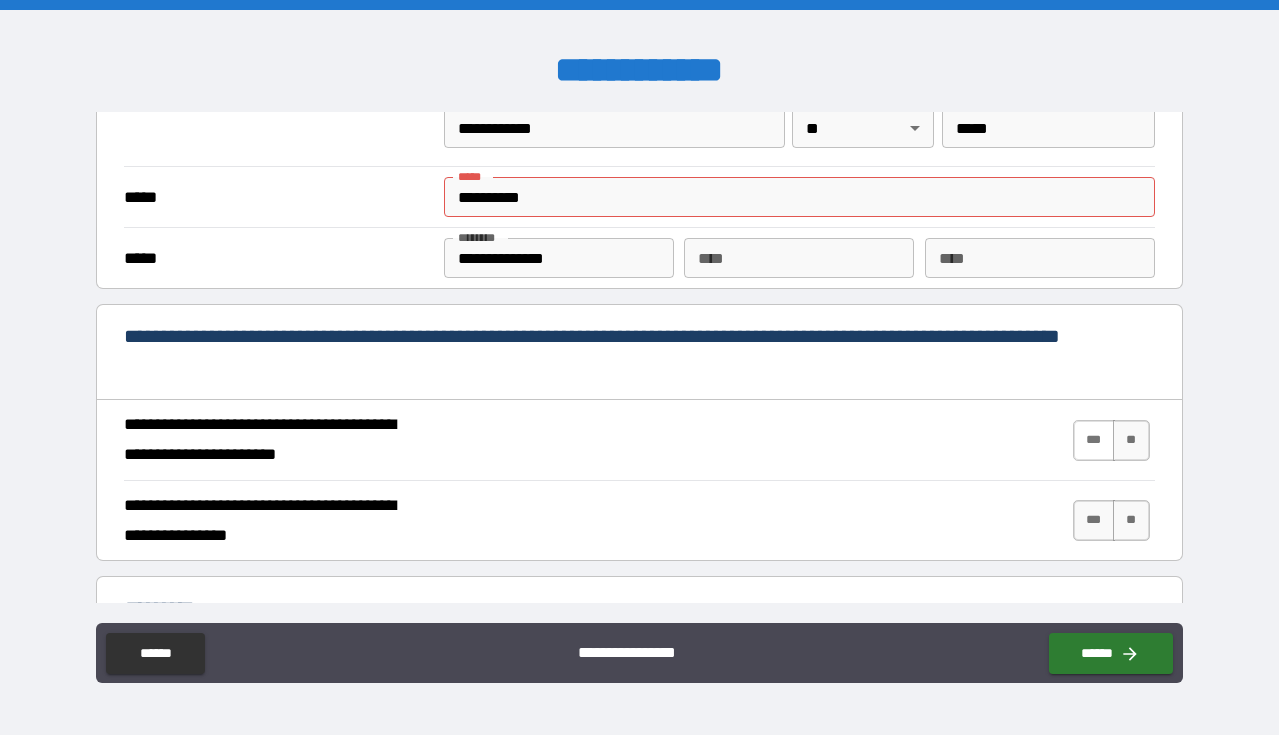 click on "***" at bounding box center [1094, 440] 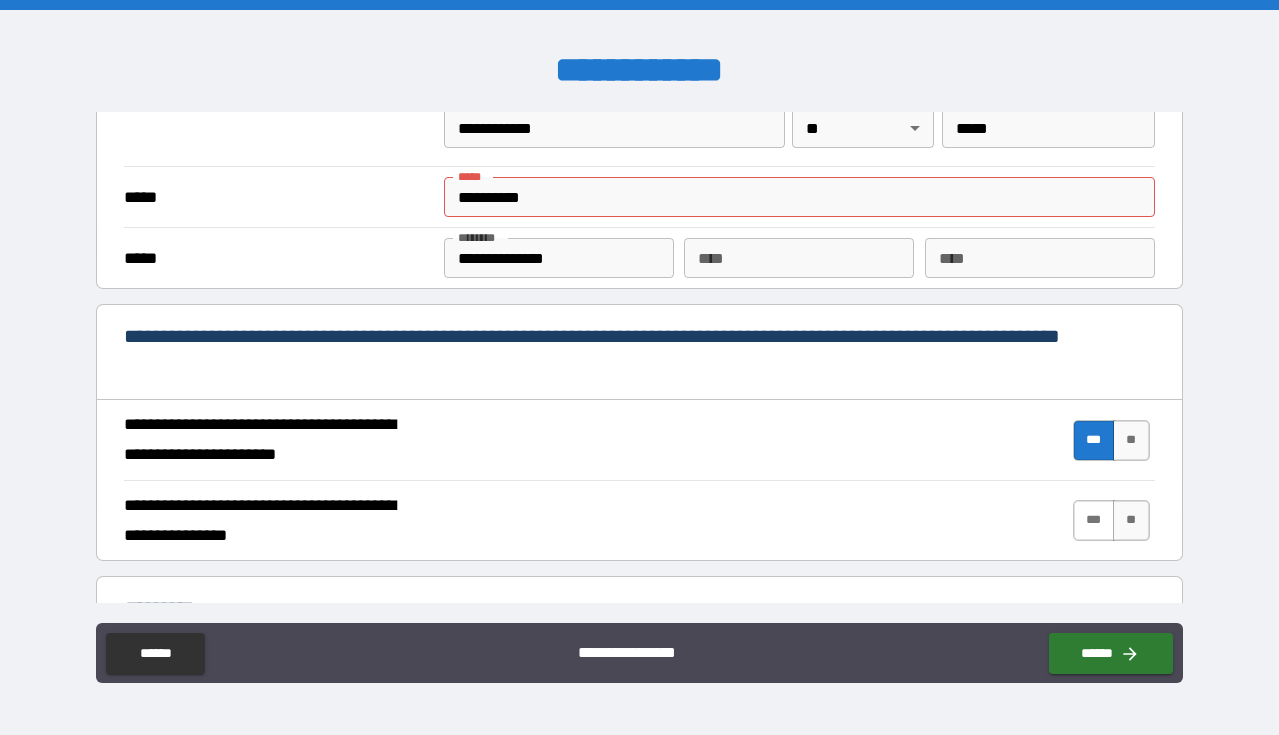 click on "***" at bounding box center [1094, 520] 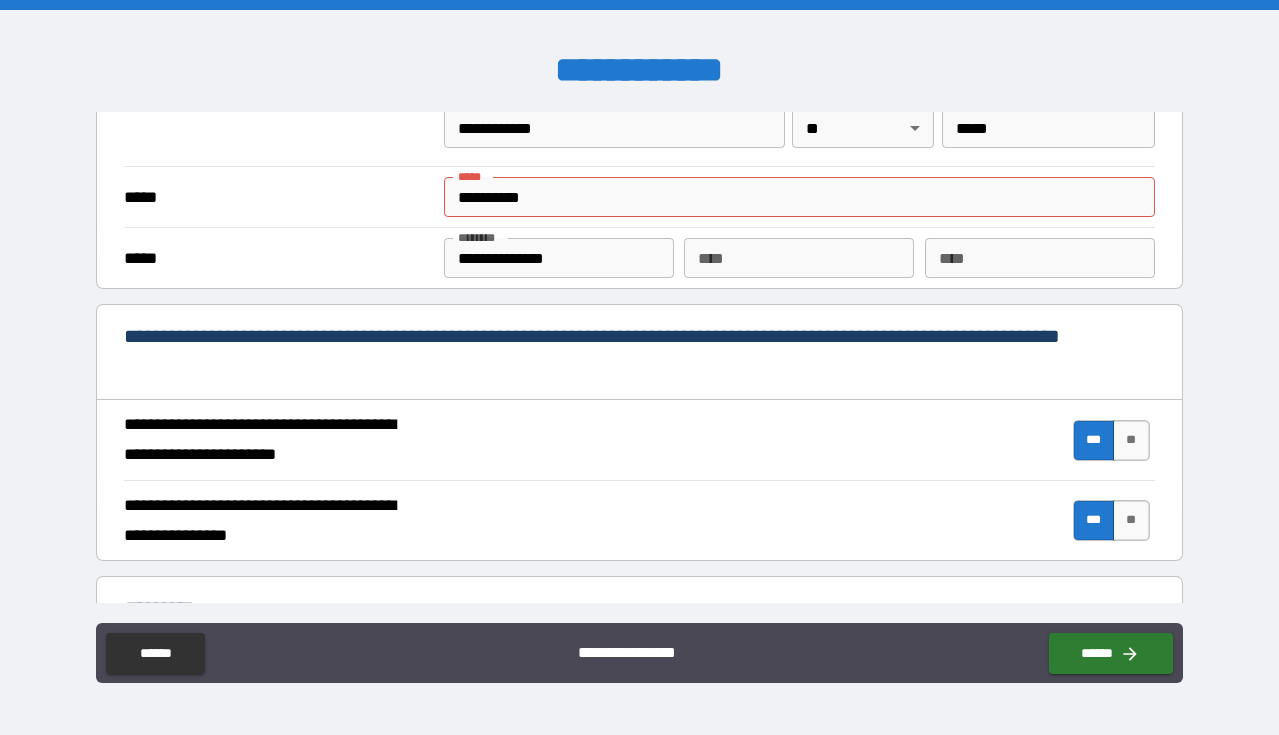 click on "**********" at bounding box center (799, 197) 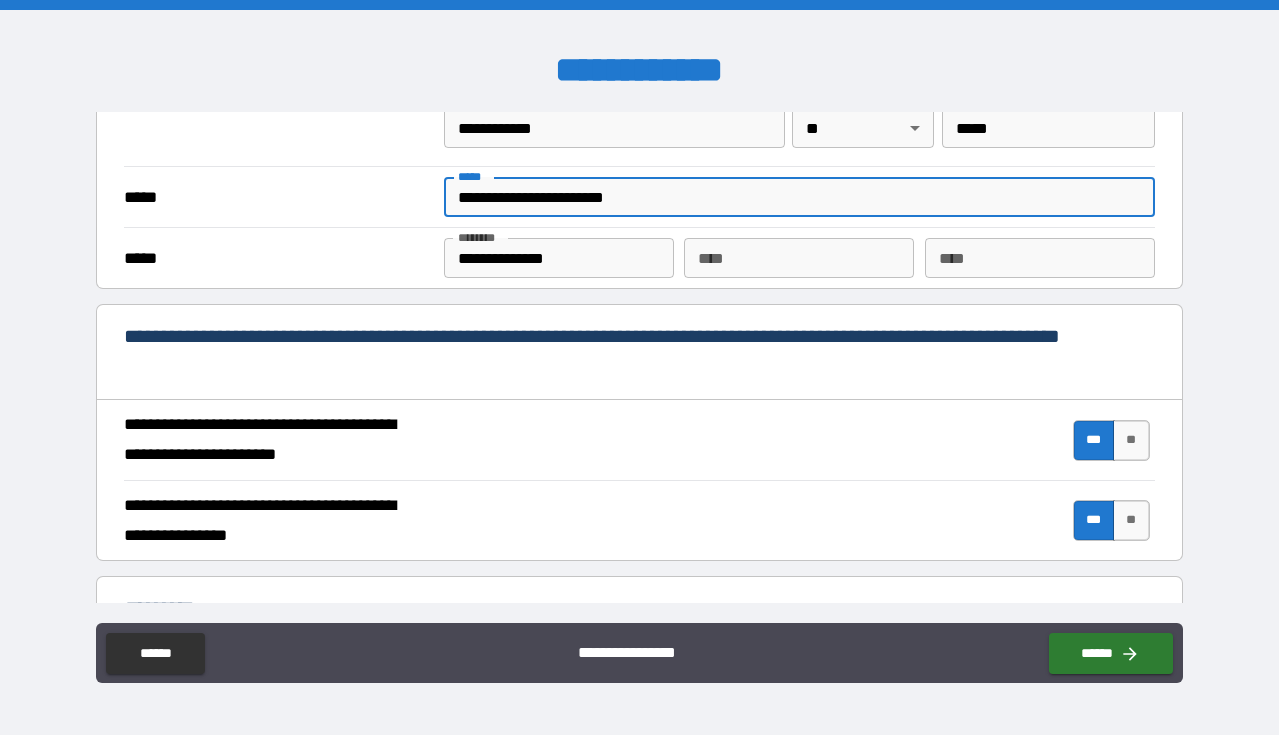 type on "**********" 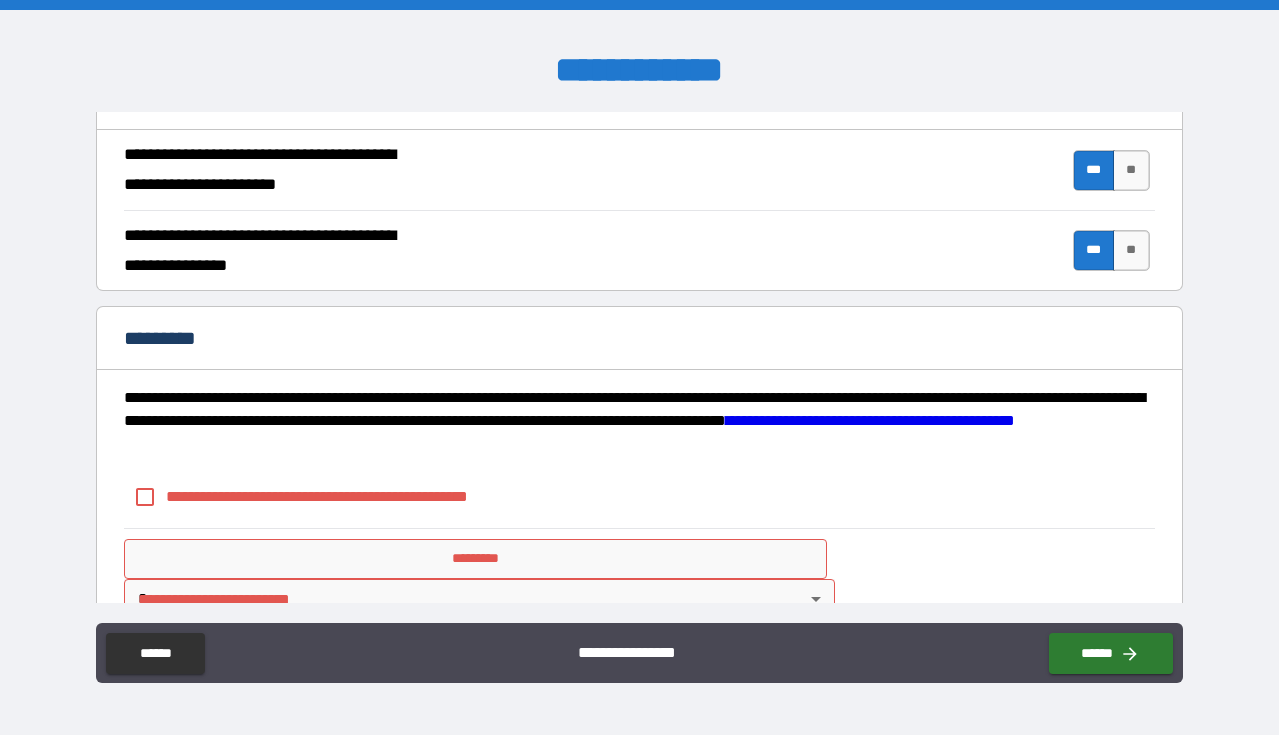 scroll, scrollTop: 1954, scrollLeft: 0, axis: vertical 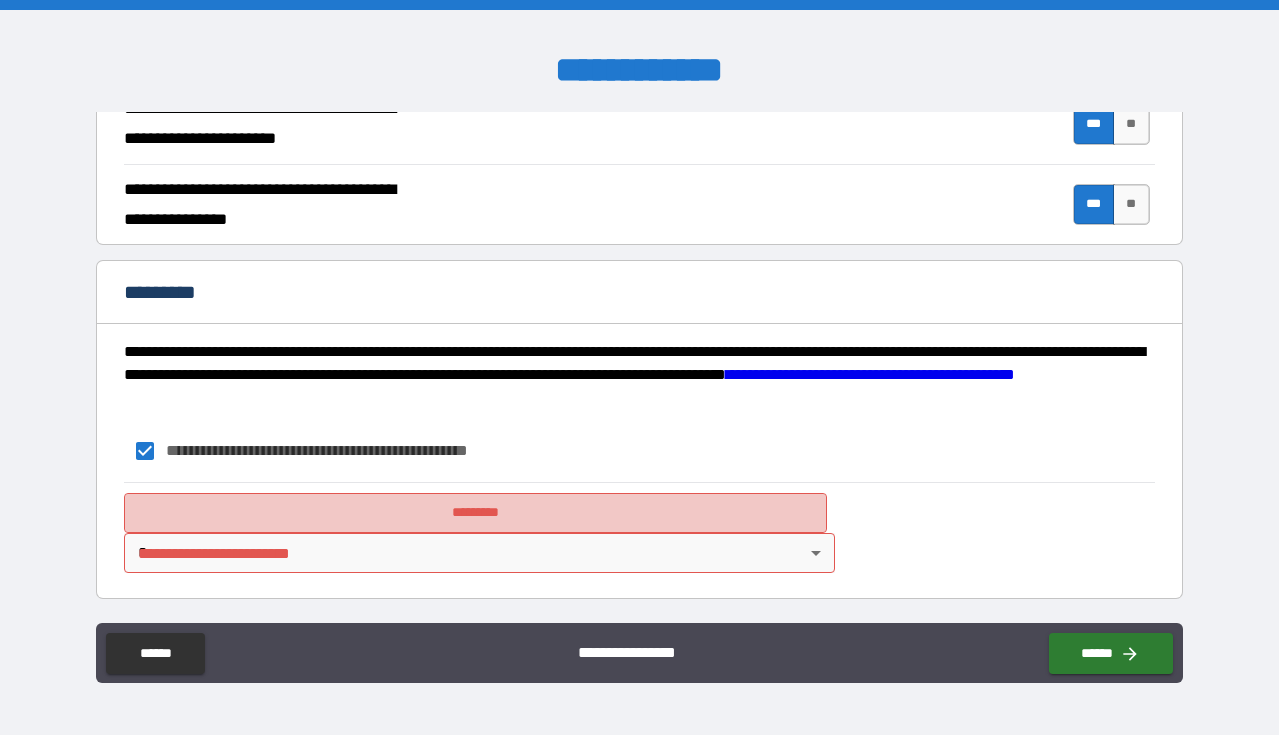 click on "*********" at bounding box center (475, 513) 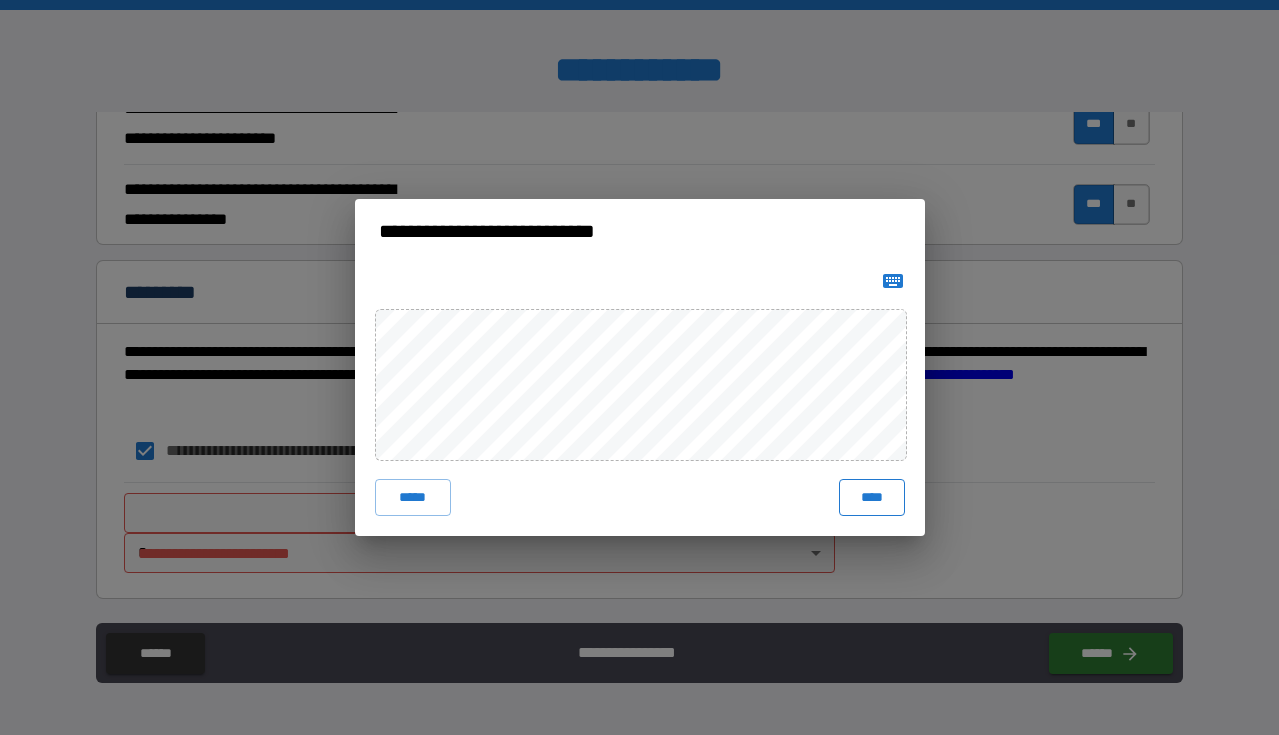 click on "****" at bounding box center (872, 497) 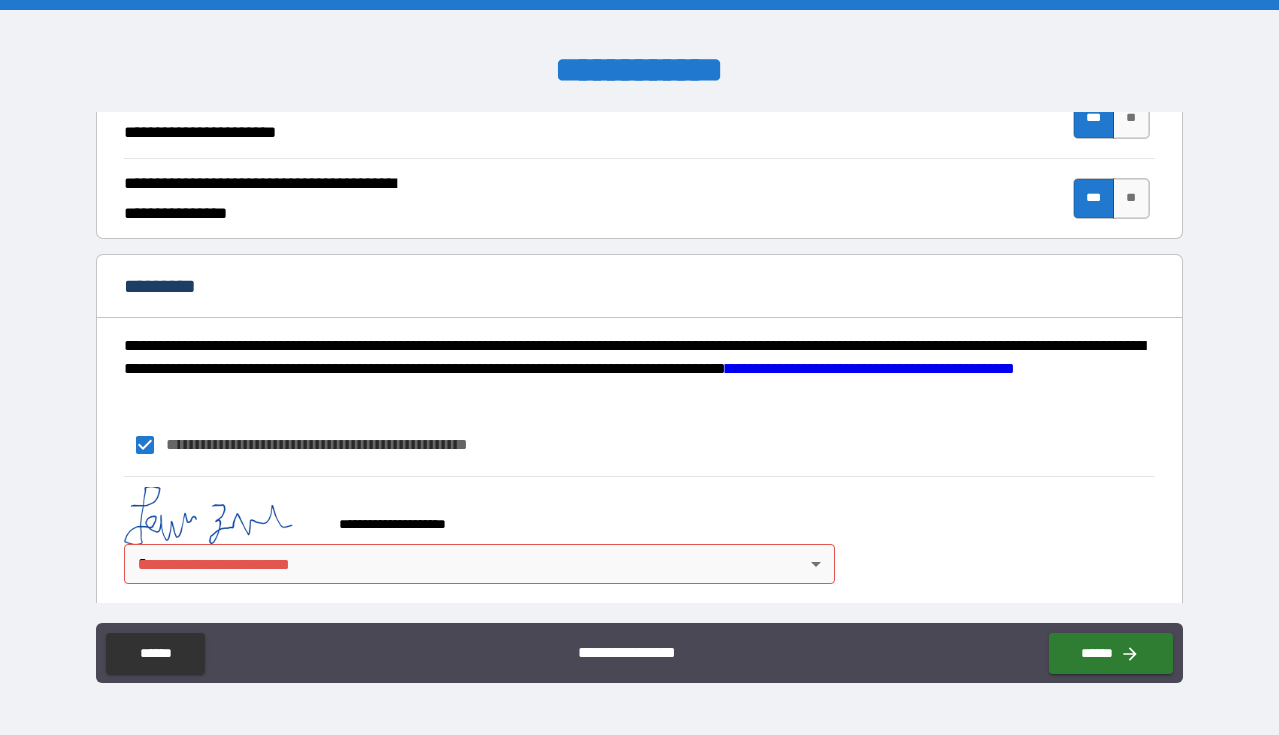 scroll, scrollTop: 1971, scrollLeft: 0, axis: vertical 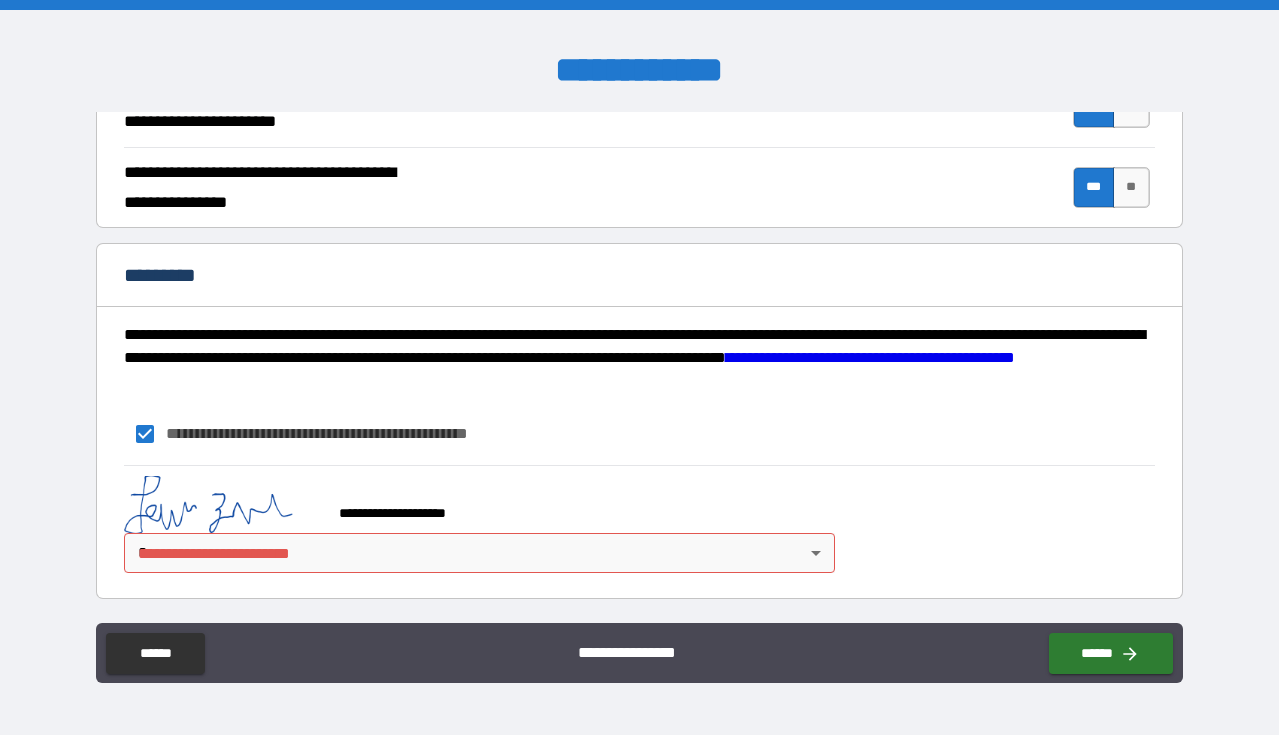 click on "**********" at bounding box center (639, 367) 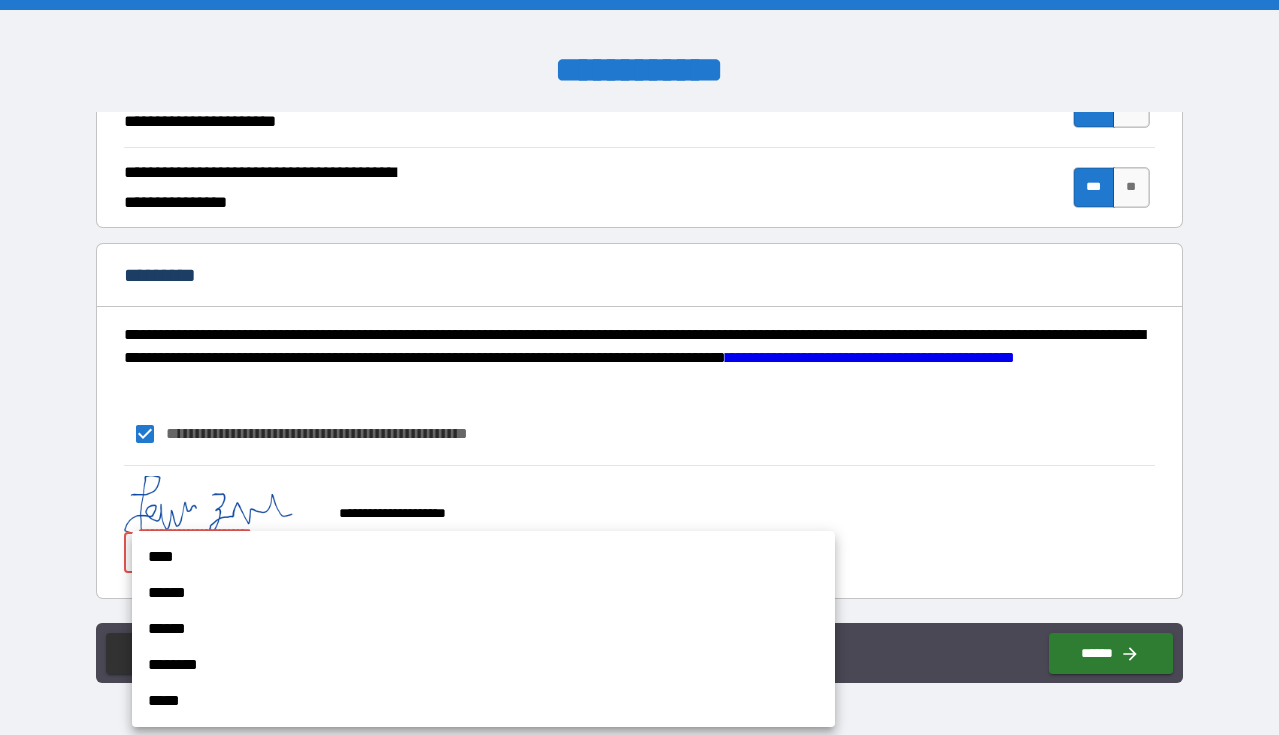 click on "****" at bounding box center [483, 557] 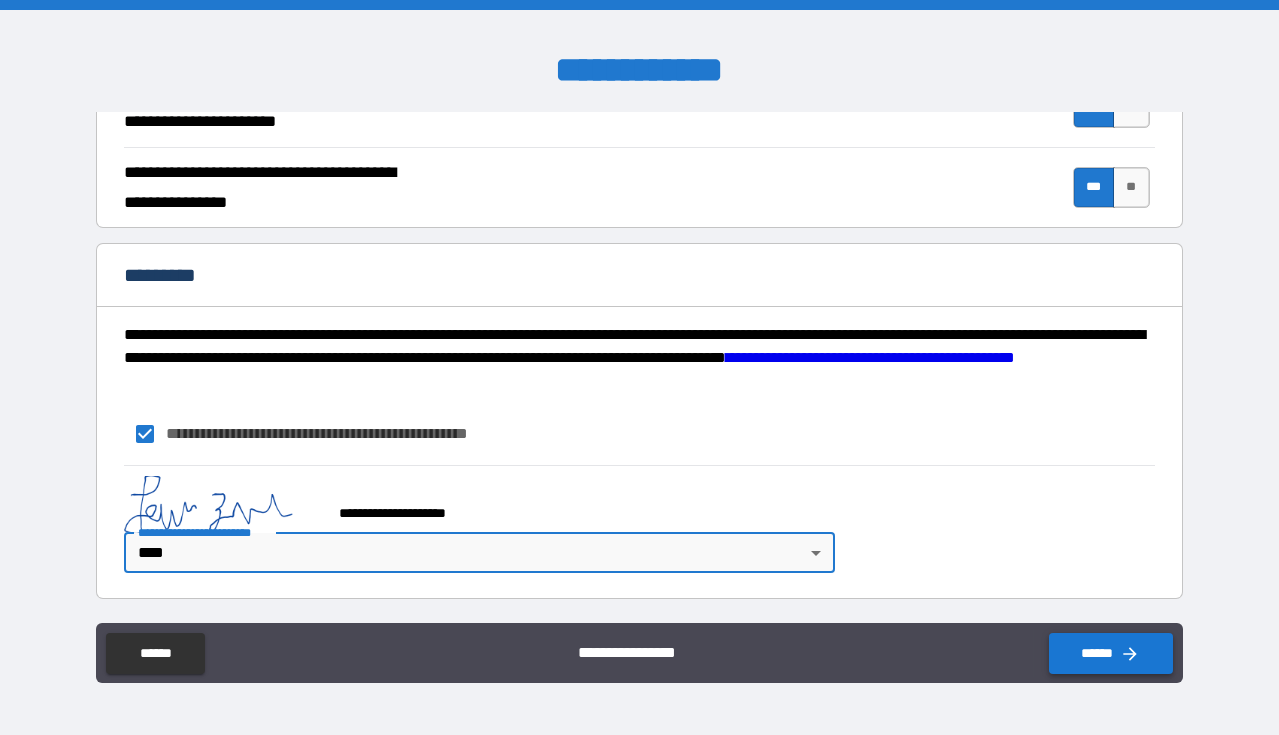click 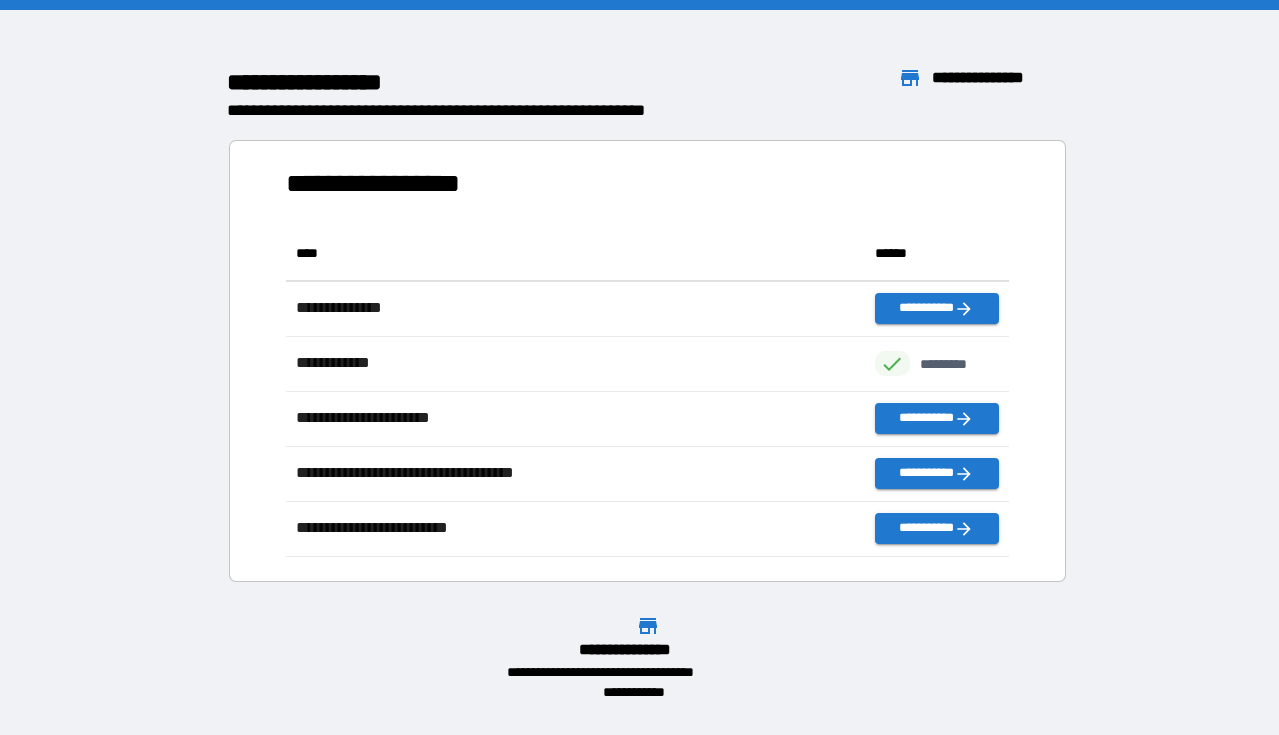 scroll, scrollTop: 1, scrollLeft: 1, axis: both 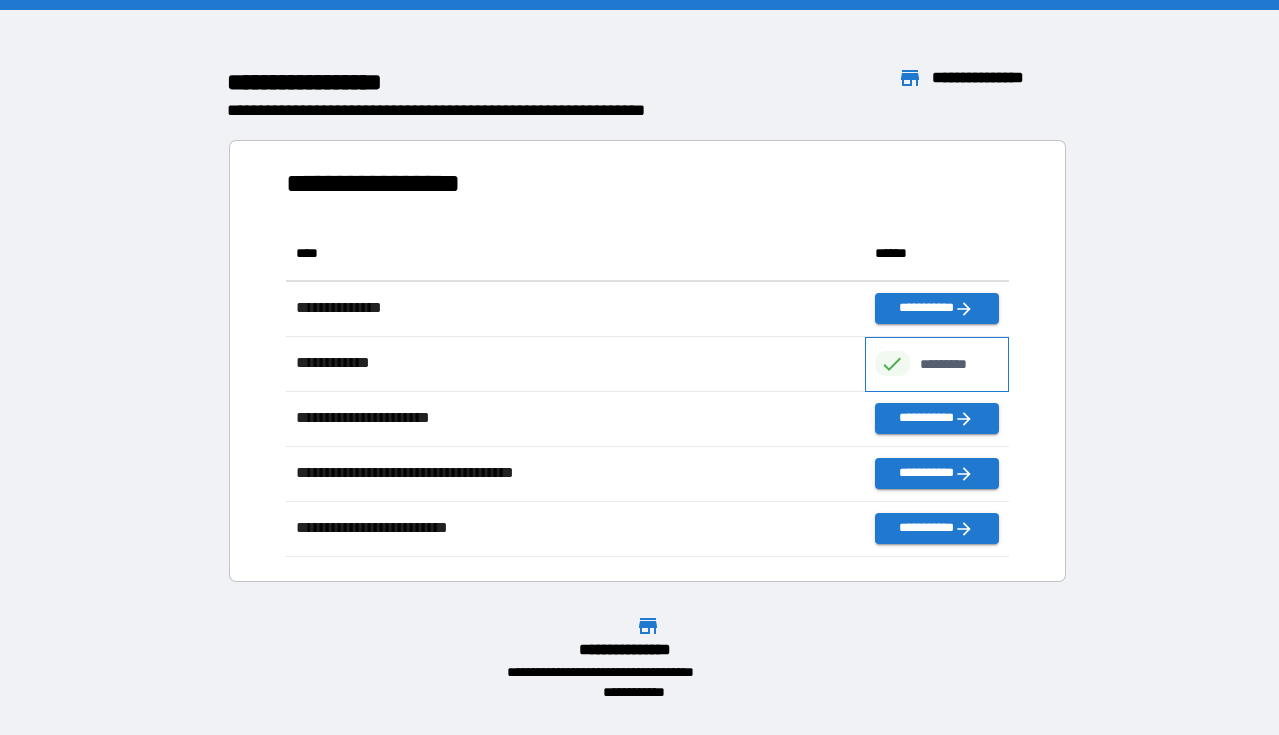 click 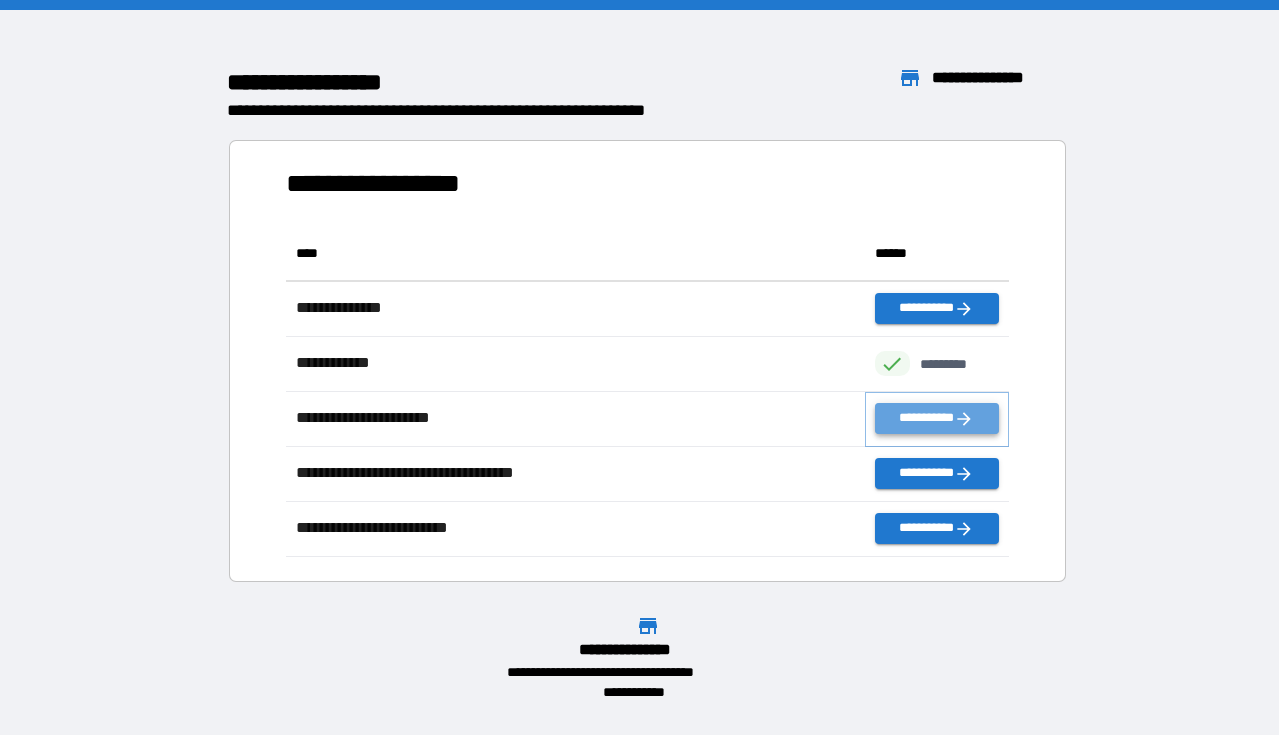 click on "**********" at bounding box center (937, 418) 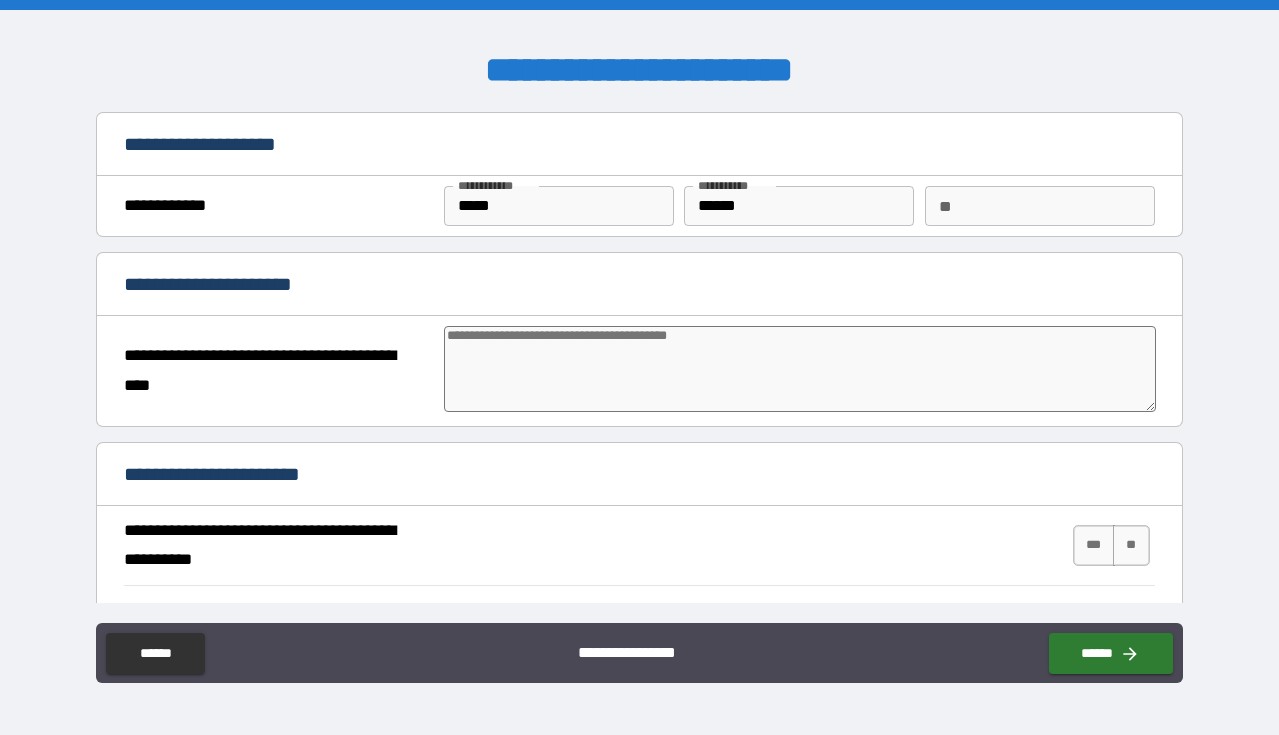 type on "*" 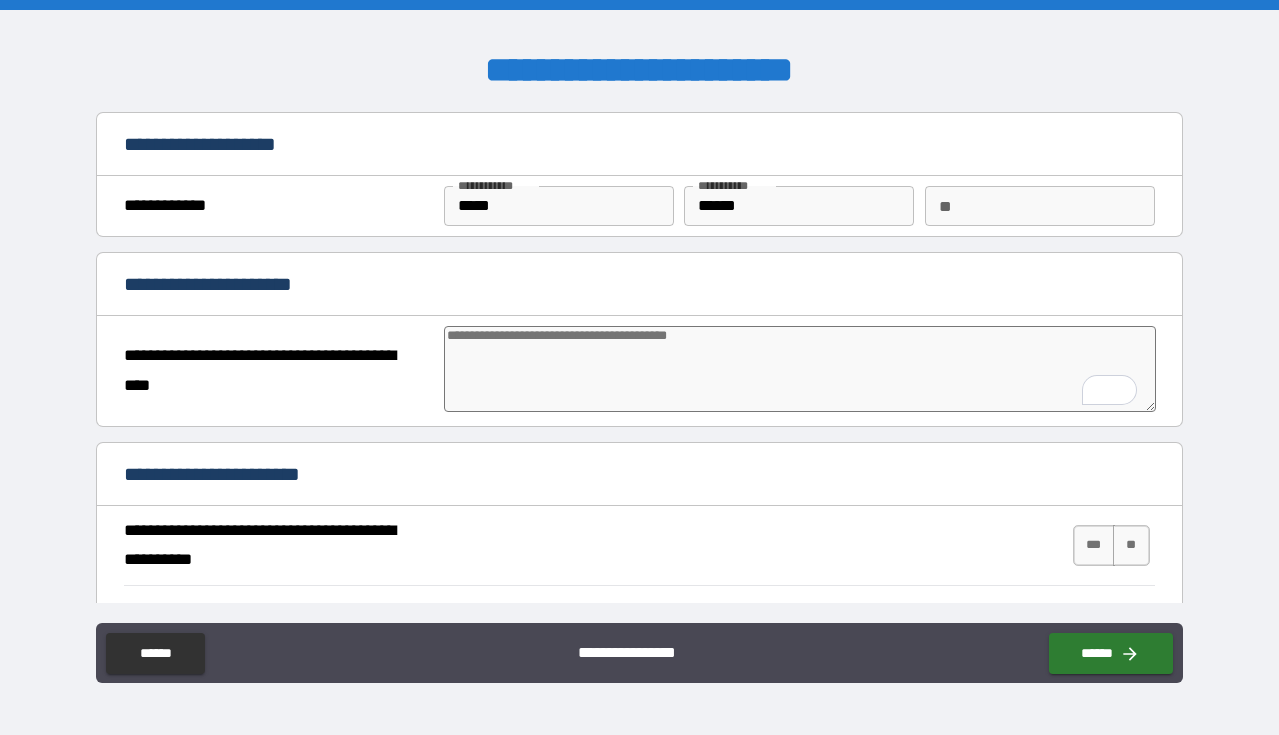 click at bounding box center (800, 369) 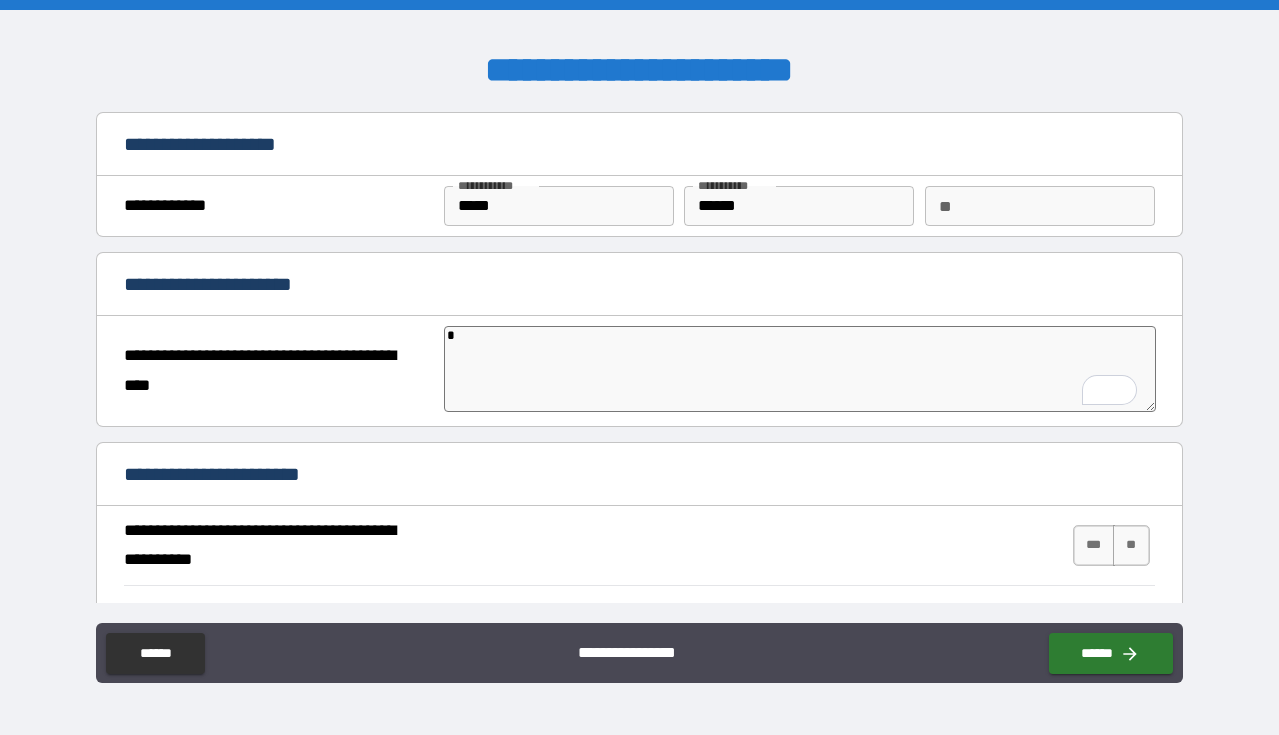 type on "**" 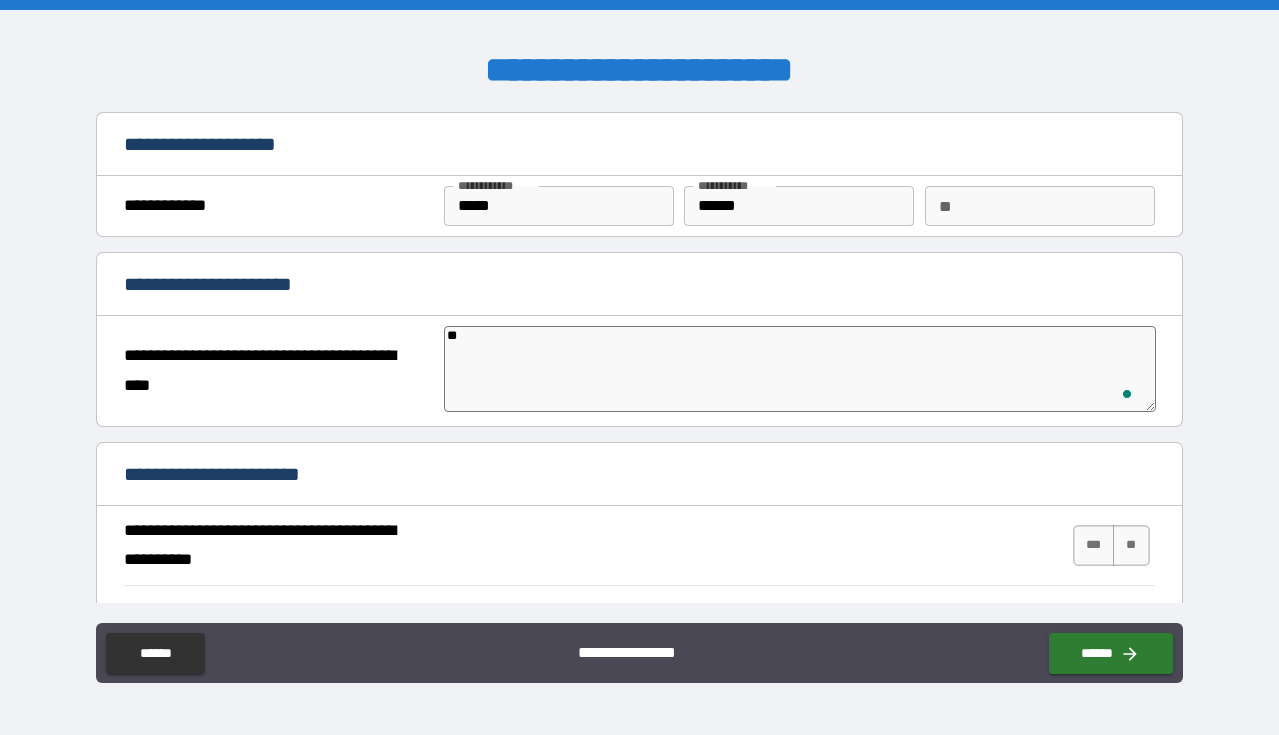 type on "***" 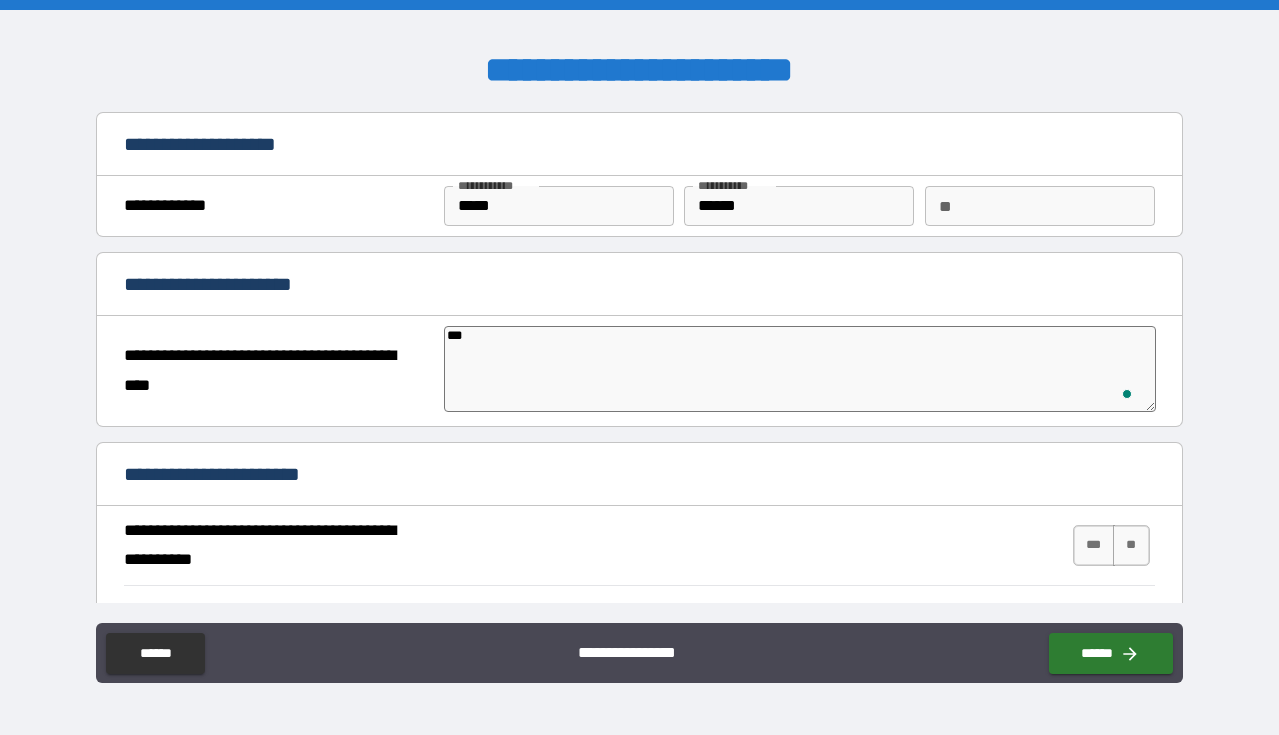 type on "*" 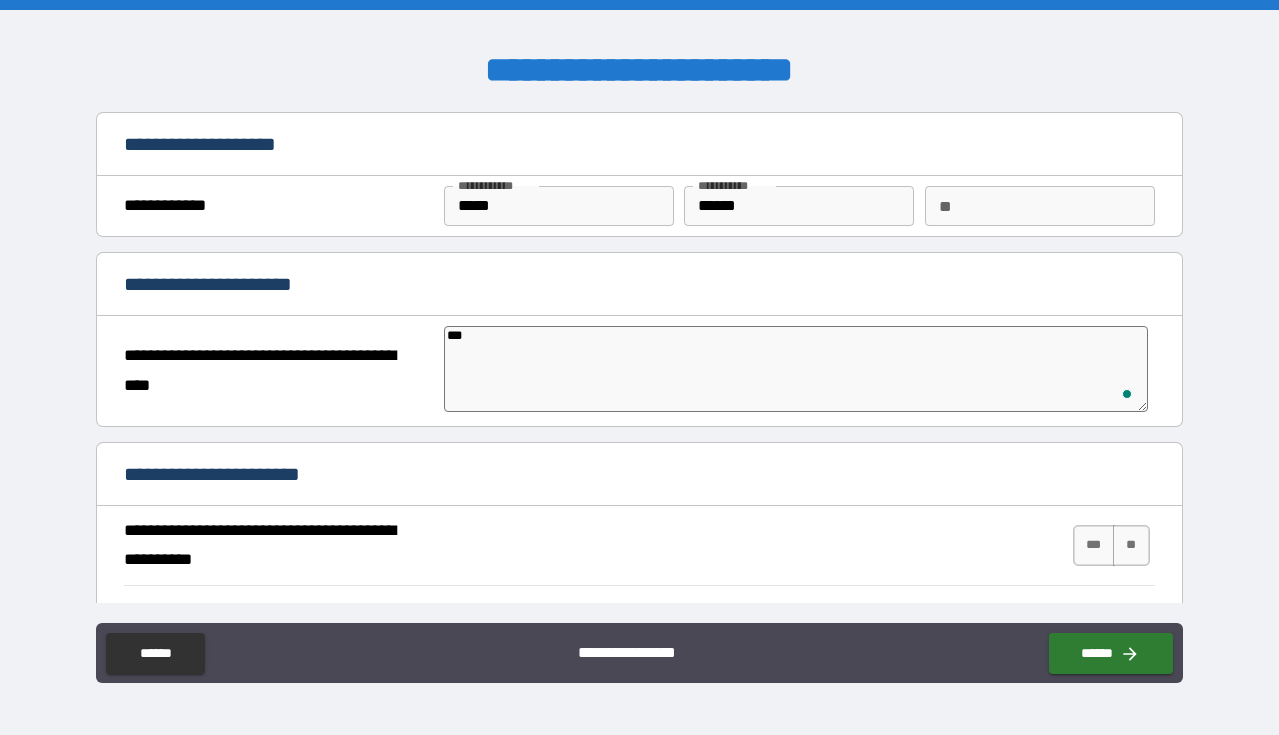 type on "****" 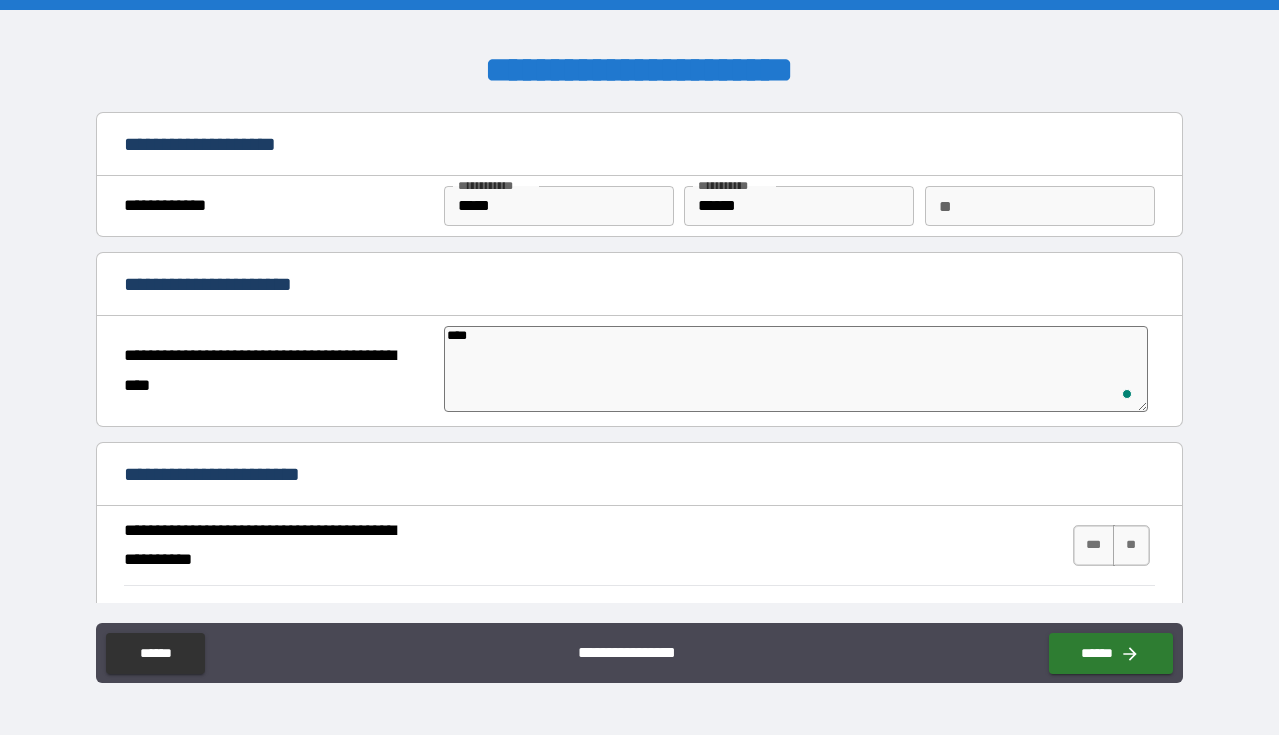 type on "*" 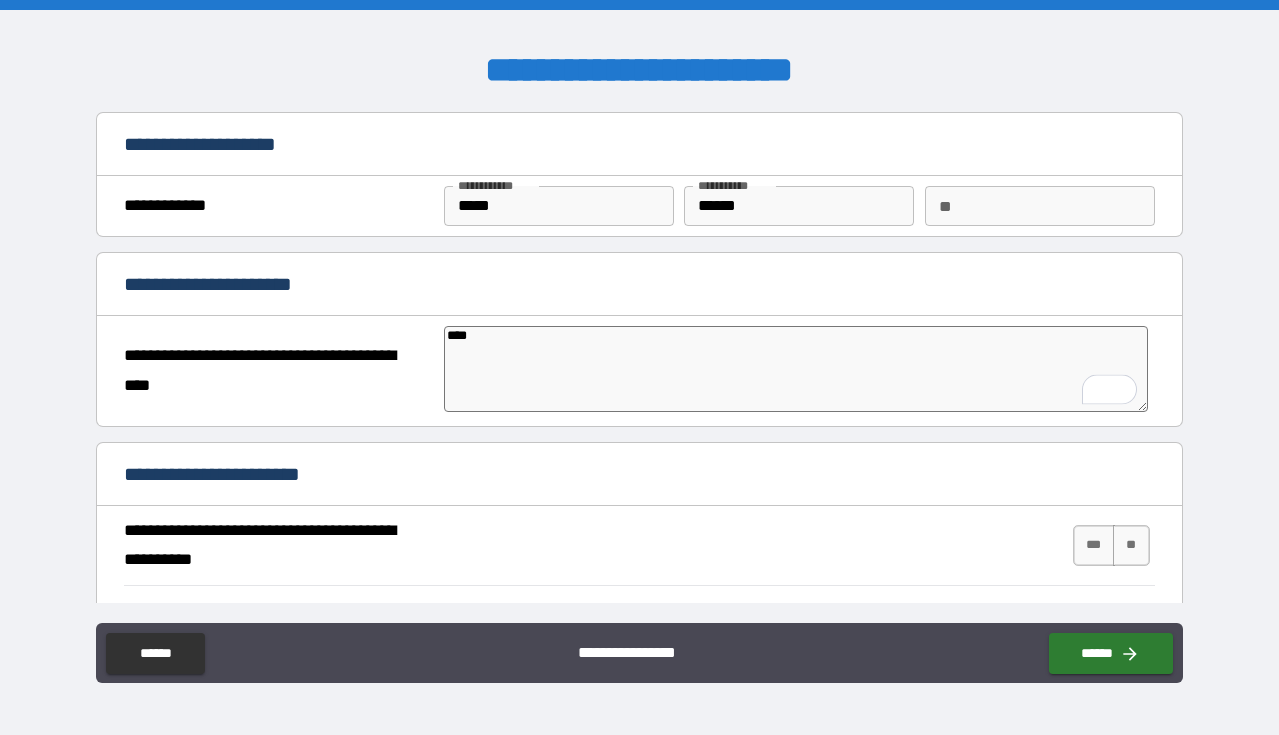 scroll, scrollTop: 60, scrollLeft: 0, axis: vertical 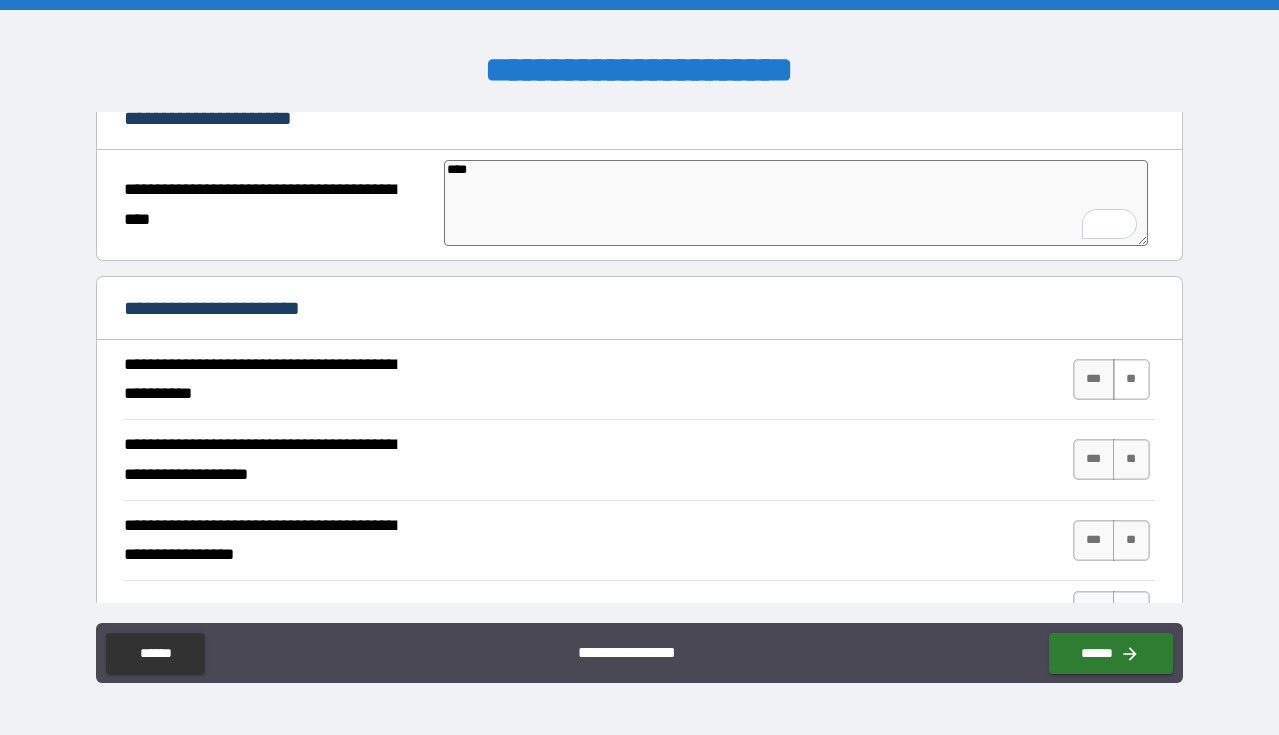 click on "**" at bounding box center (1131, 379) 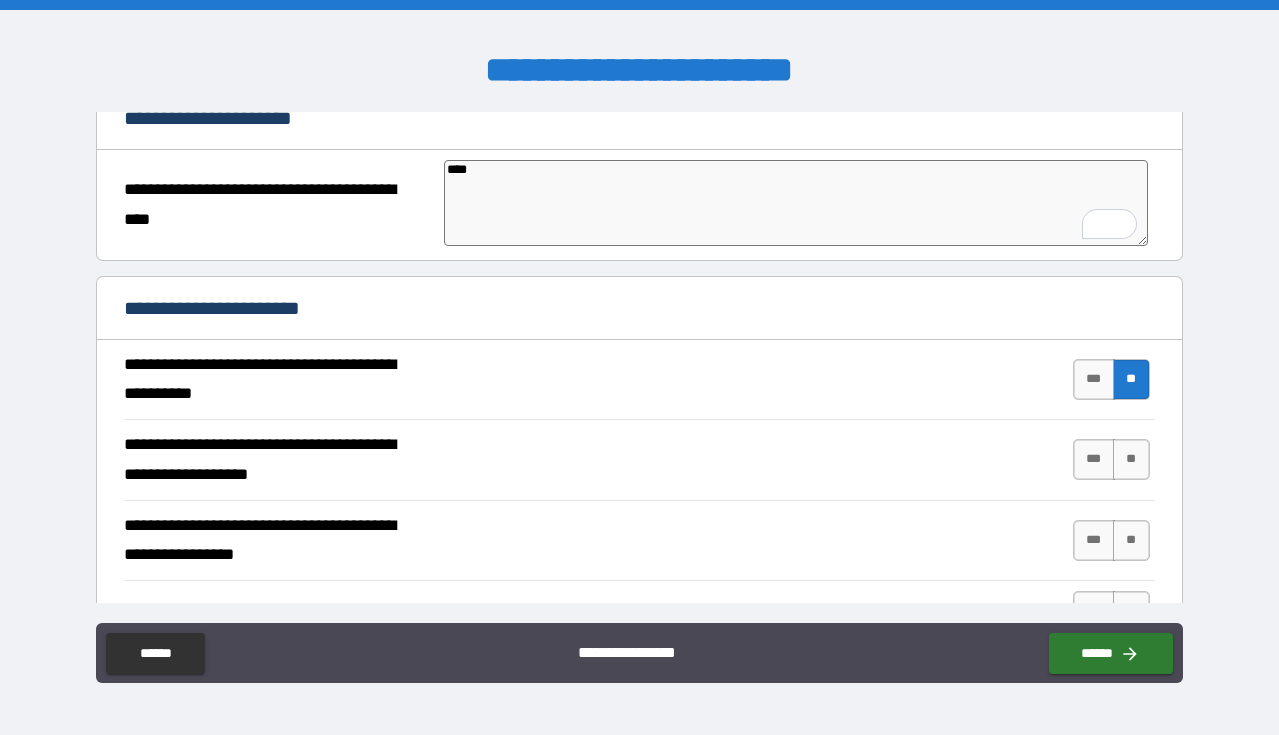 scroll, scrollTop: 203, scrollLeft: 0, axis: vertical 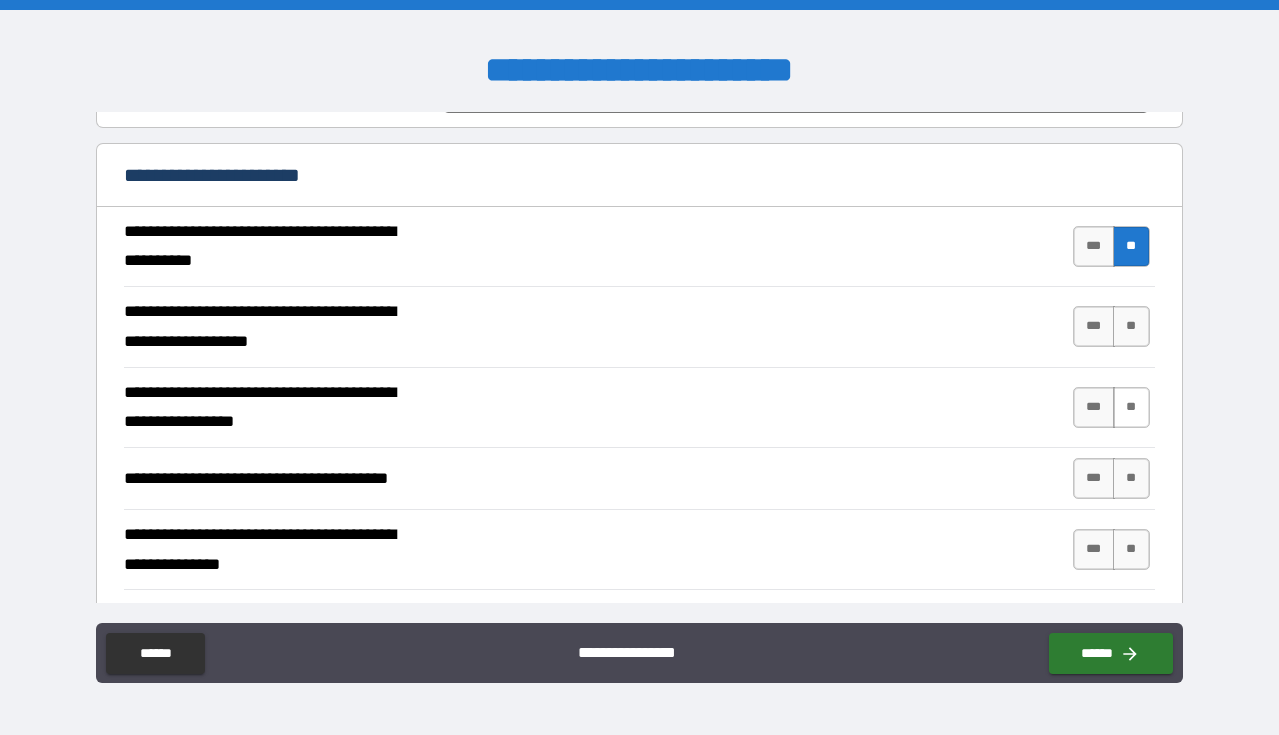 click on "**" at bounding box center [1131, 407] 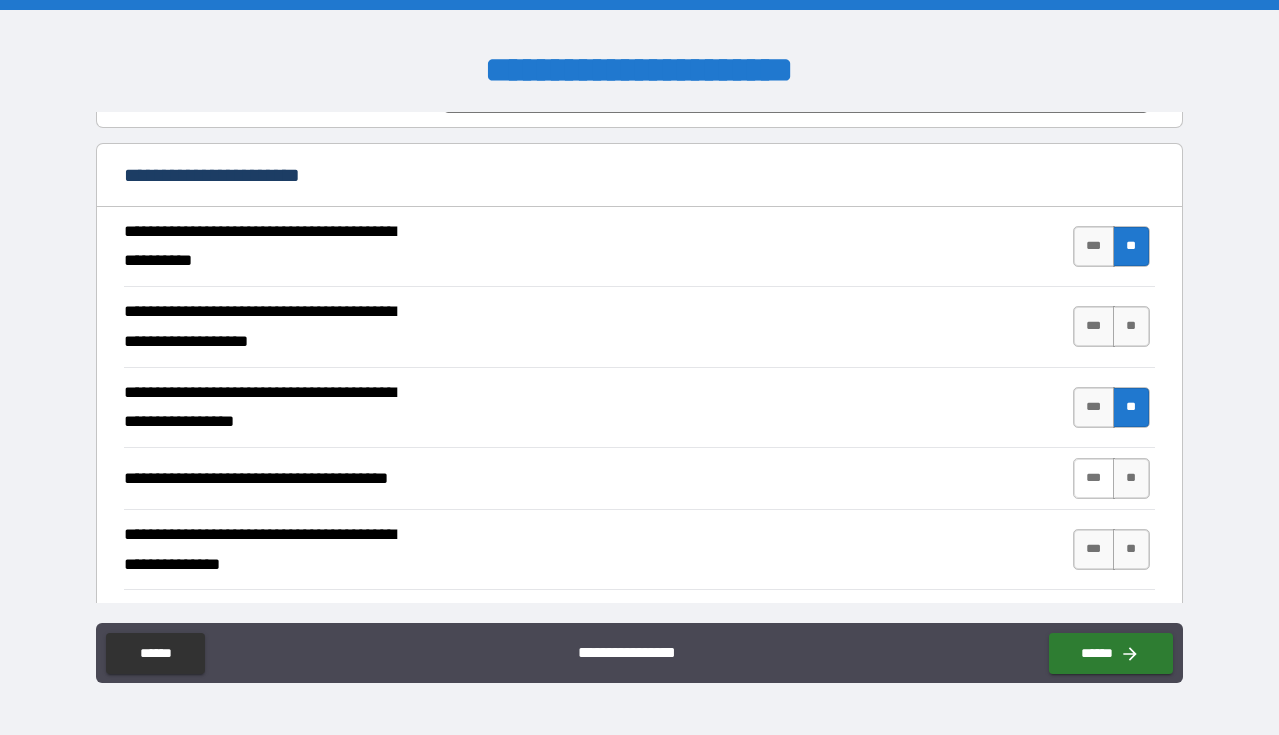 click on "***" at bounding box center [1094, 478] 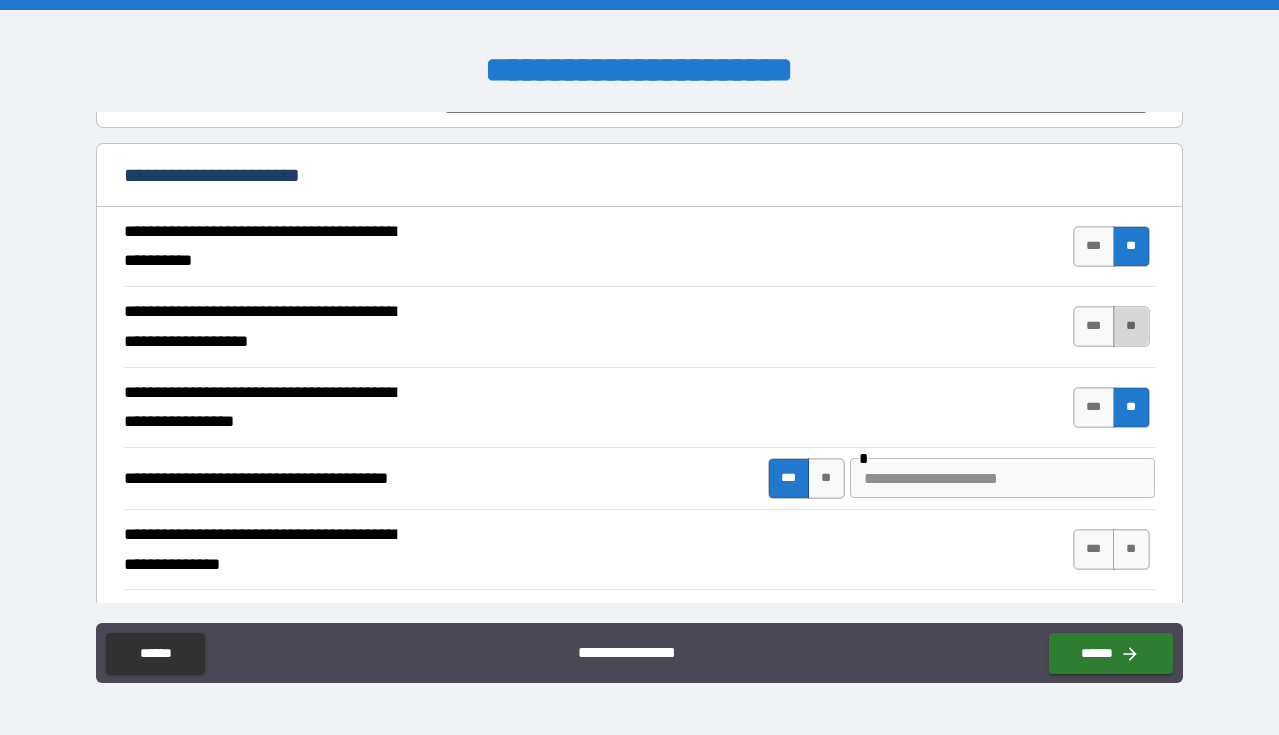 click on "**" at bounding box center (1131, 326) 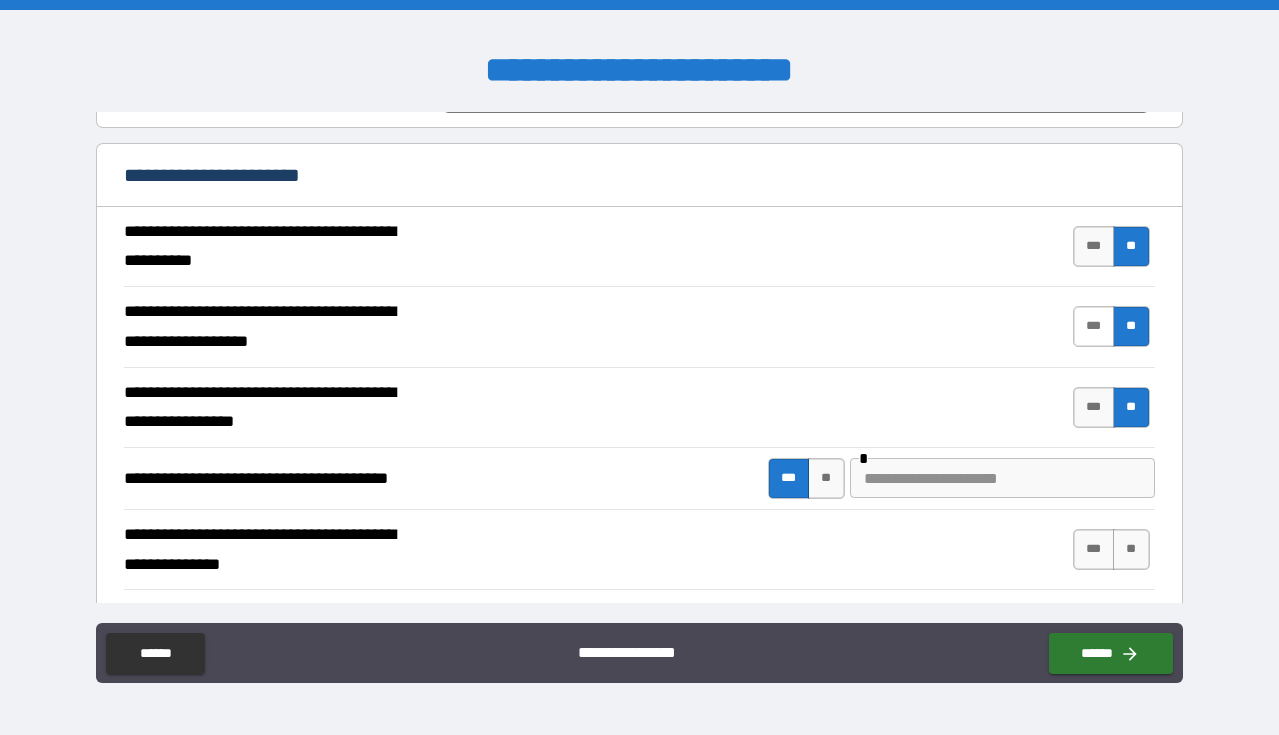 click on "***" at bounding box center [1094, 326] 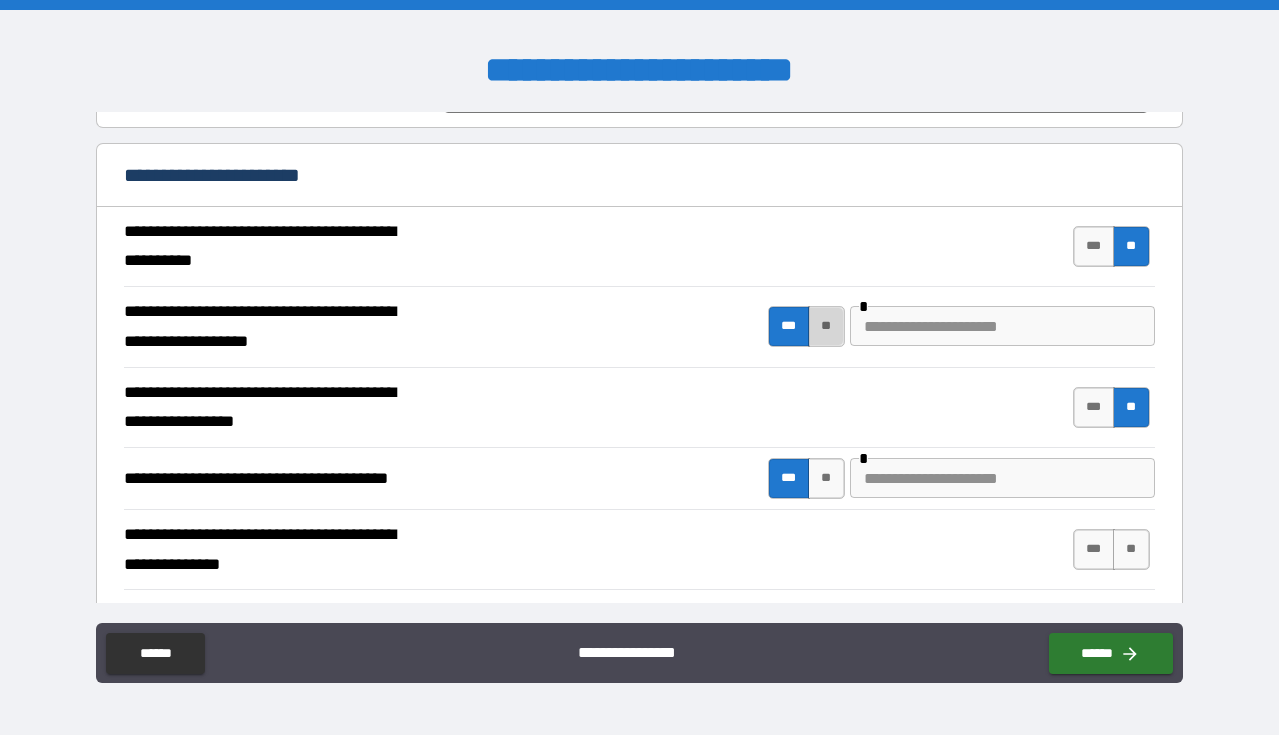 click on "**" at bounding box center (826, 326) 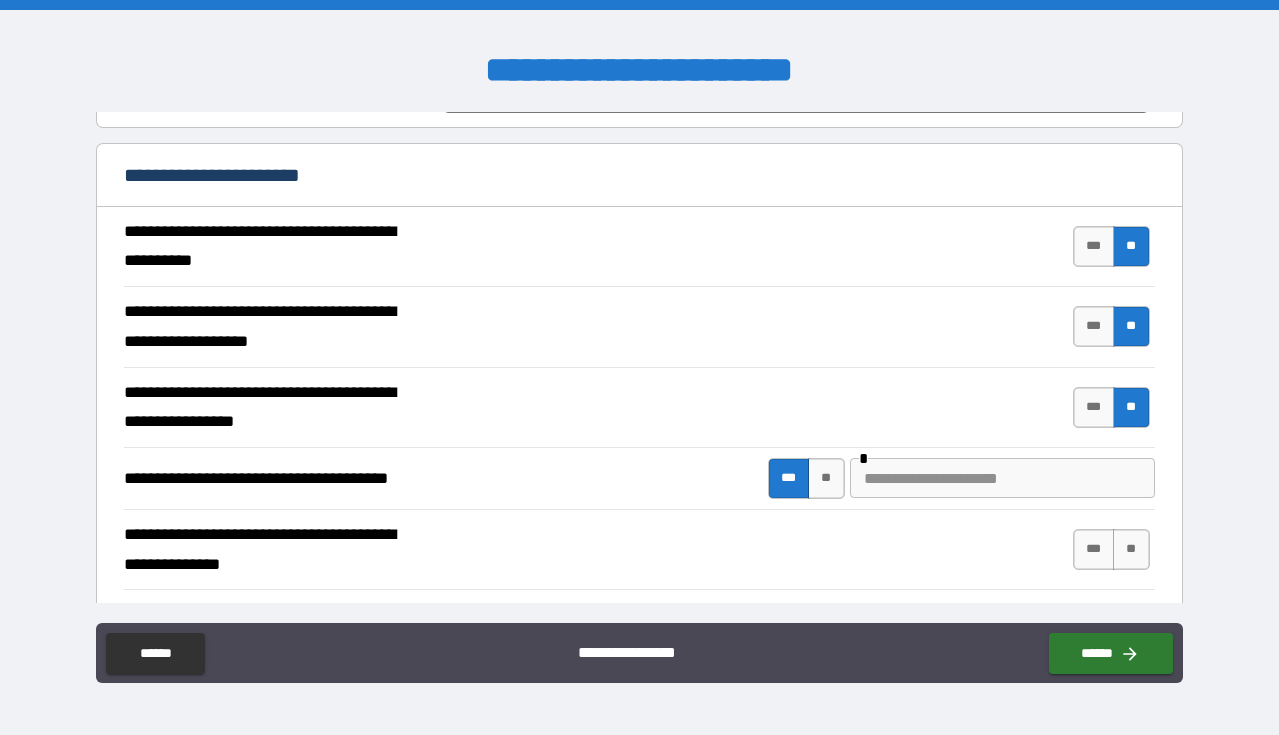 click on "**********" at bounding box center (639, 478) 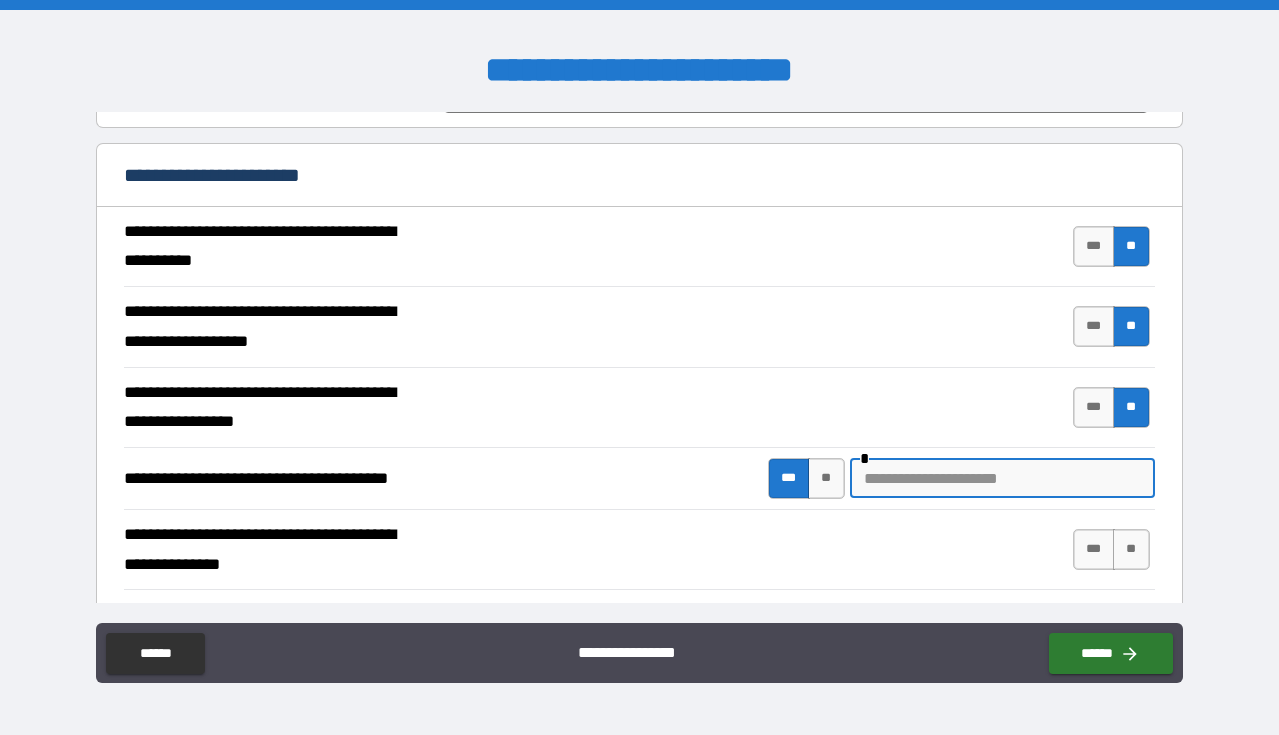 click at bounding box center [1002, 478] 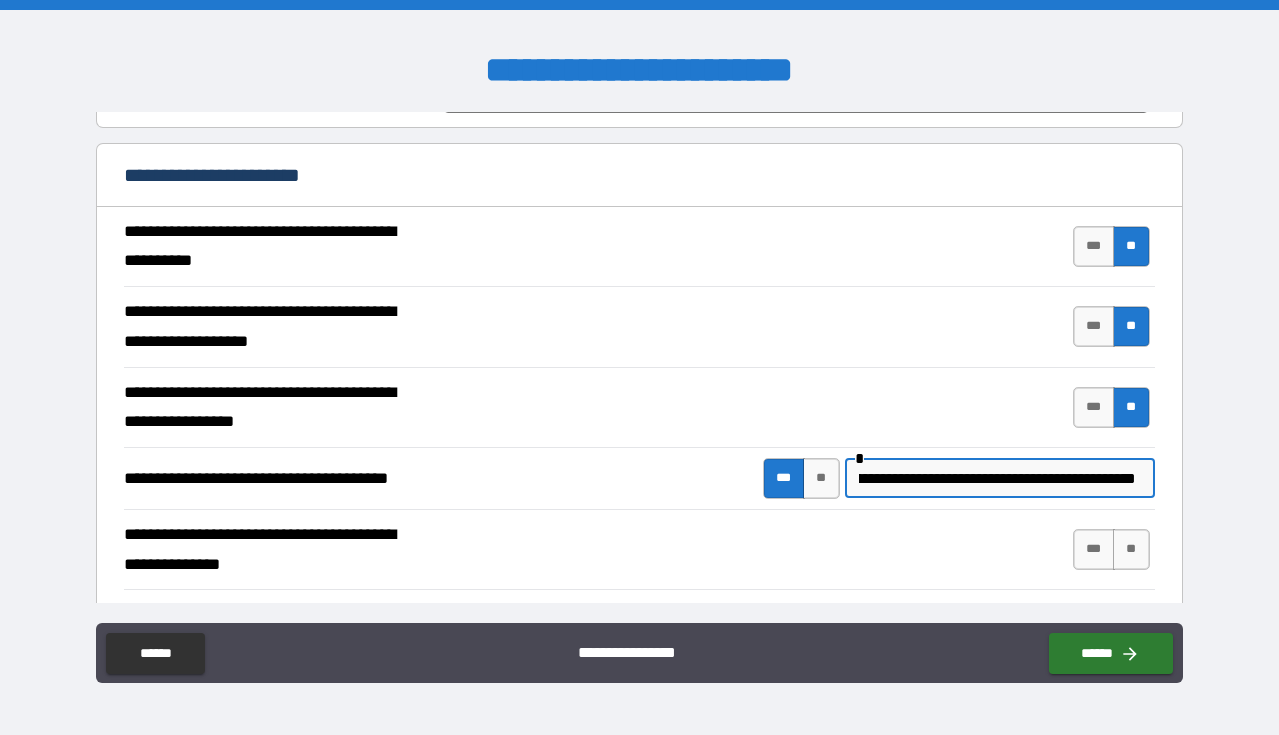 scroll, scrollTop: 0, scrollLeft: 219, axis: horizontal 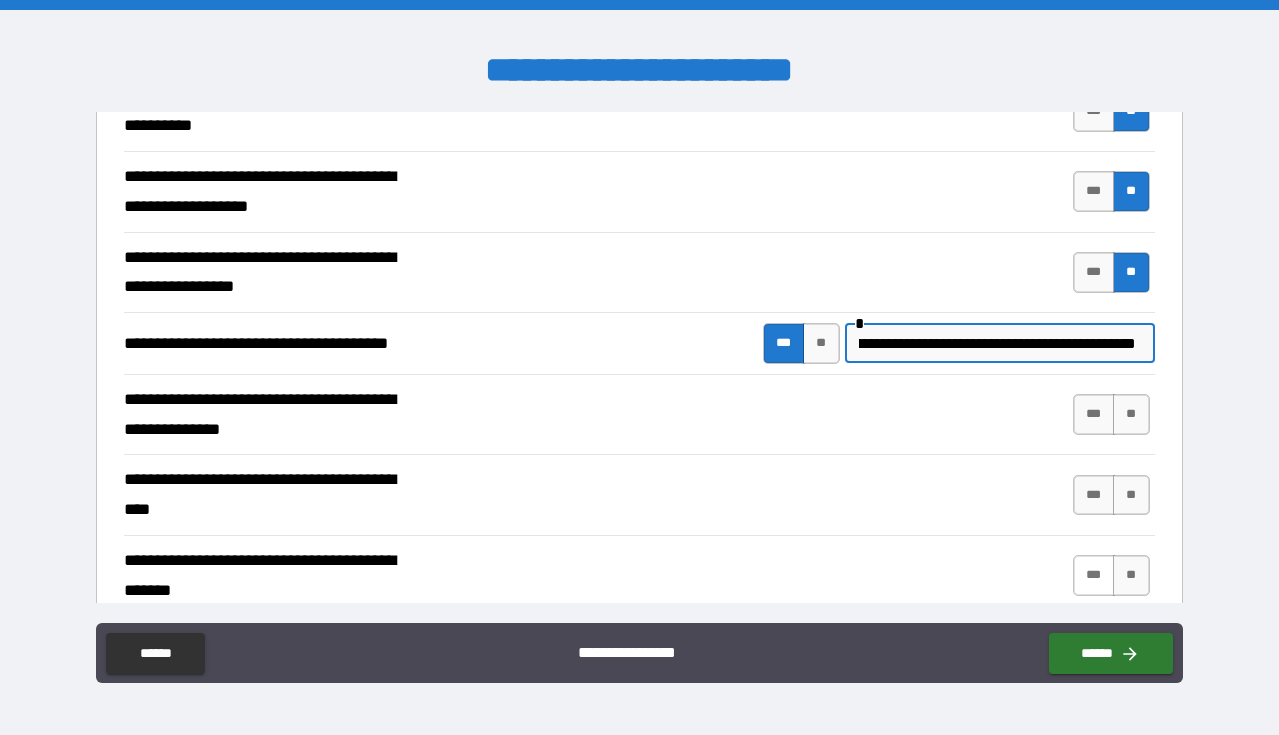 type on "**********" 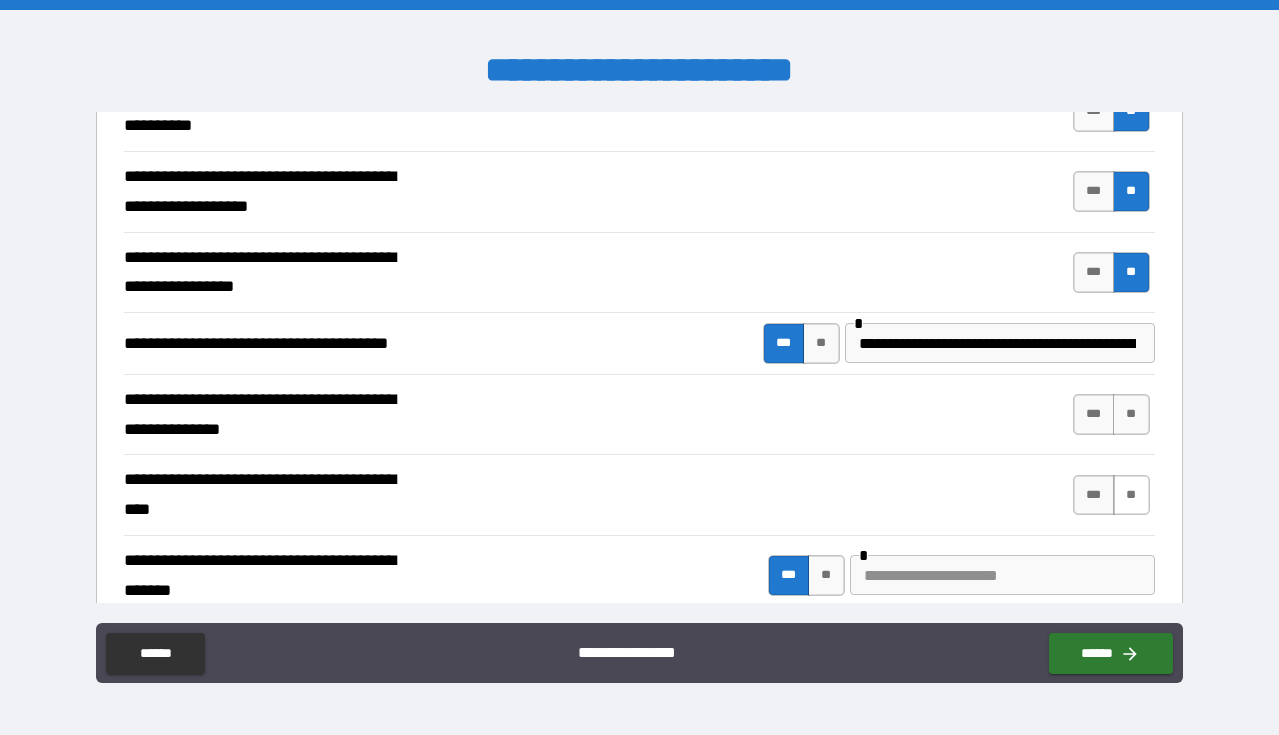click on "**" at bounding box center [1131, 495] 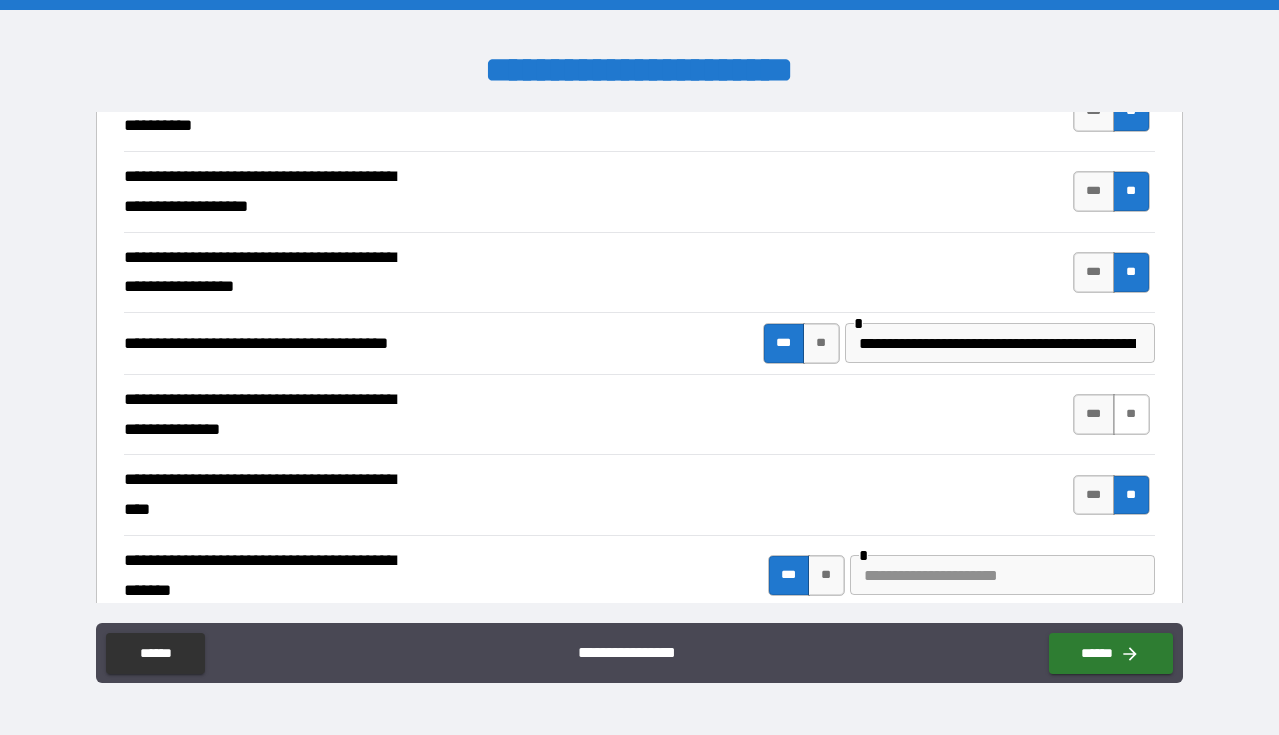 click on "**" at bounding box center (1131, 414) 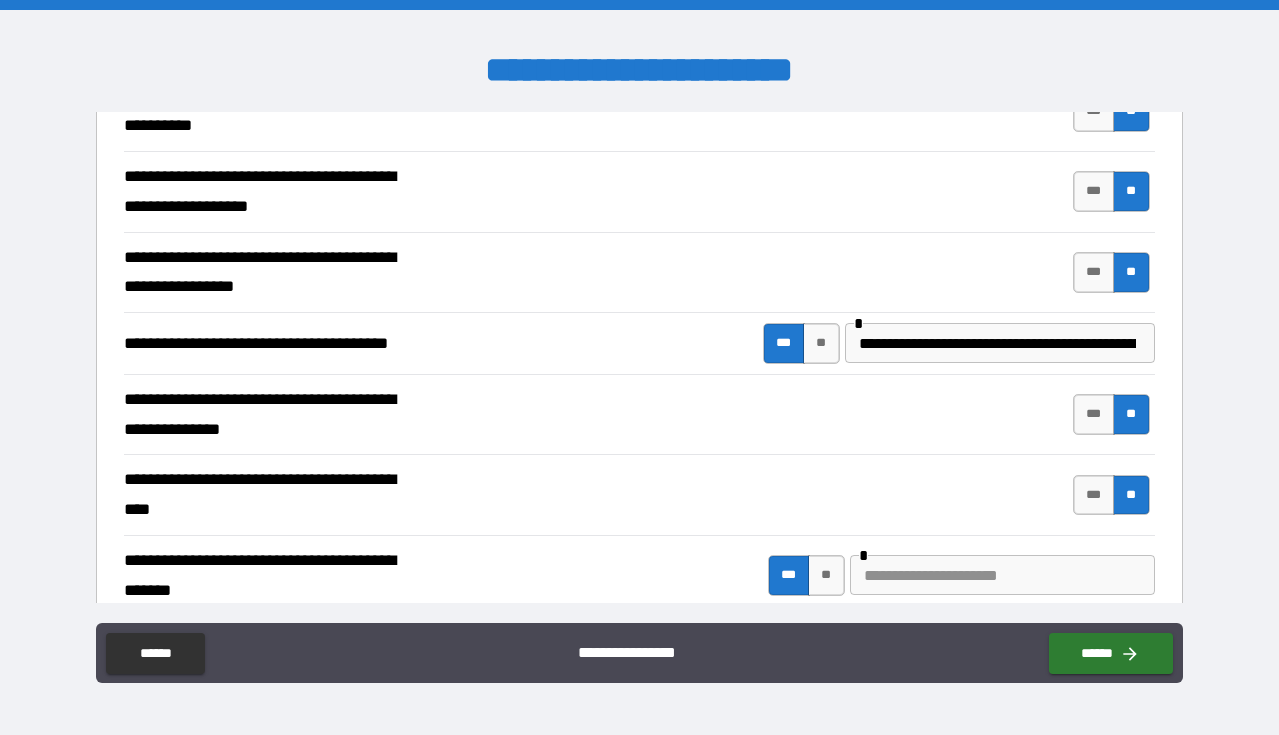 type on "*" 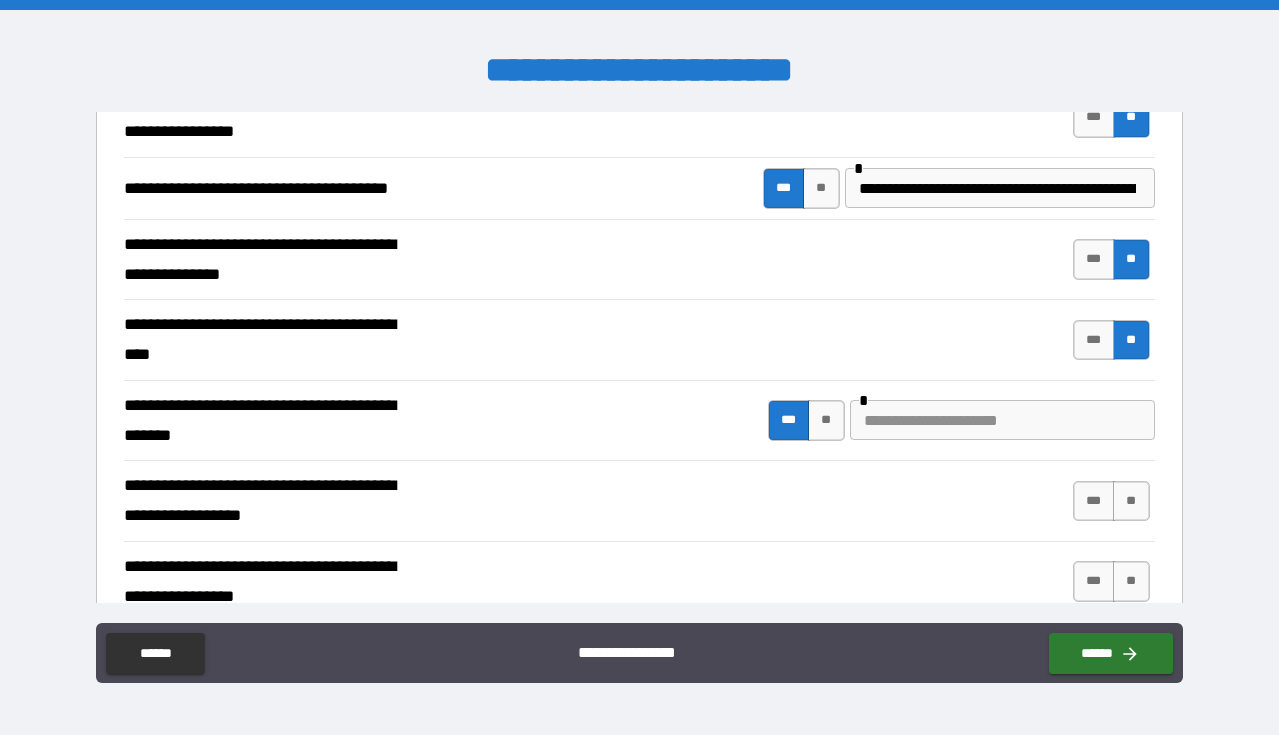 click at bounding box center [1002, 420] 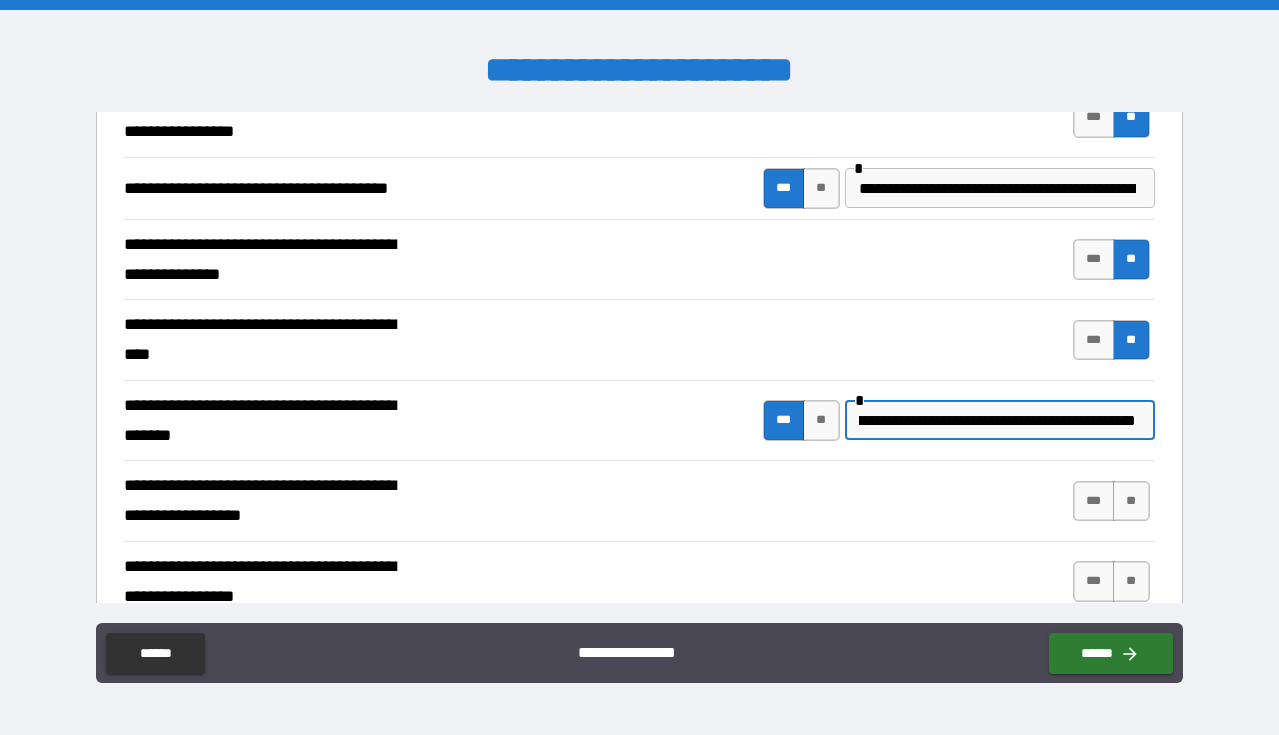 scroll, scrollTop: 0, scrollLeft: 115, axis: horizontal 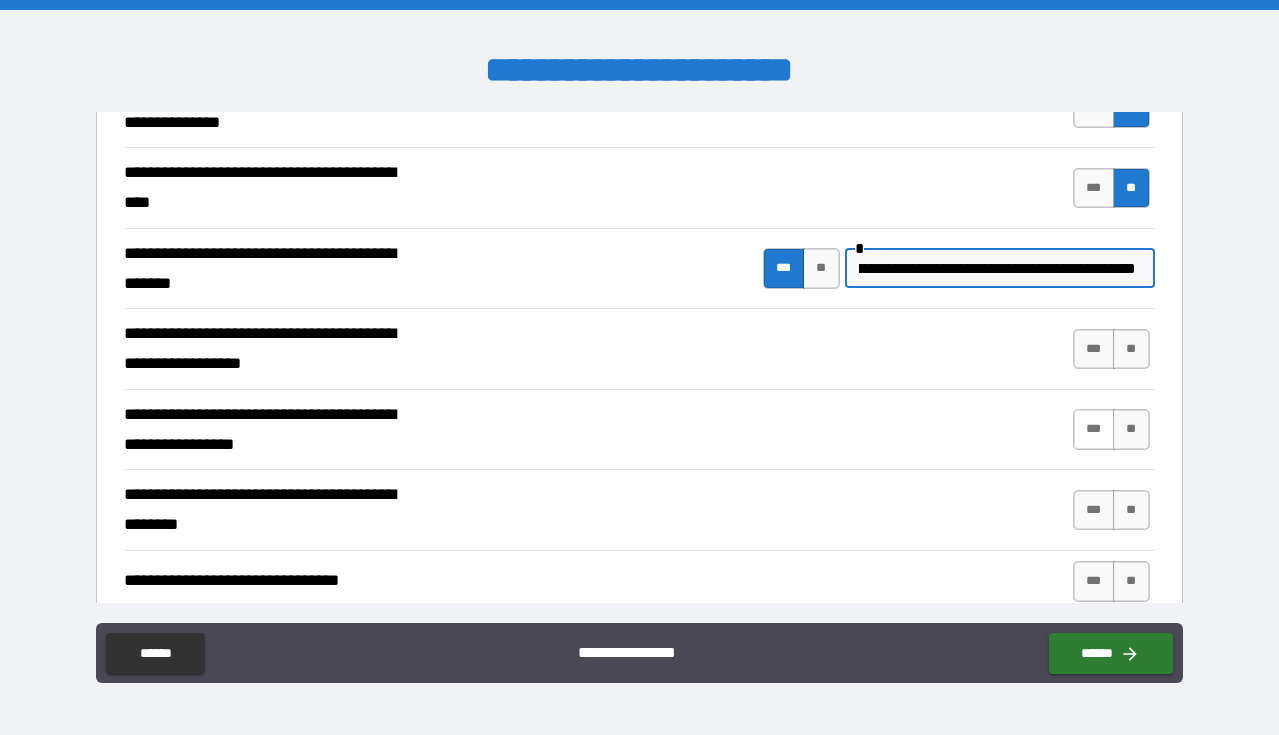 type on "**********" 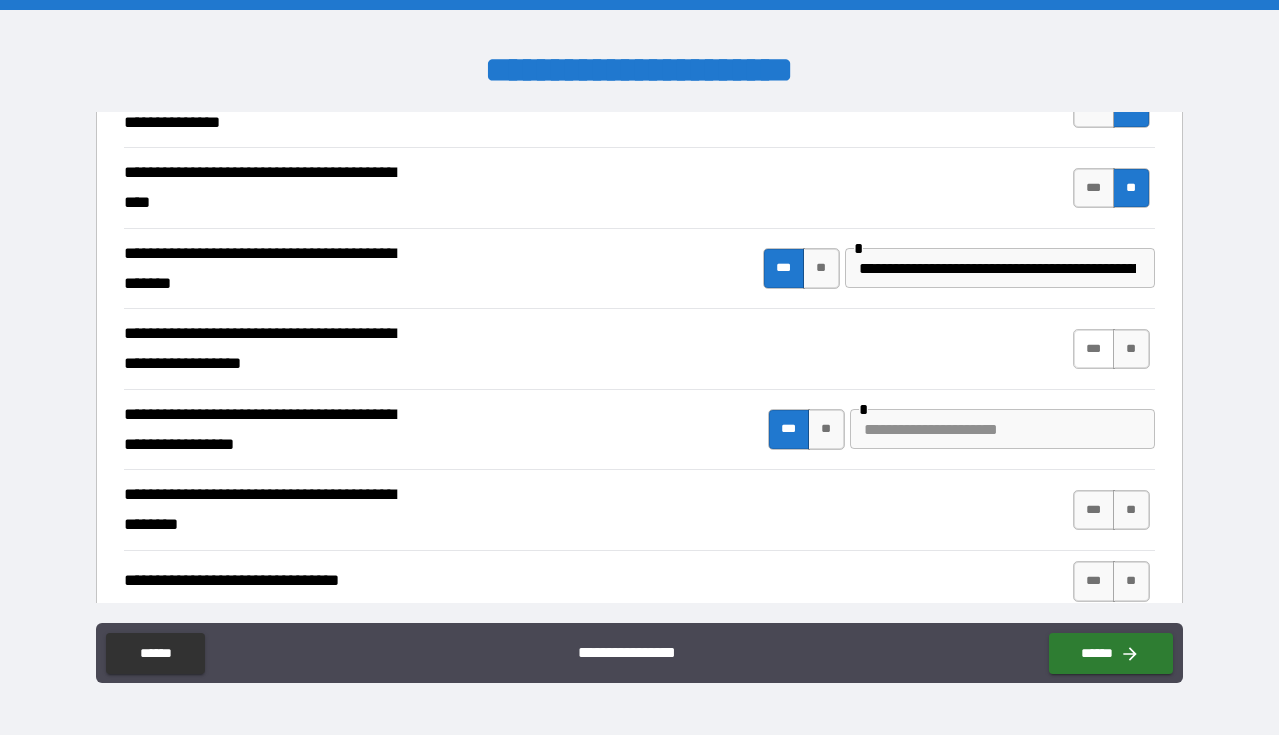 click on "***" at bounding box center [1094, 349] 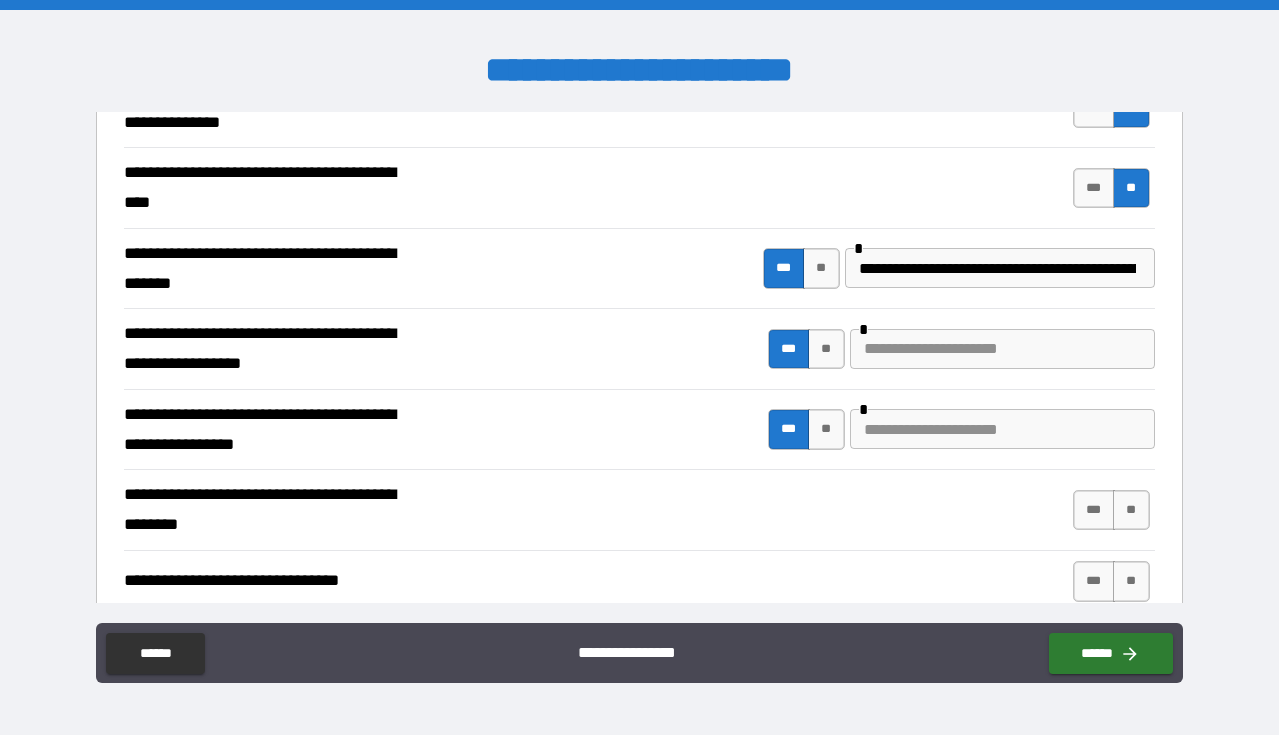 type on "*" 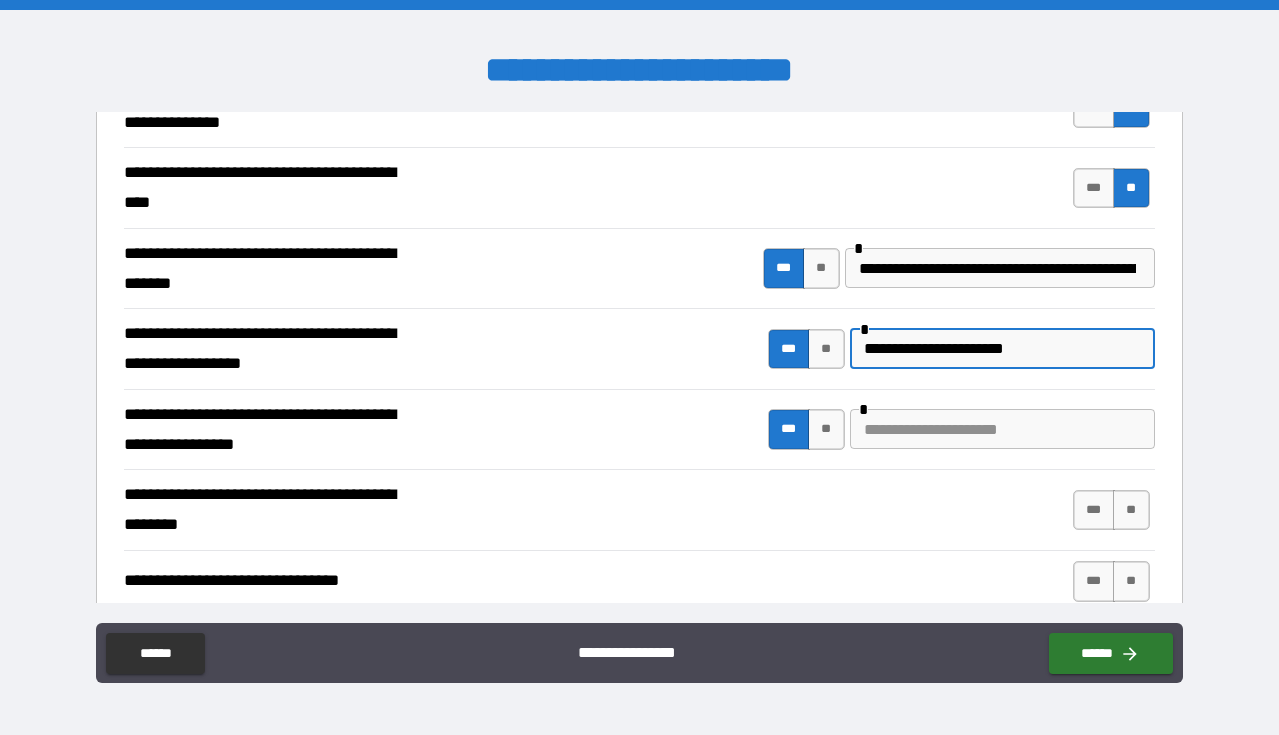 type on "**********" 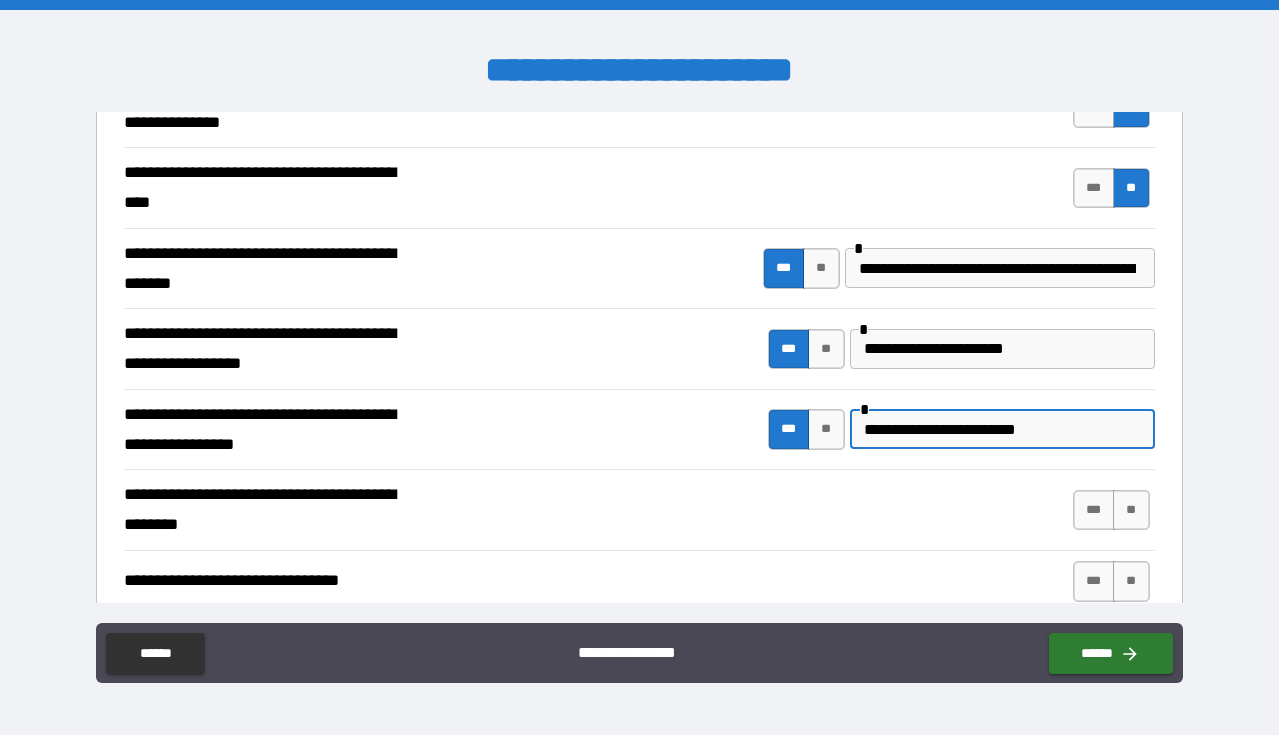 scroll, scrollTop: 777, scrollLeft: 0, axis: vertical 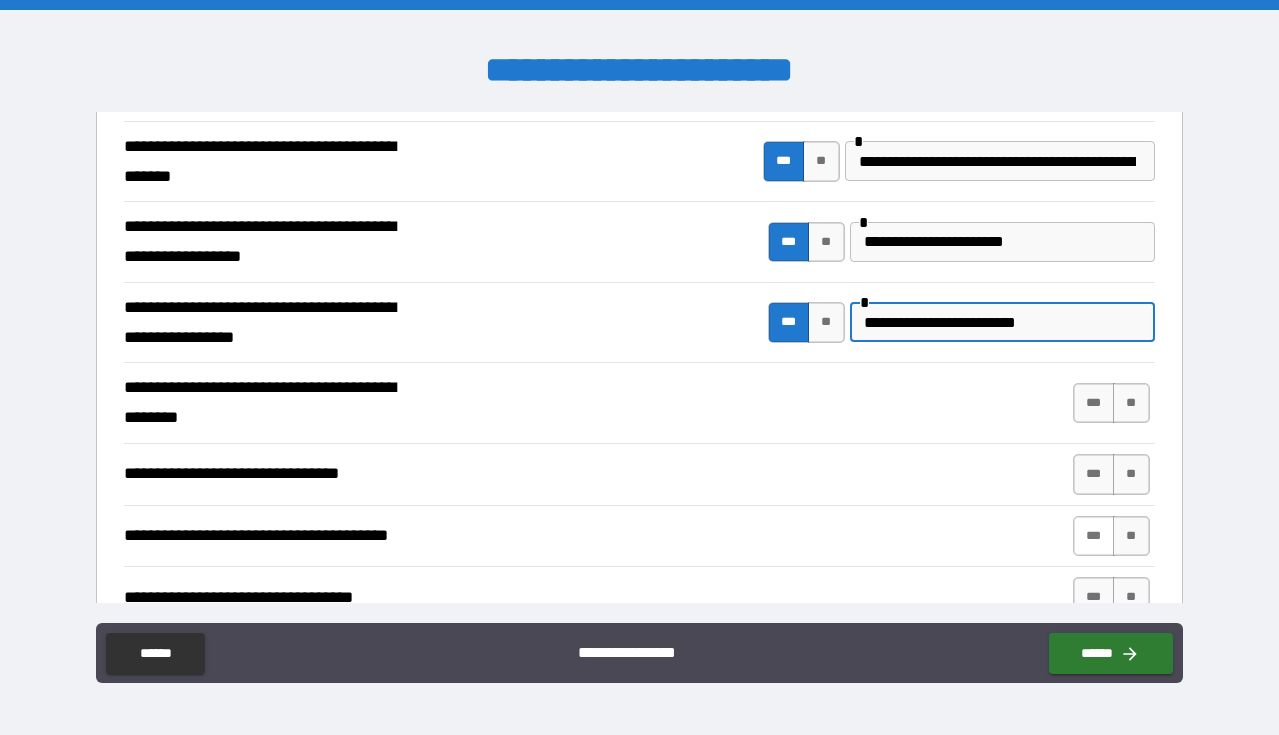 type on "**********" 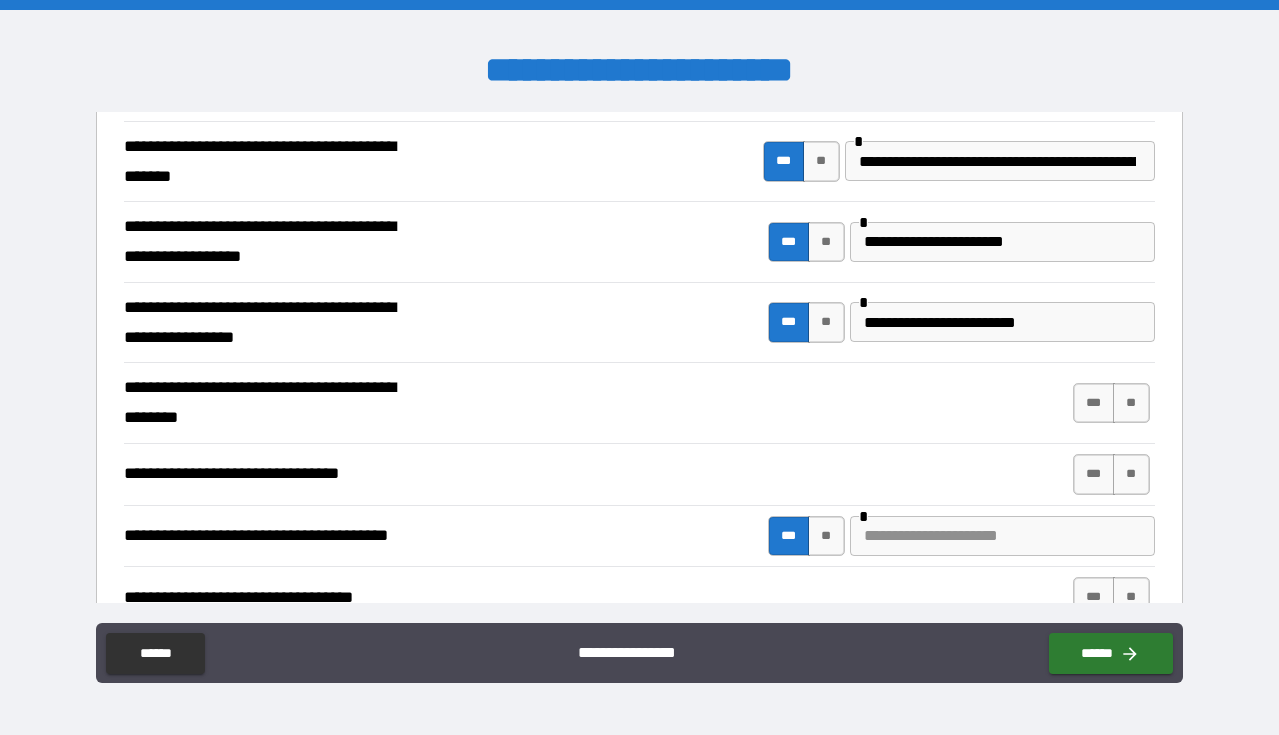 type on "*" 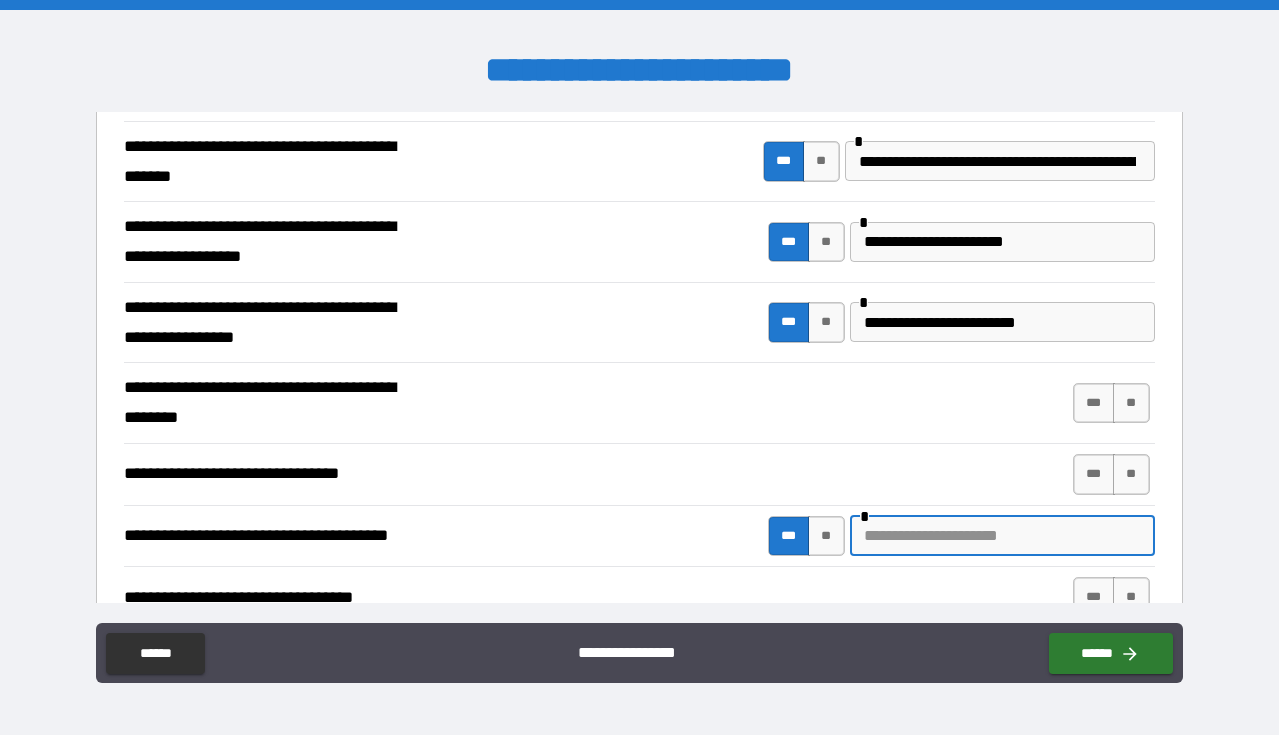click at bounding box center (1002, 536) 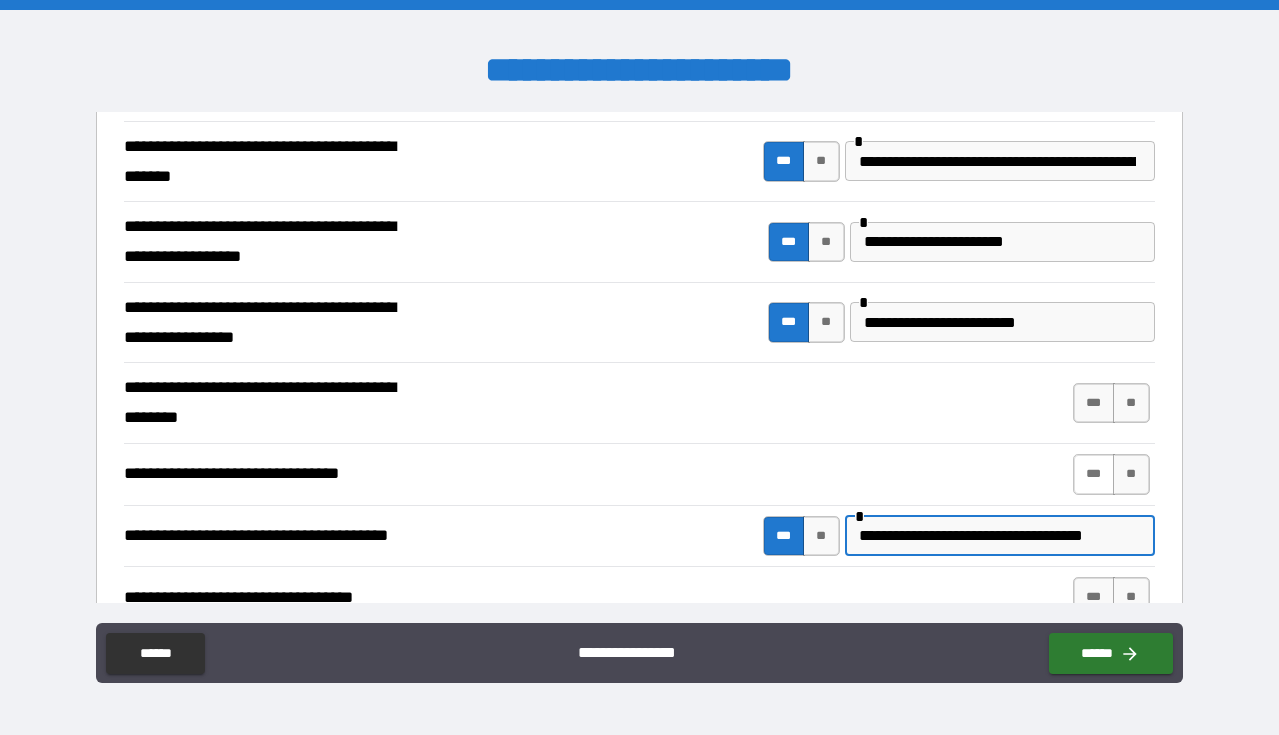 scroll, scrollTop: 0, scrollLeft: 0, axis: both 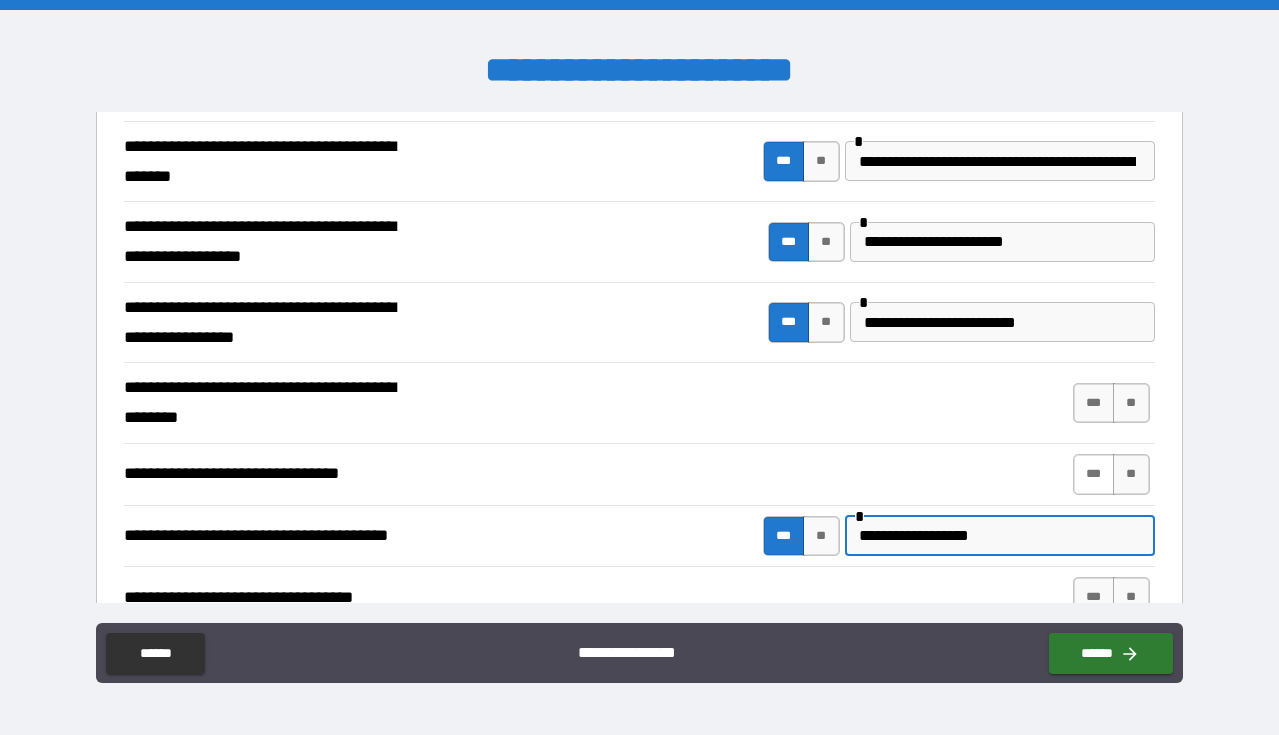 type on "**********" 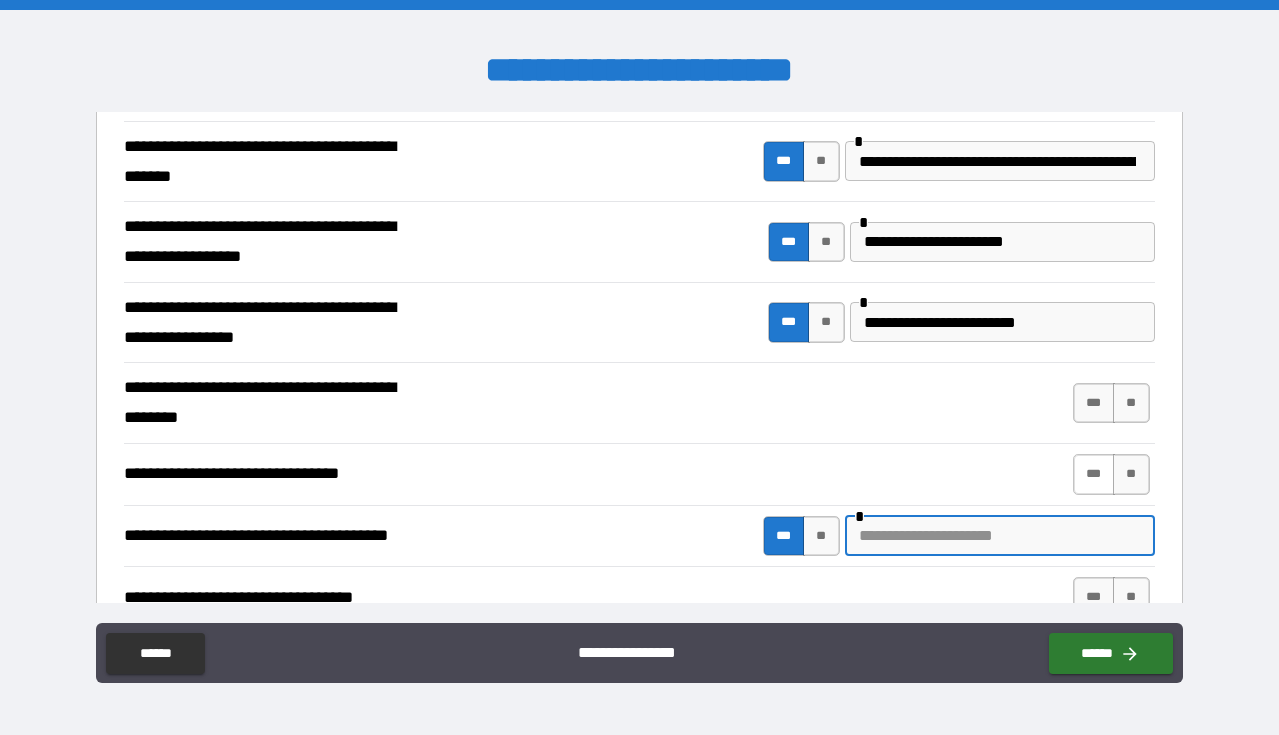 type on "*" 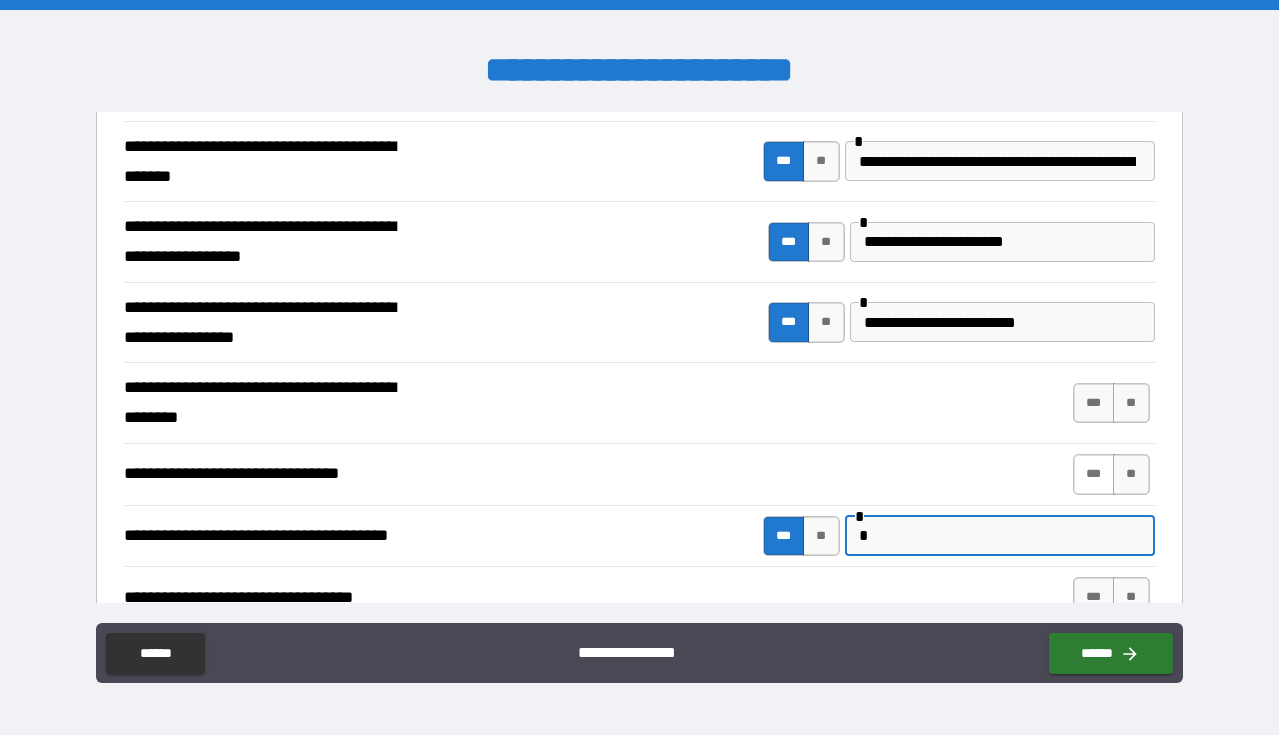 type 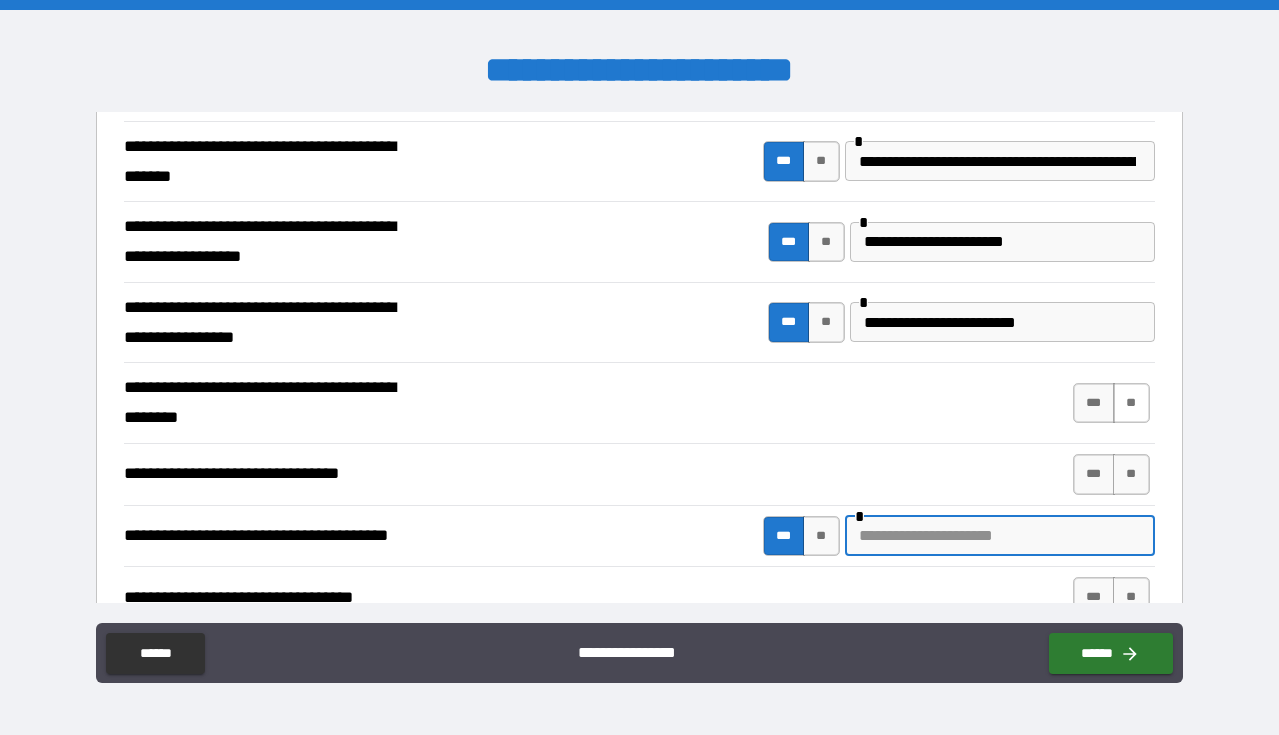 click on "**" at bounding box center (1131, 403) 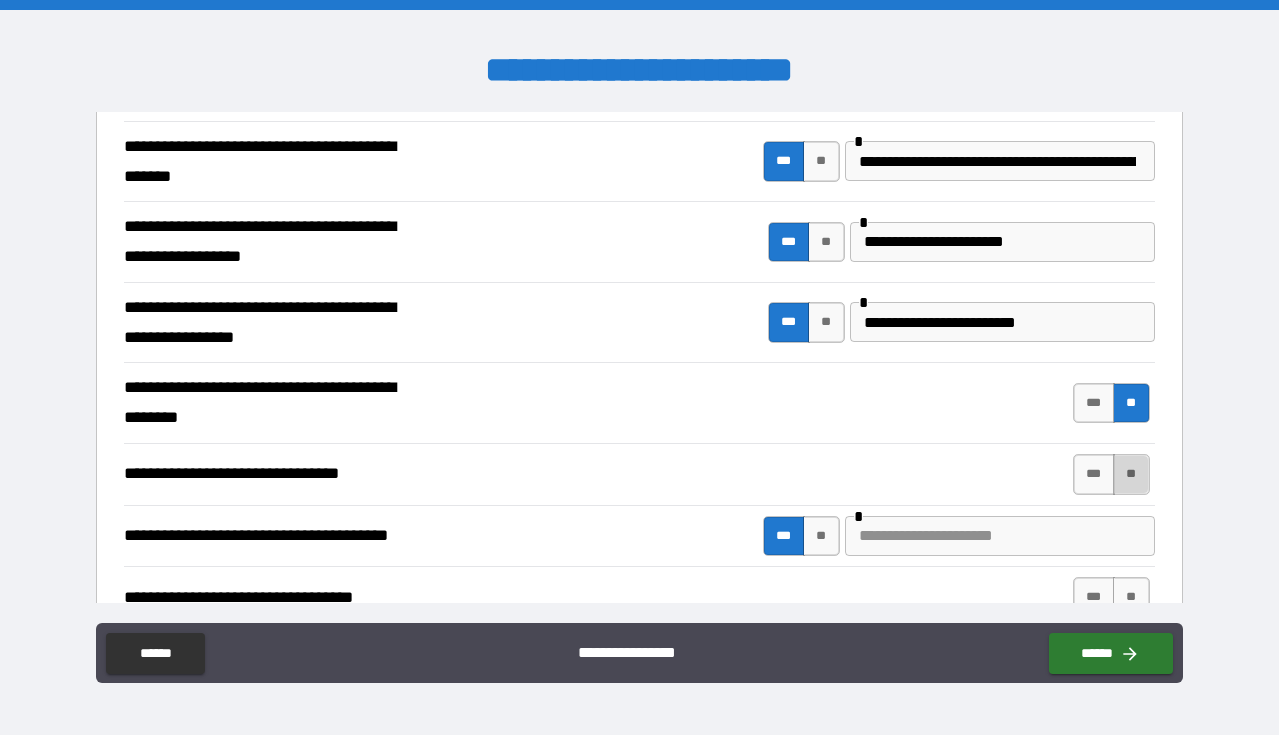 click on "**" at bounding box center [1131, 474] 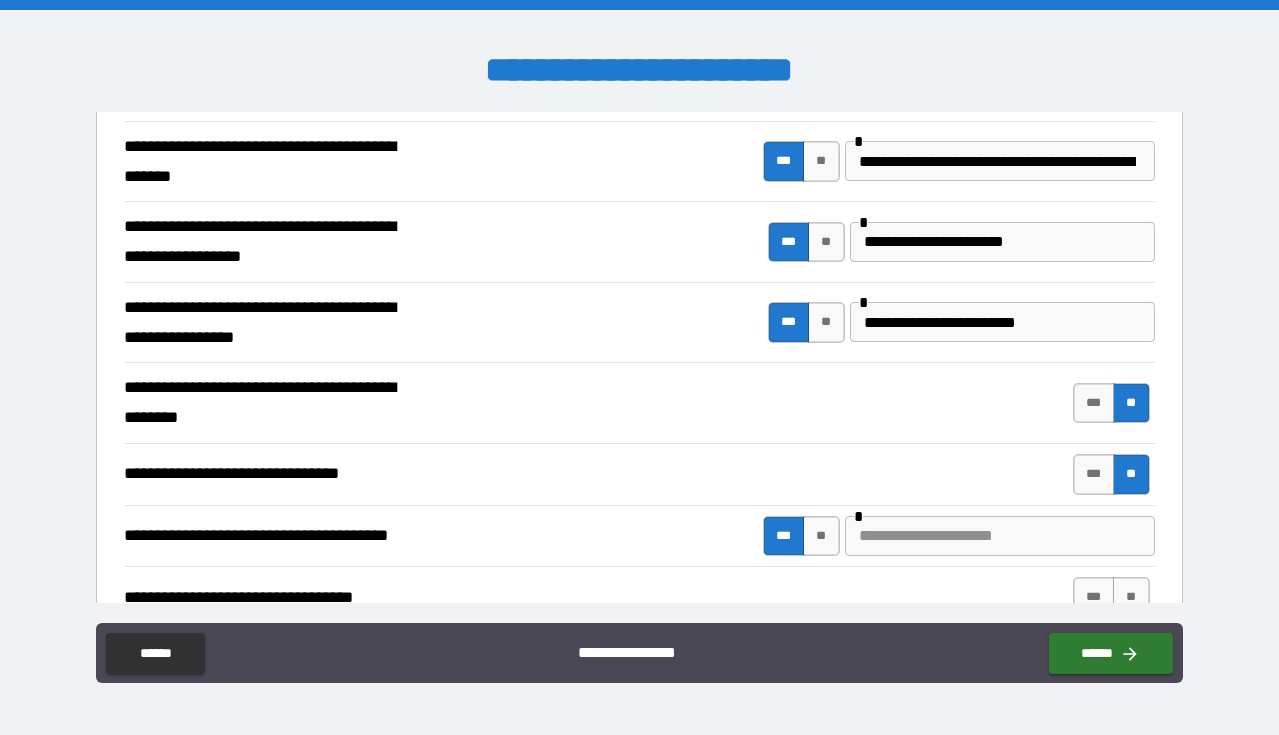scroll, scrollTop: 991, scrollLeft: 0, axis: vertical 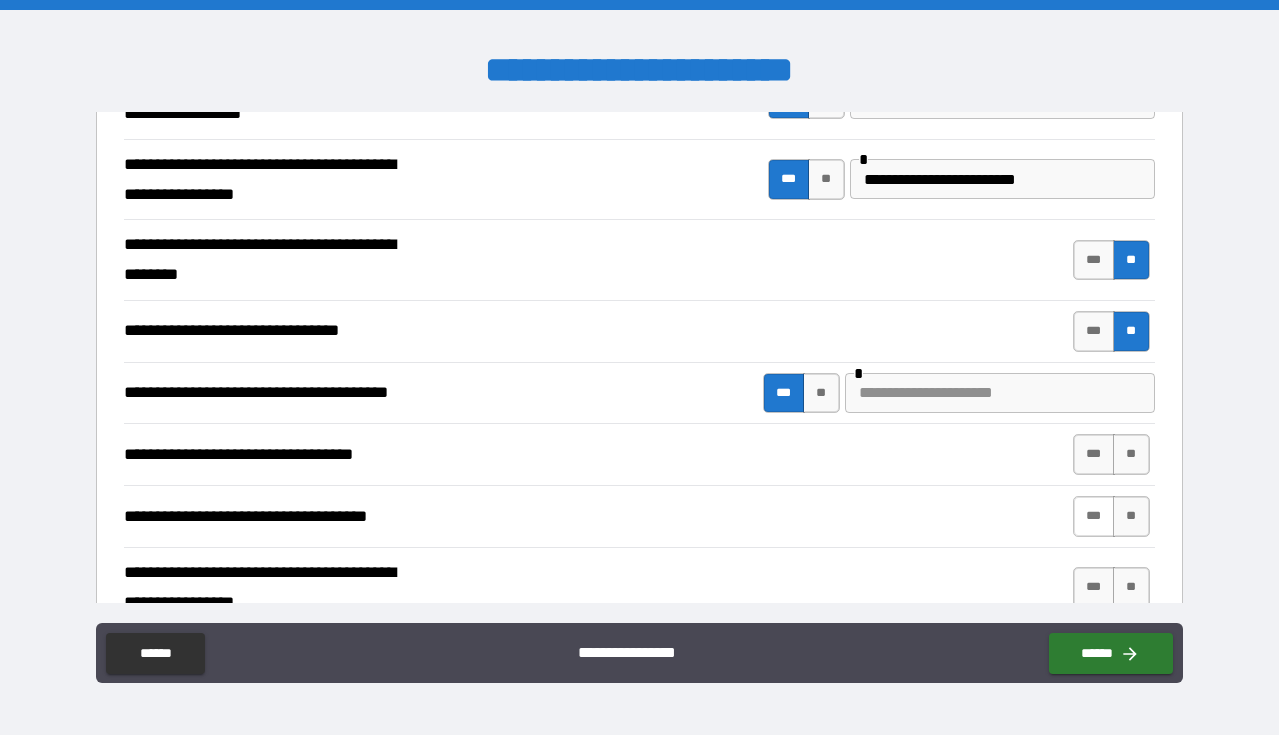 click on "***" at bounding box center (1094, 516) 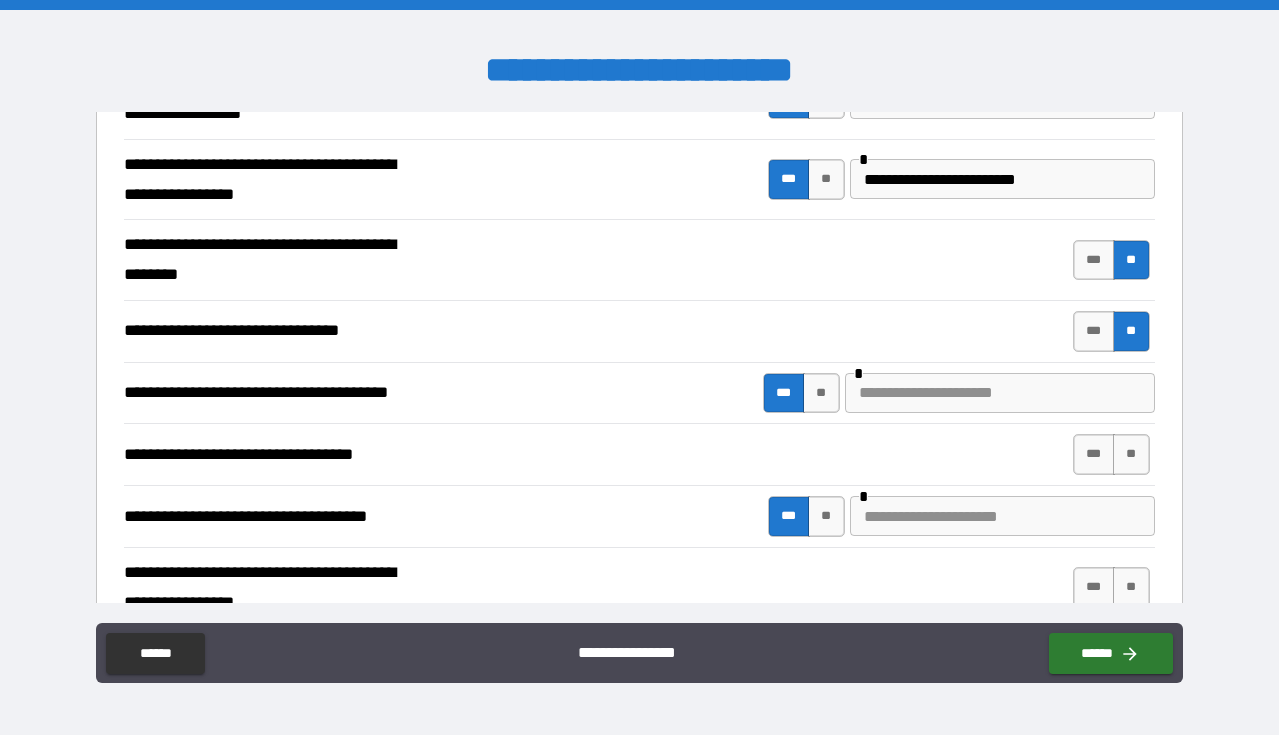 click at bounding box center (1002, 516) 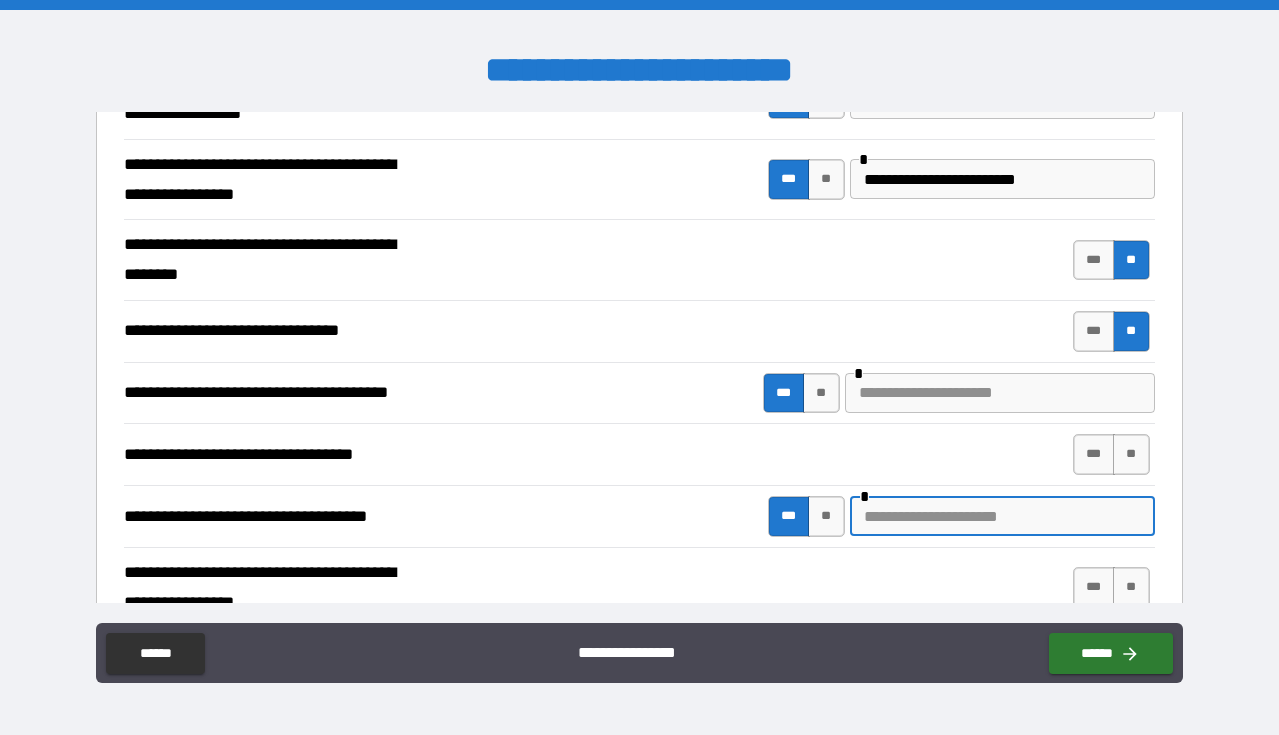 scroll, scrollTop: 1018, scrollLeft: 0, axis: vertical 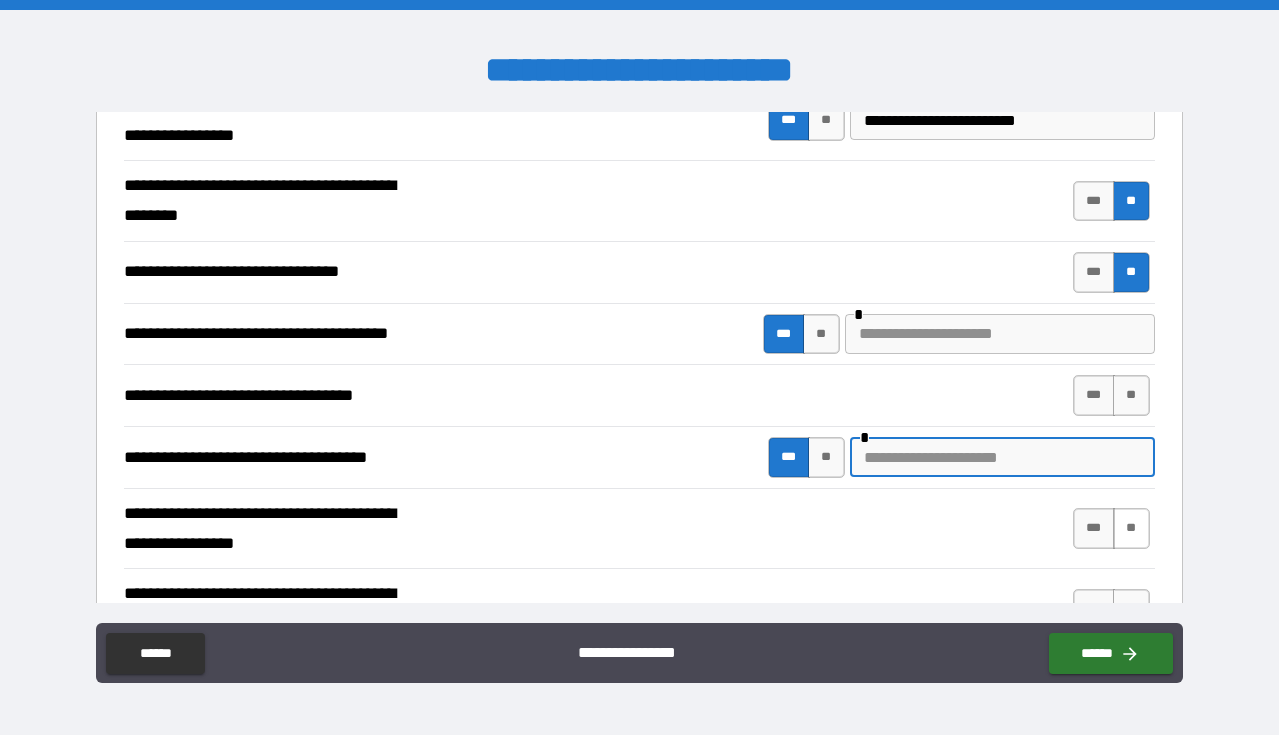 click on "**" at bounding box center (1131, 528) 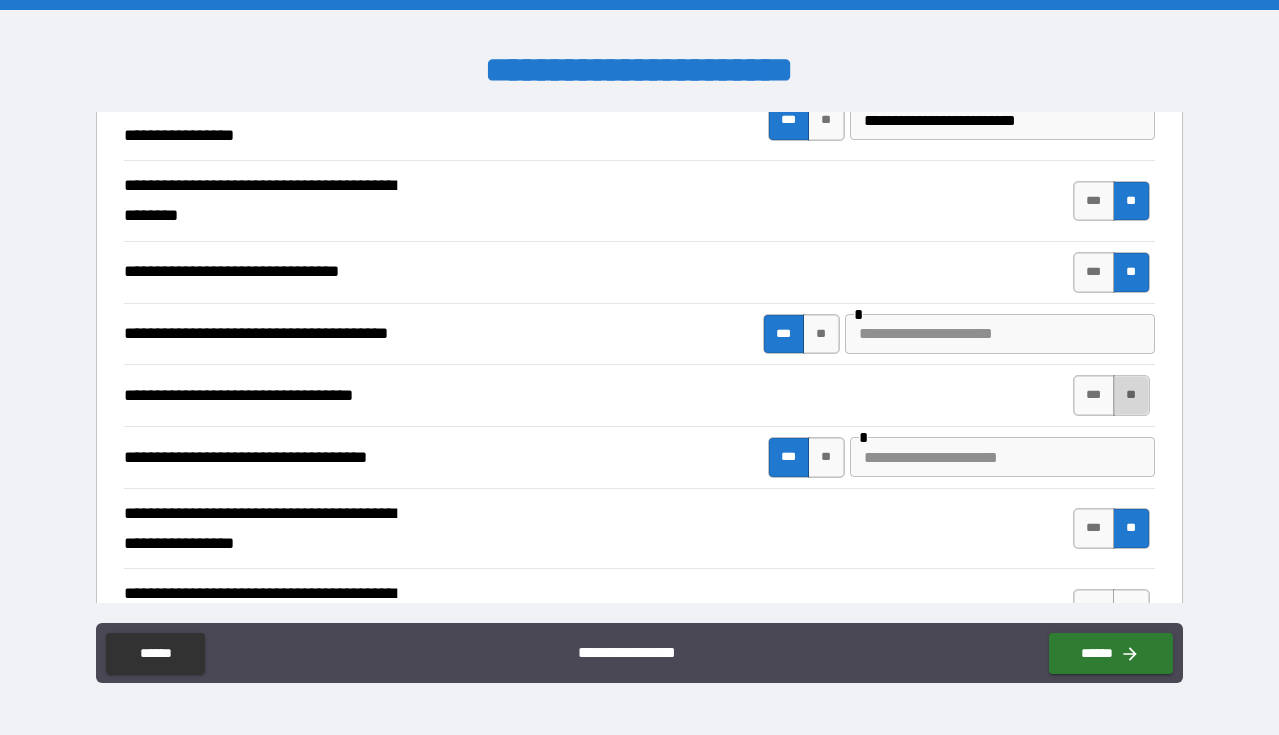 click on "**" at bounding box center [1131, 395] 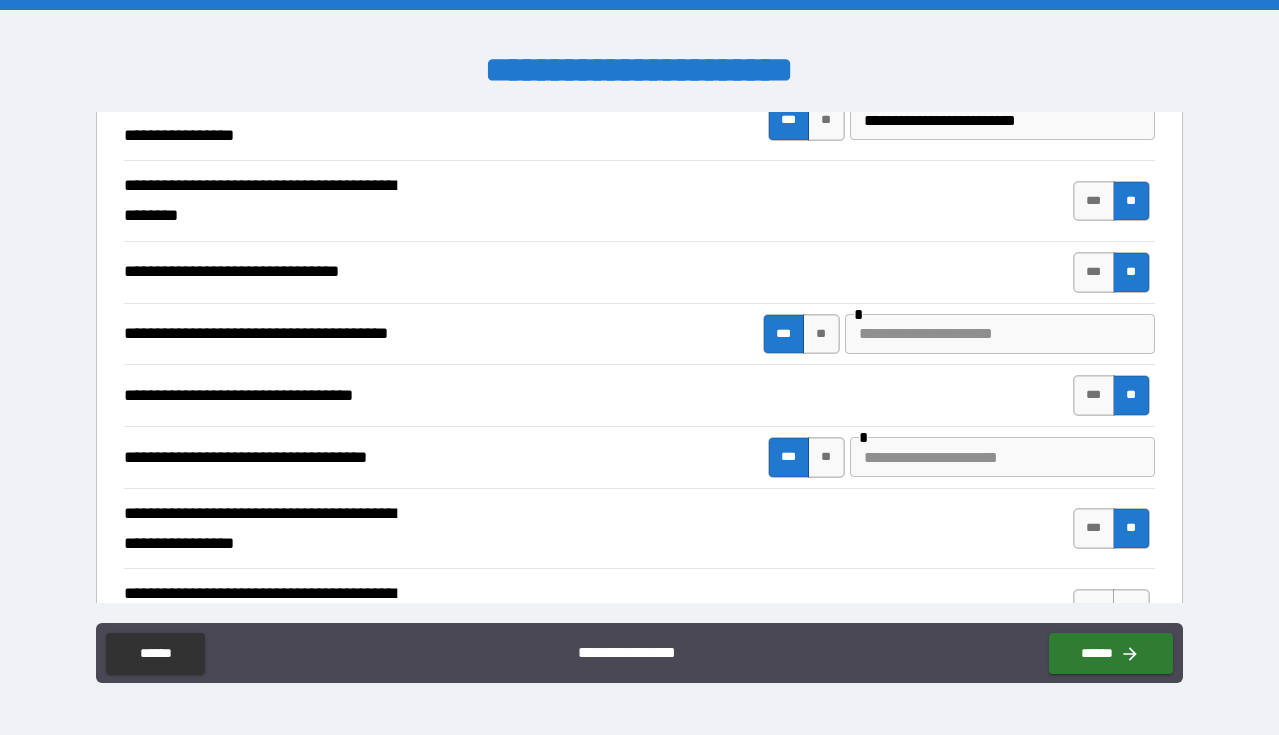 type on "*" 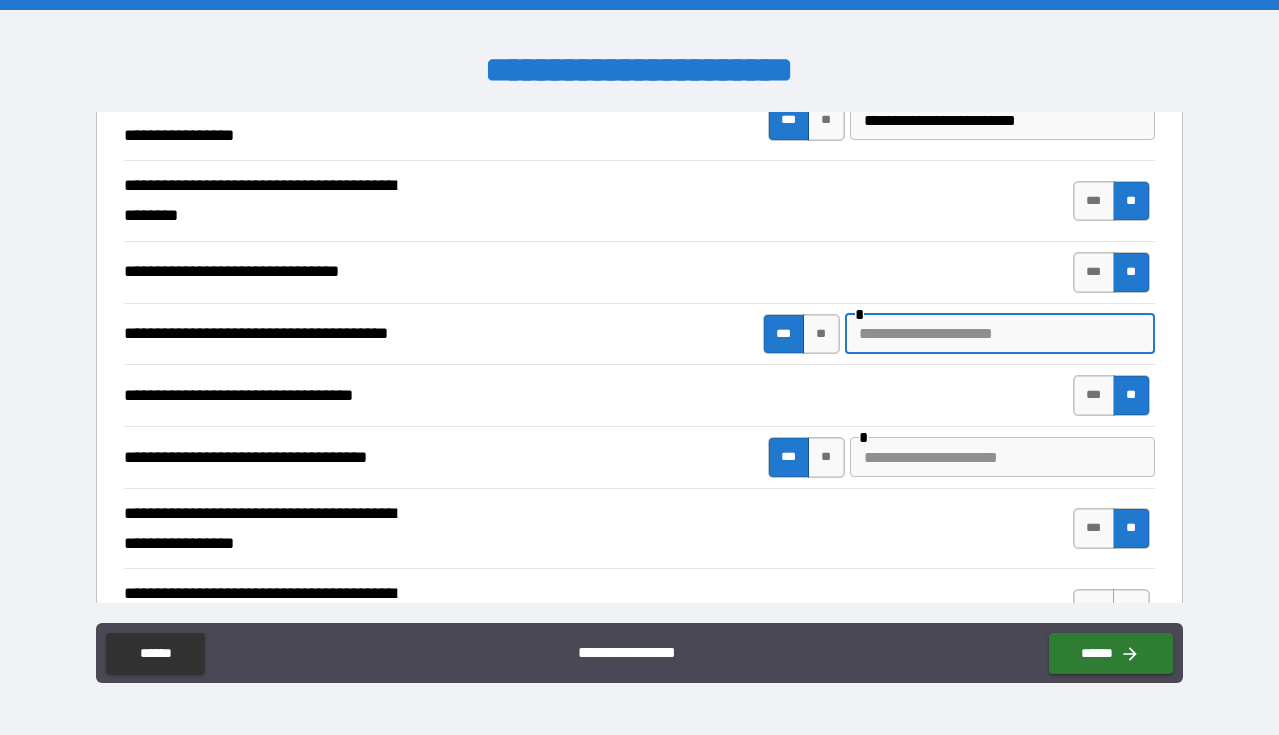 click at bounding box center [997, 334] 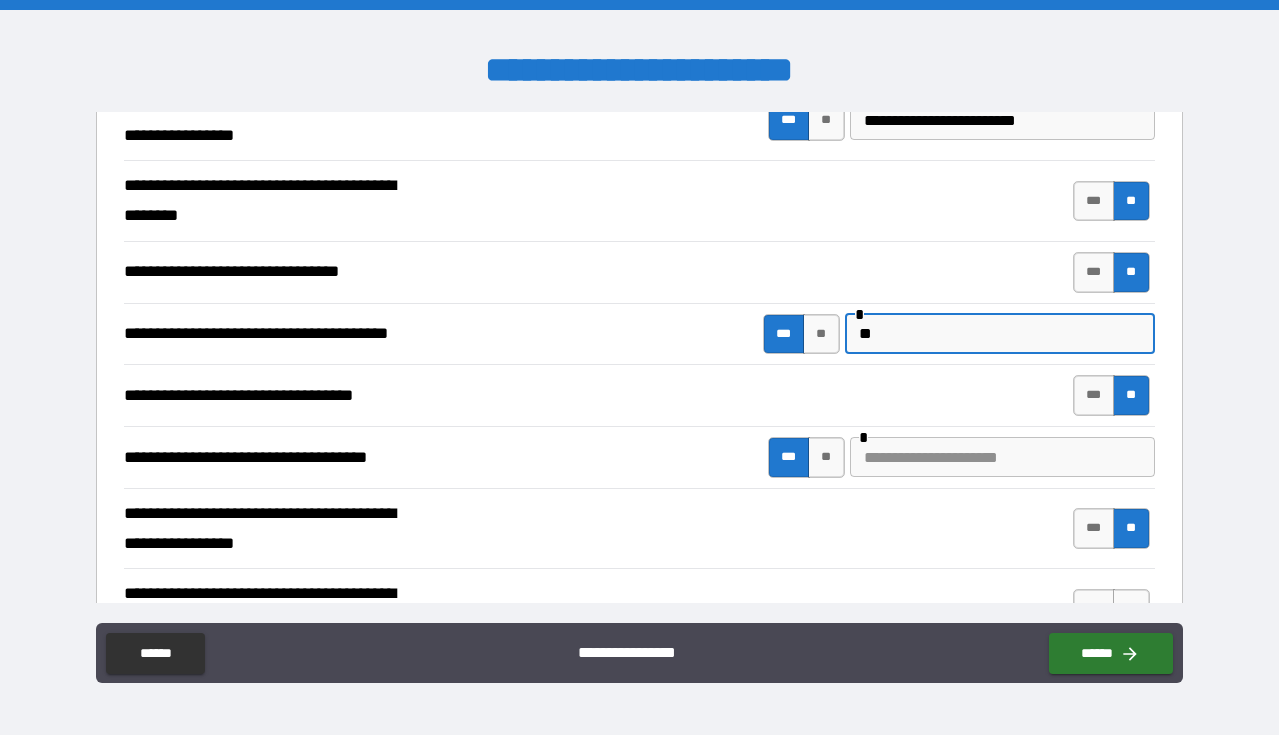 type on "*" 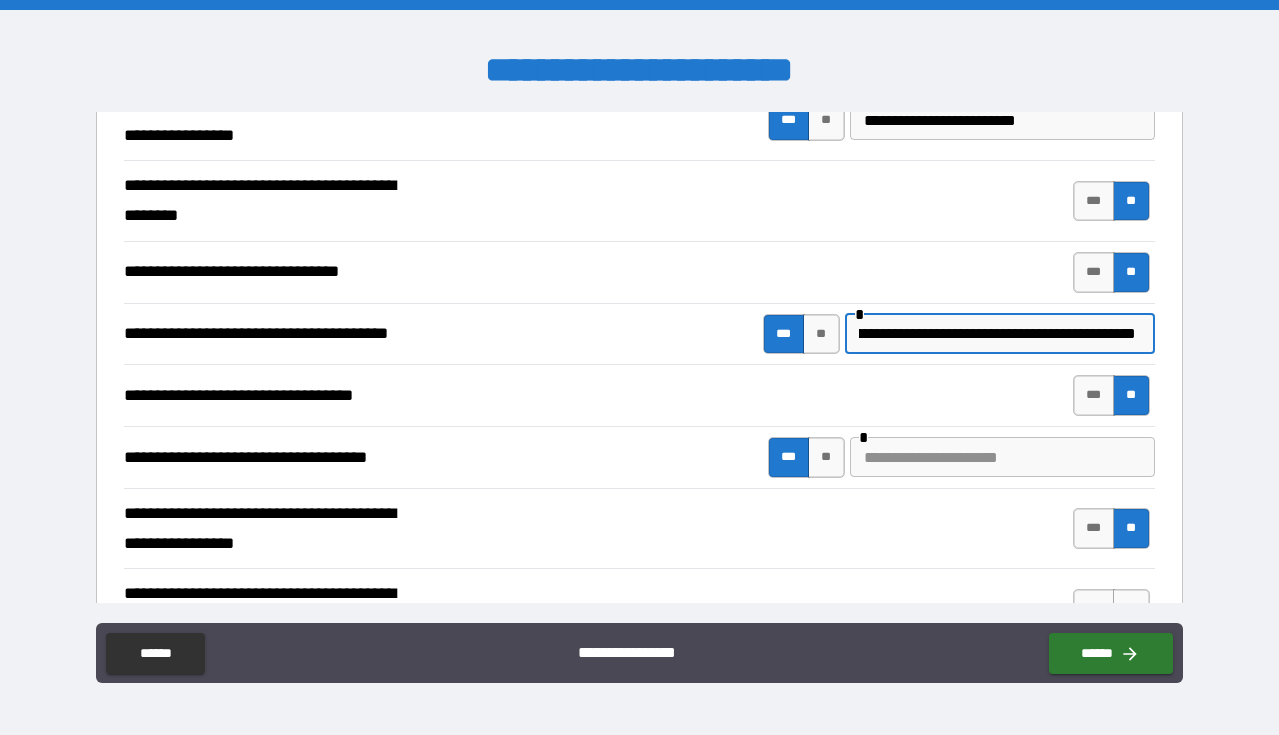 scroll, scrollTop: 0, scrollLeft: 178, axis: horizontal 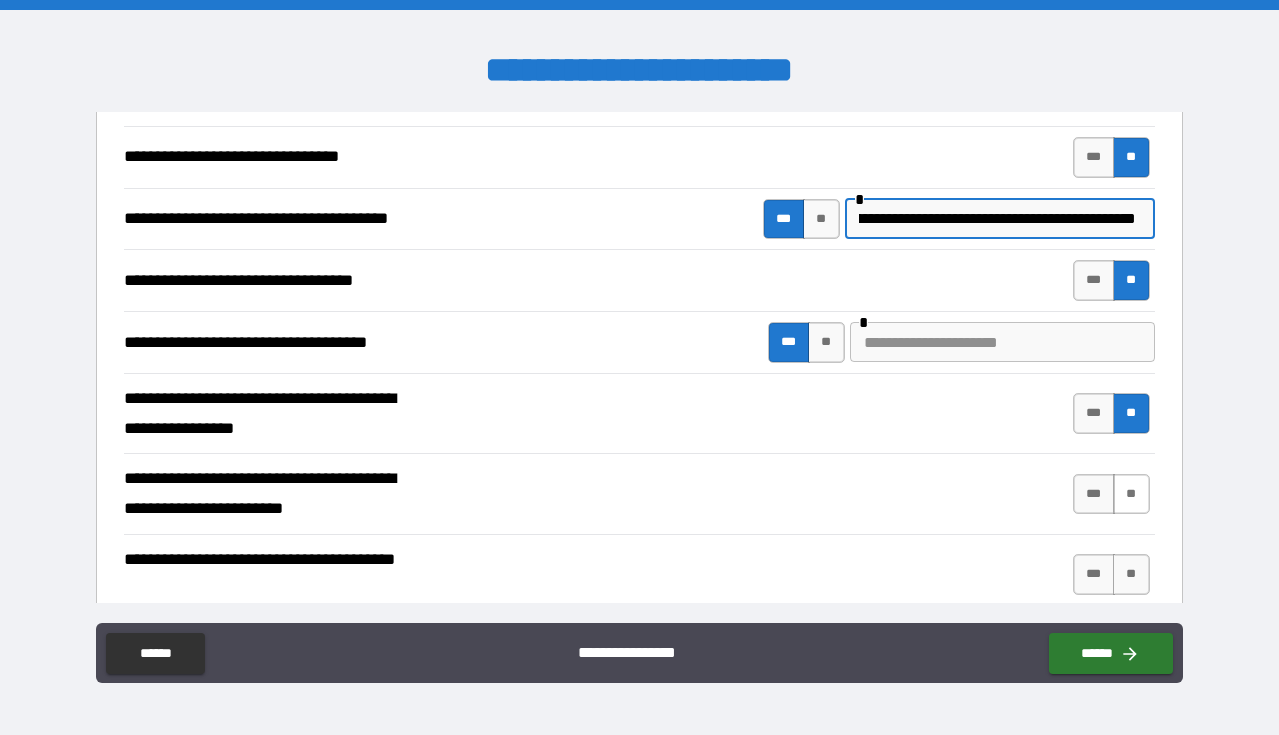 type on "**********" 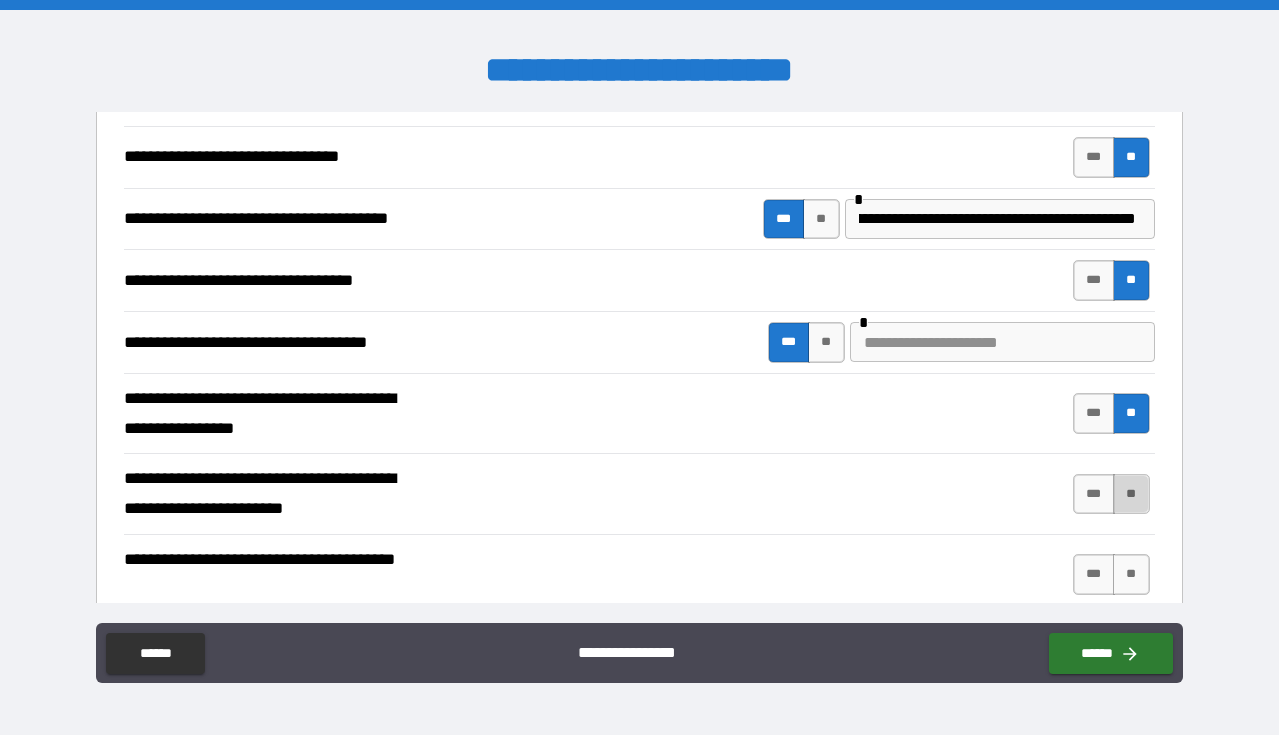click on "**" at bounding box center [1131, 494] 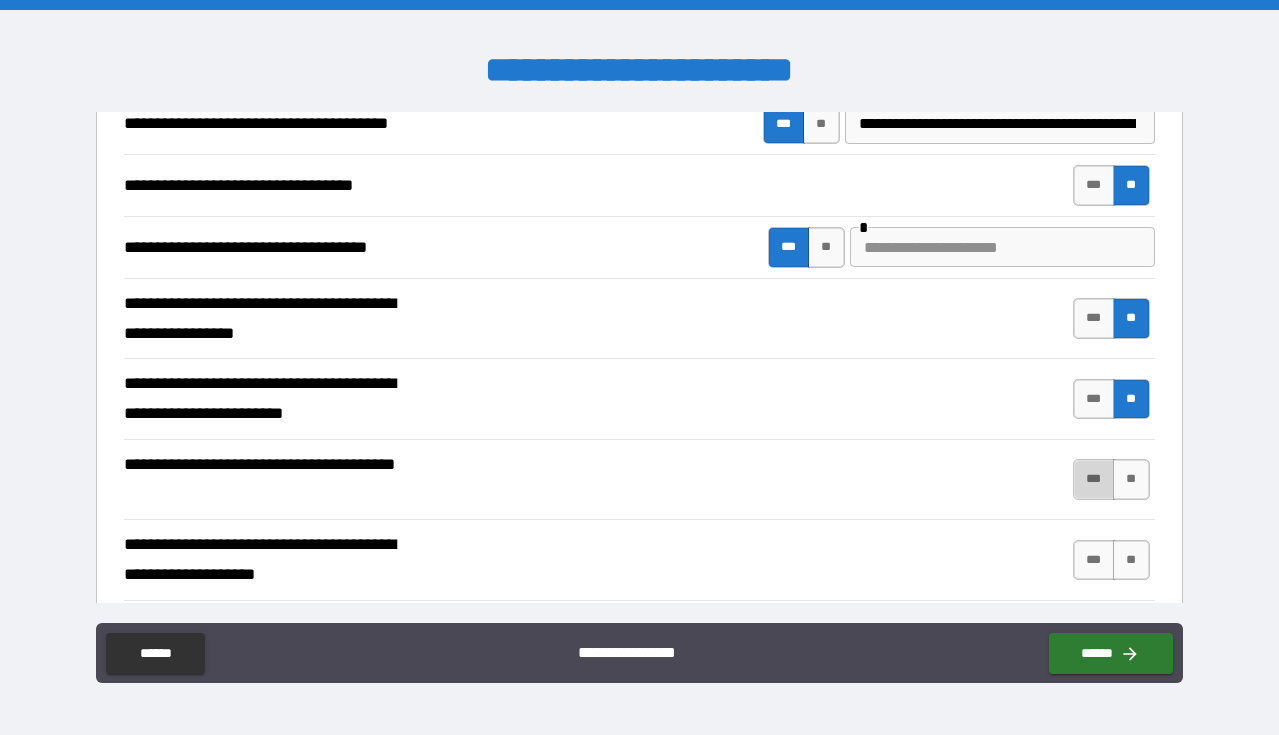 click on "***" at bounding box center (1094, 479) 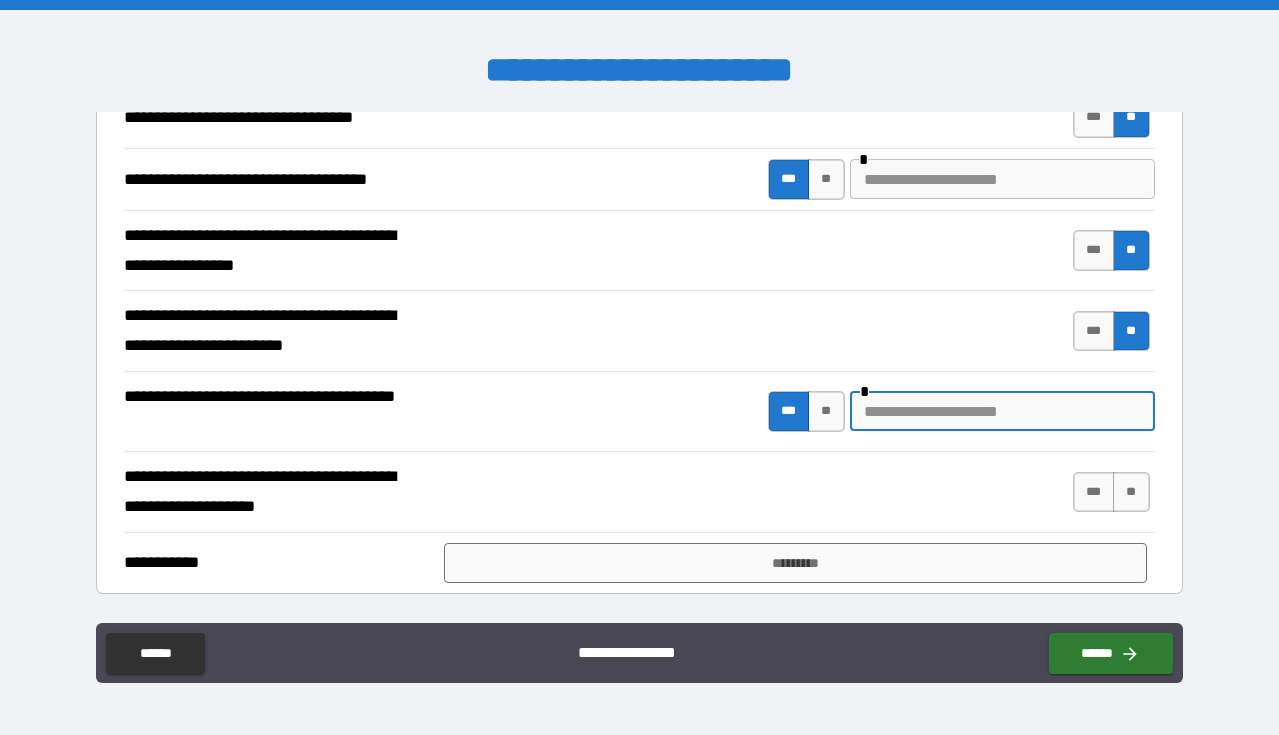 click at bounding box center [1002, 411] 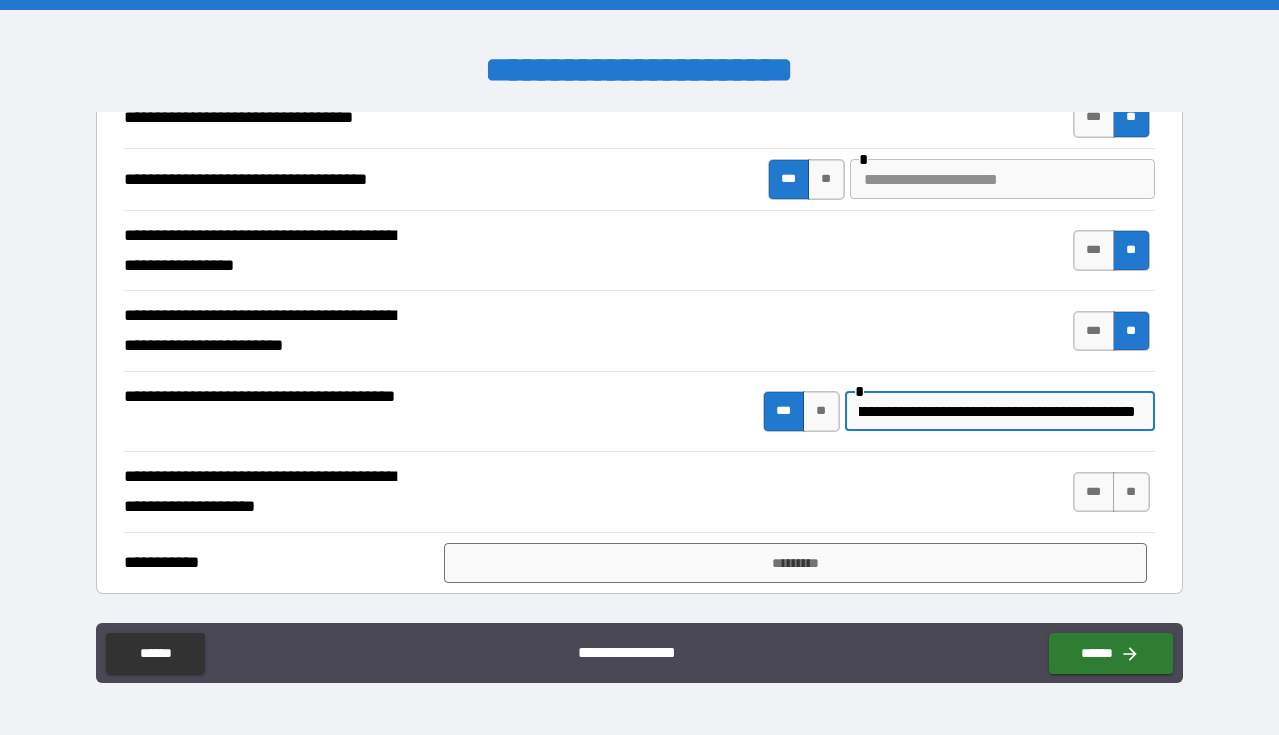 type on "**********" 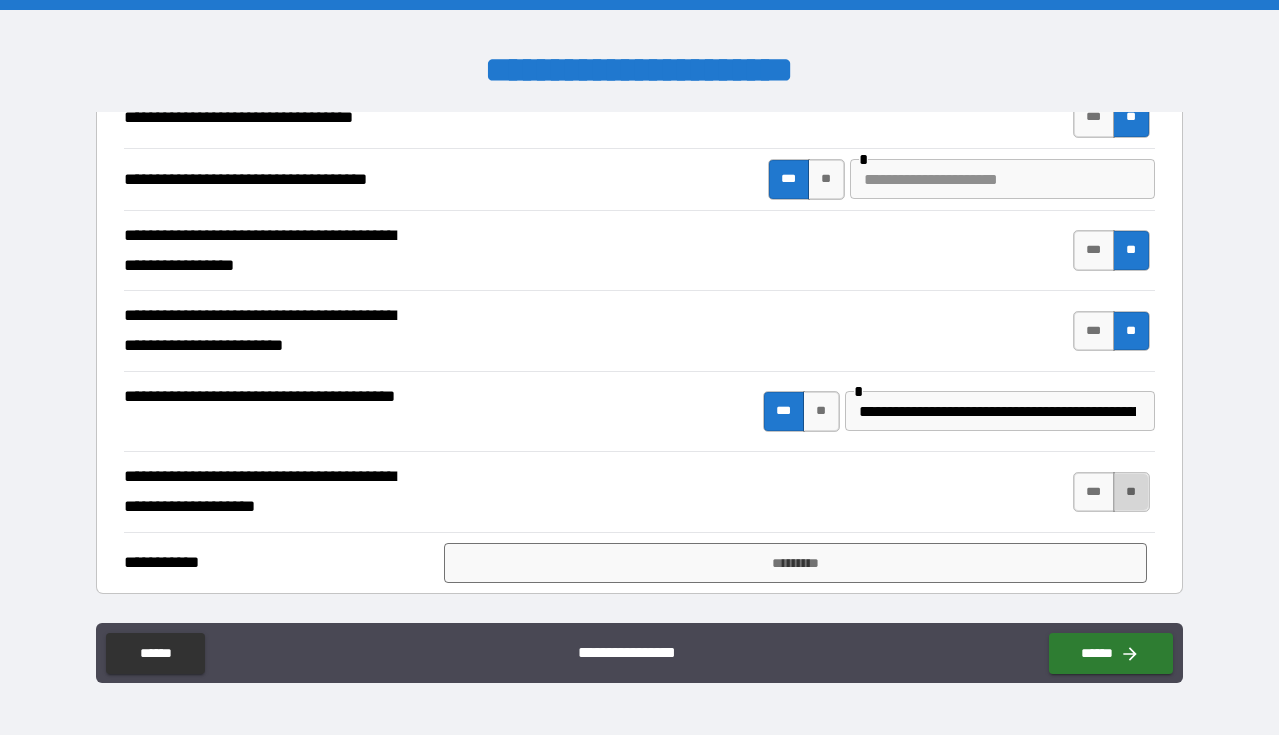 click on "**" at bounding box center (1131, 492) 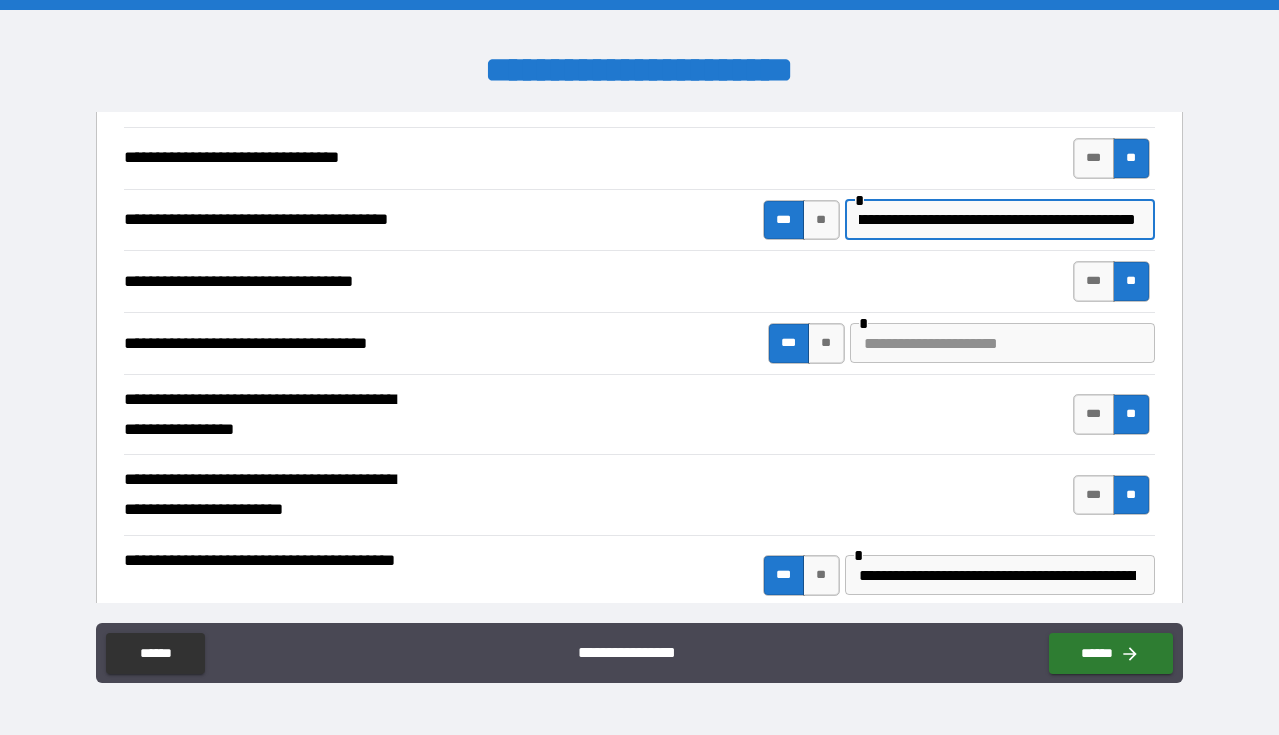 drag, startPoint x: 858, startPoint y: 223, endPoint x: 1190, endPoint y: 257, distance: 333.73642 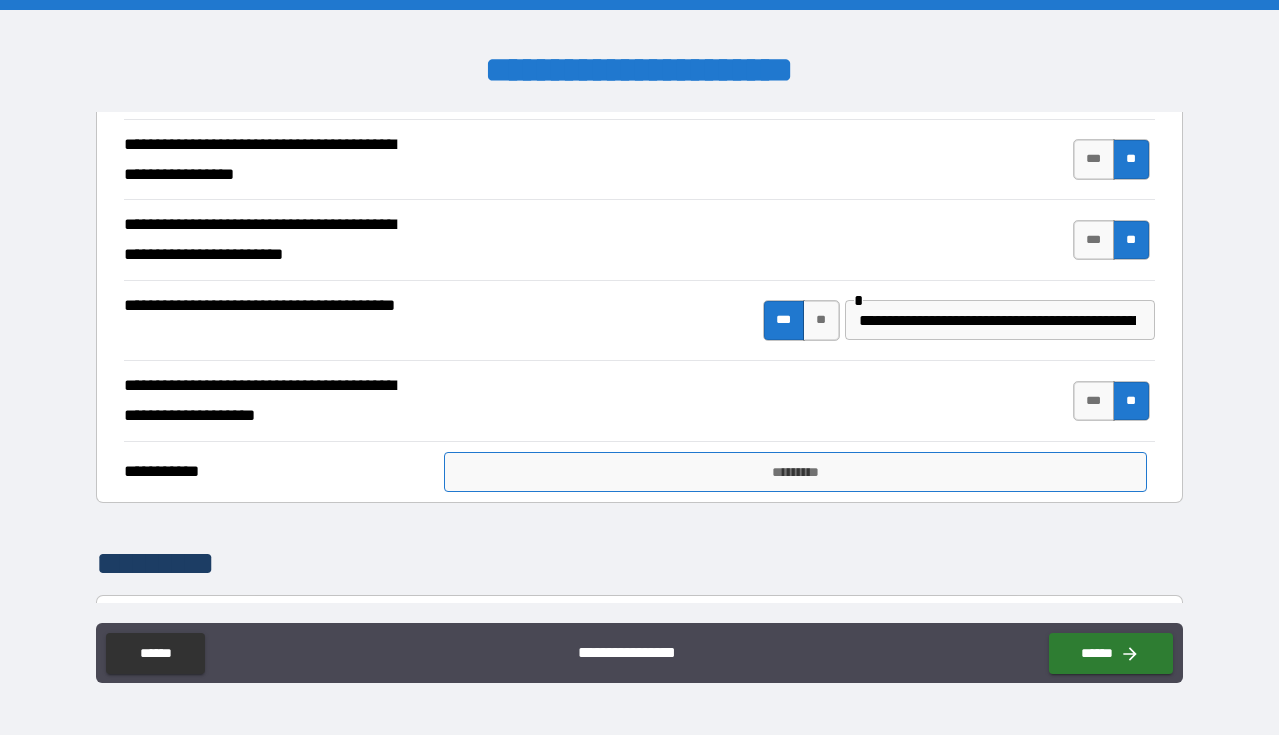 type 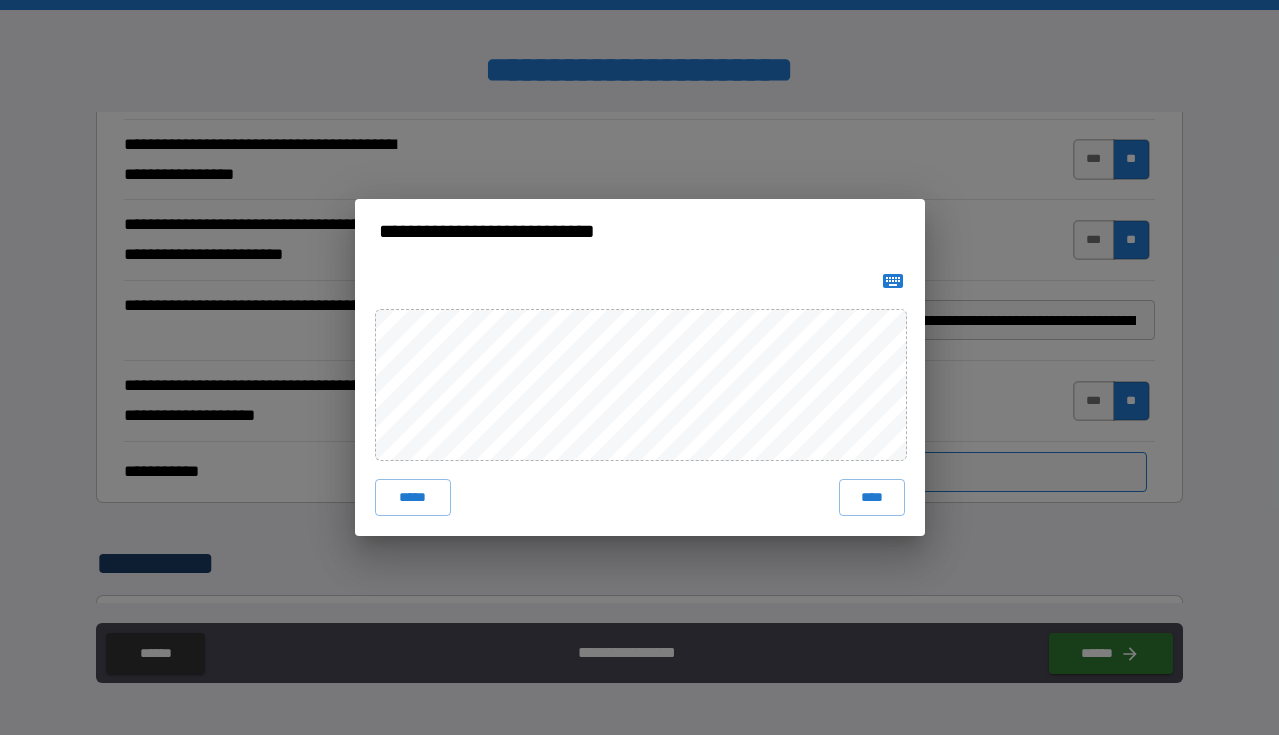 type on "*" 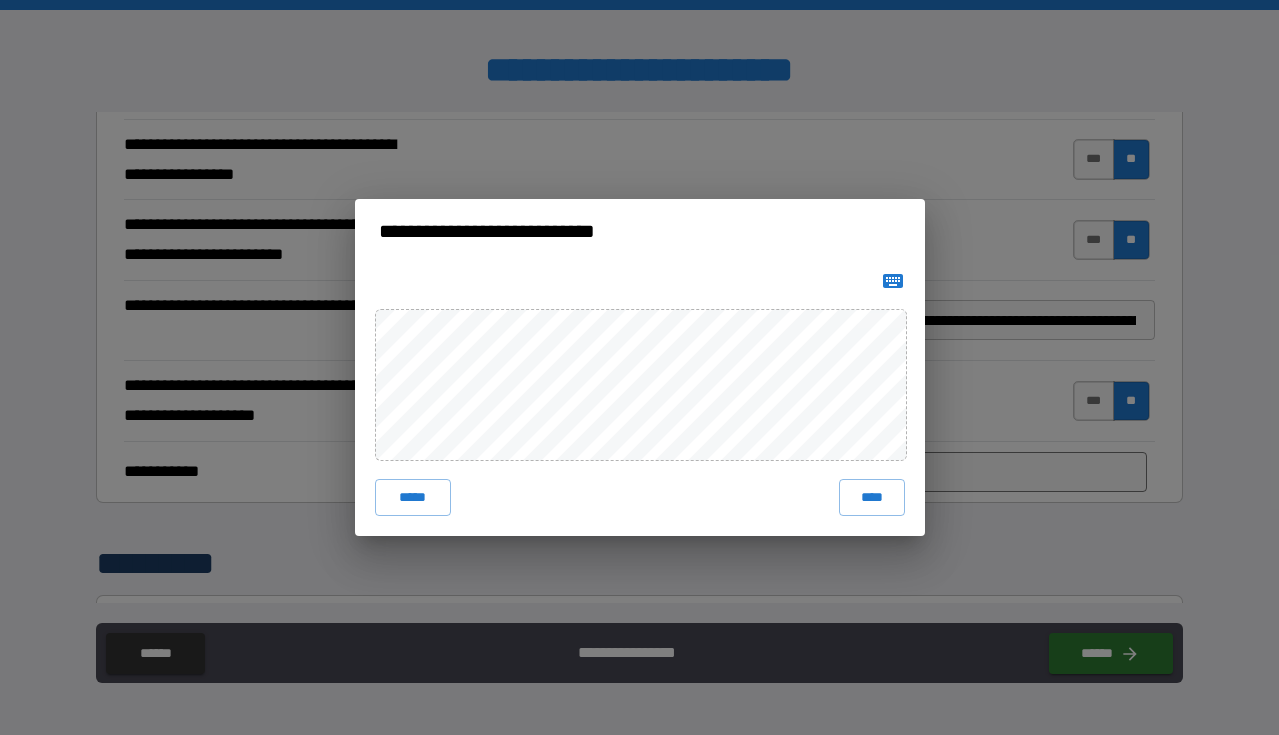 click 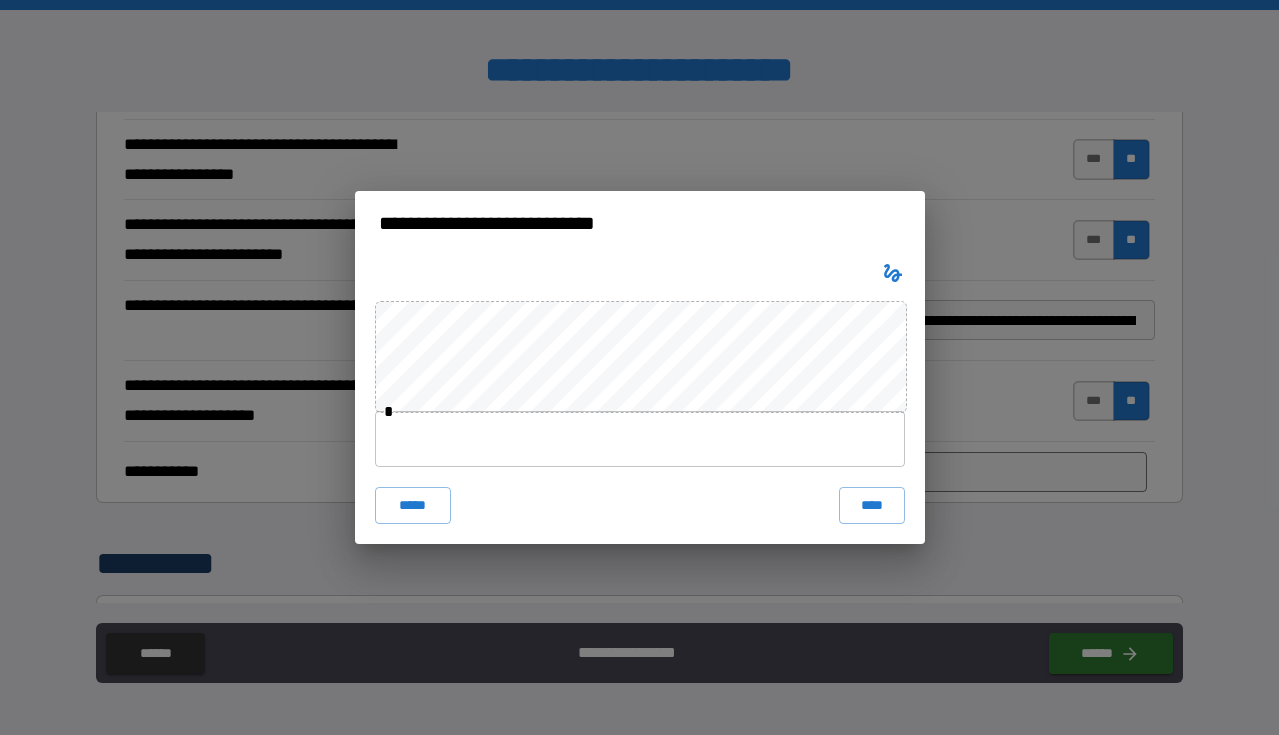 click at bounding box center (640, 439) 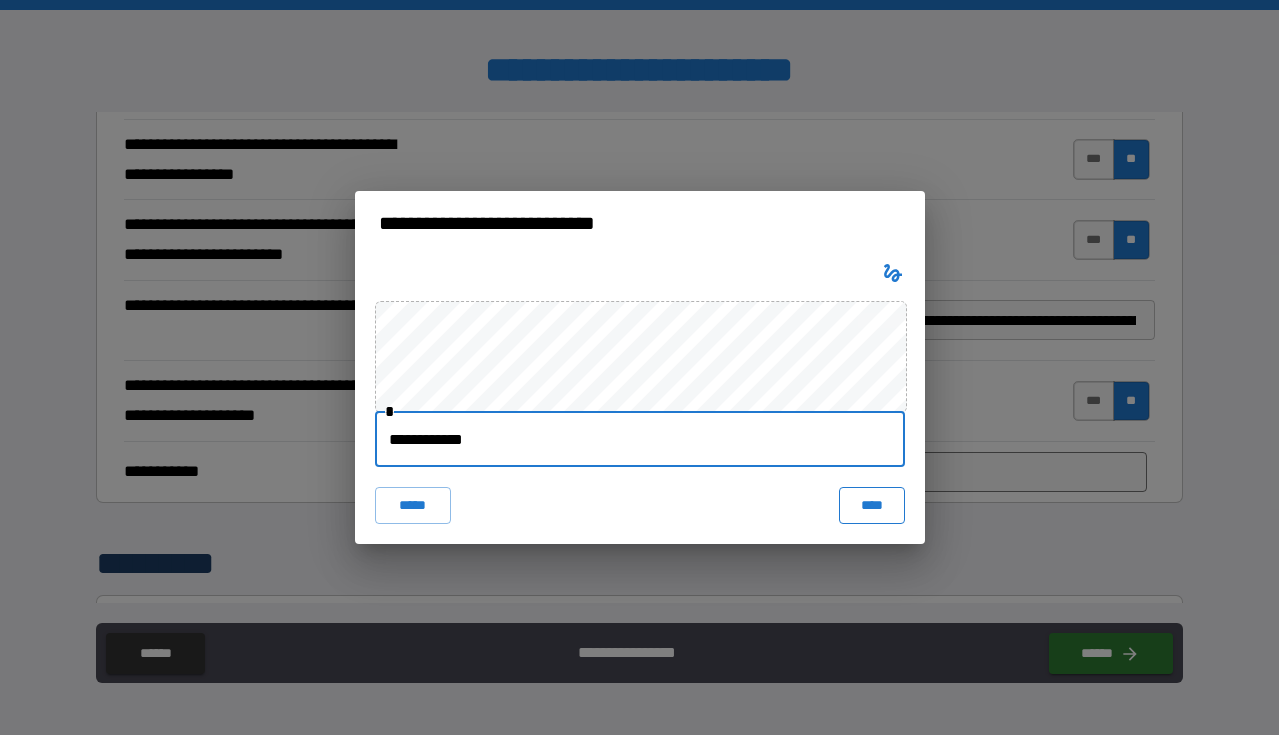 type on "**********" 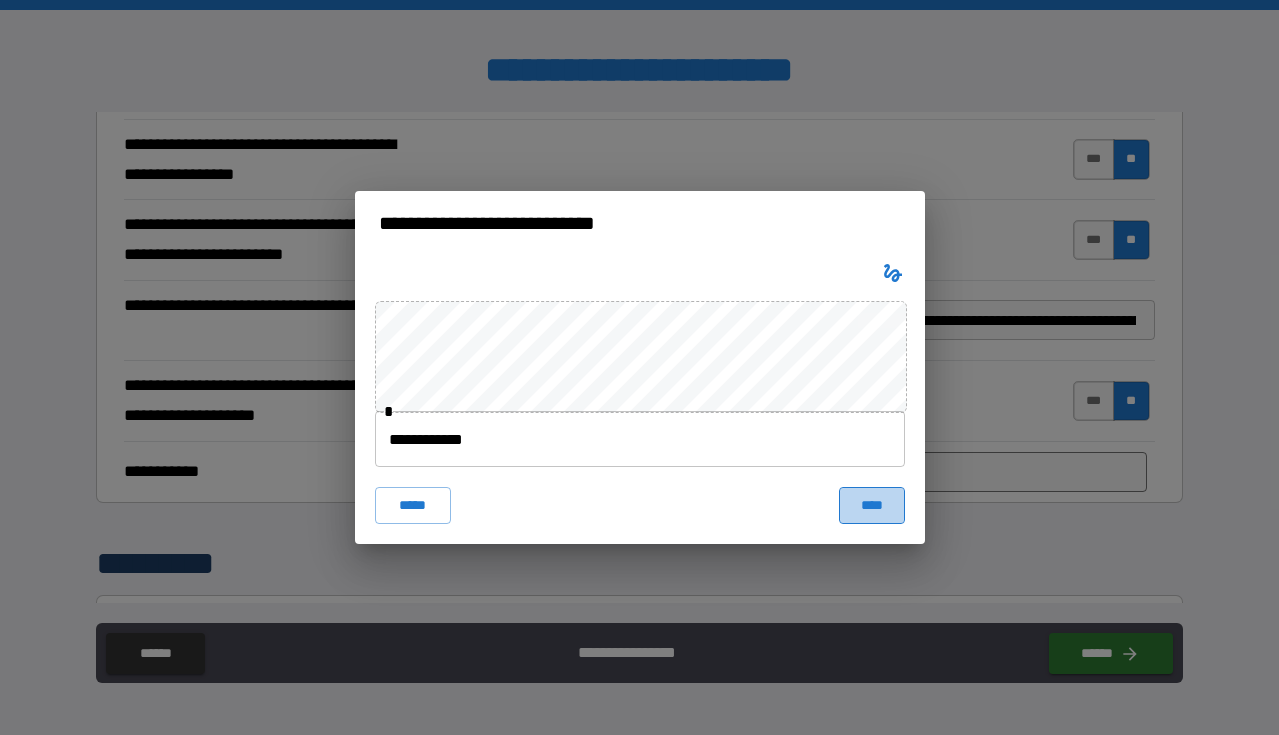 click on "****" at bounding box center (872, 505) 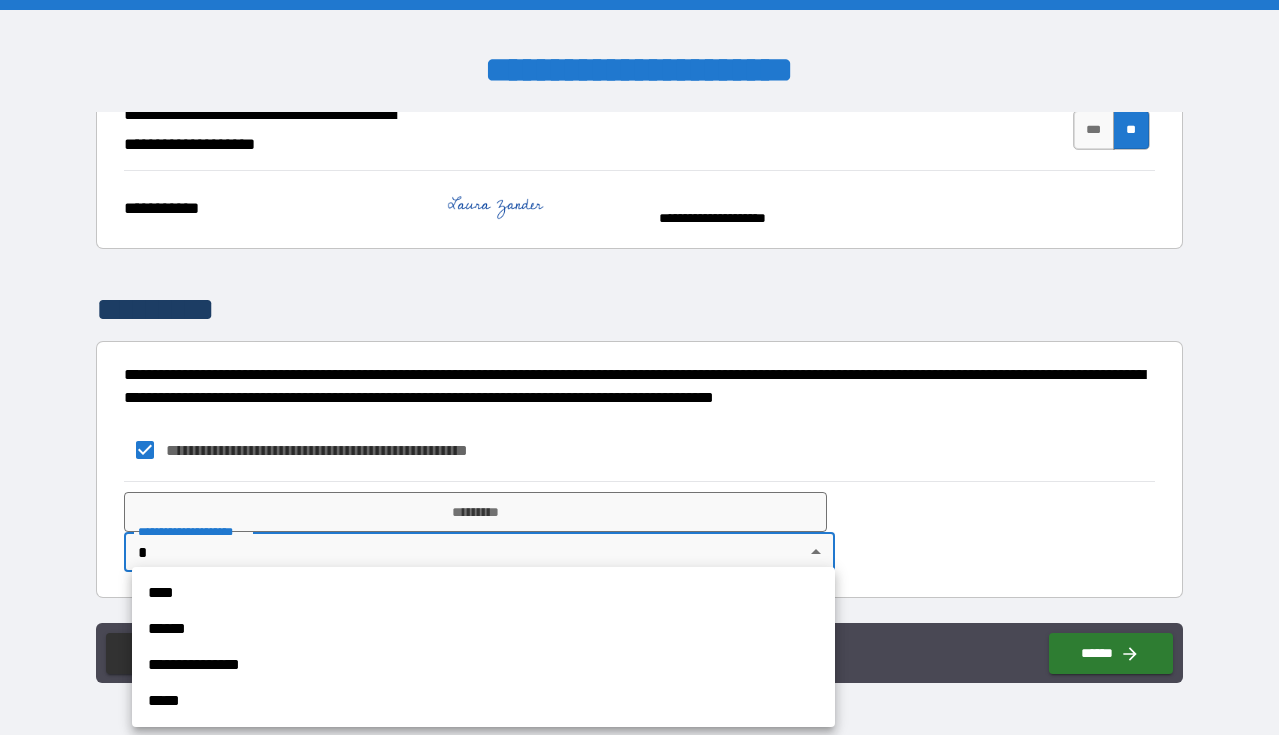 click on "**********" at bounding box center (639, 367) 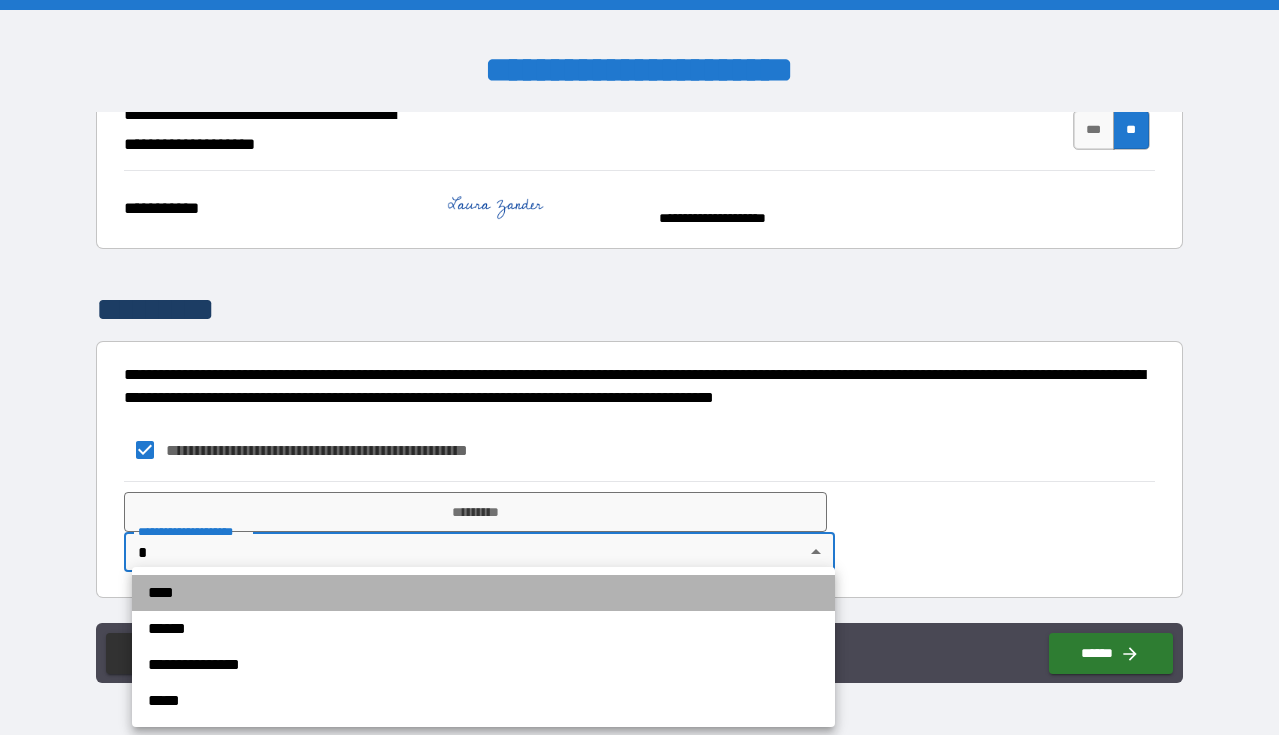 click on "****" at bounding box center (483, 593) 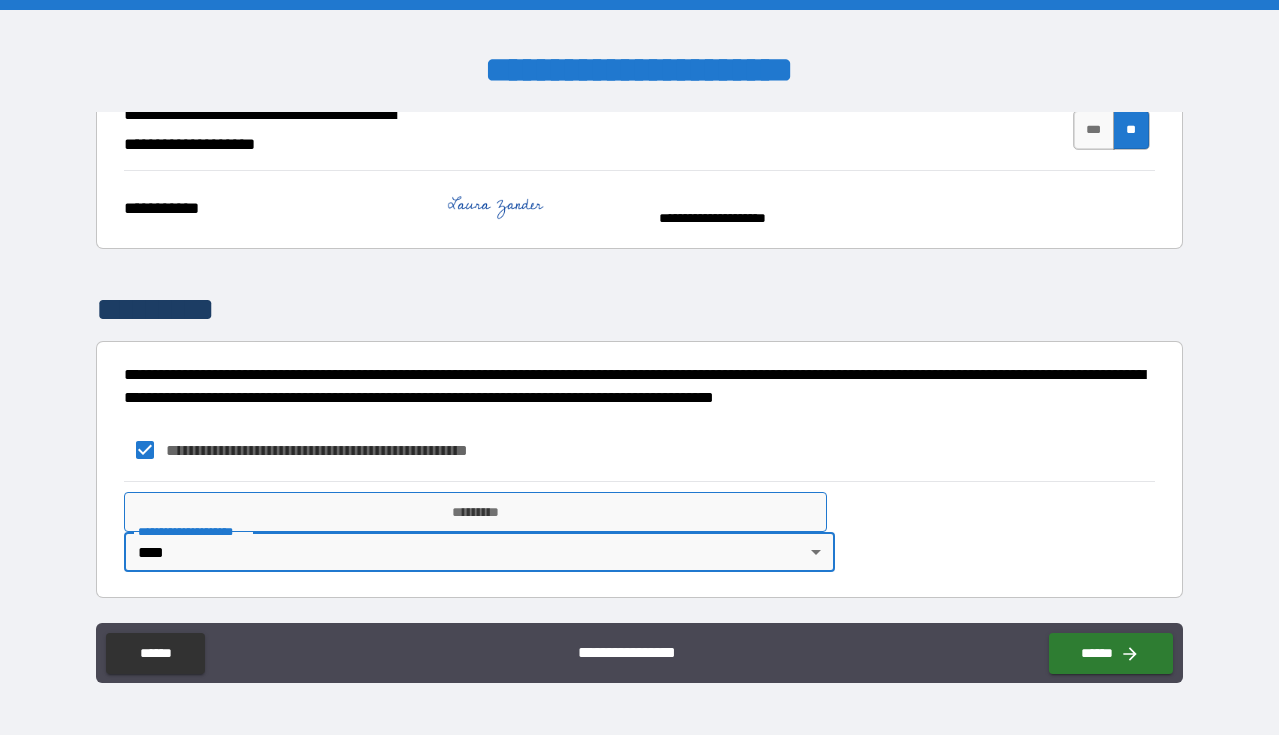 type on "*" 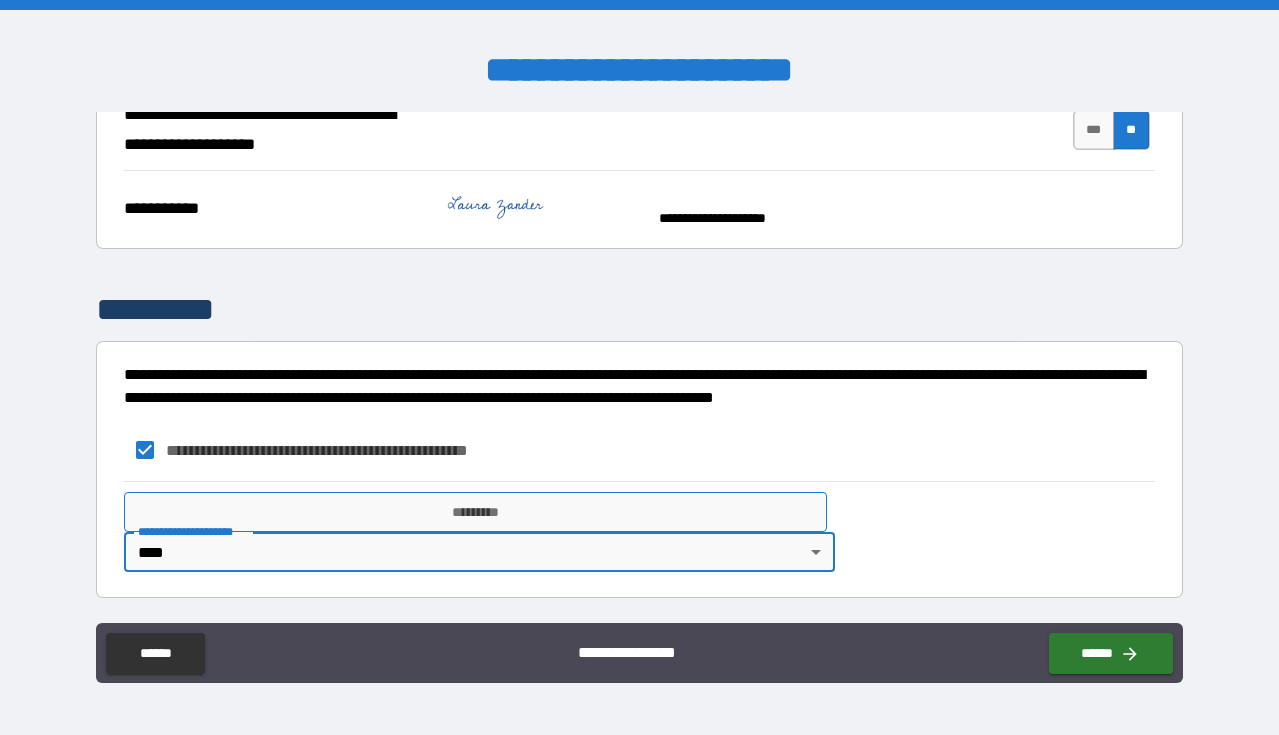 click on "*********" at bounding box center (475, 512) 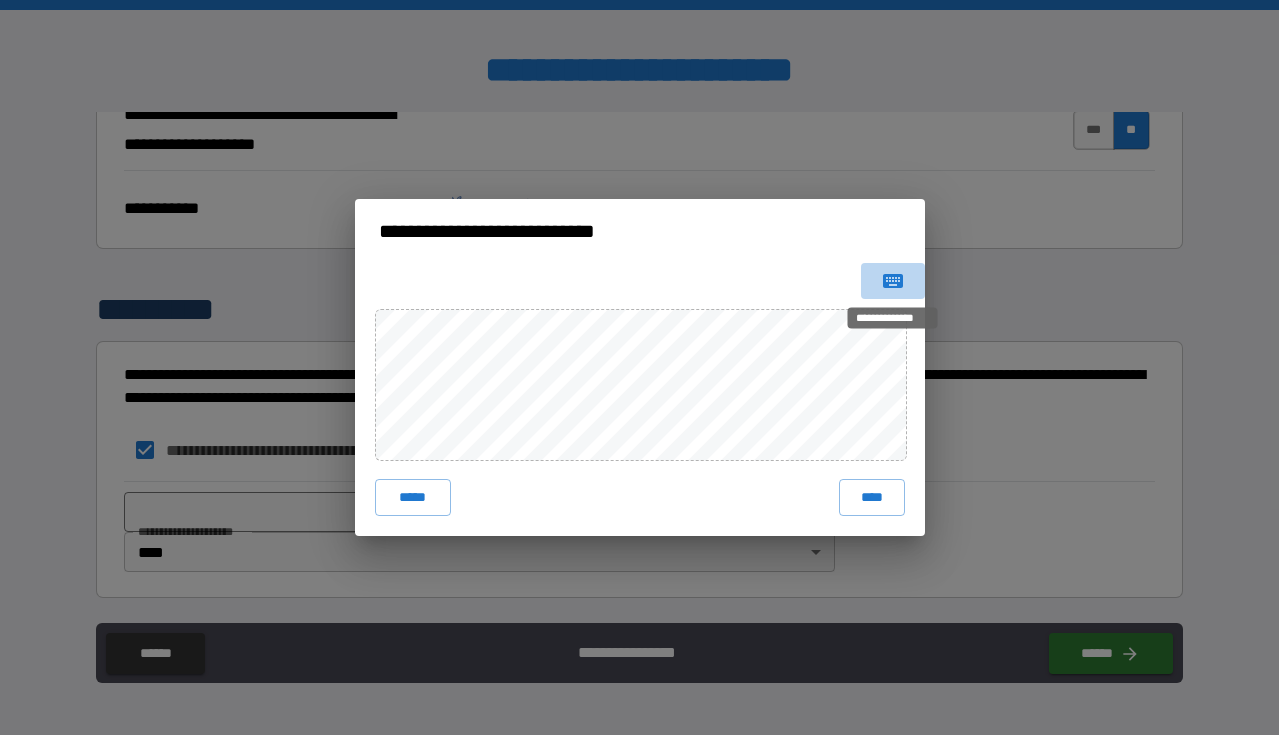 click 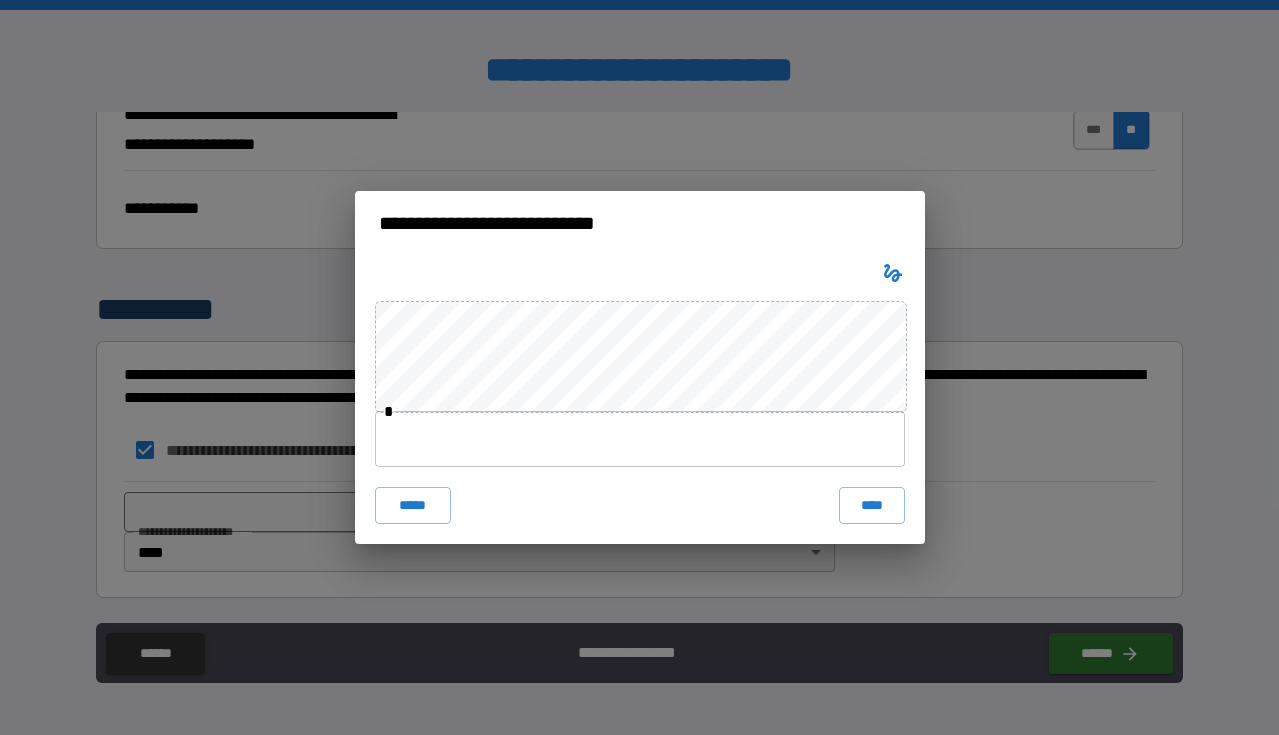 click at bounding box center [640, 439] 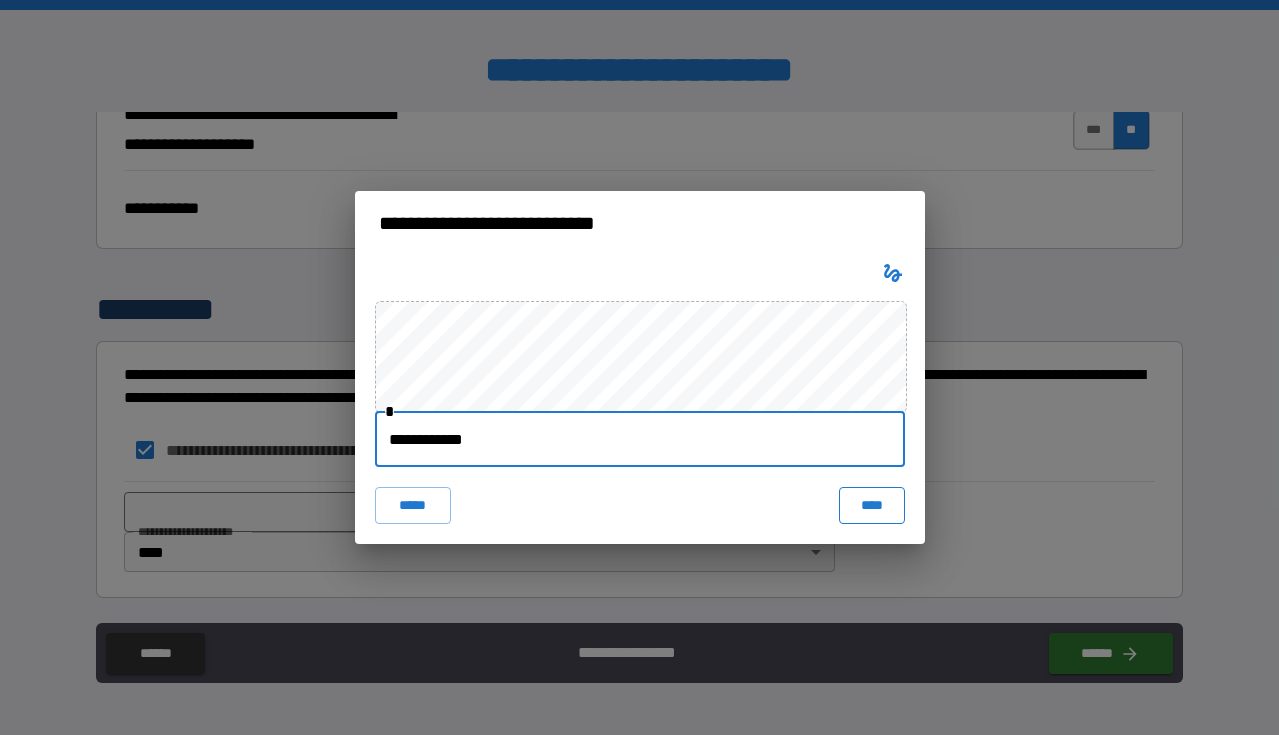 type on "**********" 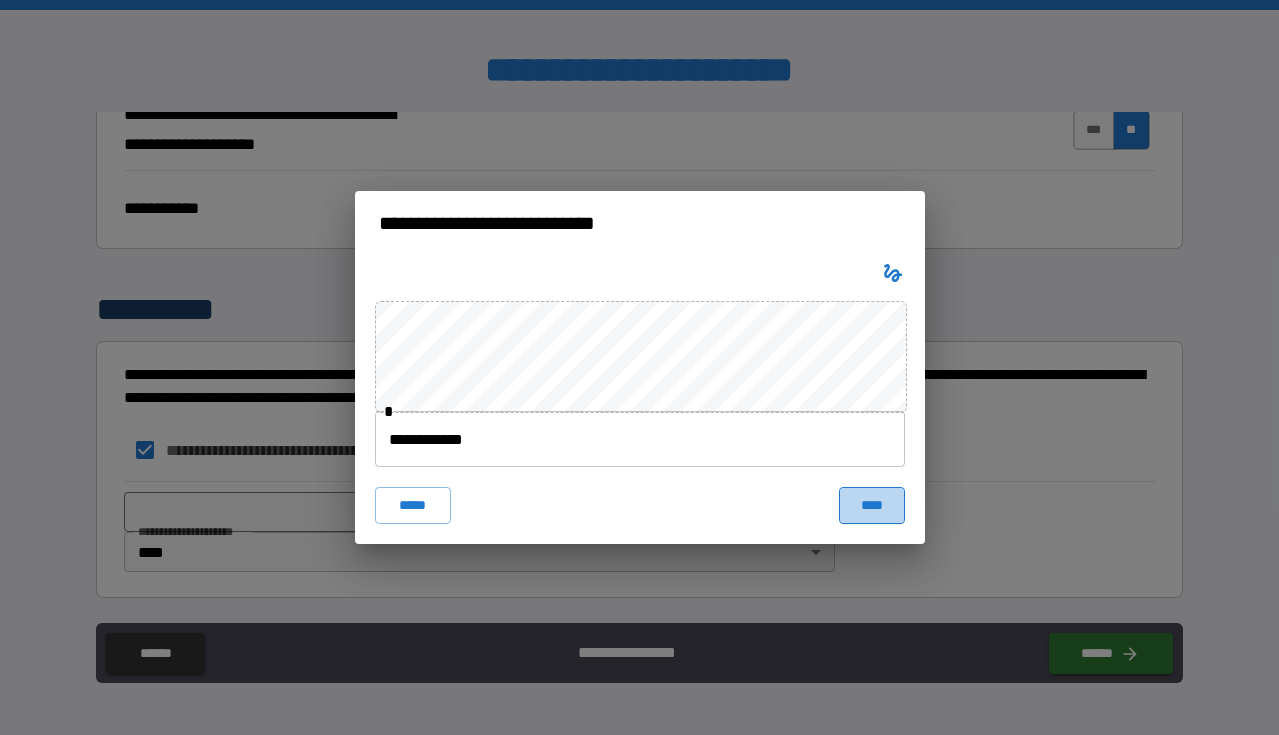 click on "****" at bounding box center [872, 505] 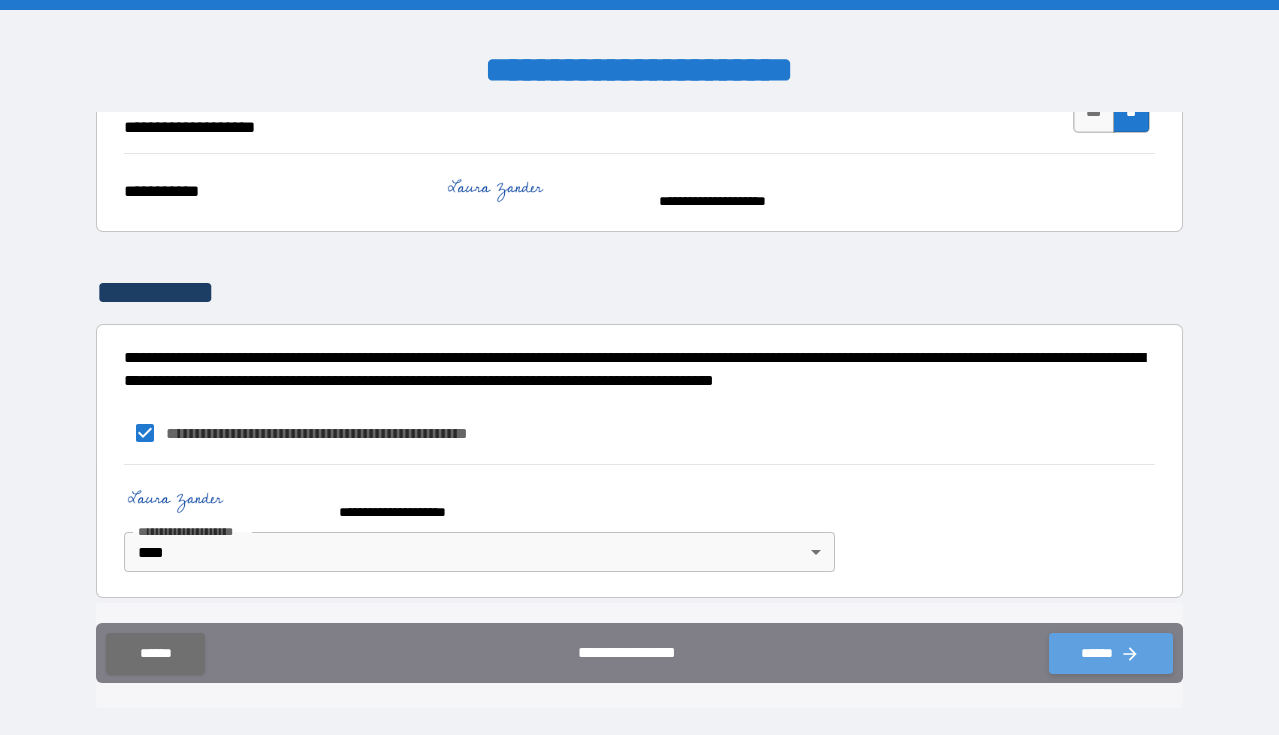 click on "******" at bounding box center (1111, 653) 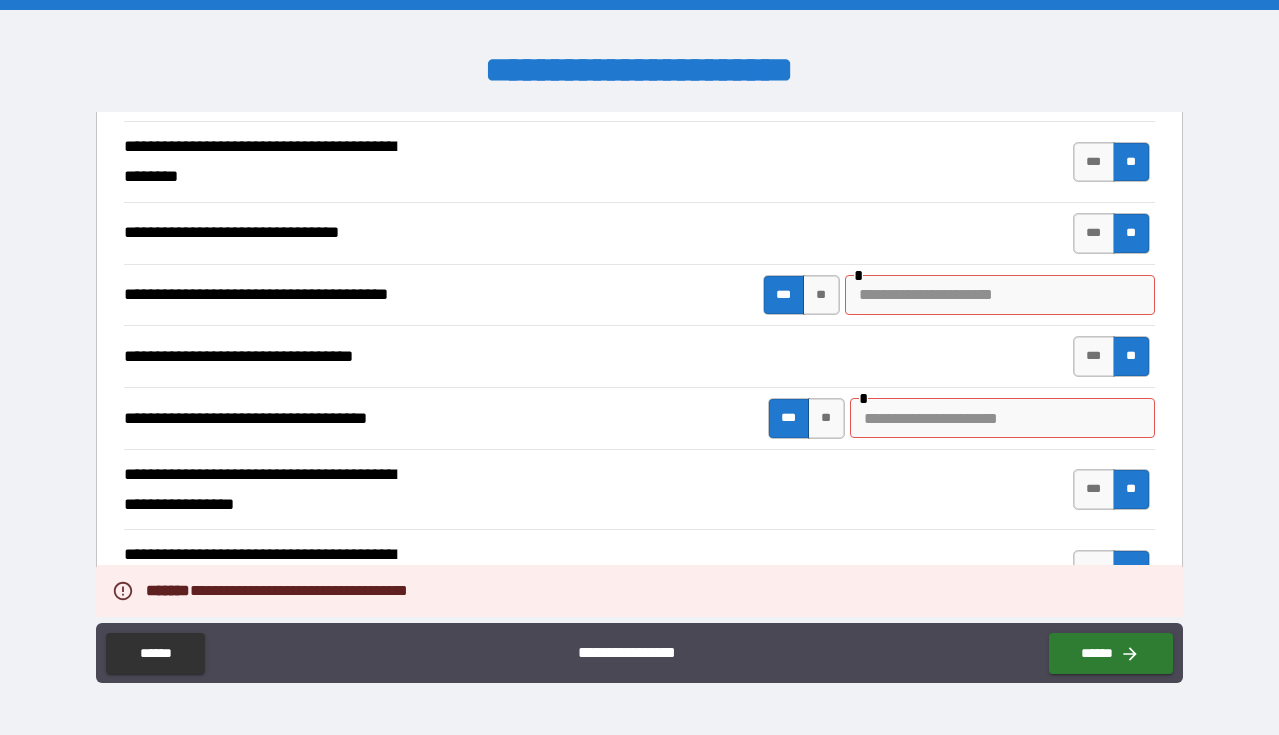 click at bounding box center (997, 295) 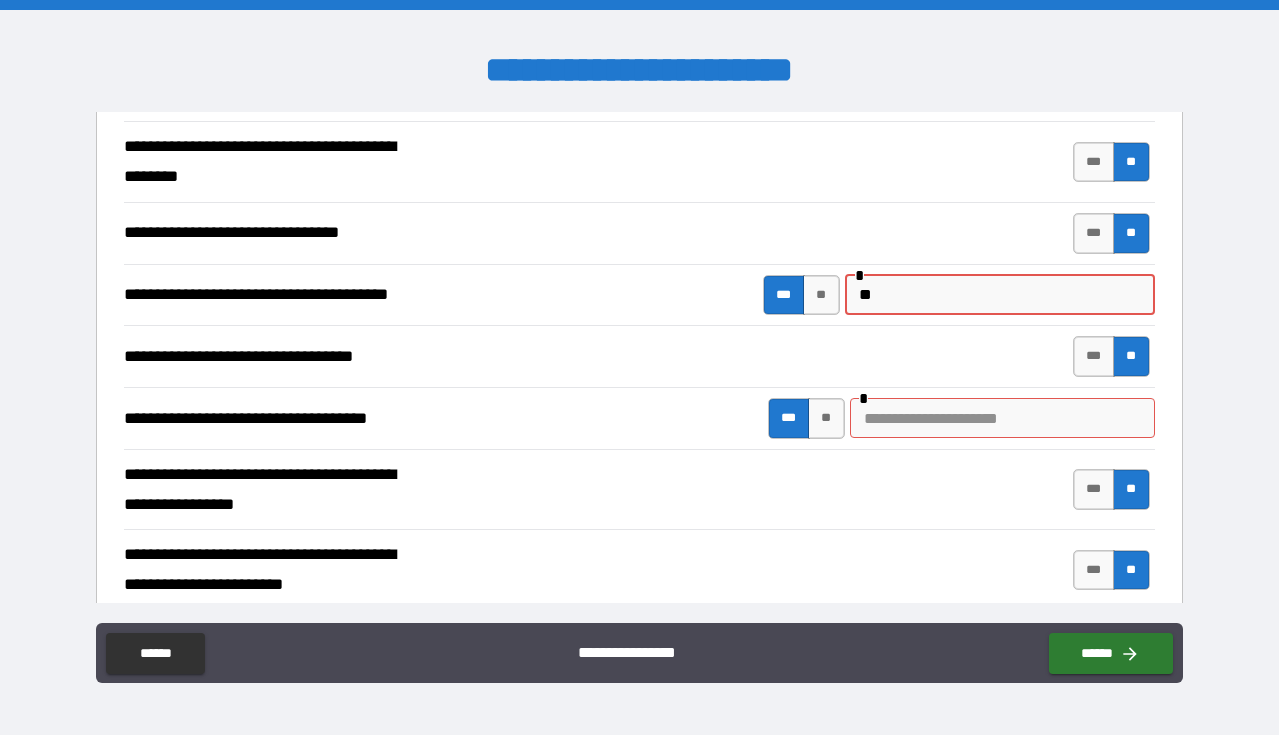 type on "*" 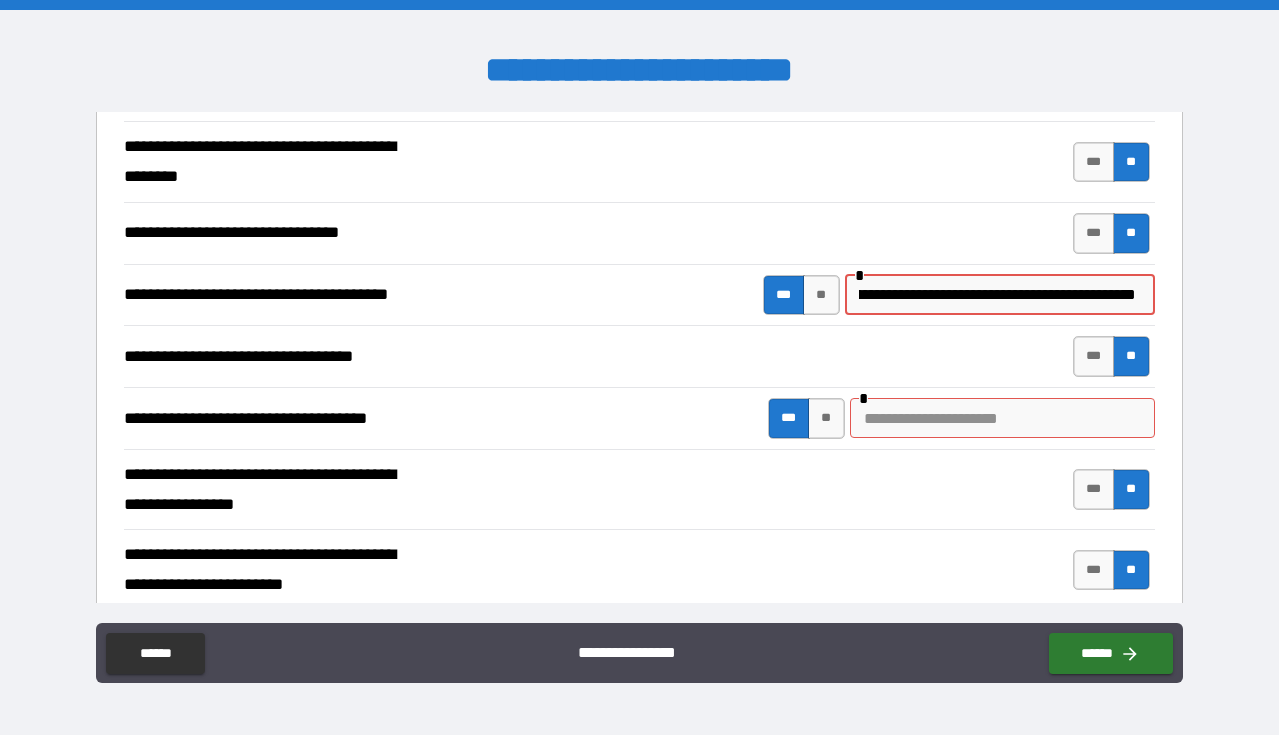 type on "**********" 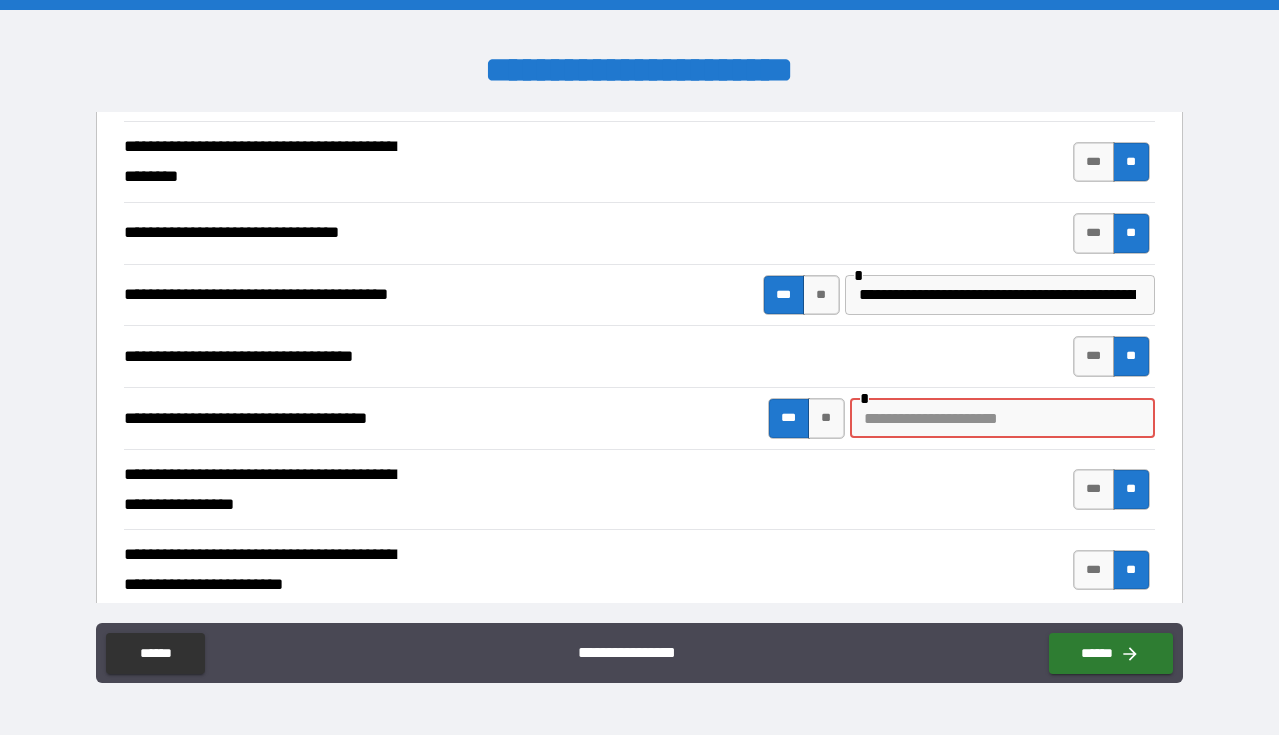 type on "*" 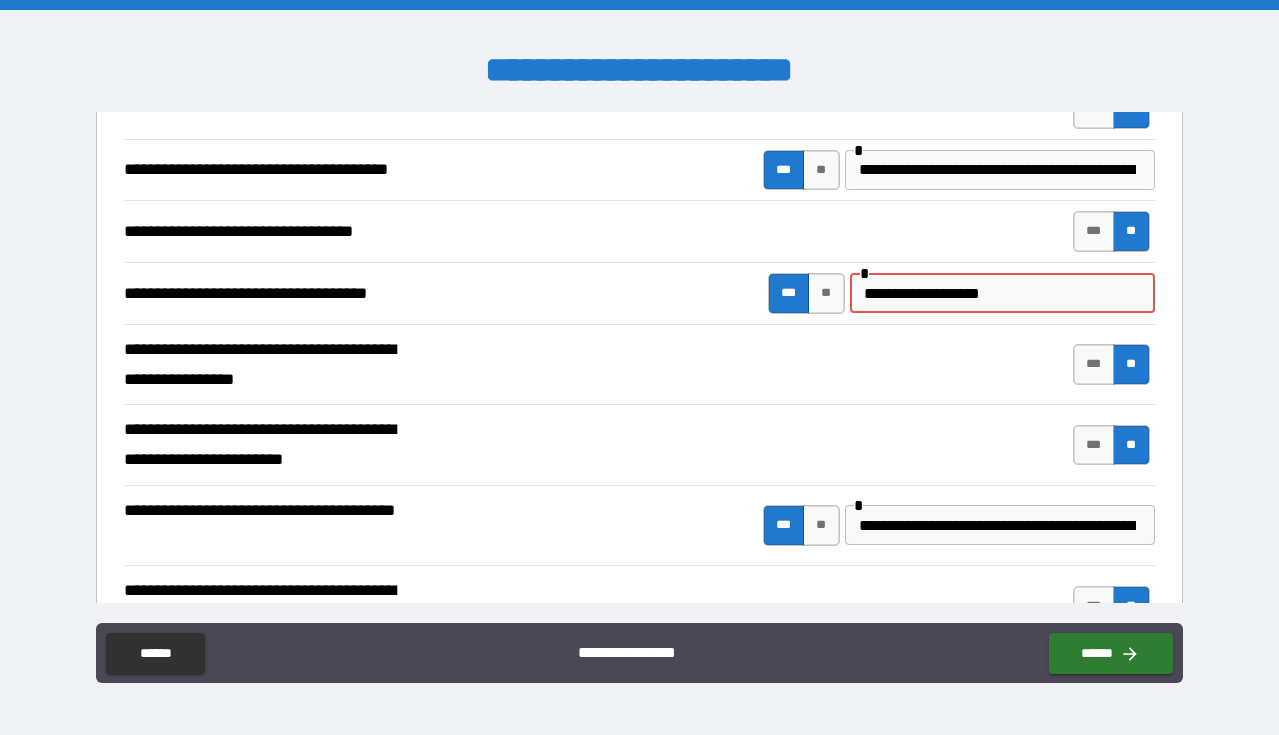 click on "**********" at bounding box center [1002, 293] 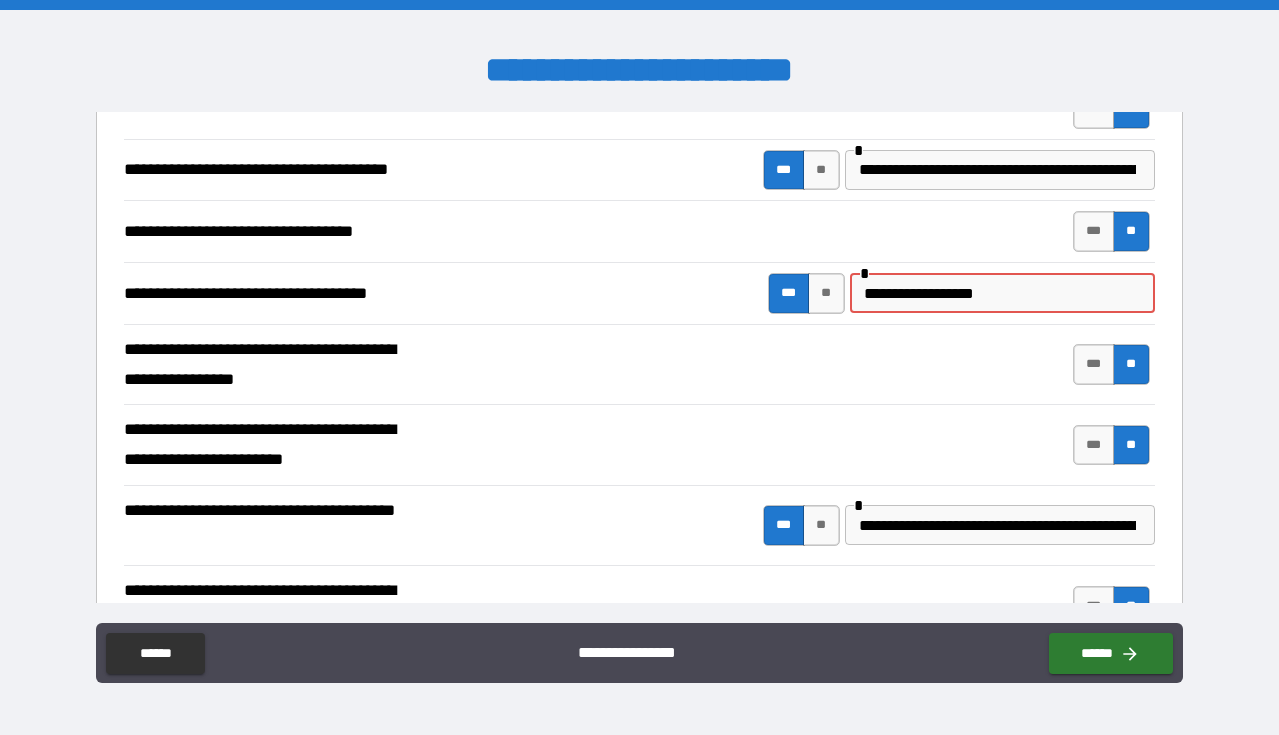 type on "**********" 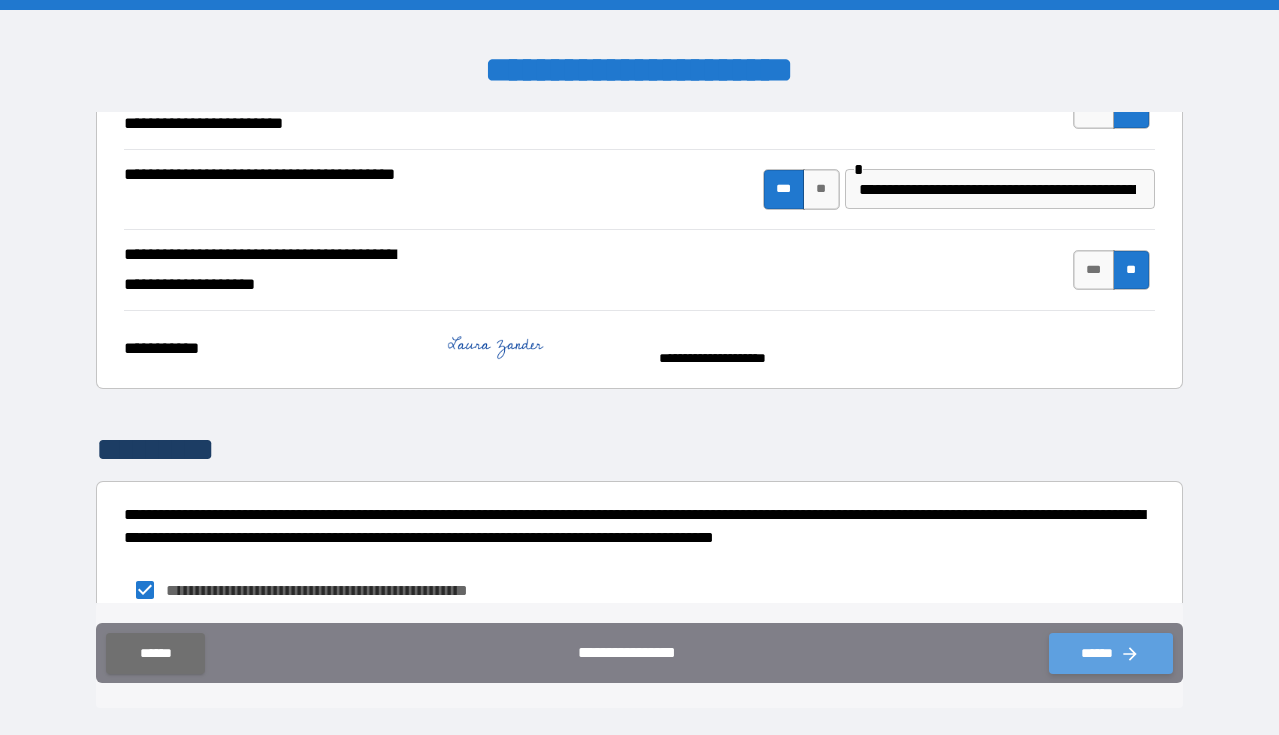 click on "******" at bounding box center (1111, 653) 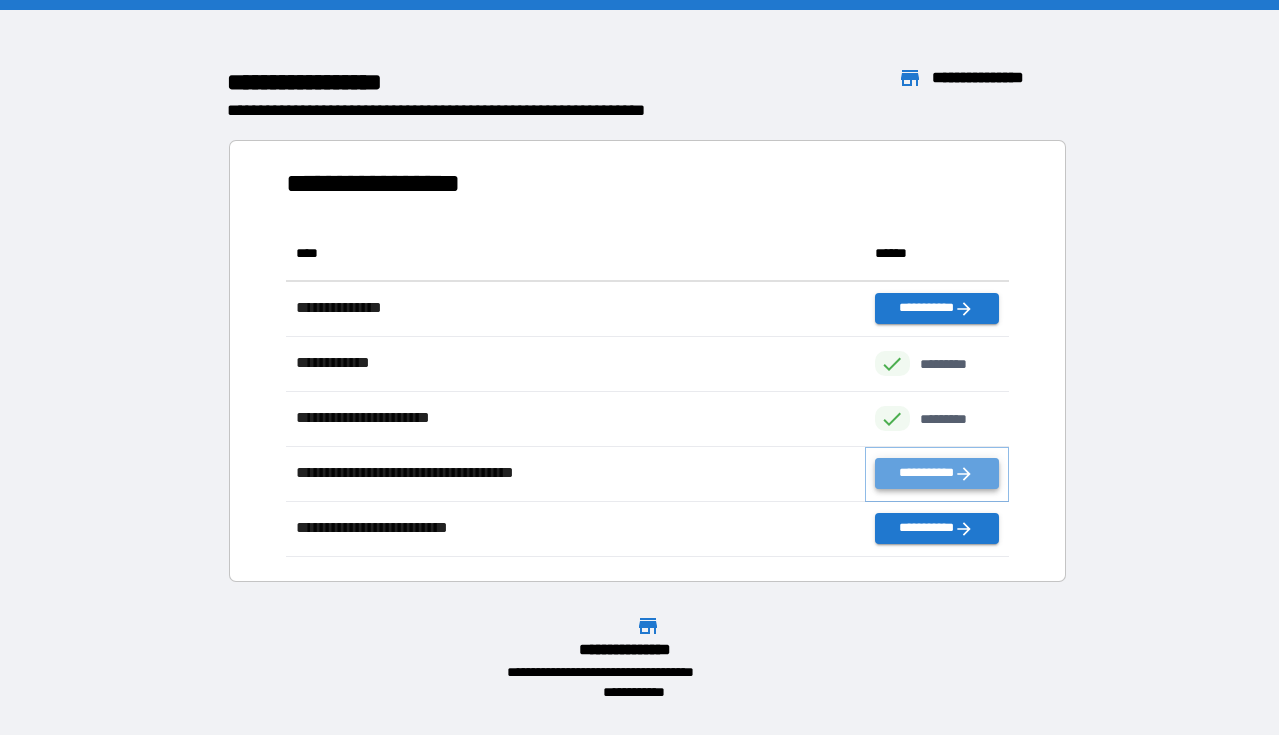 click on "**********" at bounding box center (937, 473) 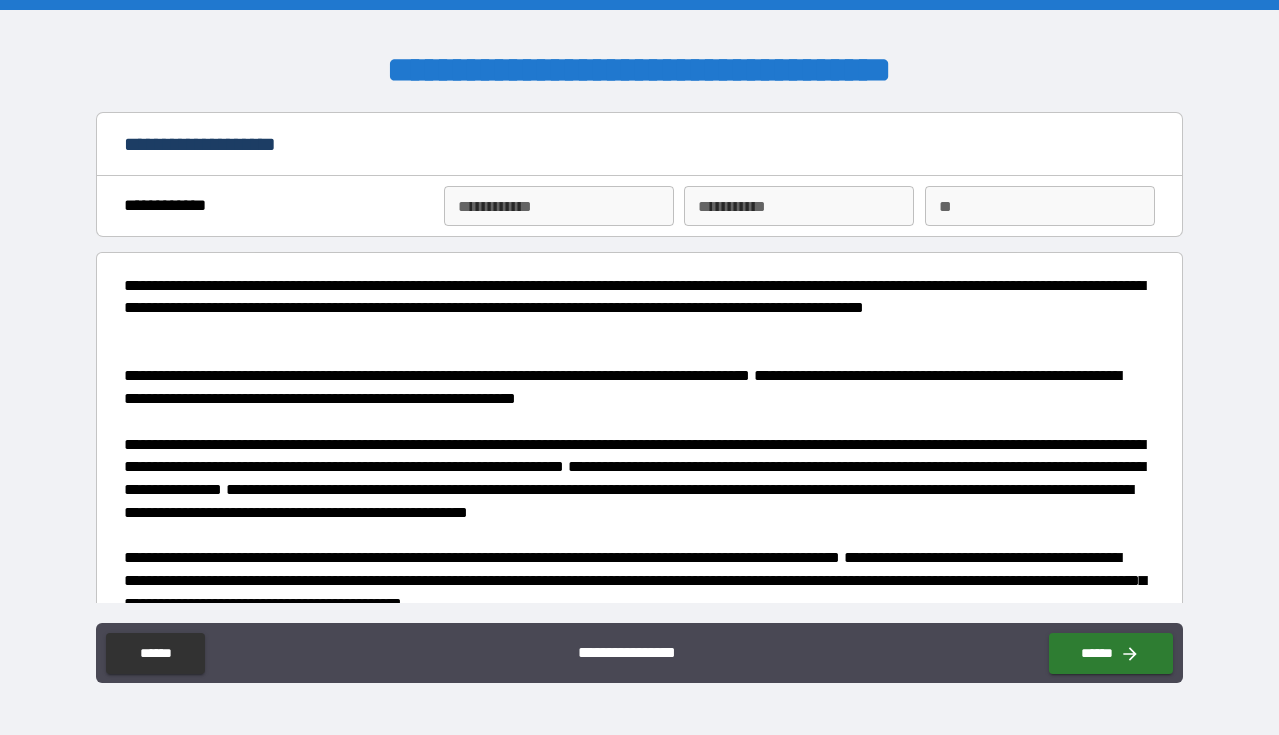 type on "*" 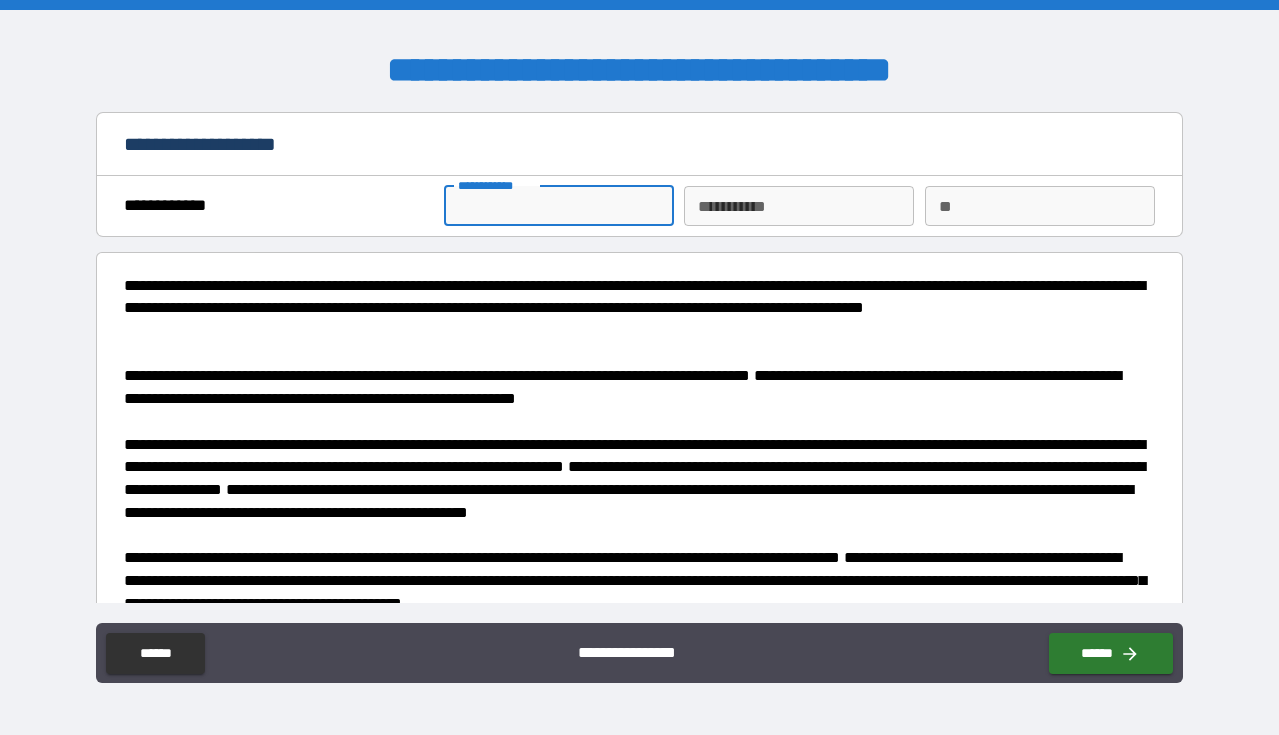 type on "*****" 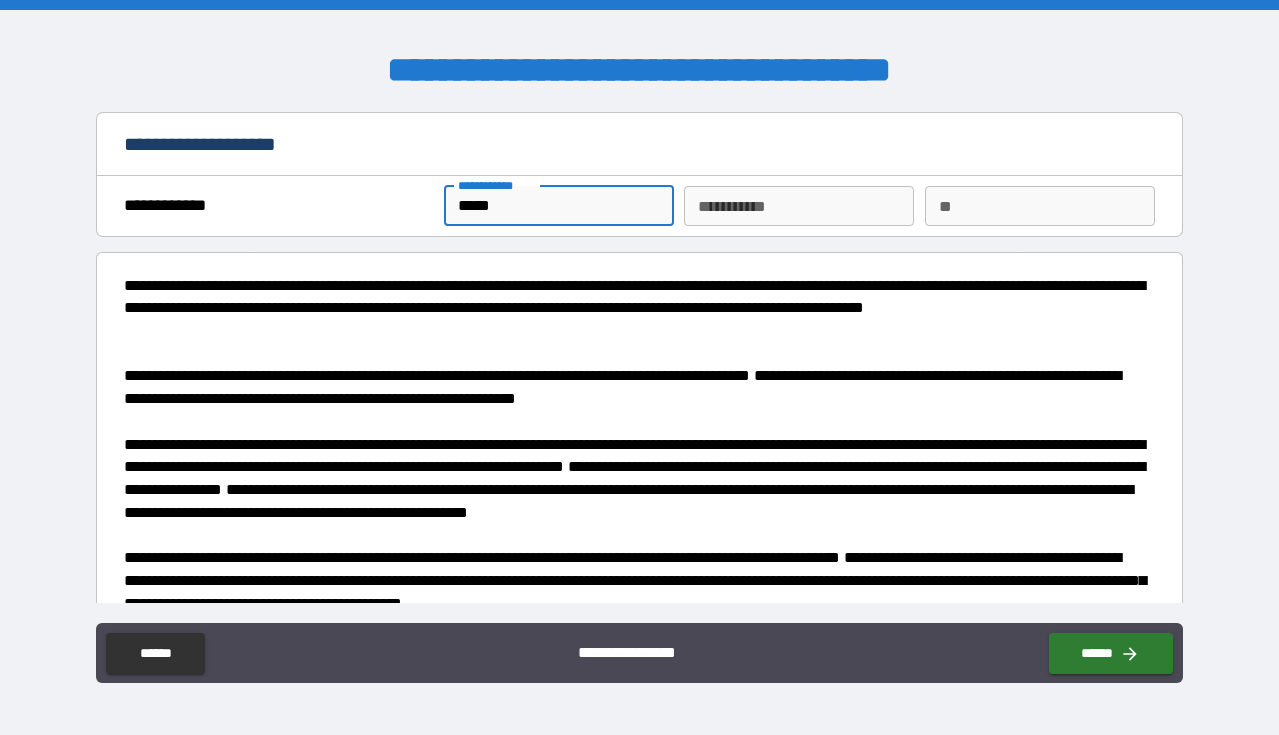 type on "******" 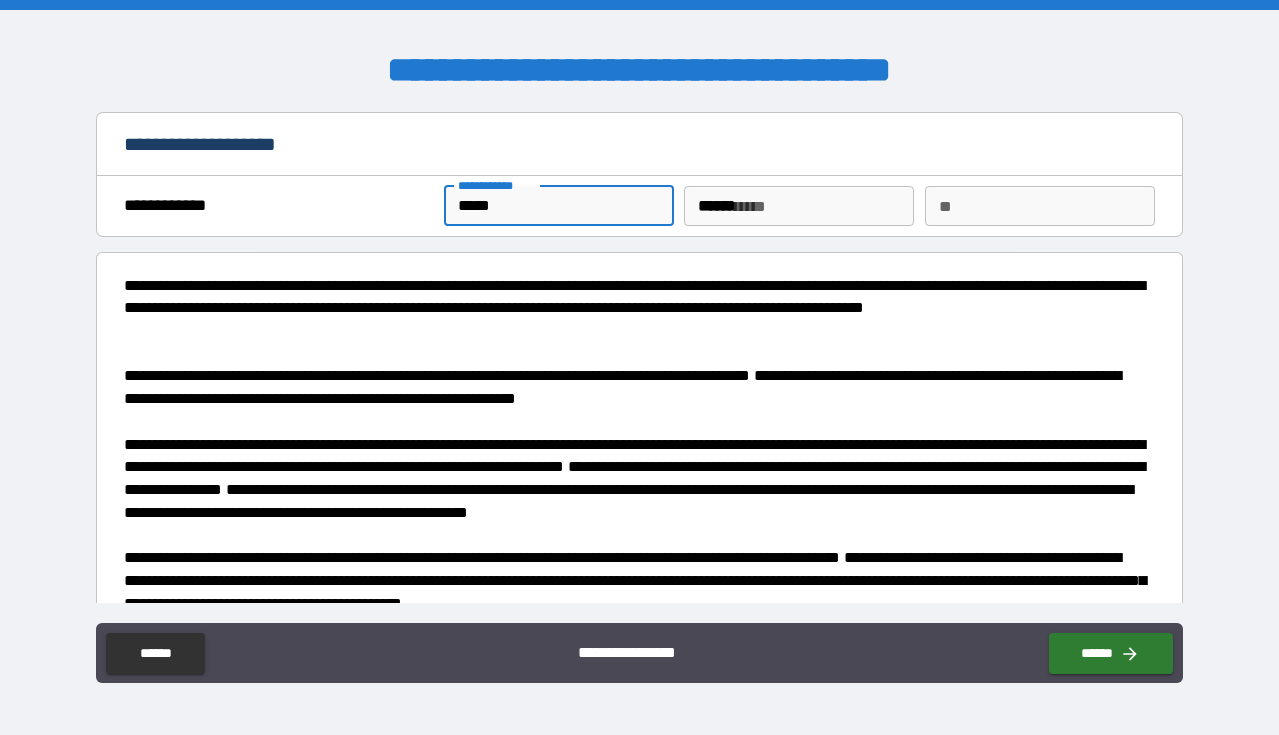 type on "*" 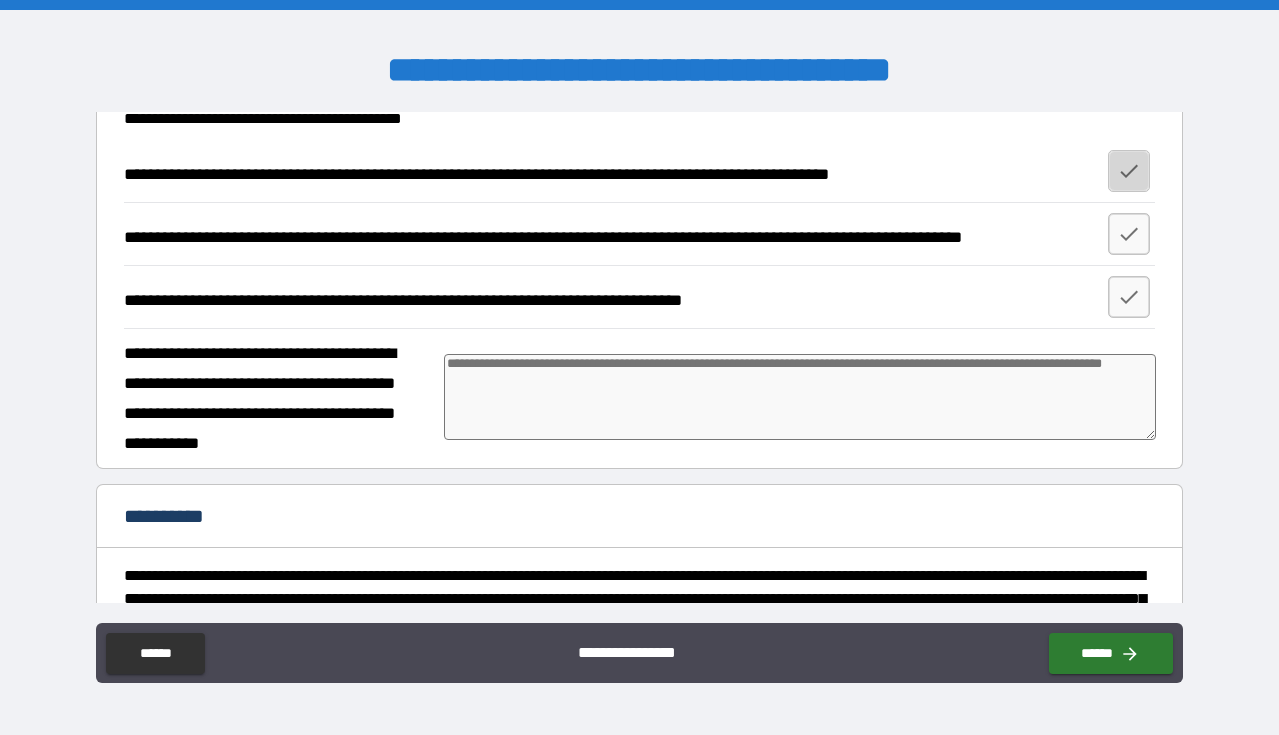 click 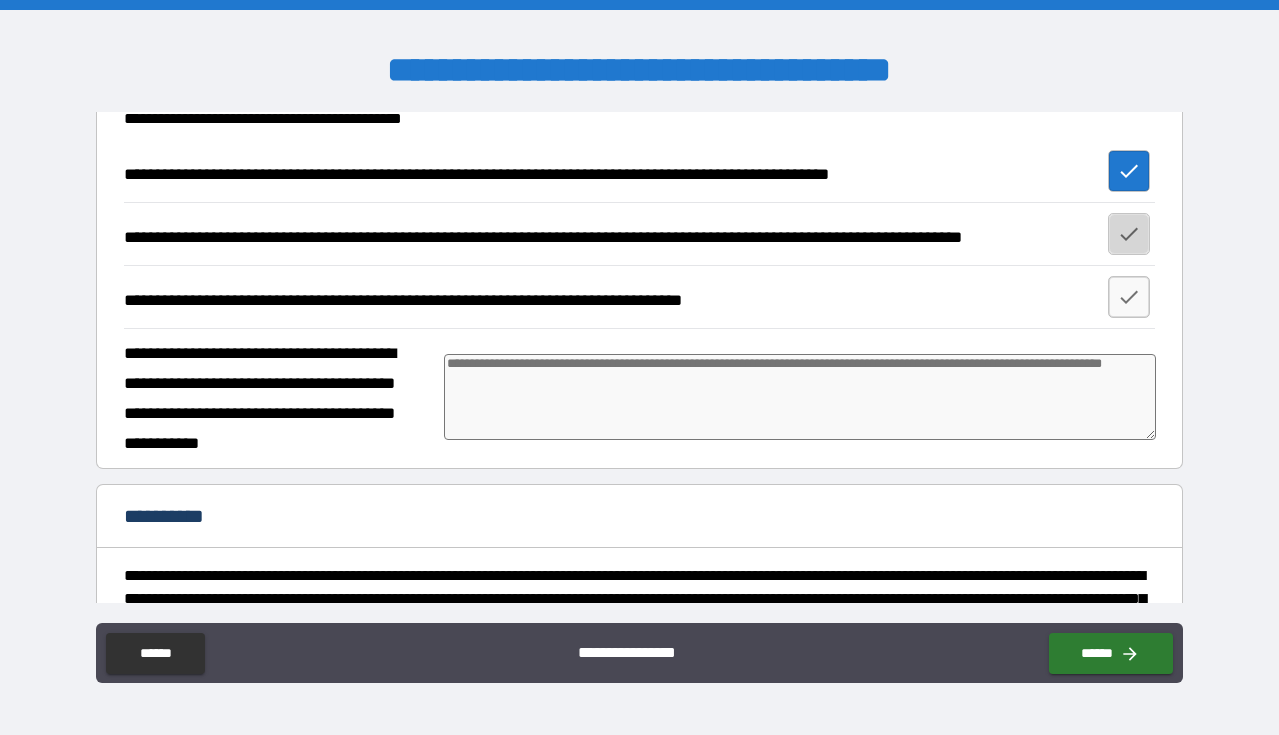 click 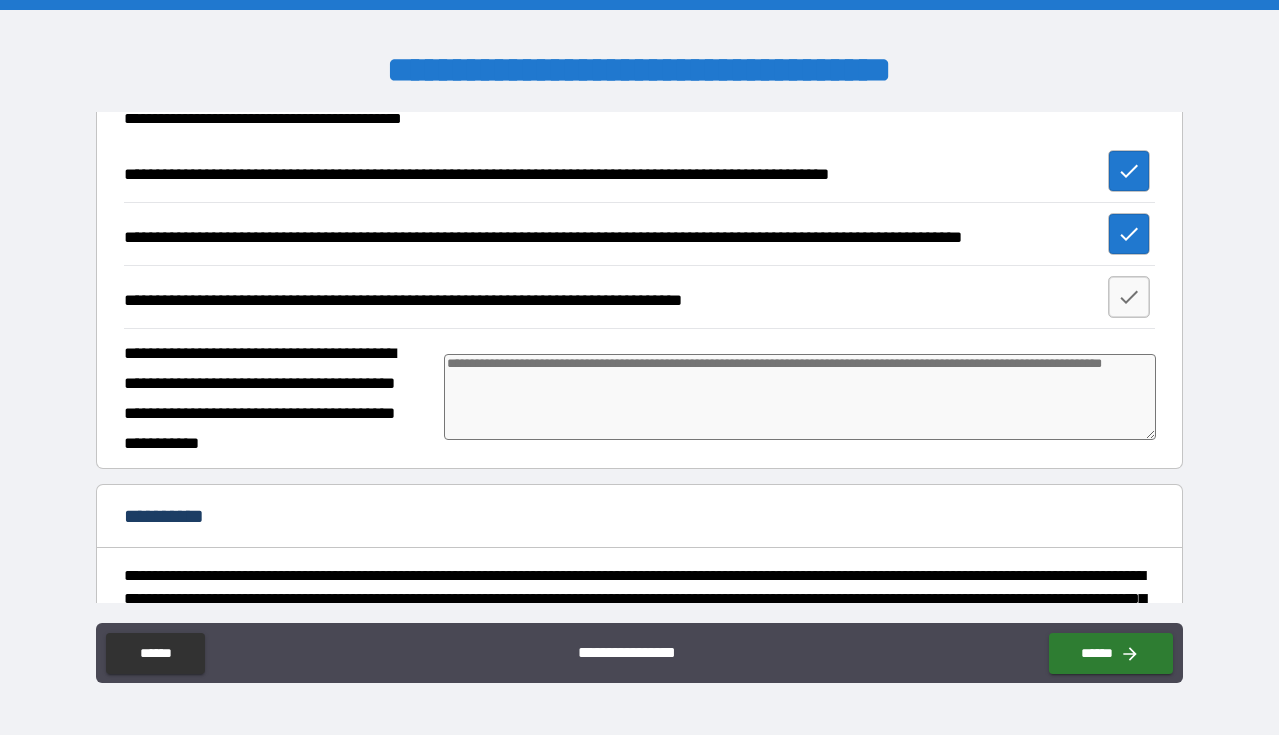 click on "**********" at bounding box center (637, 297) 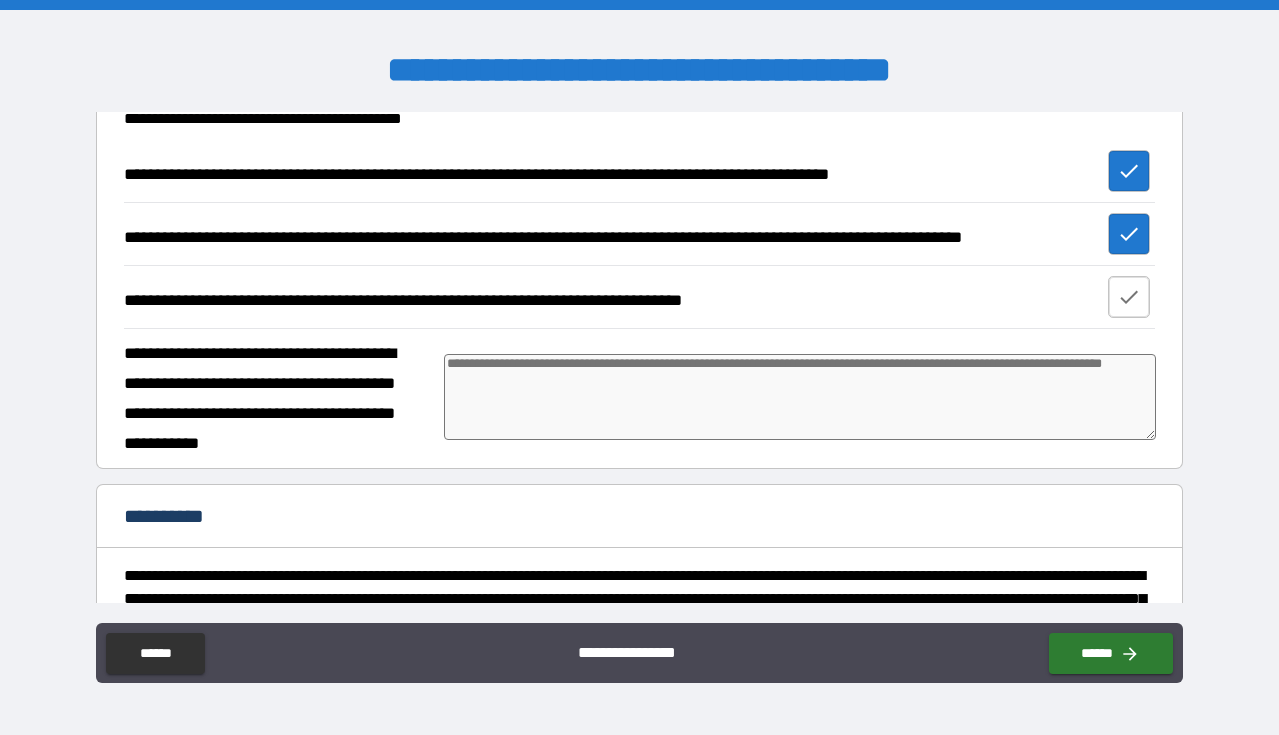 click 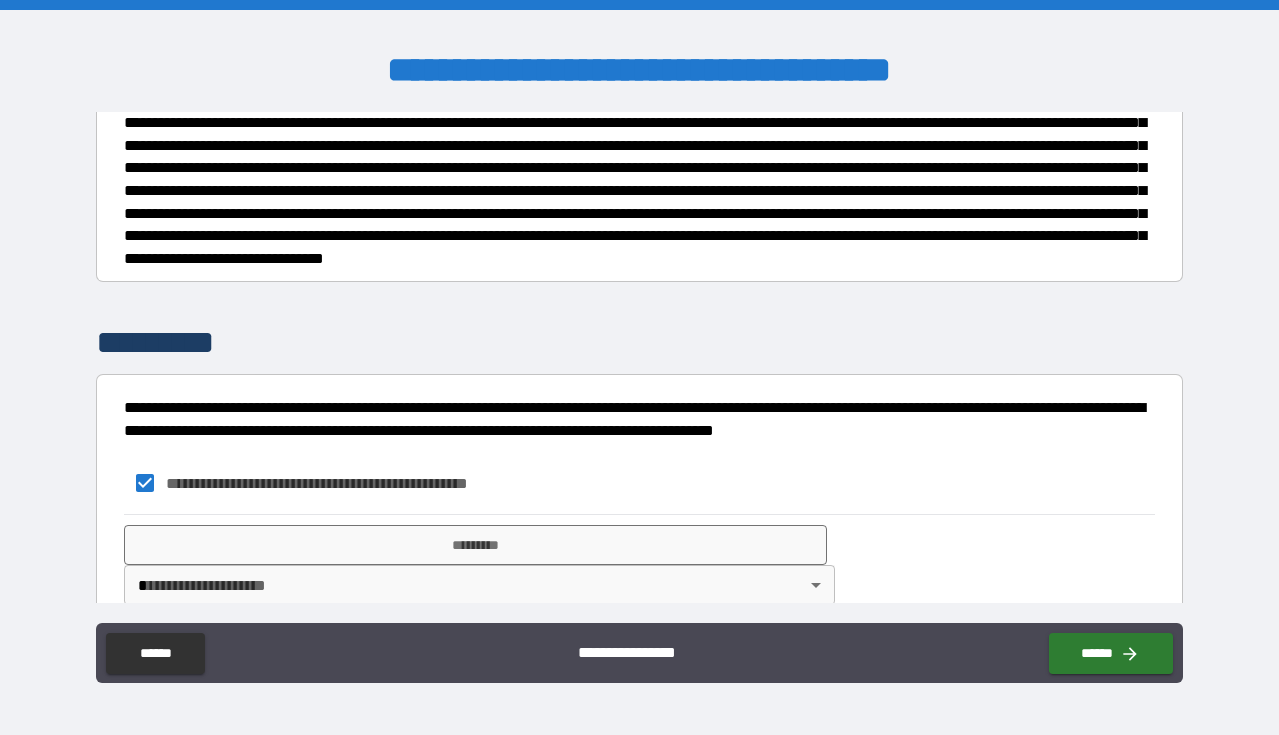 type on "*" 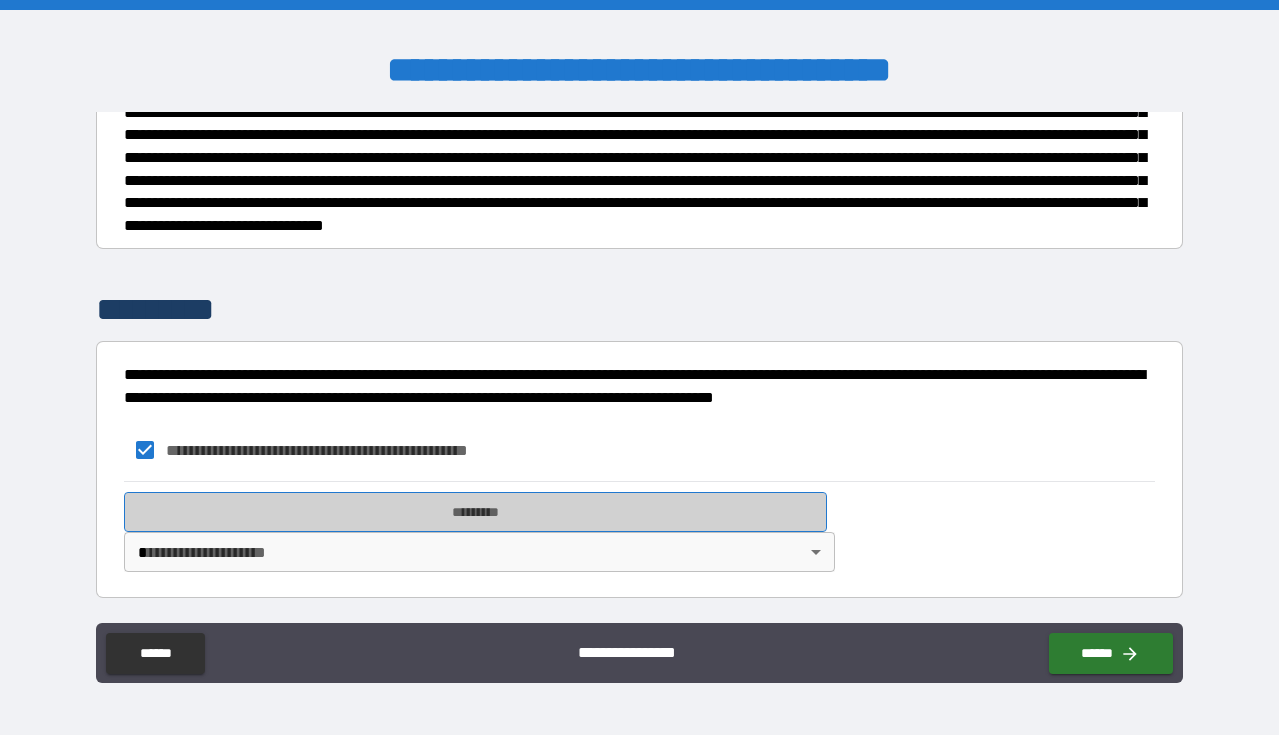 click on "*********" at bounding box center [475, 512] 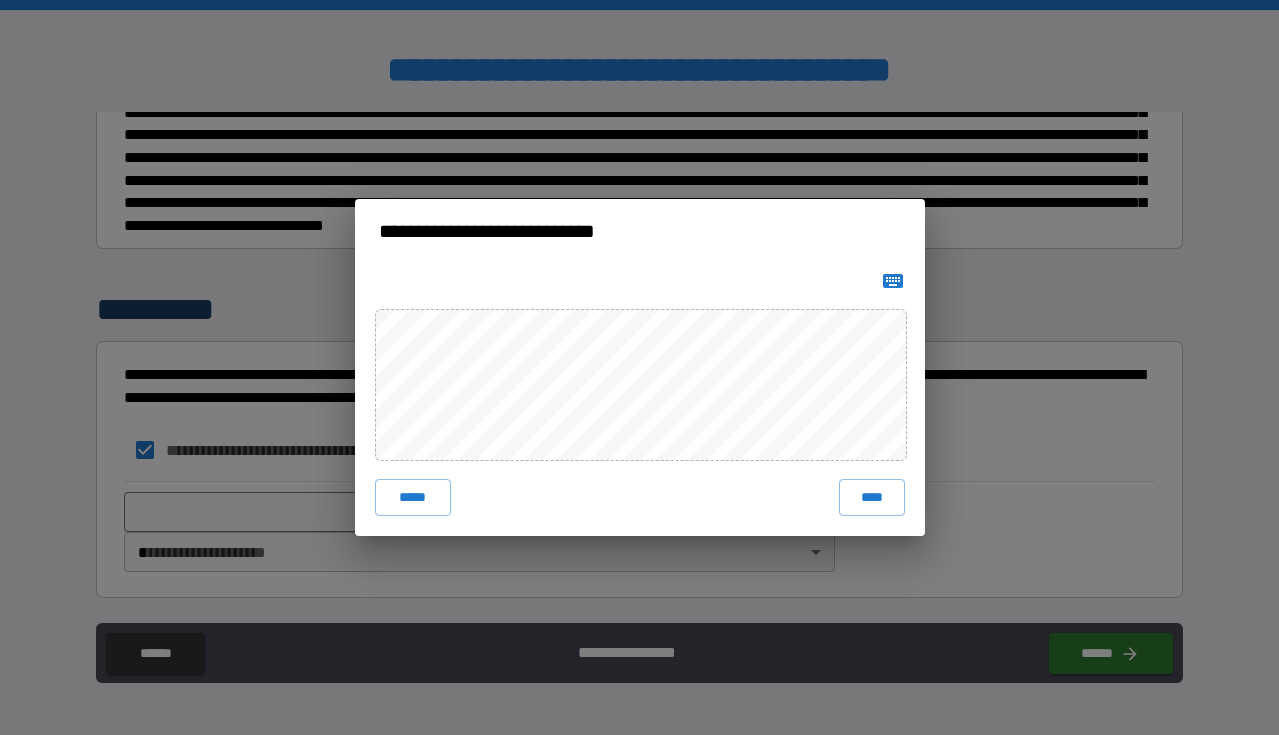 click 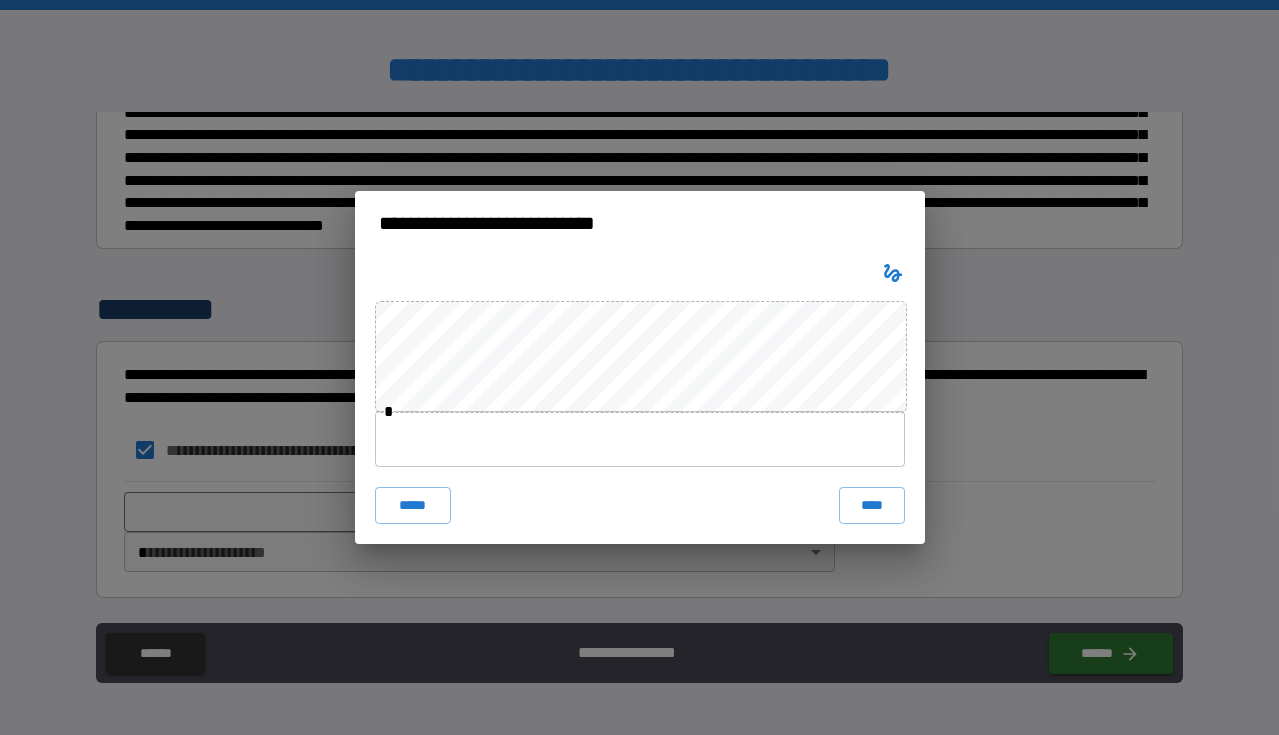 click at bounding box center [640, 439] 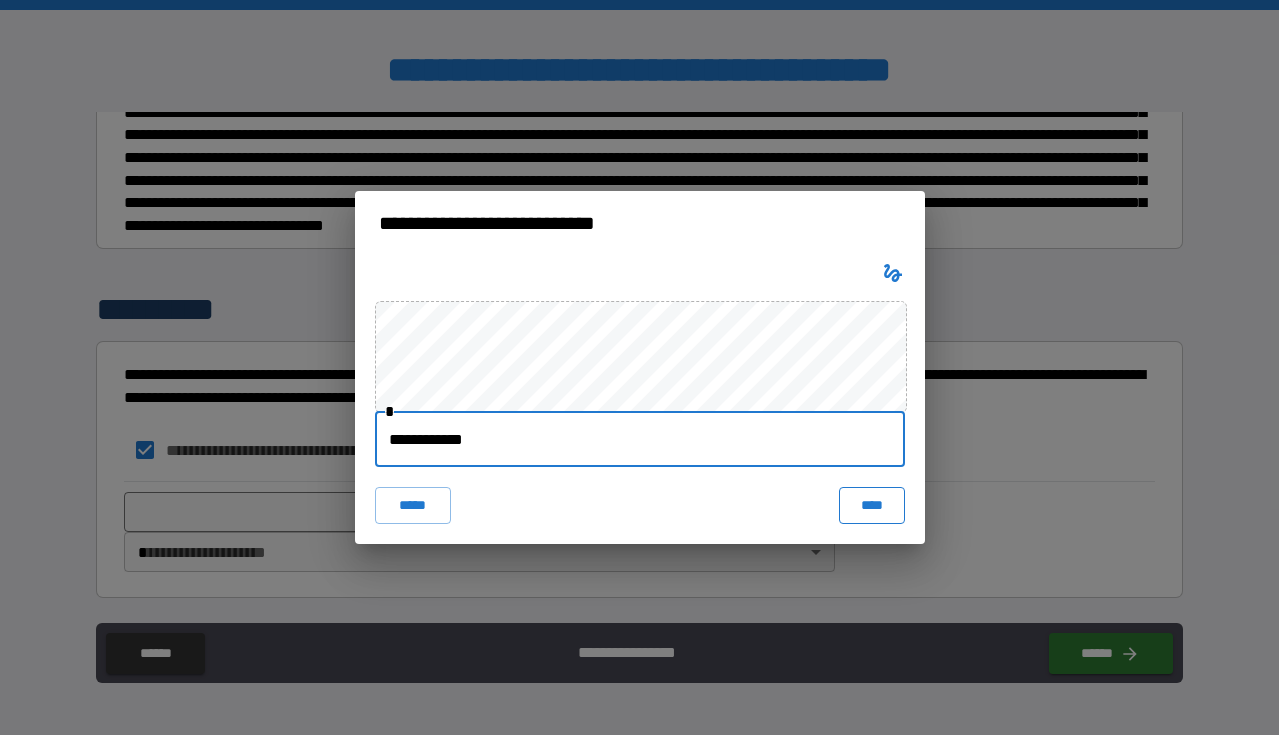 type on "**********" 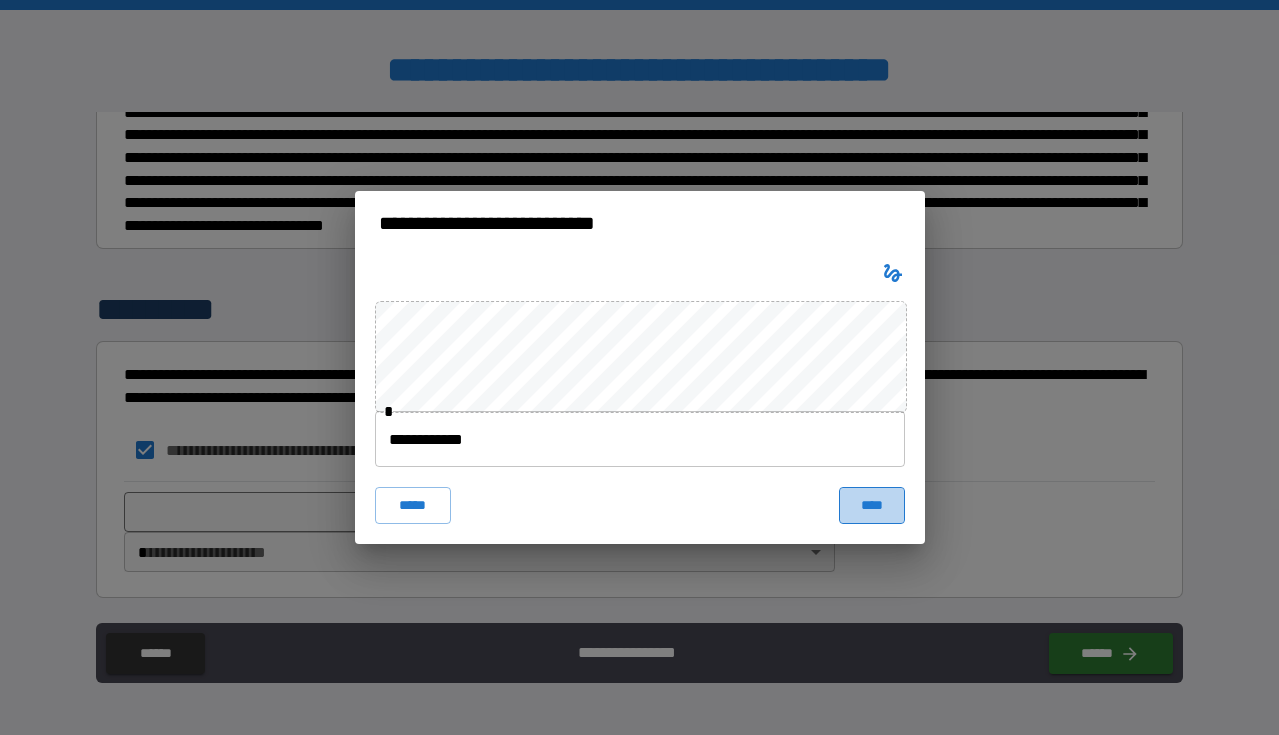 click on "****" at bounding box center (872, 505) 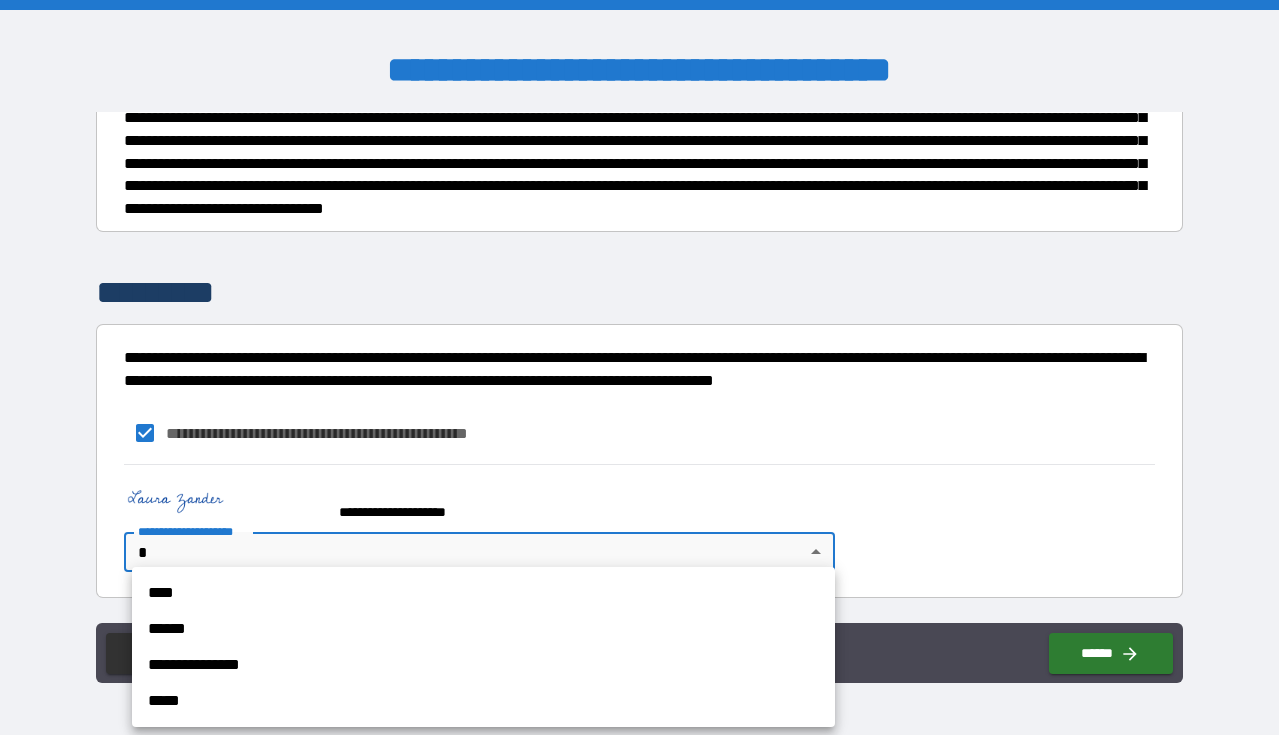 click on "**********" at bounding box center (639, 367) 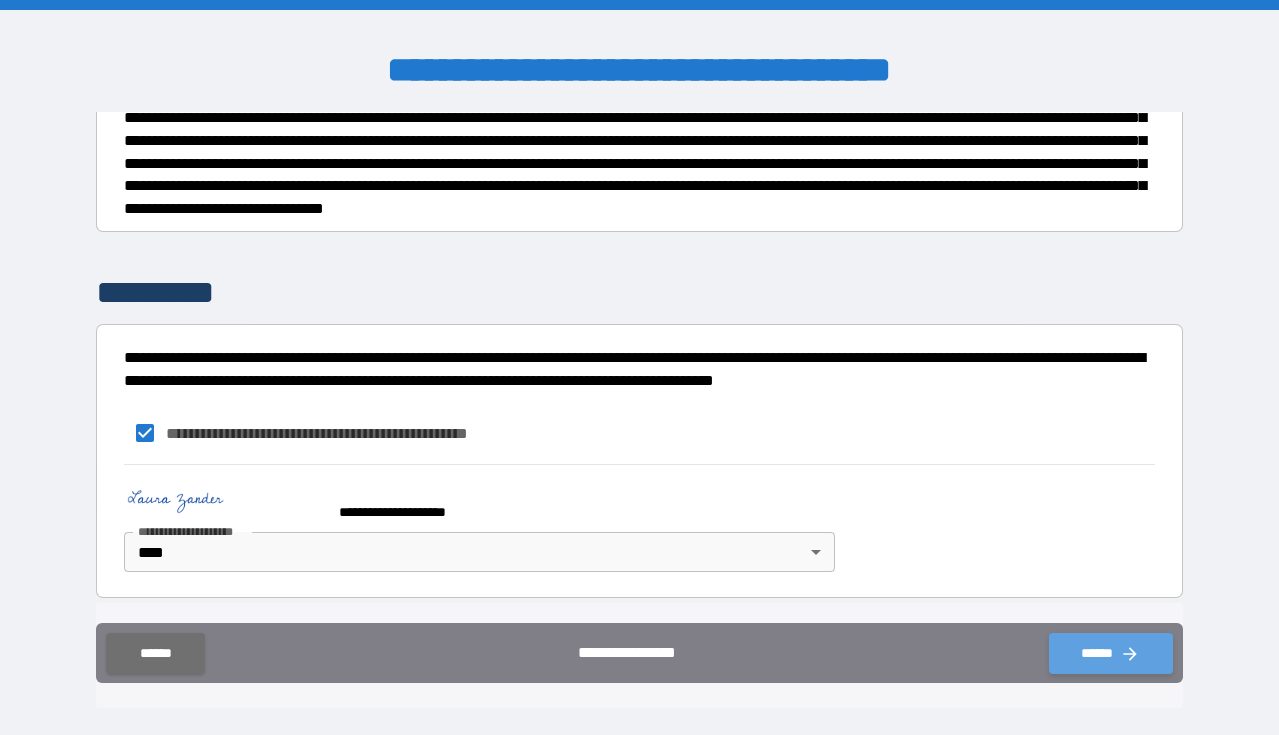 click 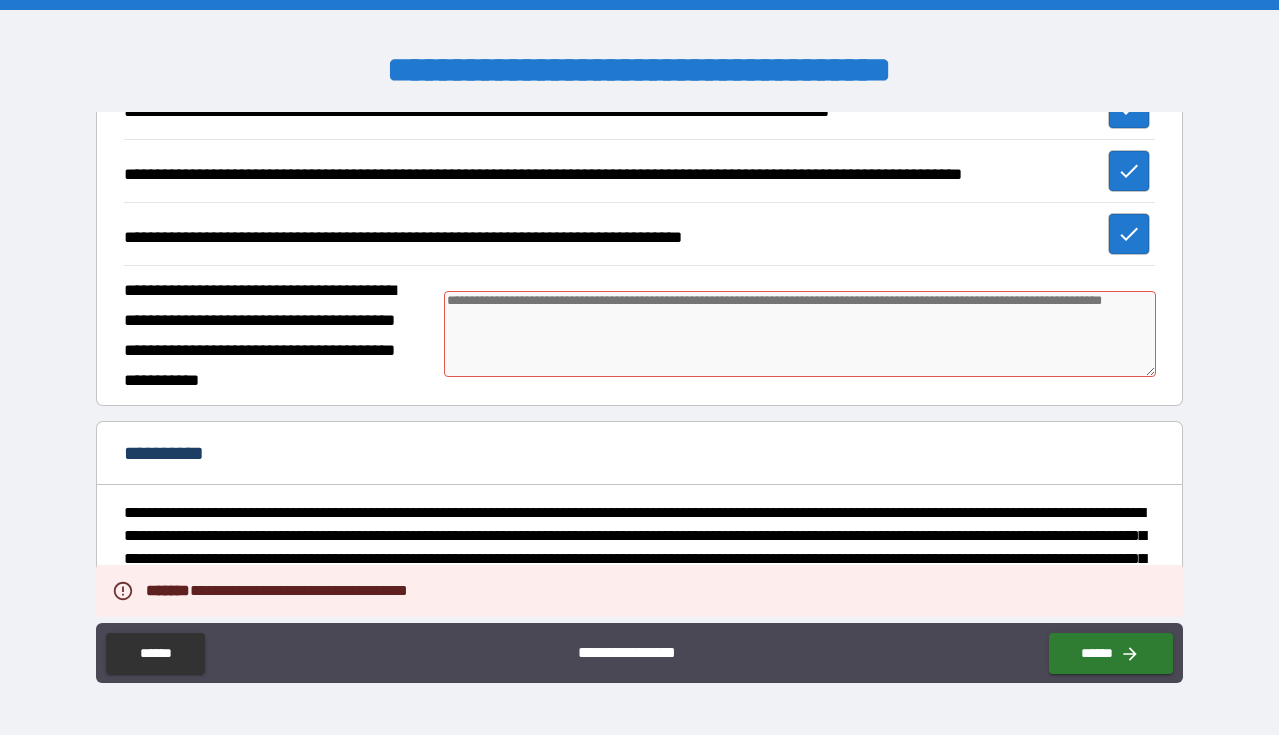 scroll, scrollTop: 537, scrollLeft: 0, axis: vertical 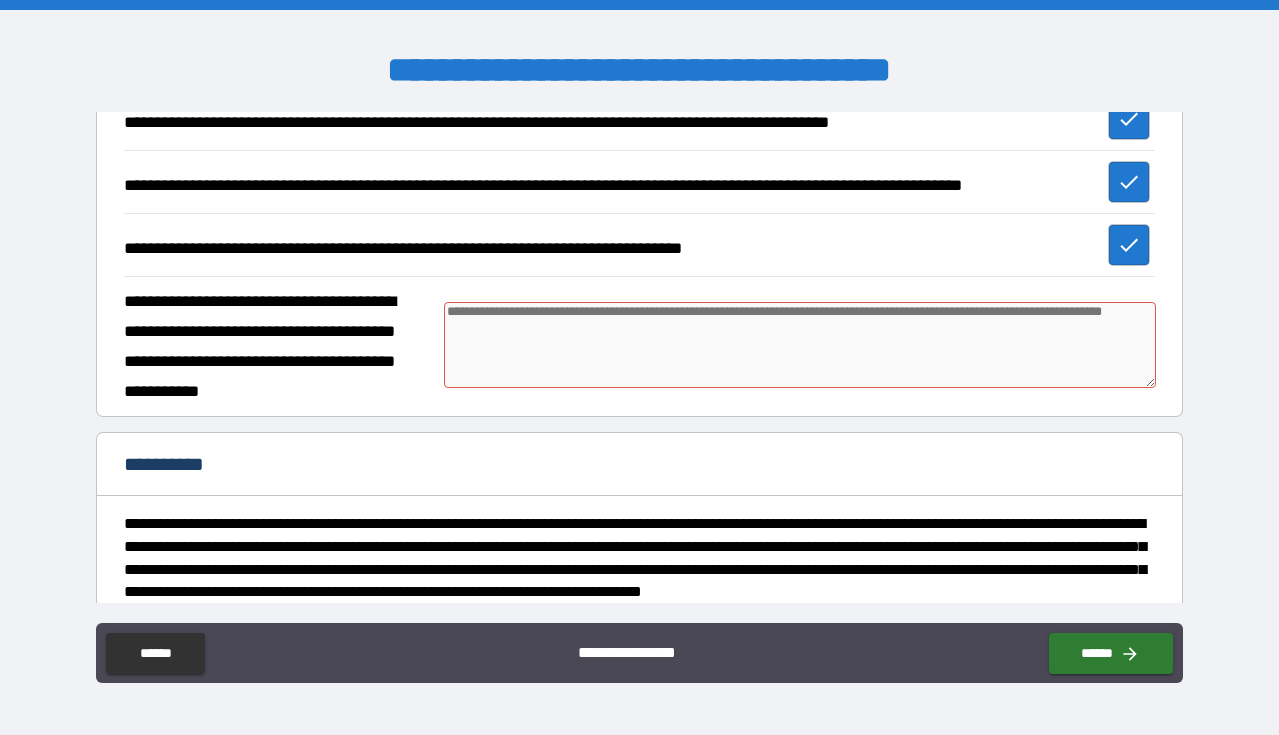 click at bounding box center (800, 345) 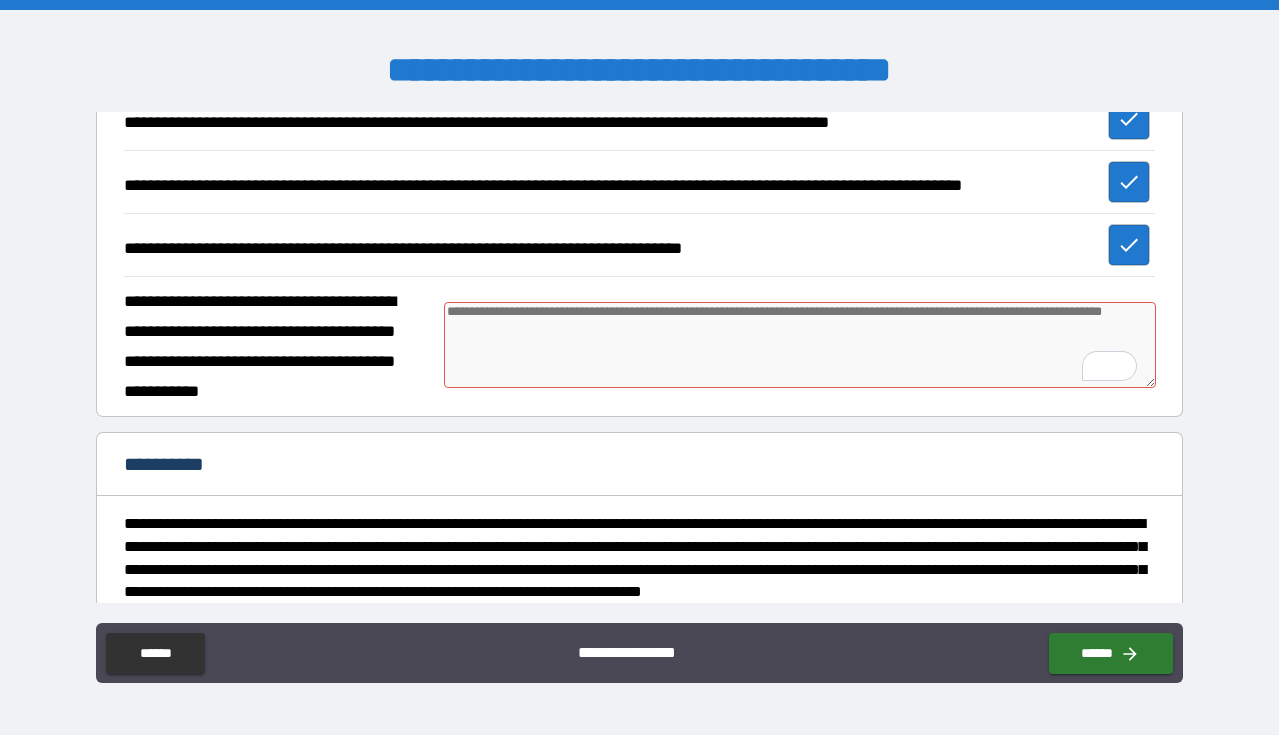 type on "*" 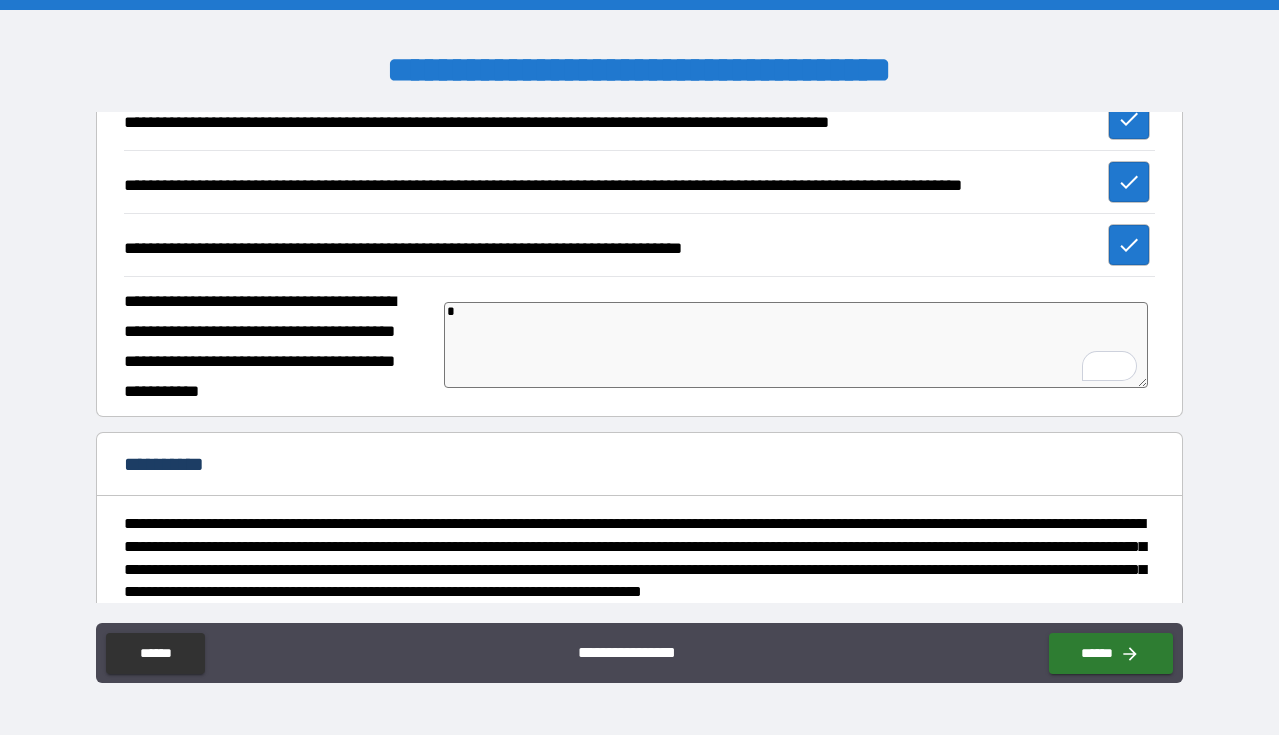 type on "**" 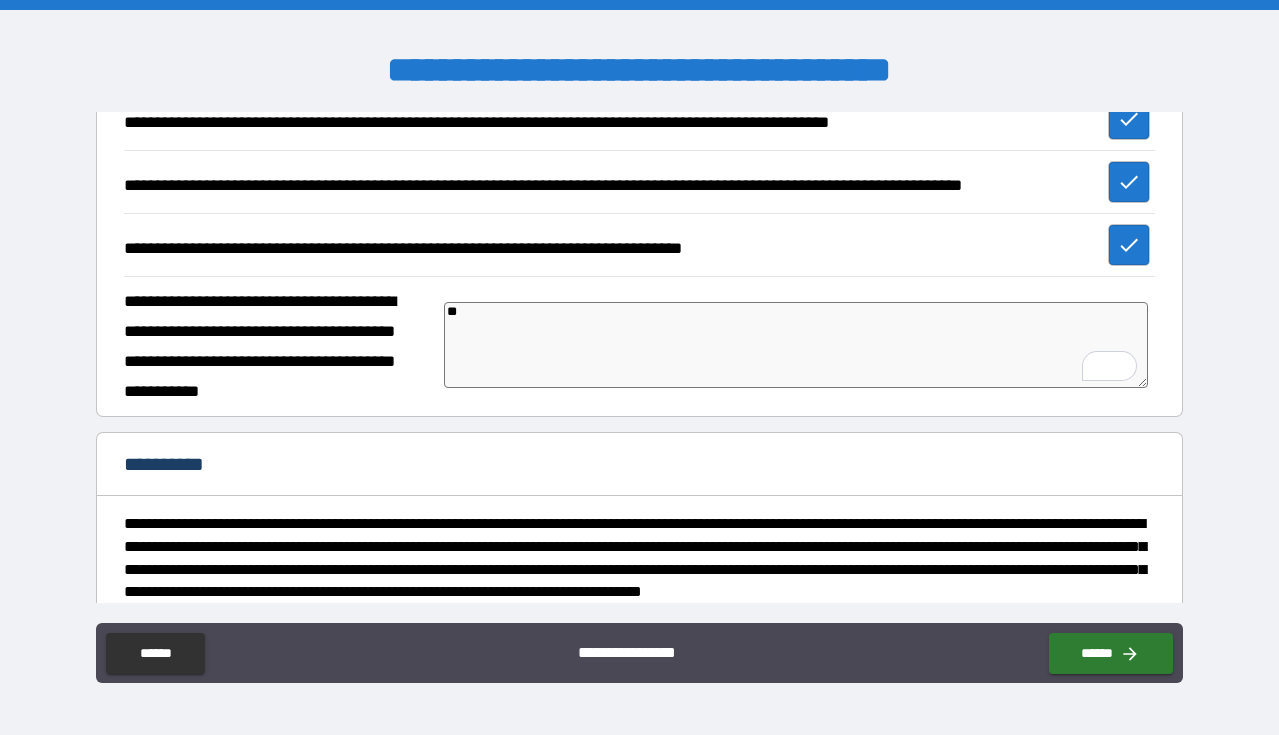 type on "***" 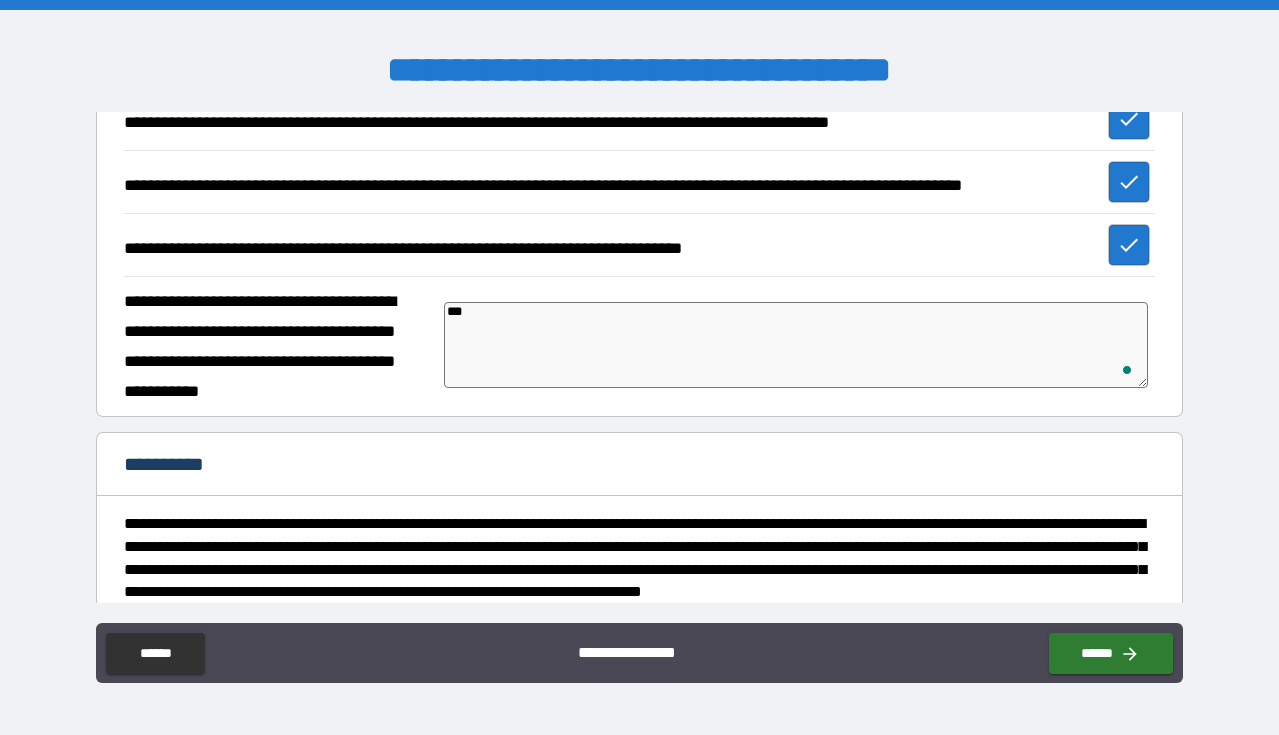 type on "*" 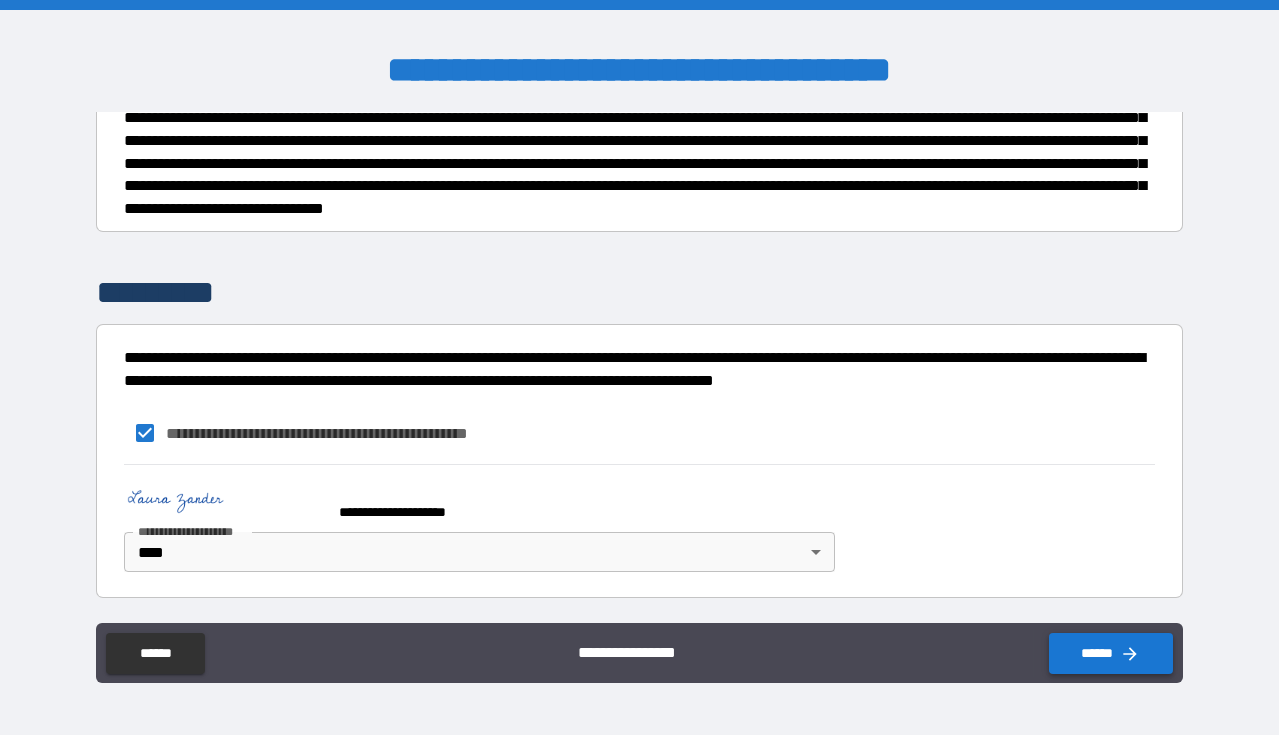 type on "***" 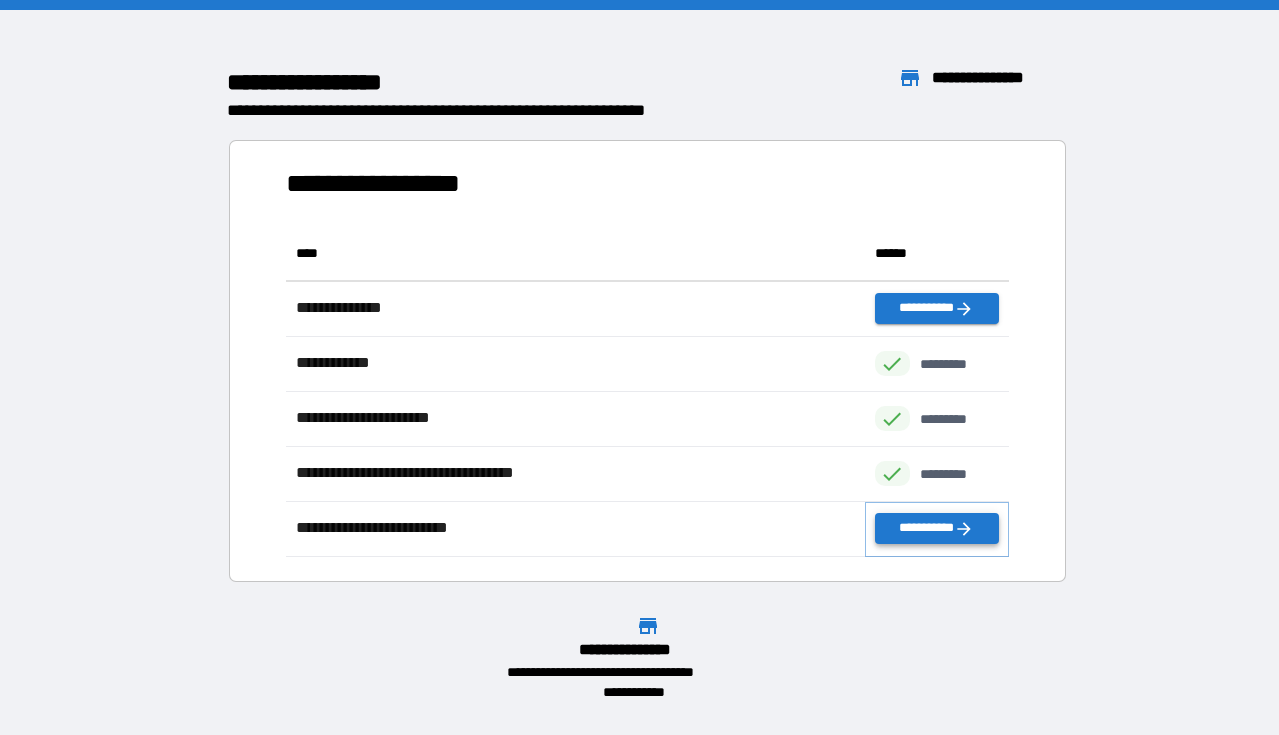click on "**********" at bounding box center (937, 528) 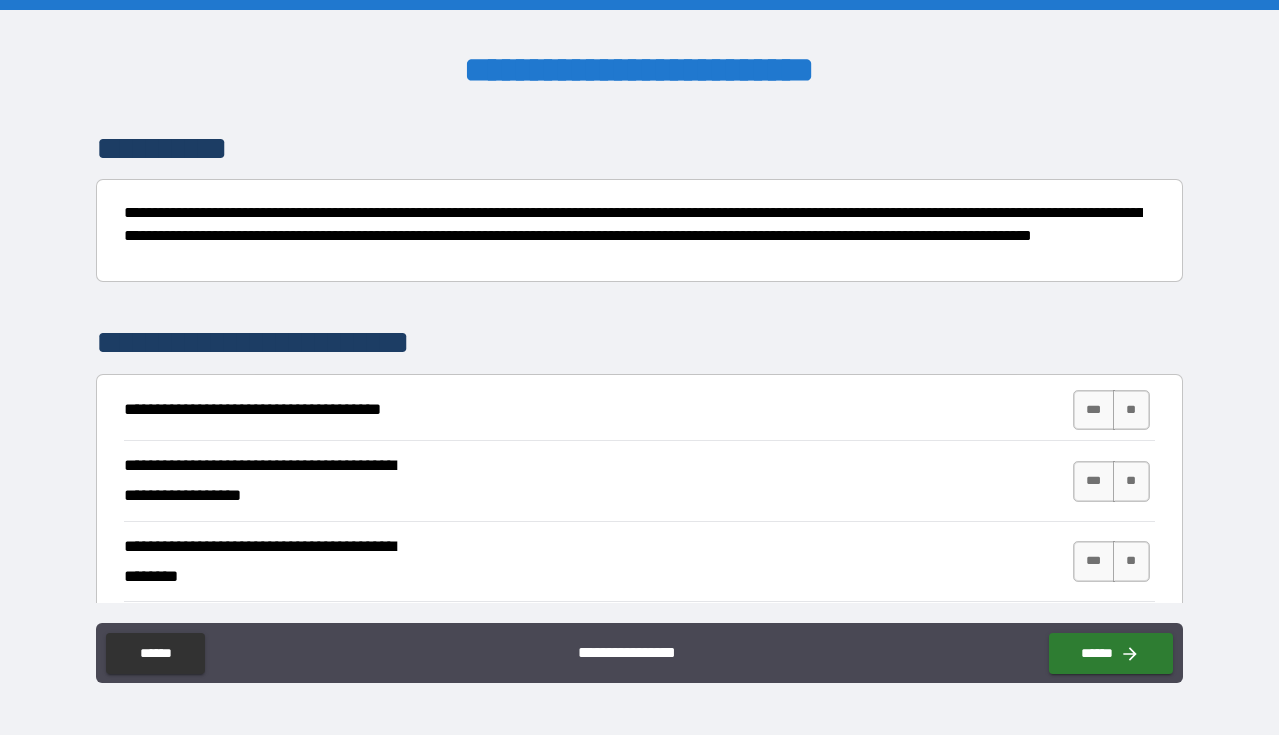 scroll, scrollTop: 172, scrollLeft: 0, axis: vertical 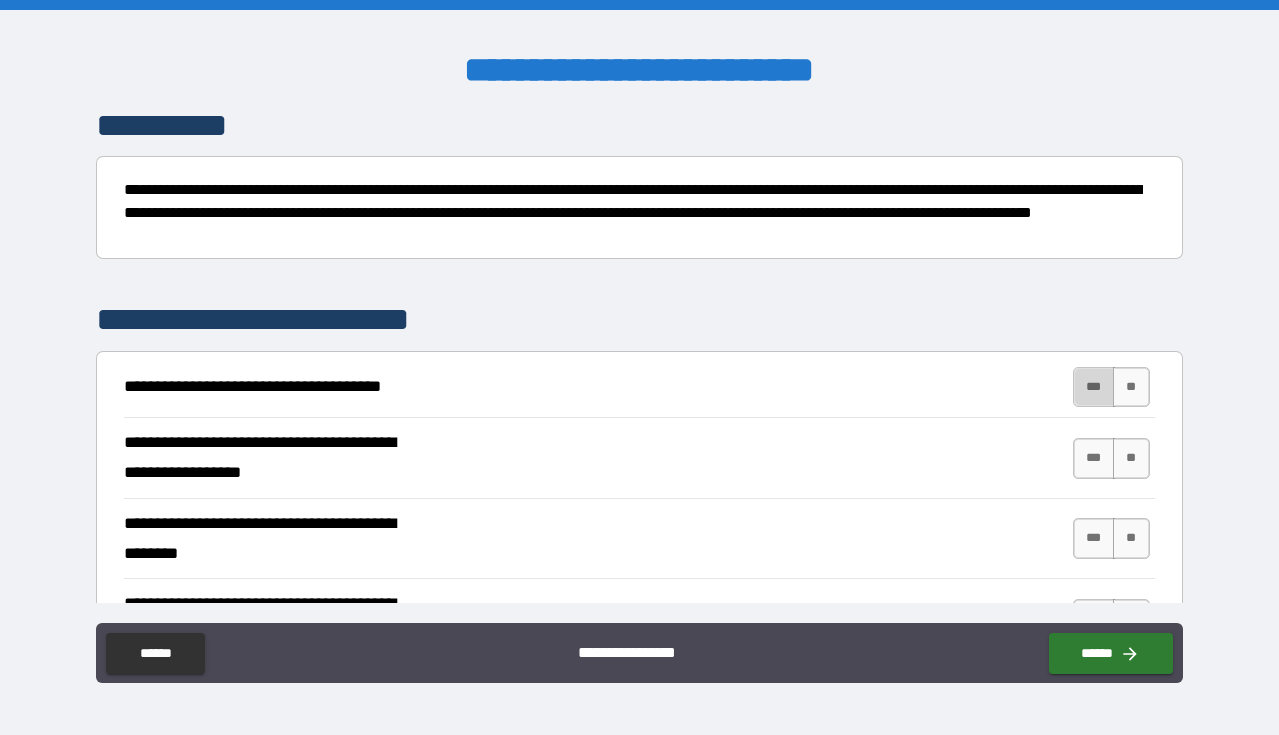 click on "***" at bounding box center (1094, 387) 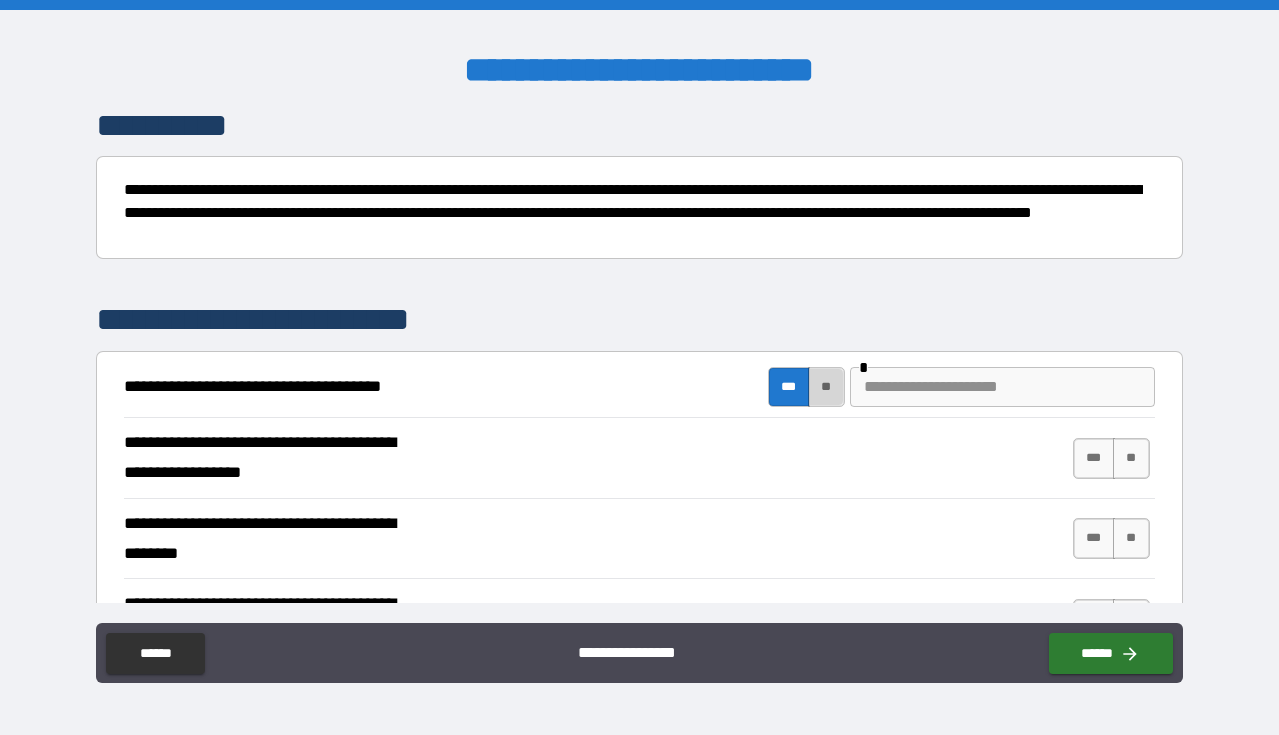 click on "**" at bounding box center [826, 387] 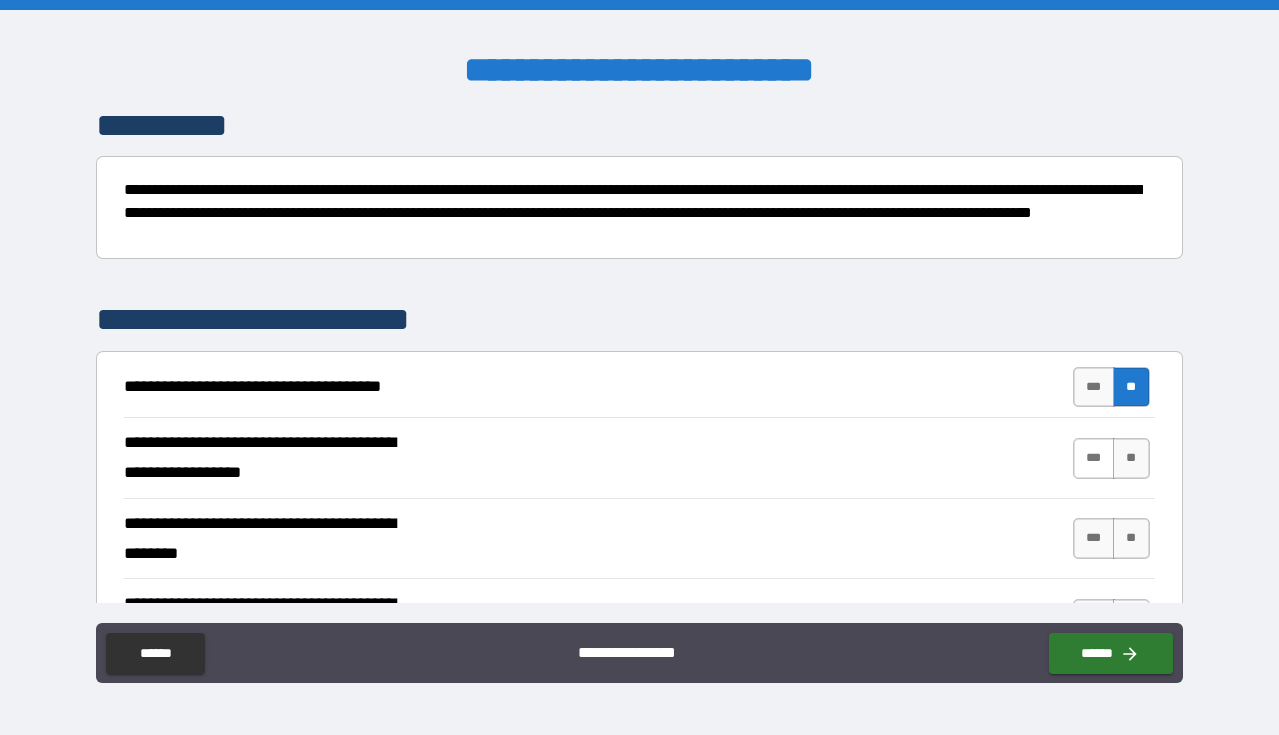 click on "***" at bounding box center [1094, 458] 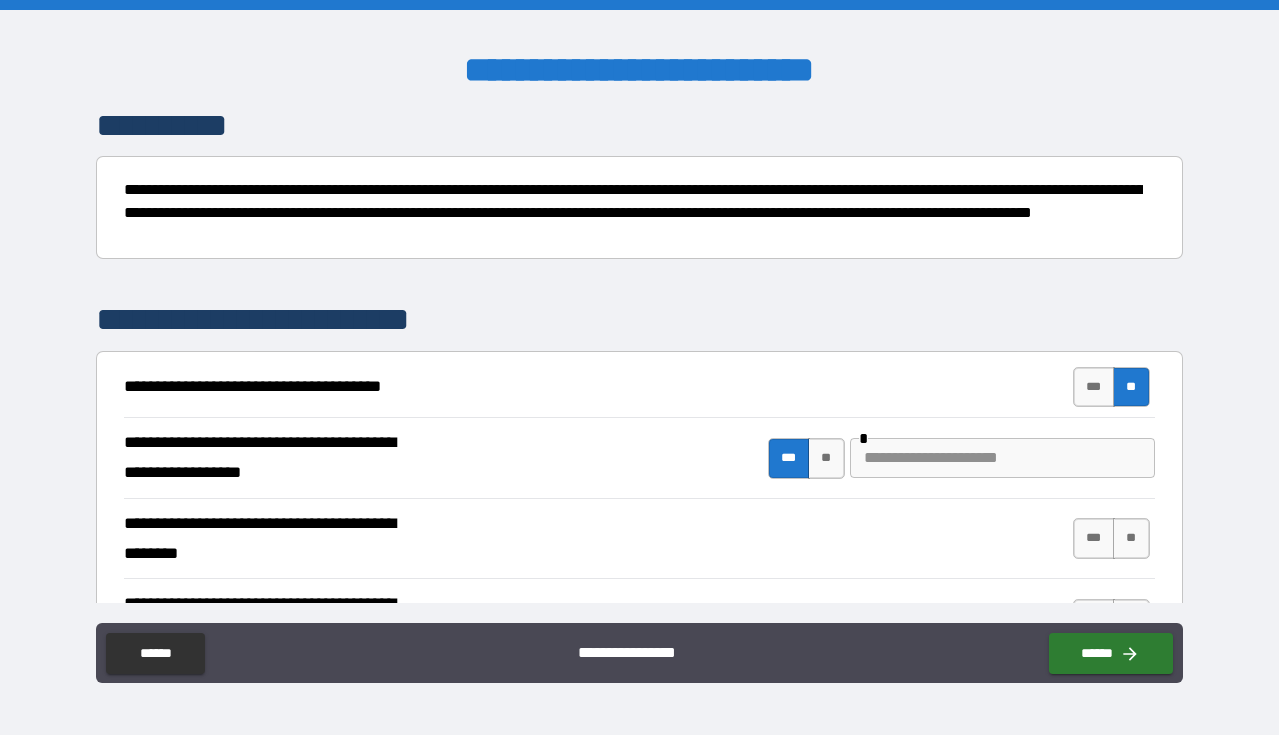 click at bounding box center [1002, 458] 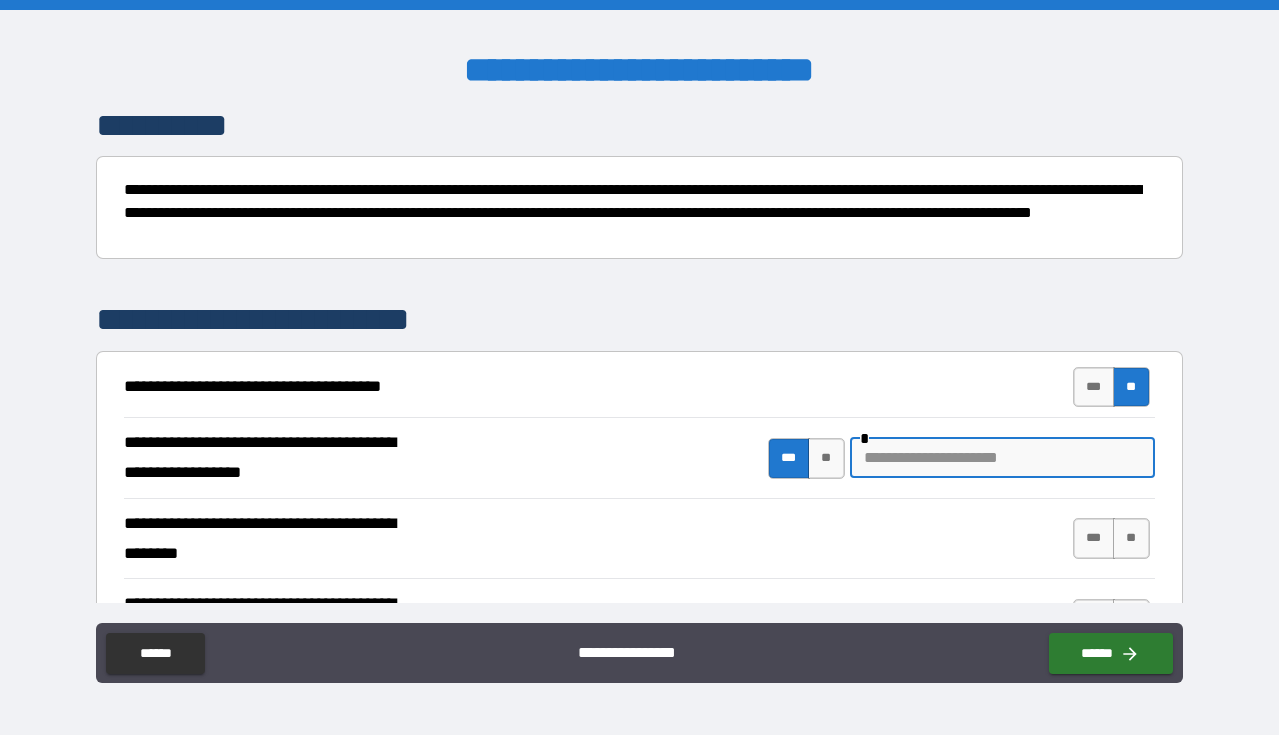 type on "*" 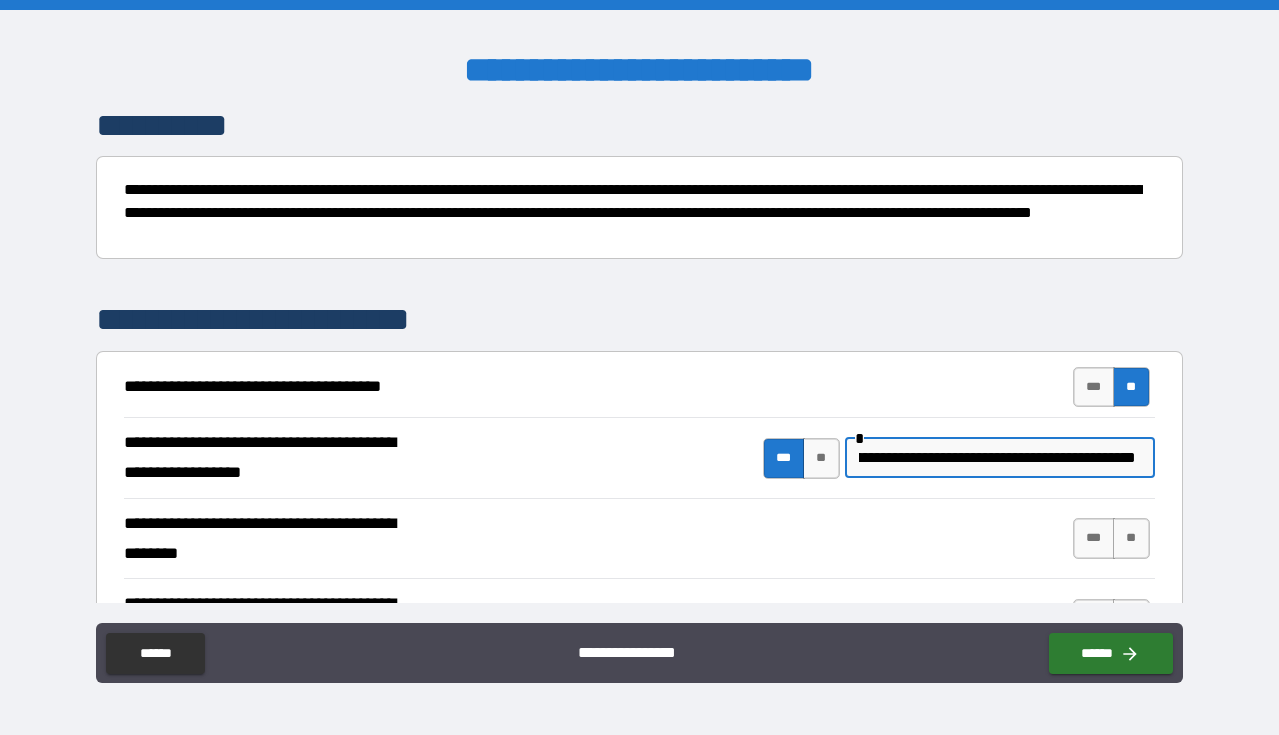 scroll, scrollTop: 0, scrollLeft: 107, axis: horizontal 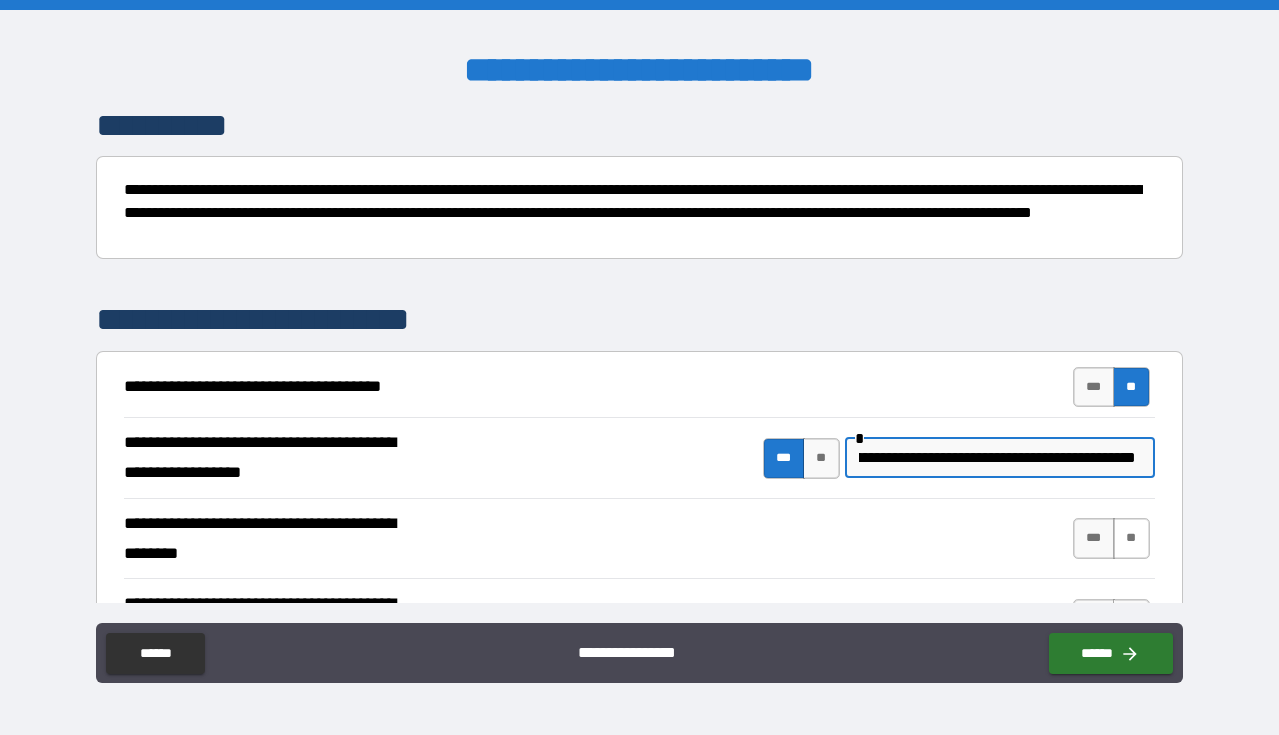 type on "**********" 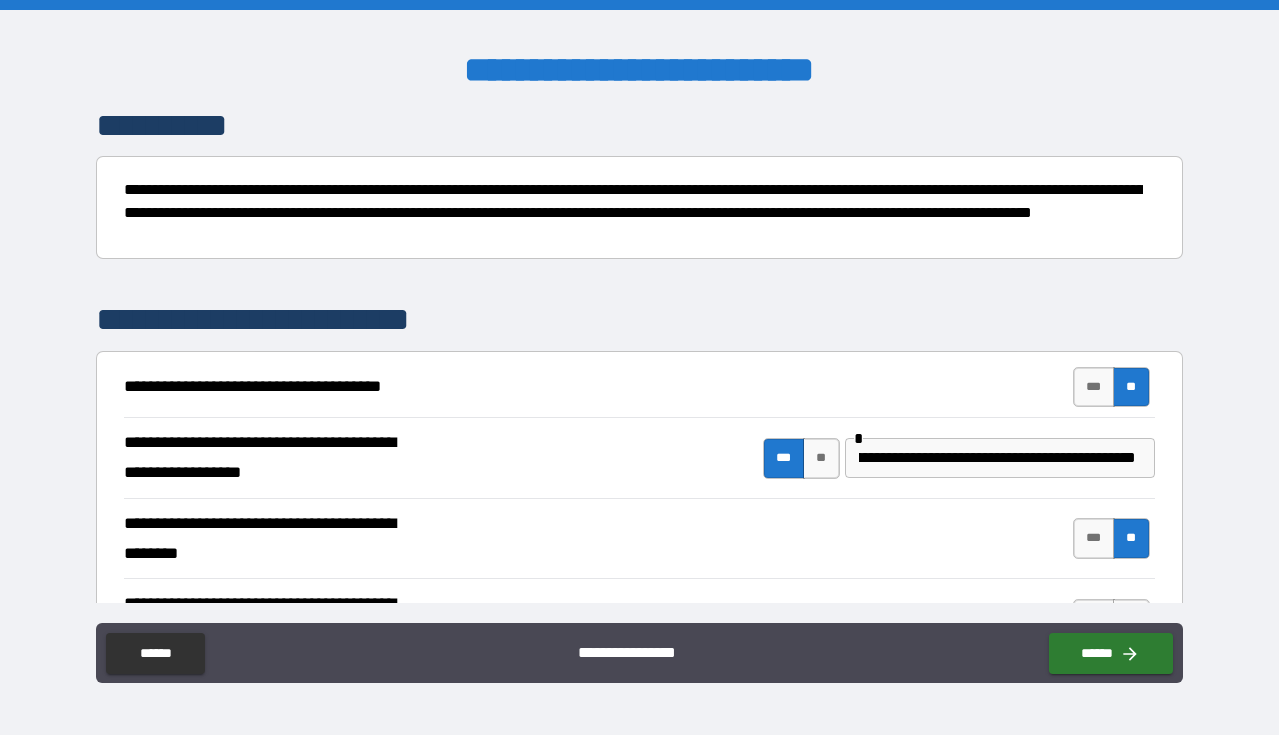 scroll, scrollTop: 0, scrollLeft: 0, axis: both 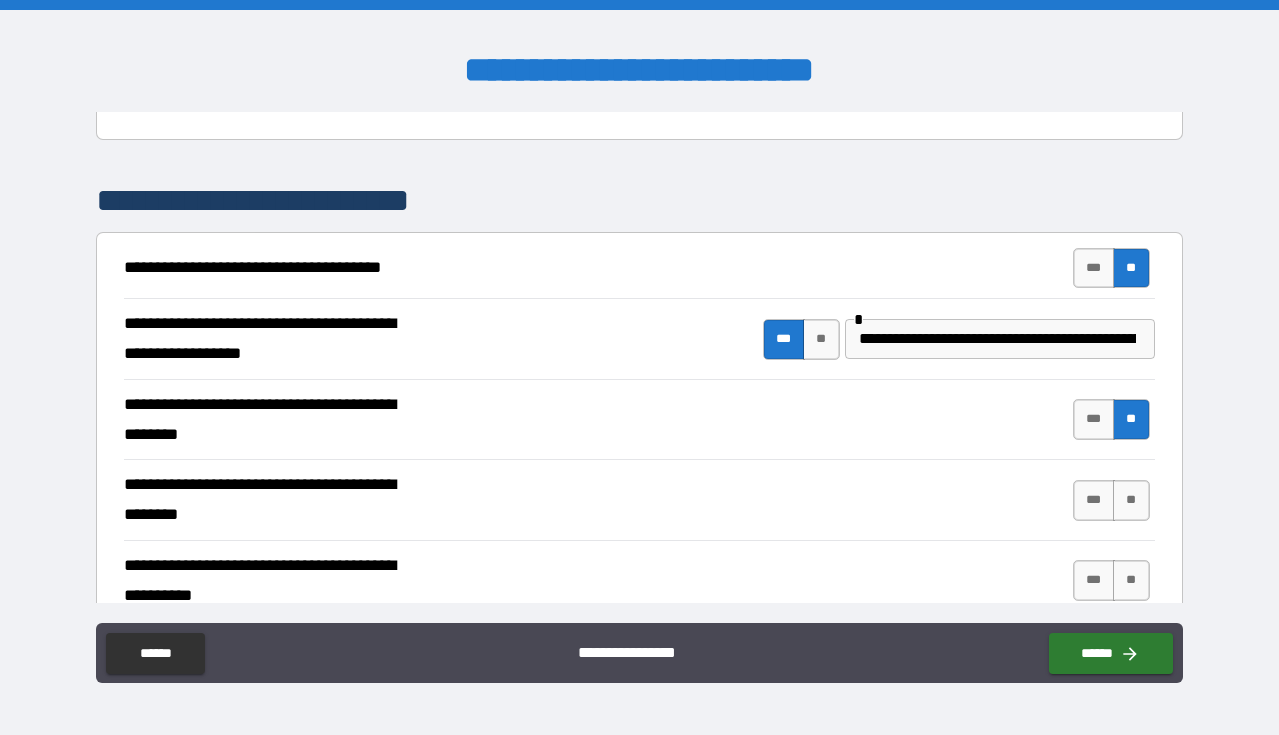 click on "*** **" at bounding box center [1114, 500] 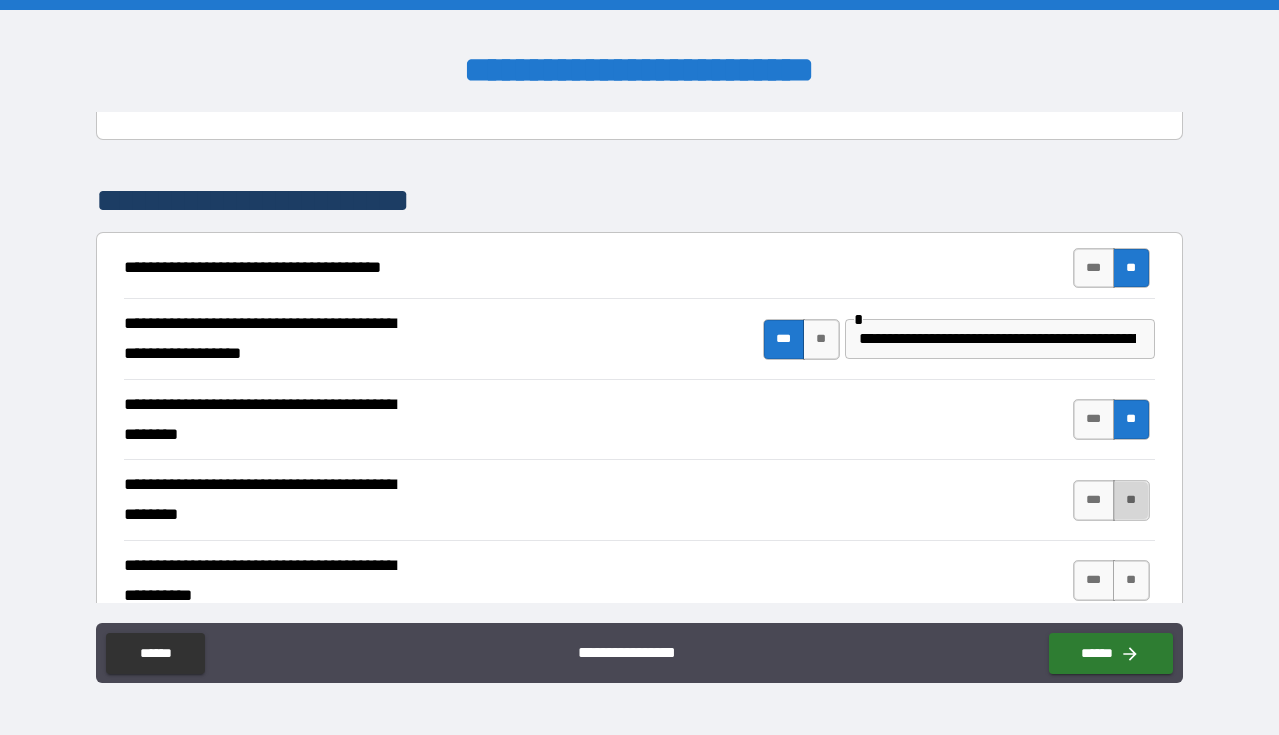 click on "**" at bounding box center (1131, 500) 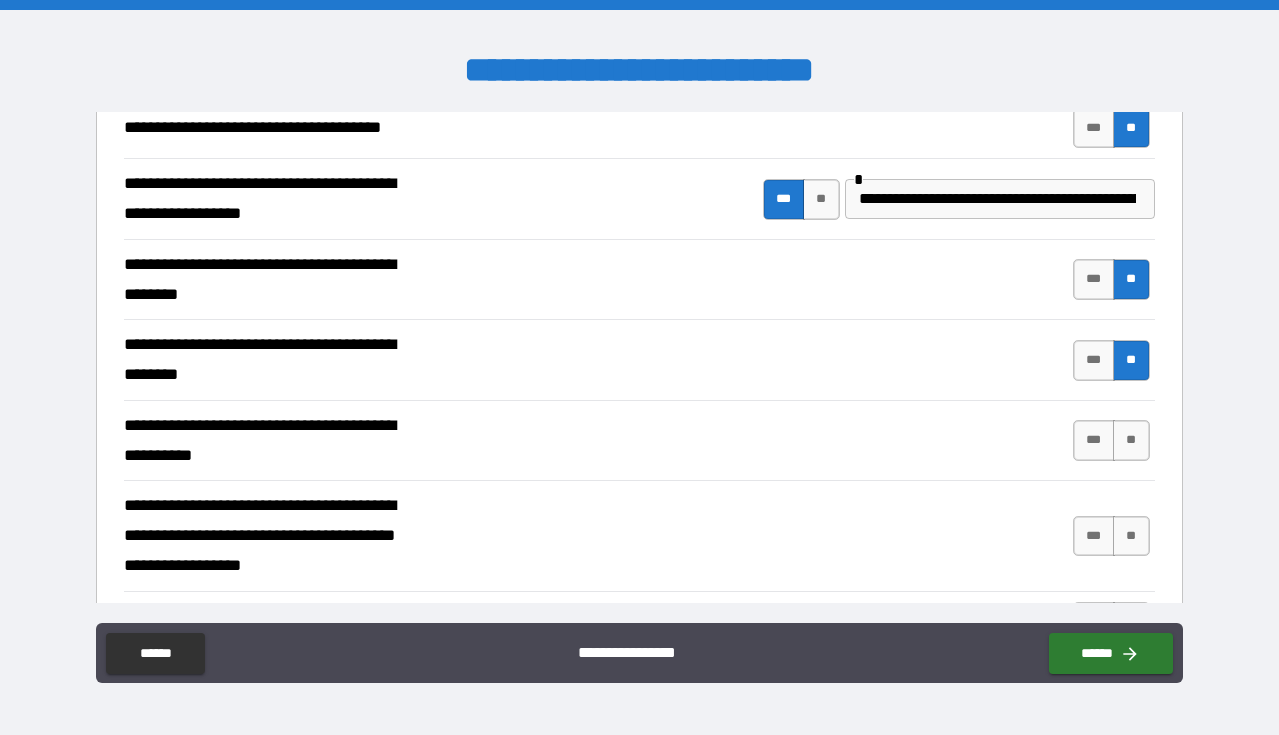 scroll, scrollTop: 505, scrollLeft: 0, axis: vertical 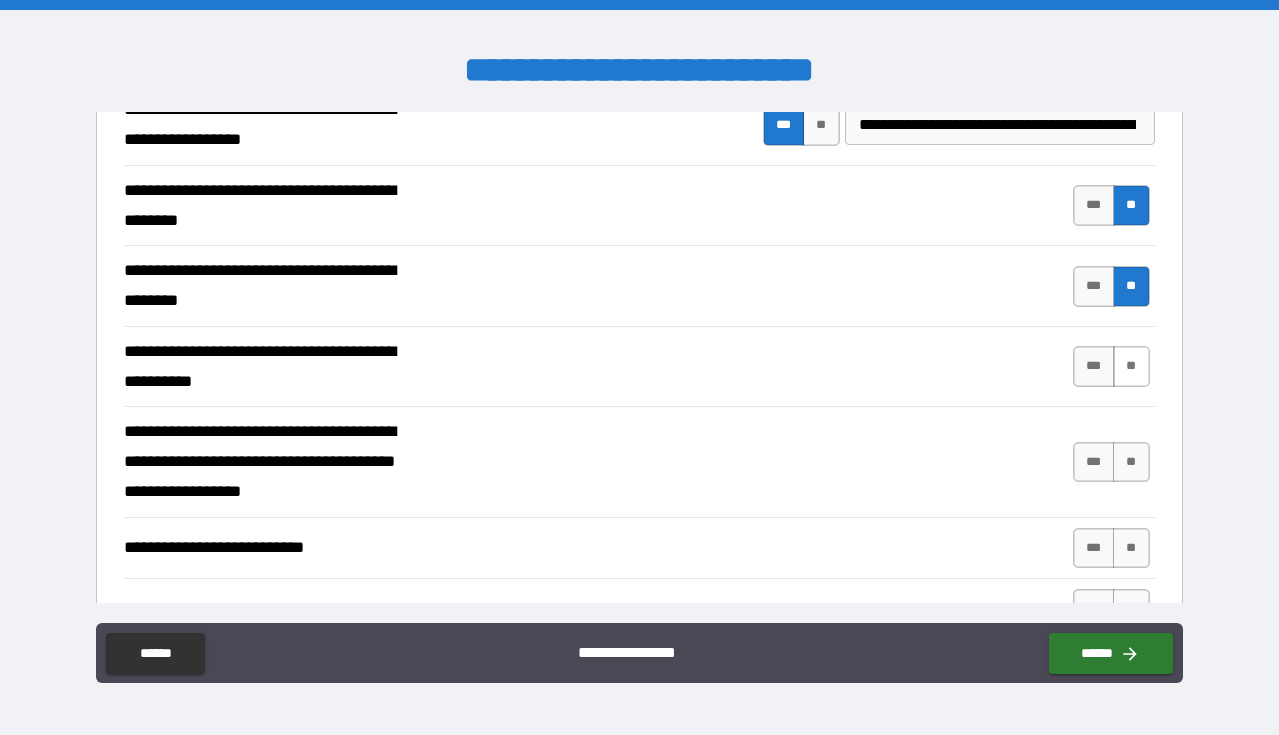 click on "**" at bounding box center (1131, 366) 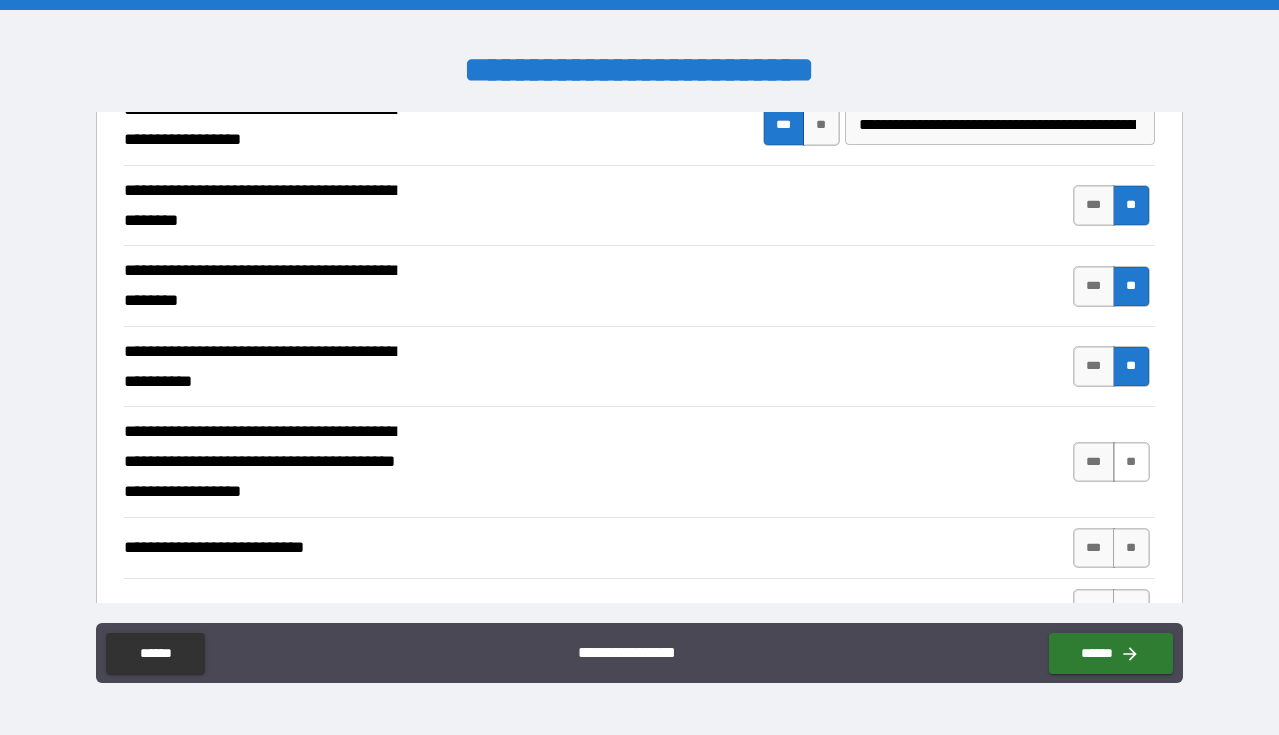 click on "**" at bounding box center (1131, 462) 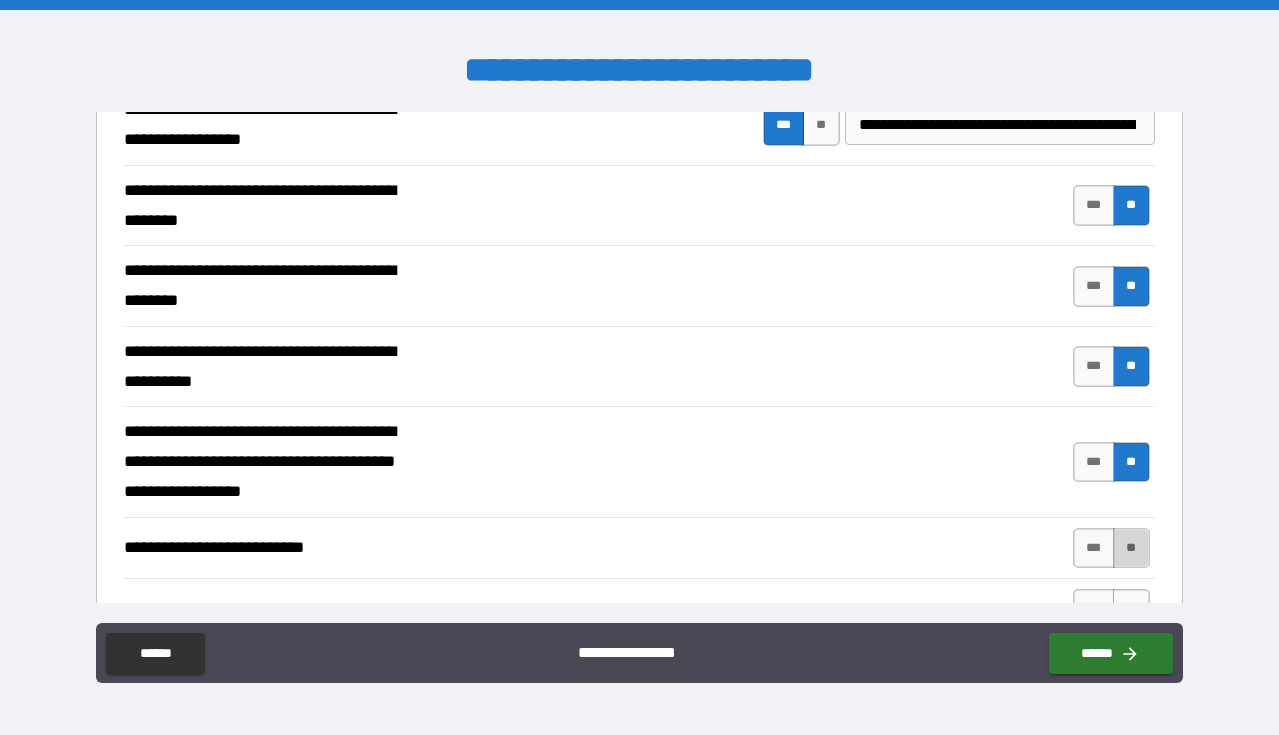 click on "**" at bounding box center [1131, 548] 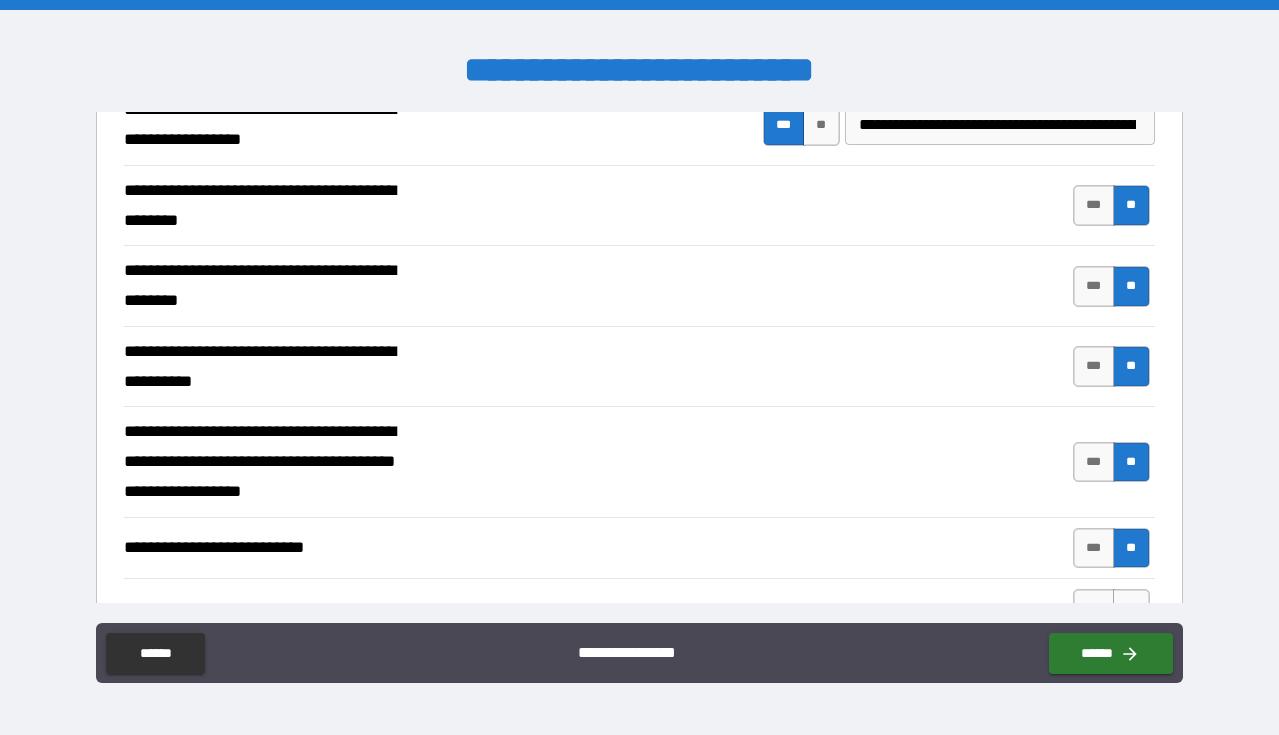 scroll, scrollTop: 602, scrollLeft: 0, axis: vertical 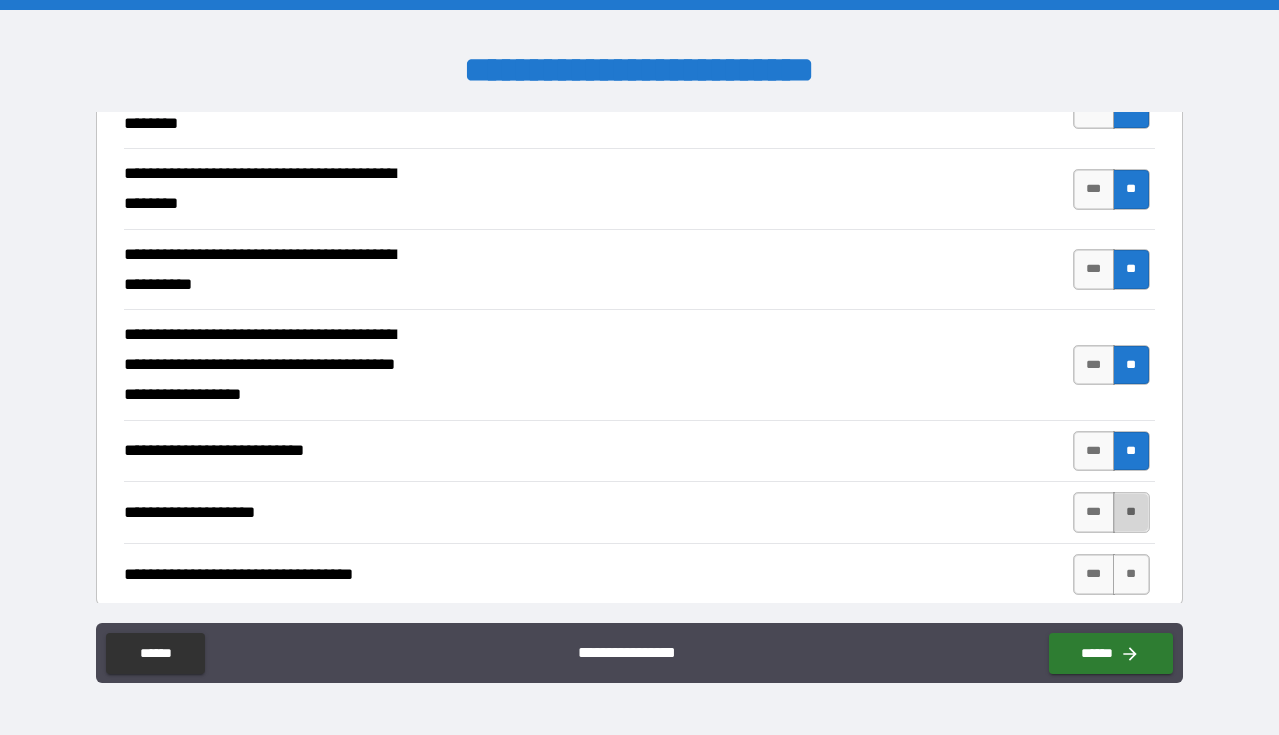 click on "**" at bounding box center [1131, 512] 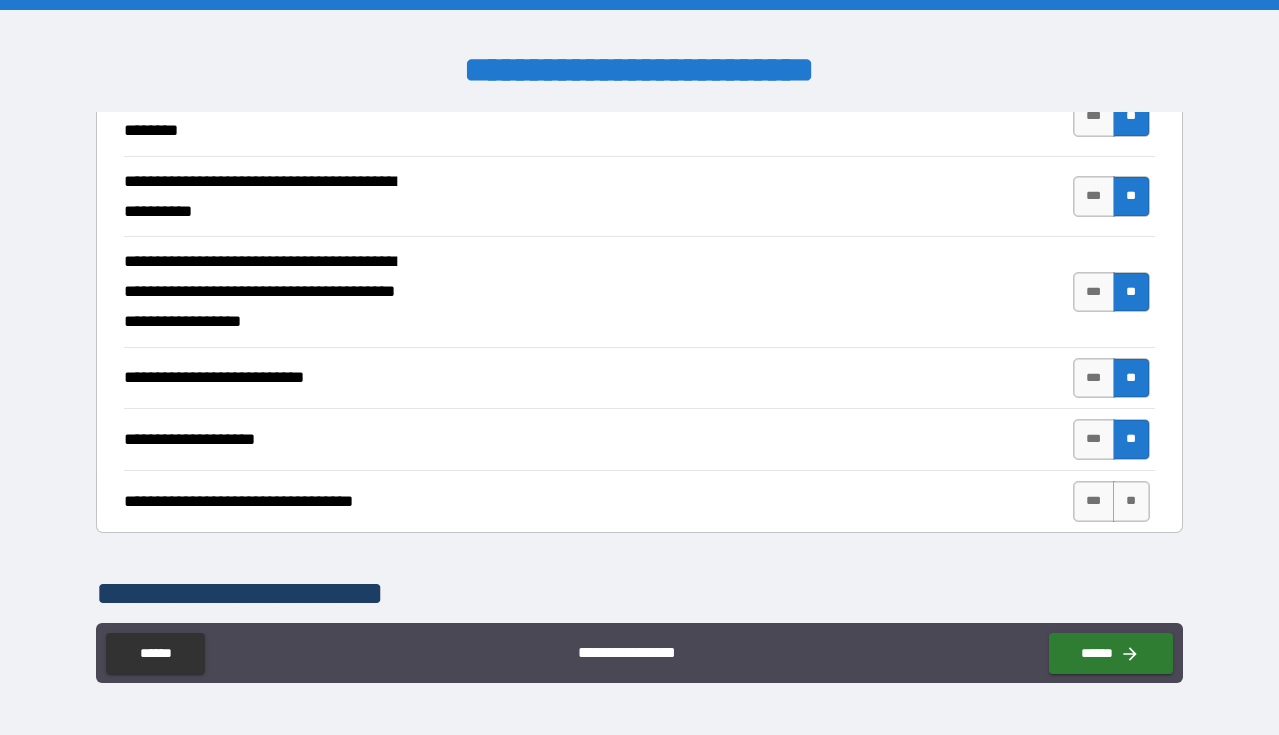 scroll, scrollTop: 710, scrollLeft: 0, axis: vertical 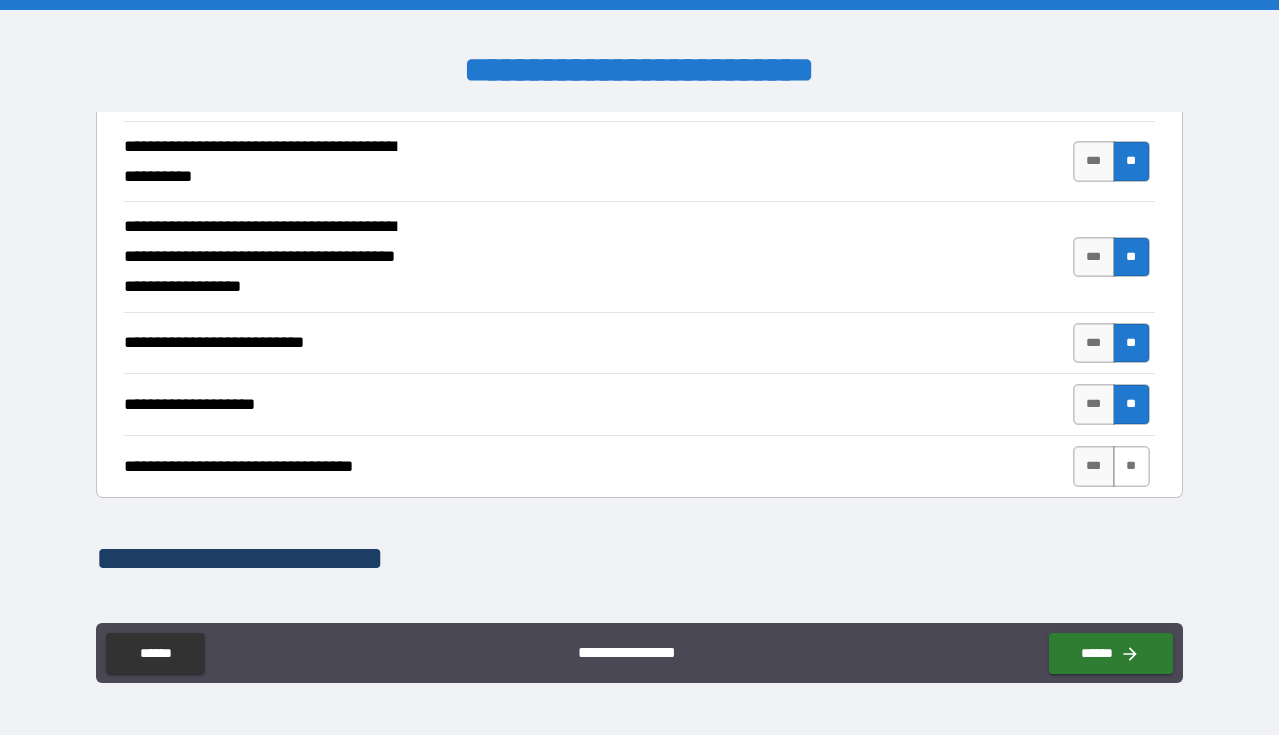 click on "**" at bounding box center [1131, 466] 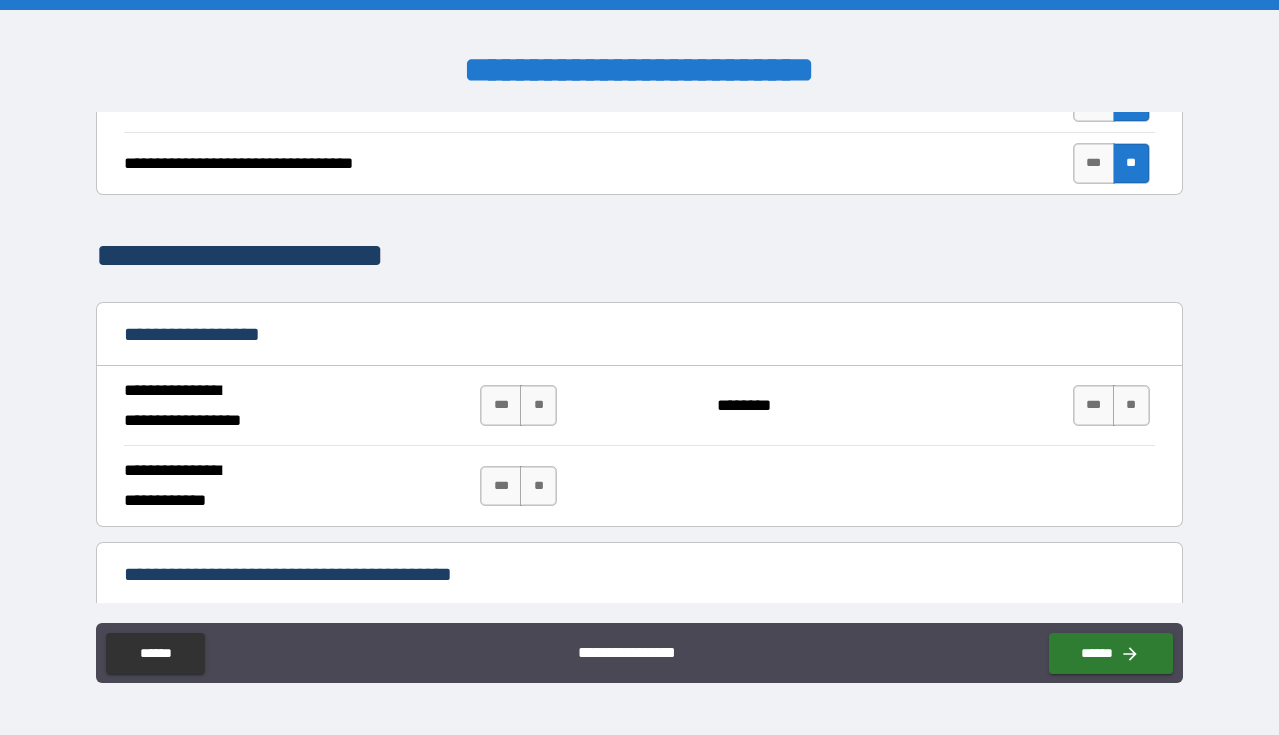 scroll, scrollTop: 1036, scrollLeft: 0, axis: vertical 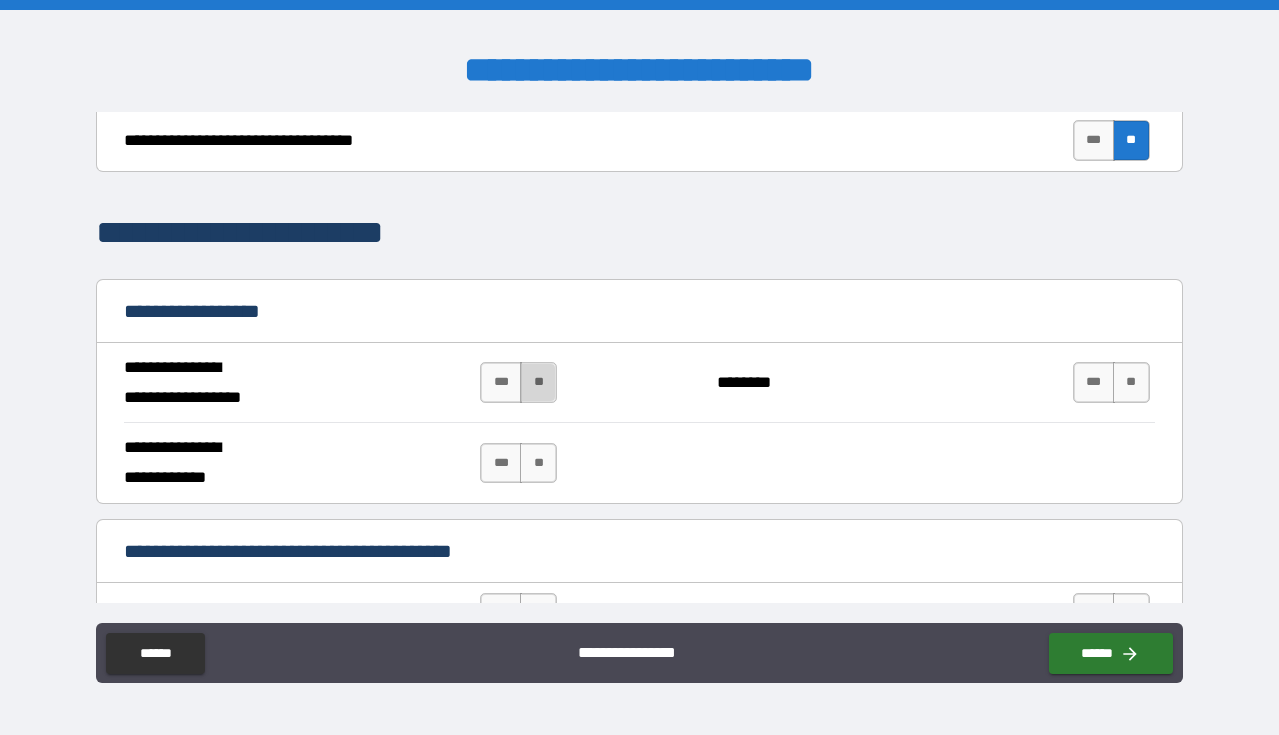 click on "**" at bounding box center (538, 382) 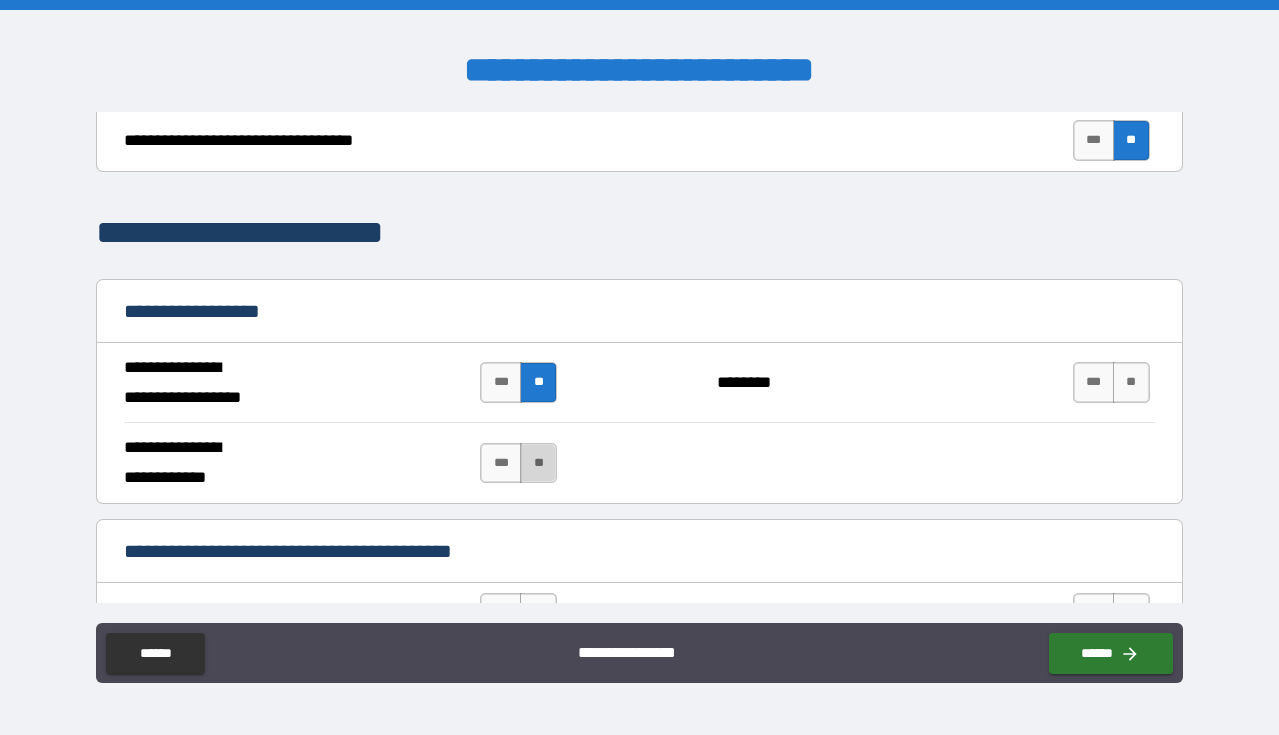 click on "**" at bounding box center [538, 463] 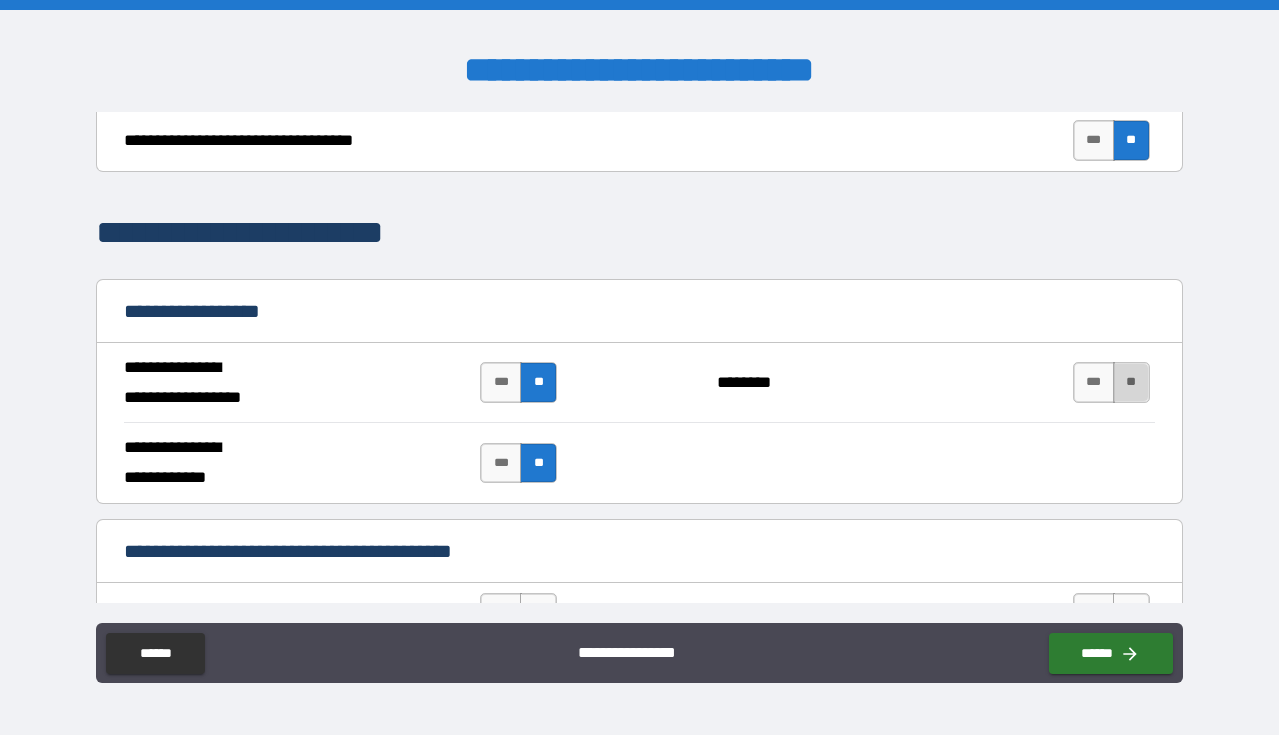 click on "**" at bounding box center (1131, 382) 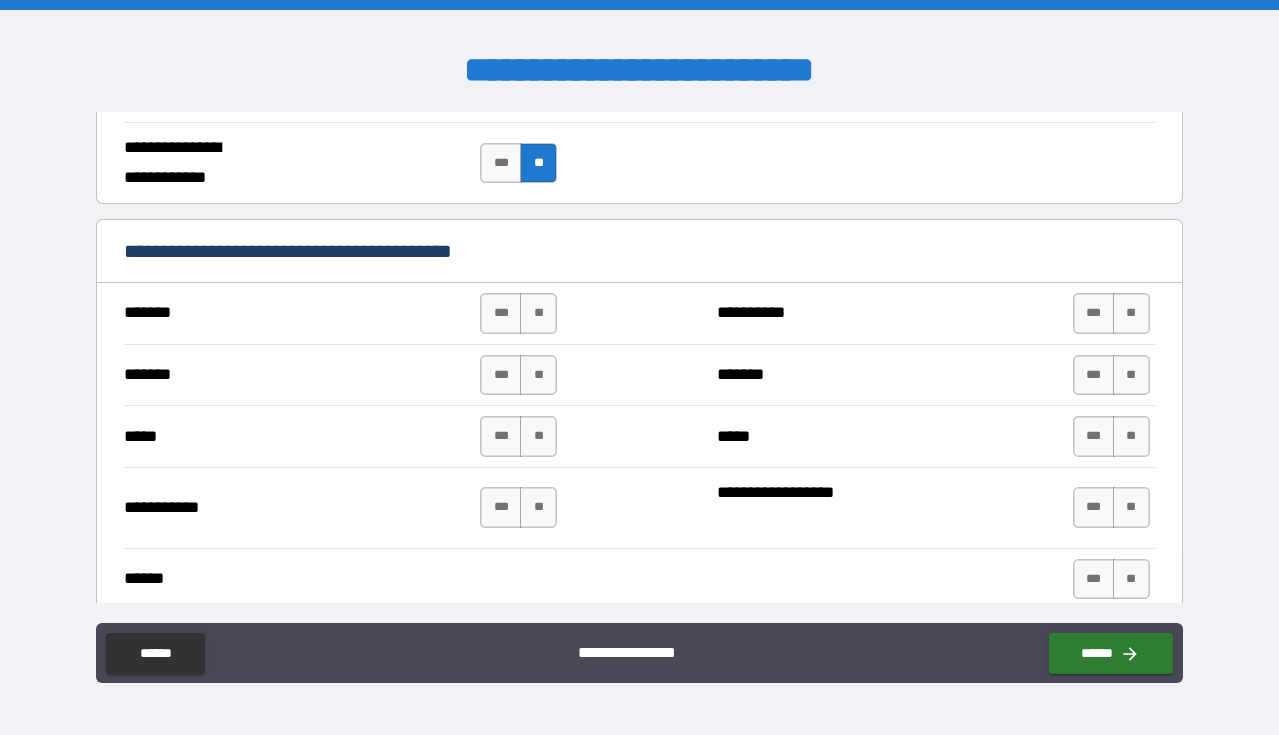 scroll, scrollTop: 1393, scrollLeft: 0, axis: vertical 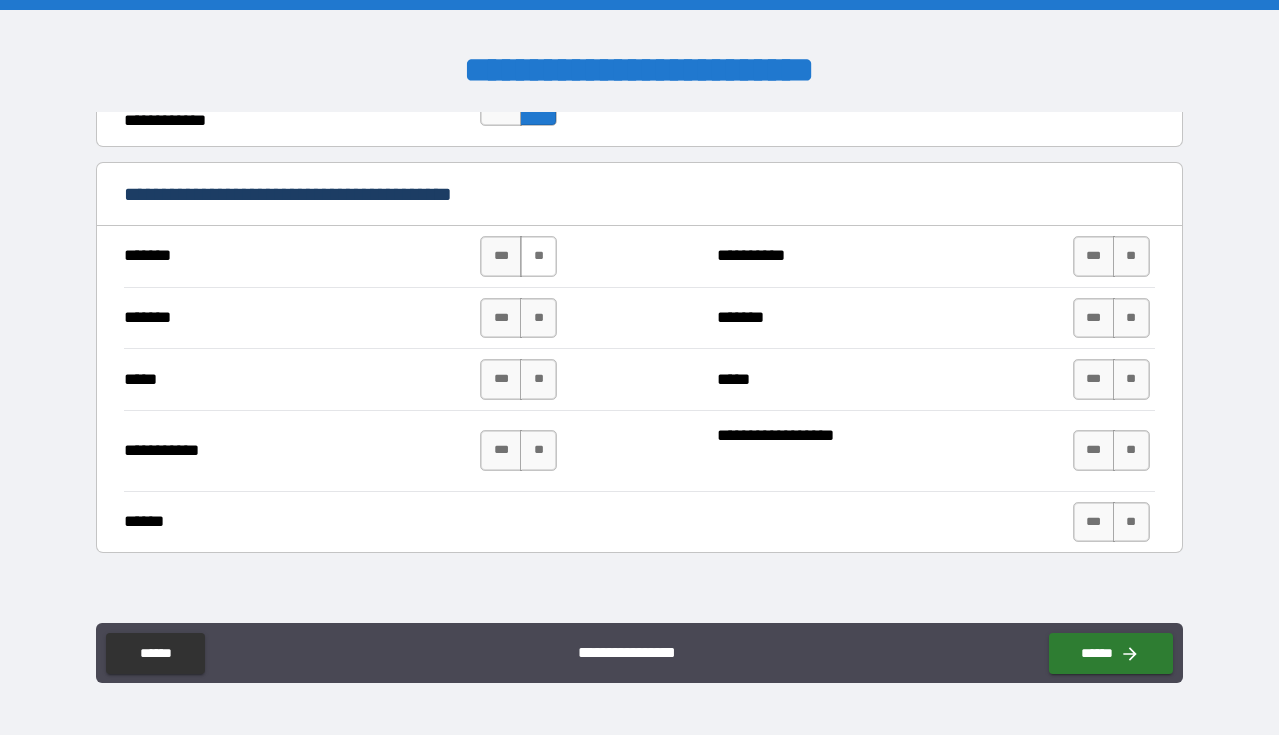click on "**" at bounding box center [538, 256] 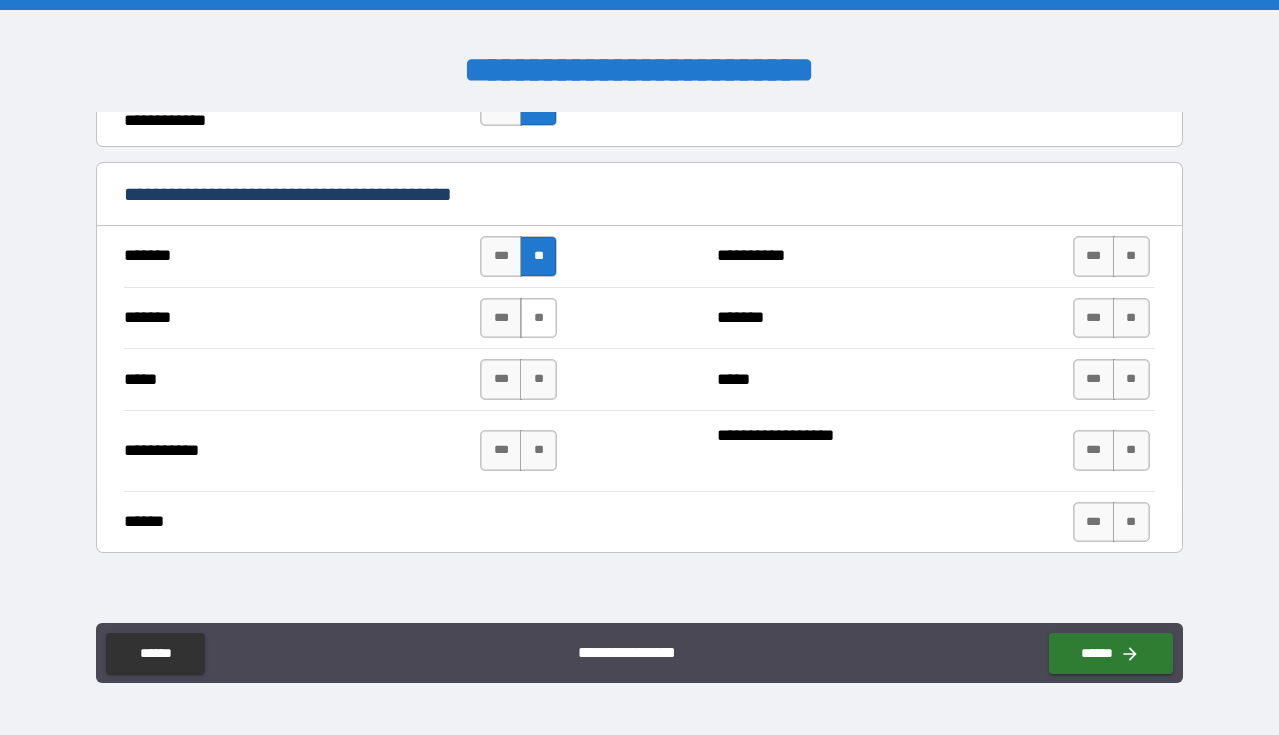 click on "**" at bounding box center (538, 318) 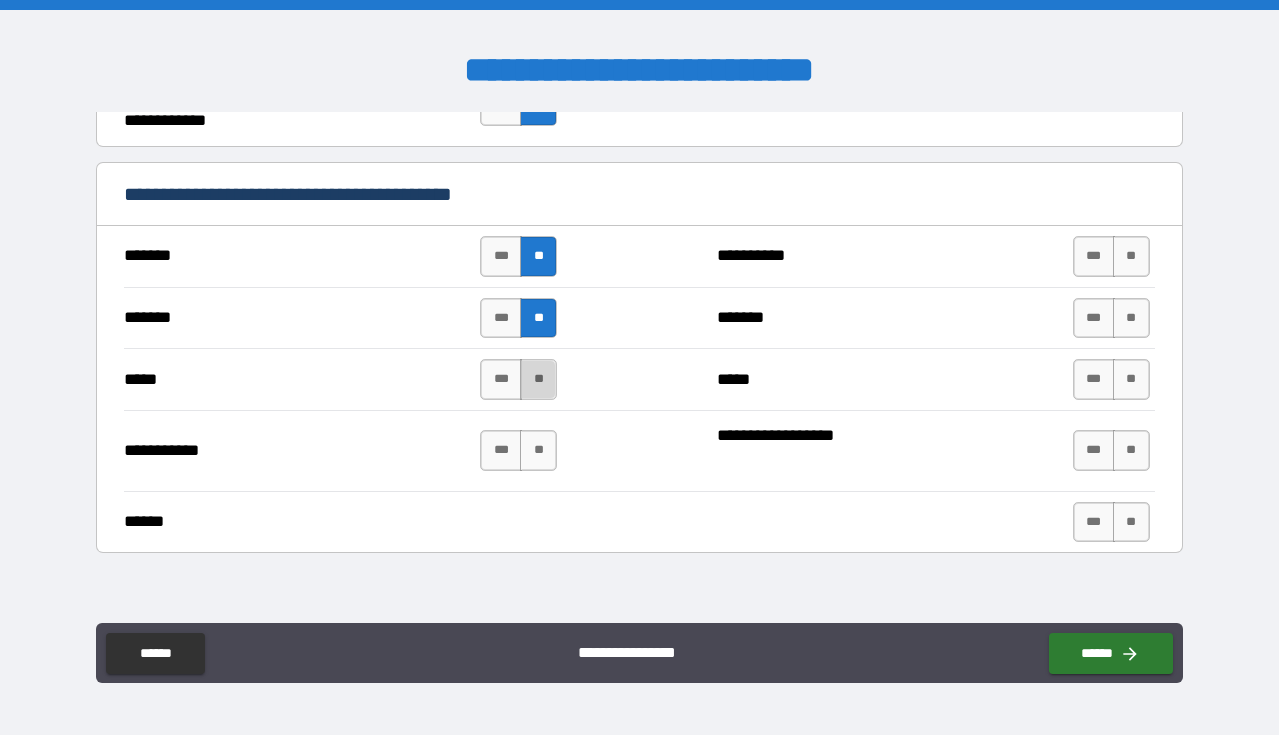click on "**" at bounding box center [538, 379] 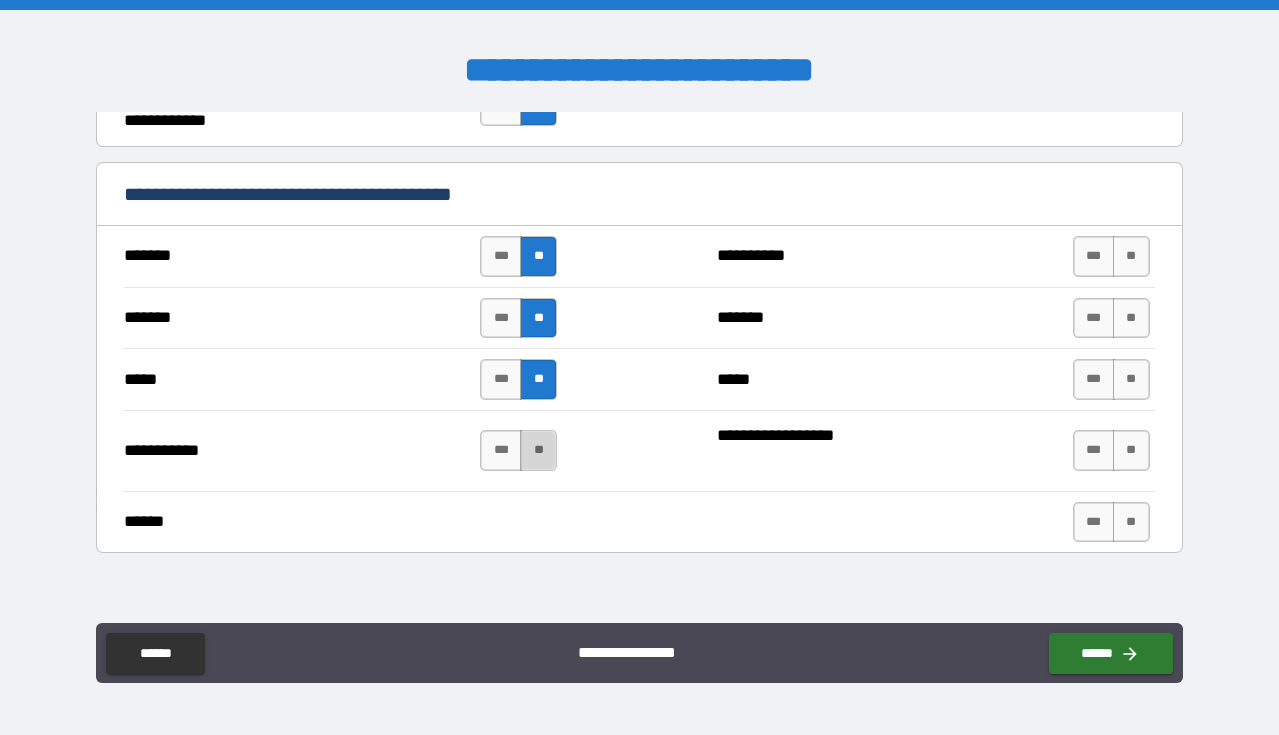 click on "**" at bounding box center (538, 450) 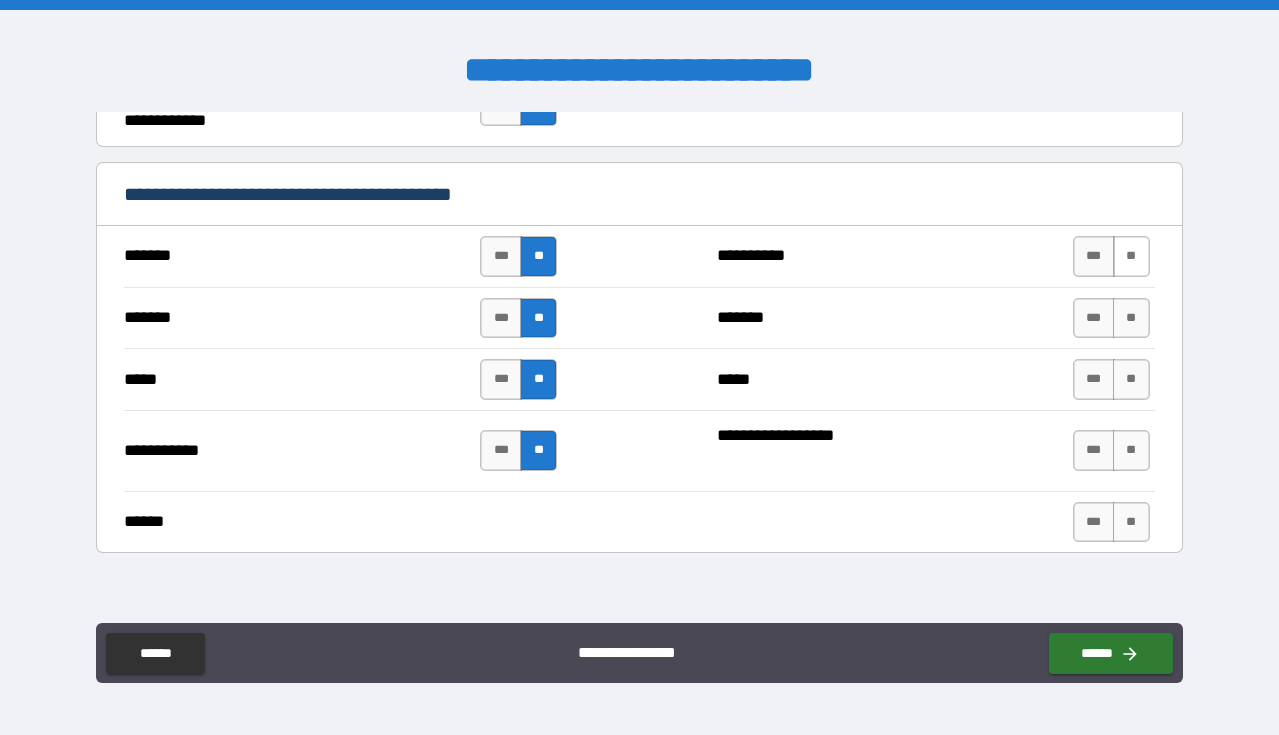 click on "**" at bounding box center [1131, 256] 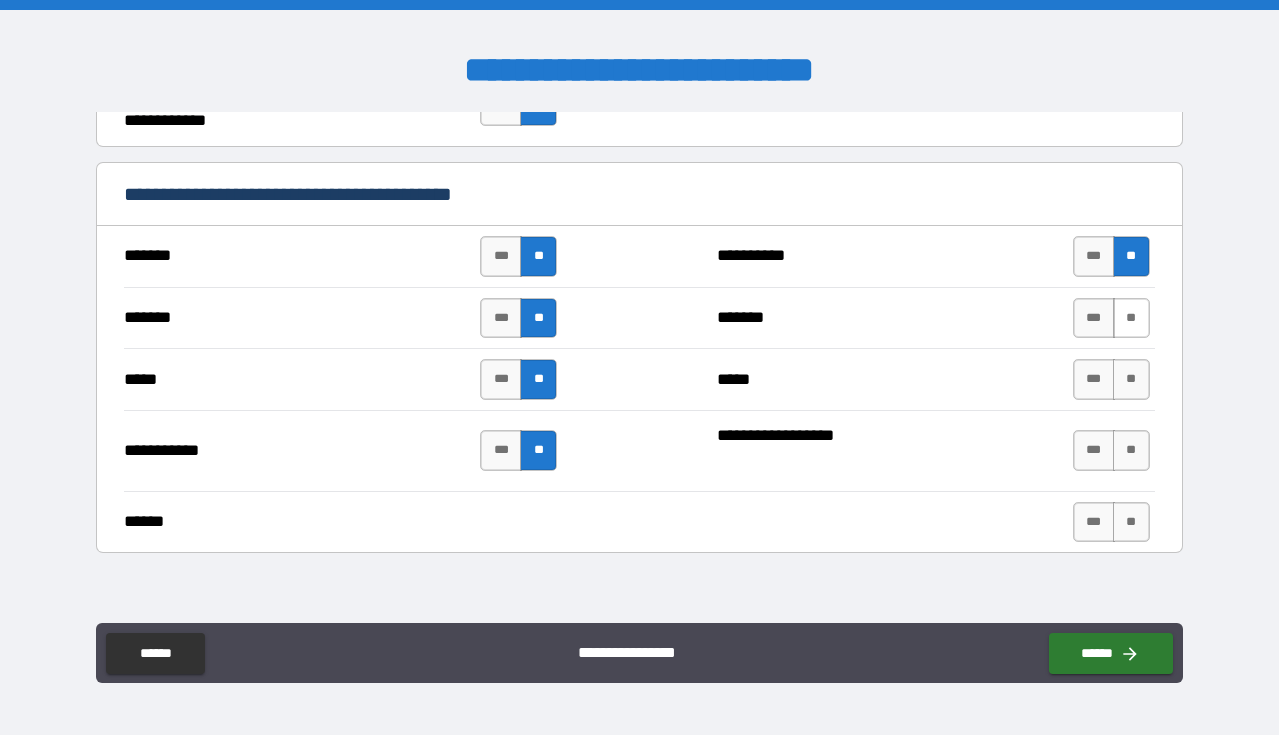 click on "**" at bounding box center [1131, 318] 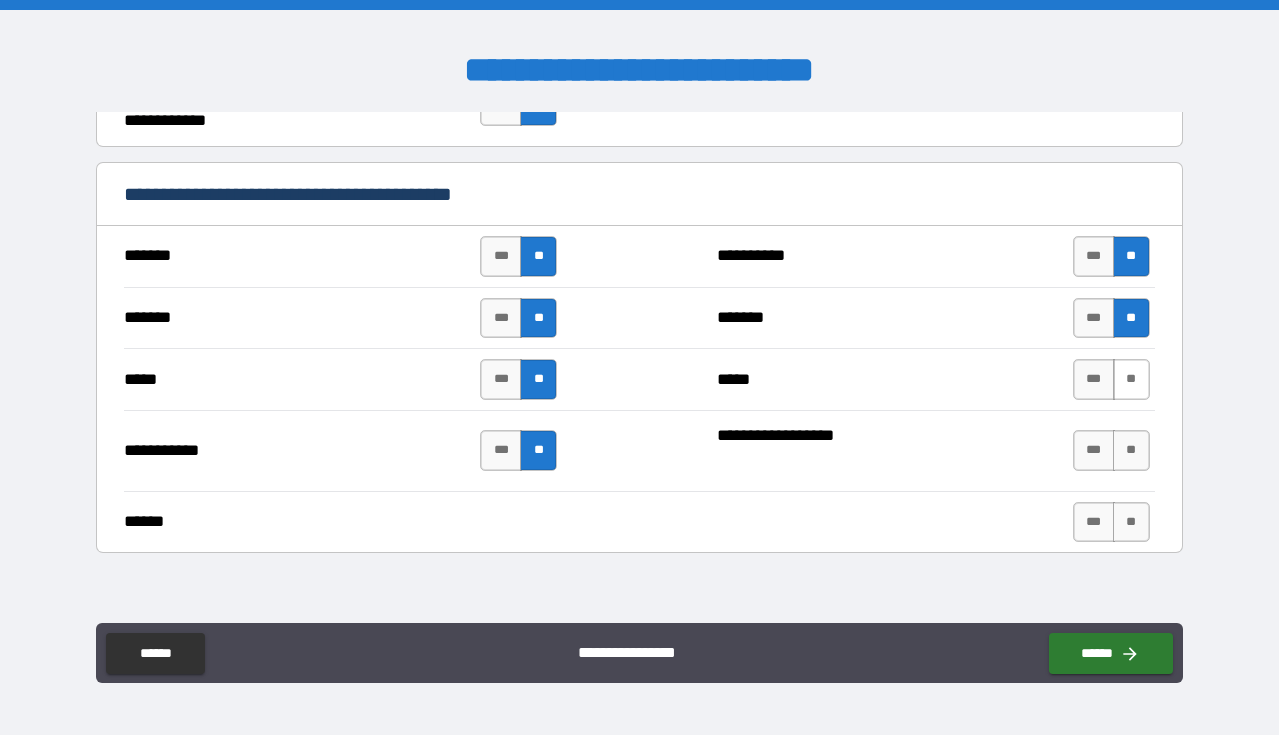 click on "**" at bounding box center [1131, 379] 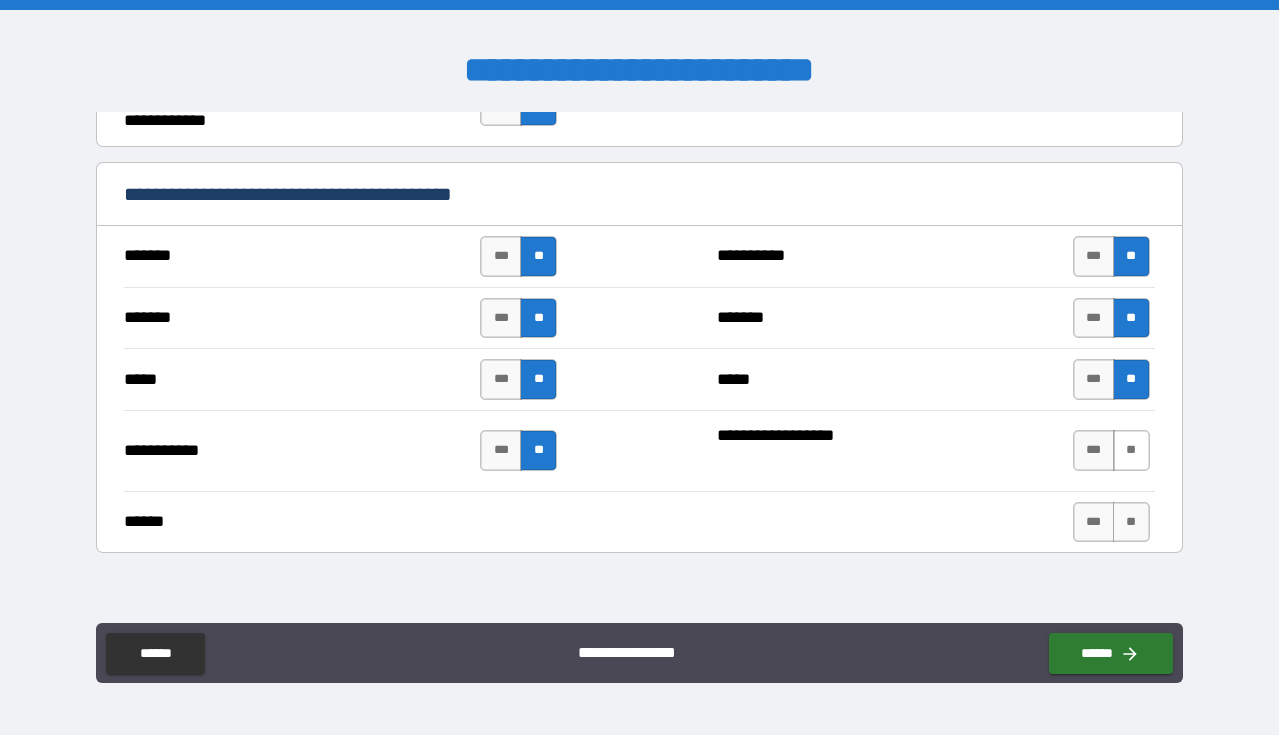 click on "**" at bounding box center [1131, 450] 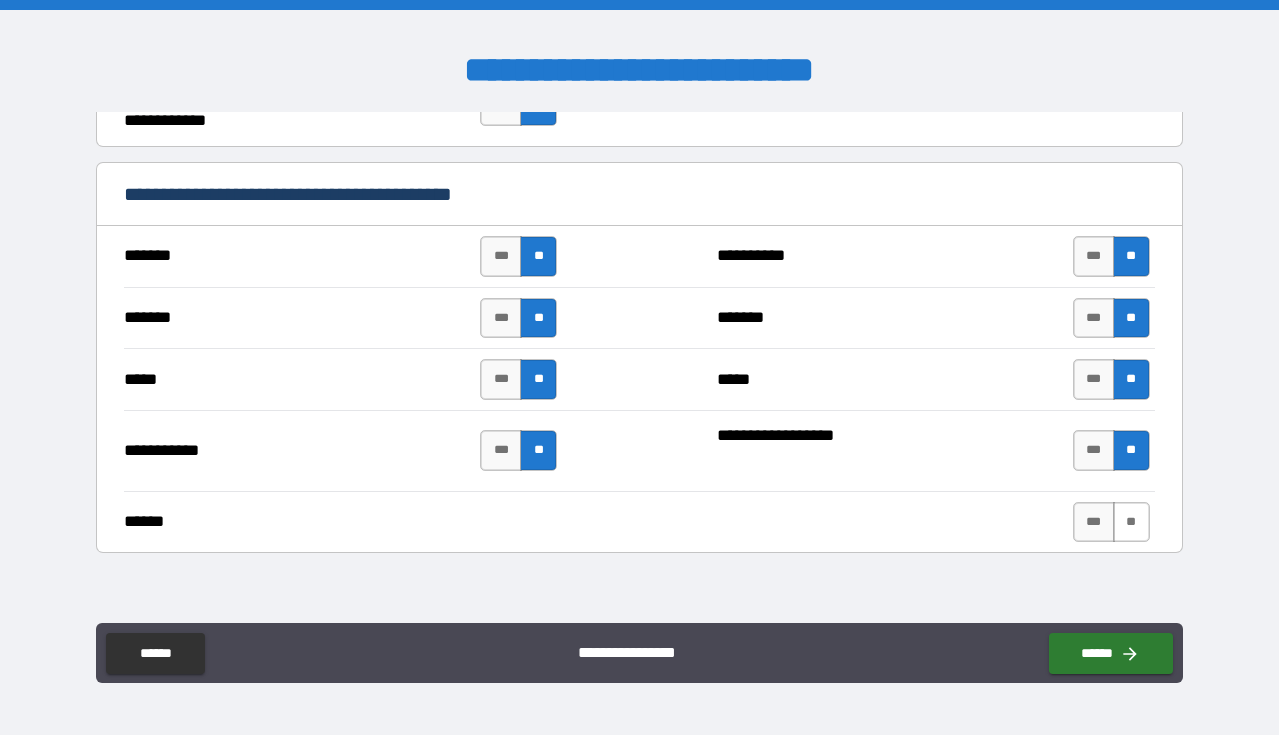 click on "**" at bounding box center (1131, 522) 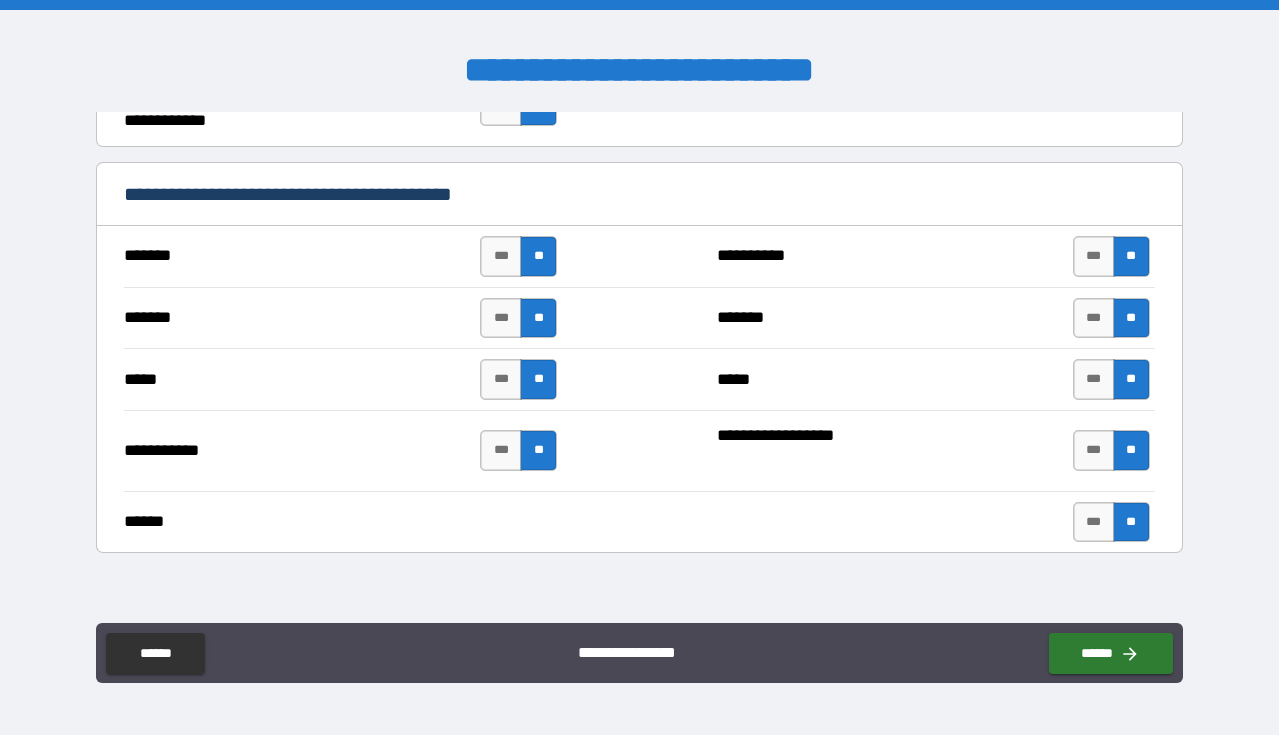 scroll, scrollTop: 1612, scrollLeft: 0, axis: vertical 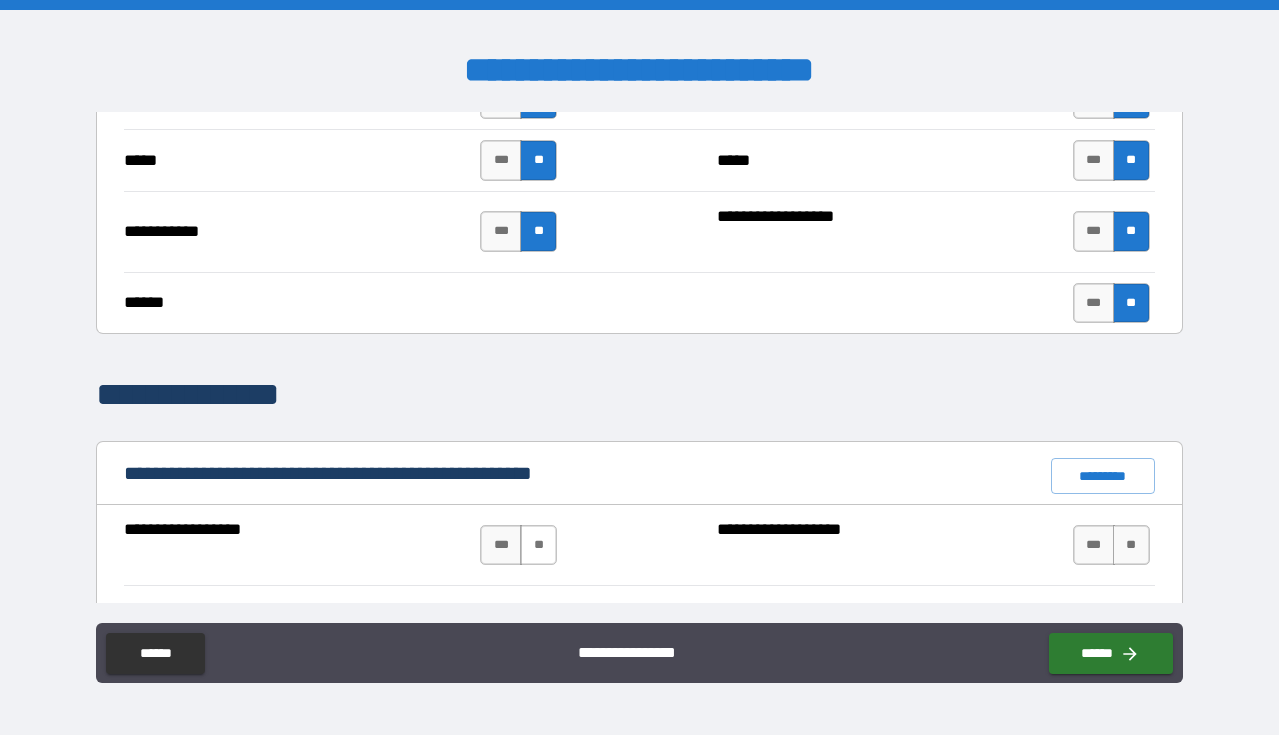click on "**" at bounding box center [538, 545] 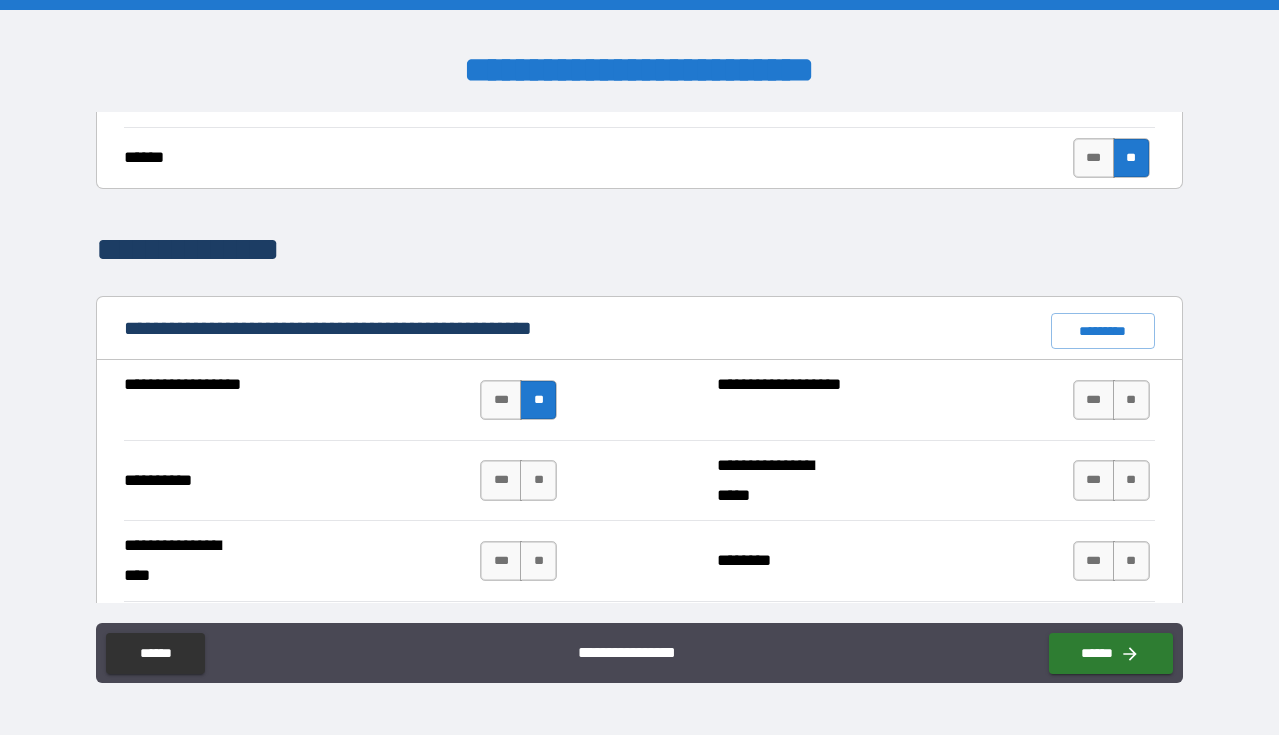scroll, scrollTop: 1792, scrollLeft: 0, axis: vertical 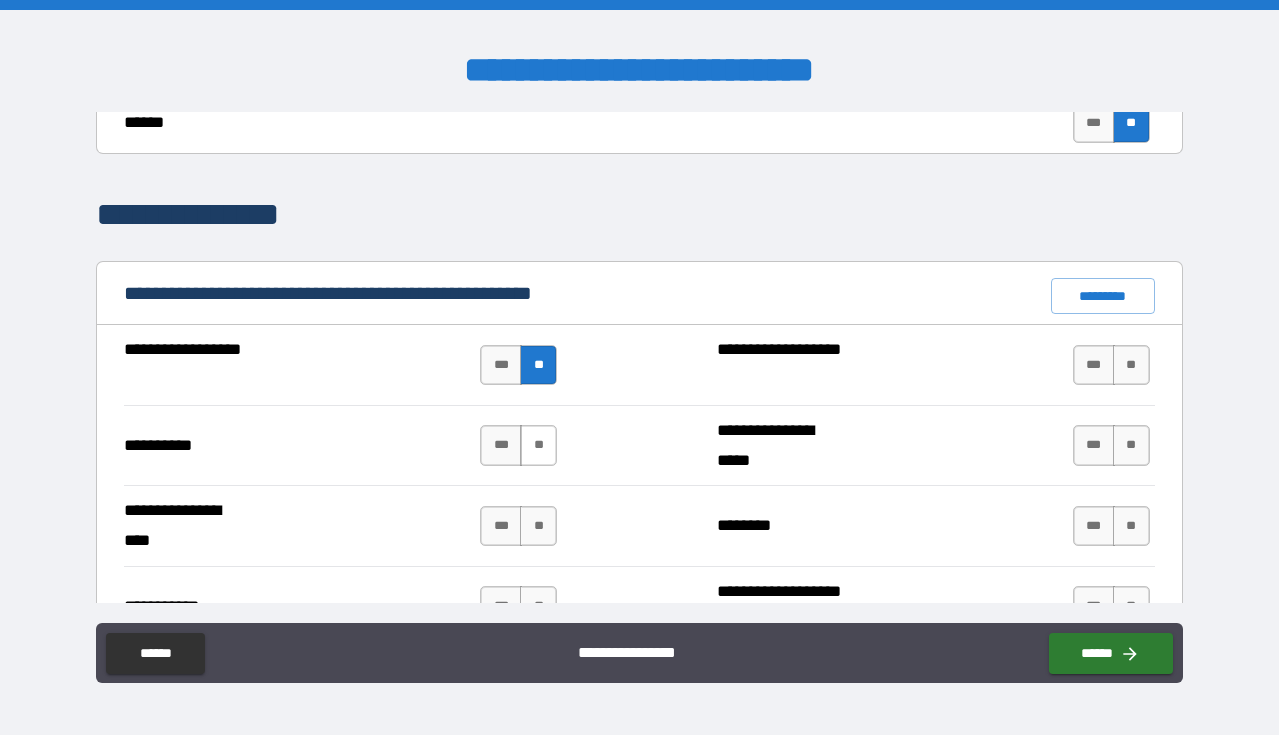 click on "**" at bounding box center [538, 445] 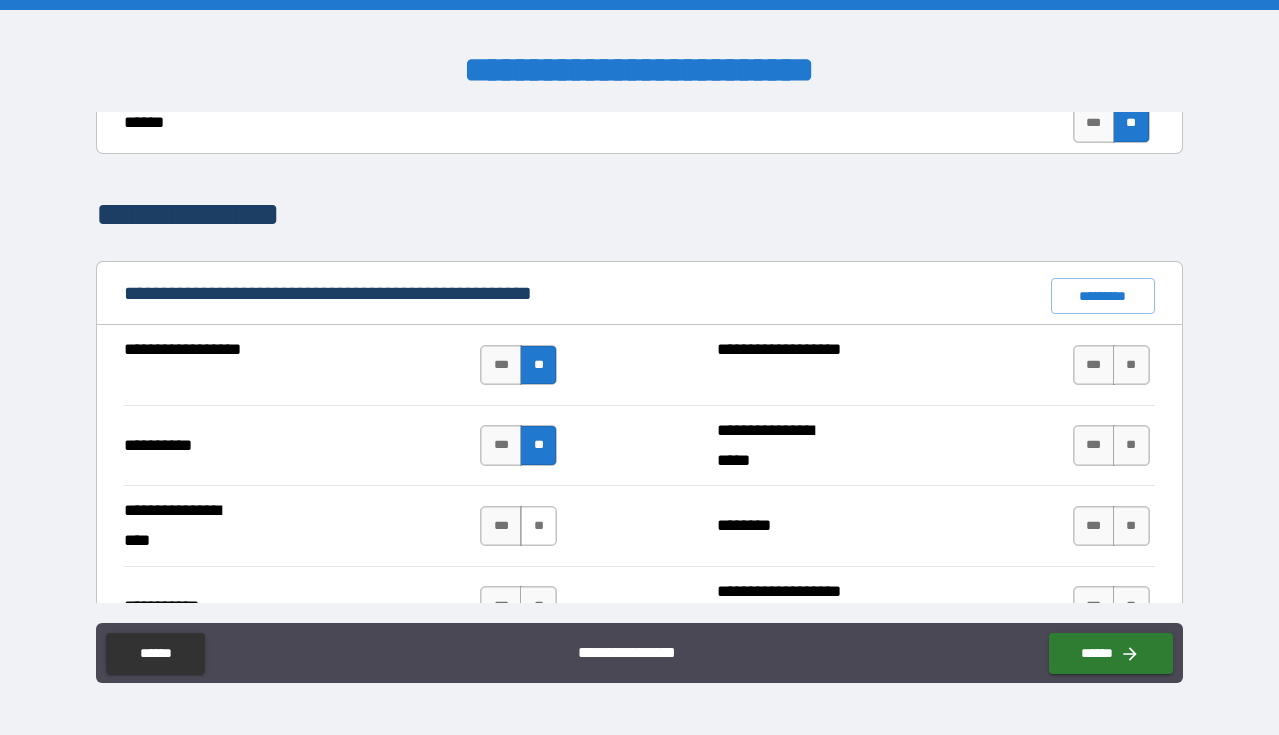 click on "**" at bounding box center (538, 526) 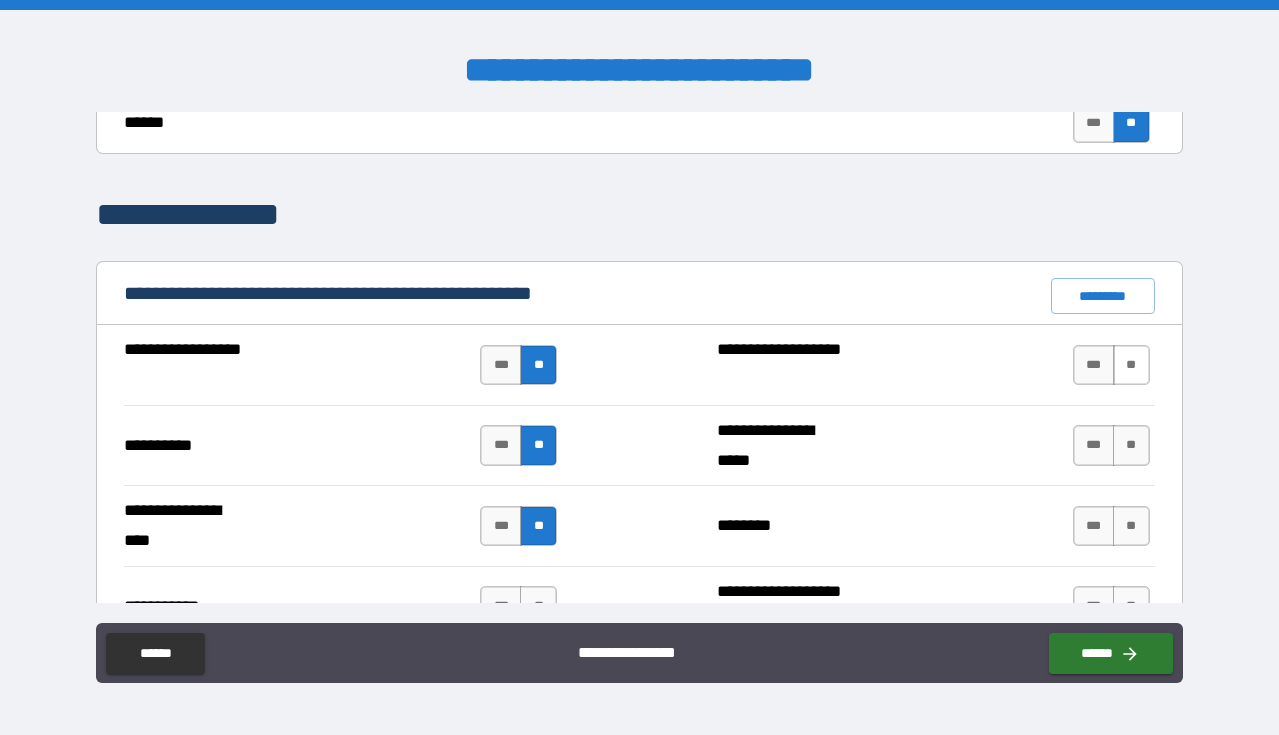 click on "**" at bounding box center [1131, 365] 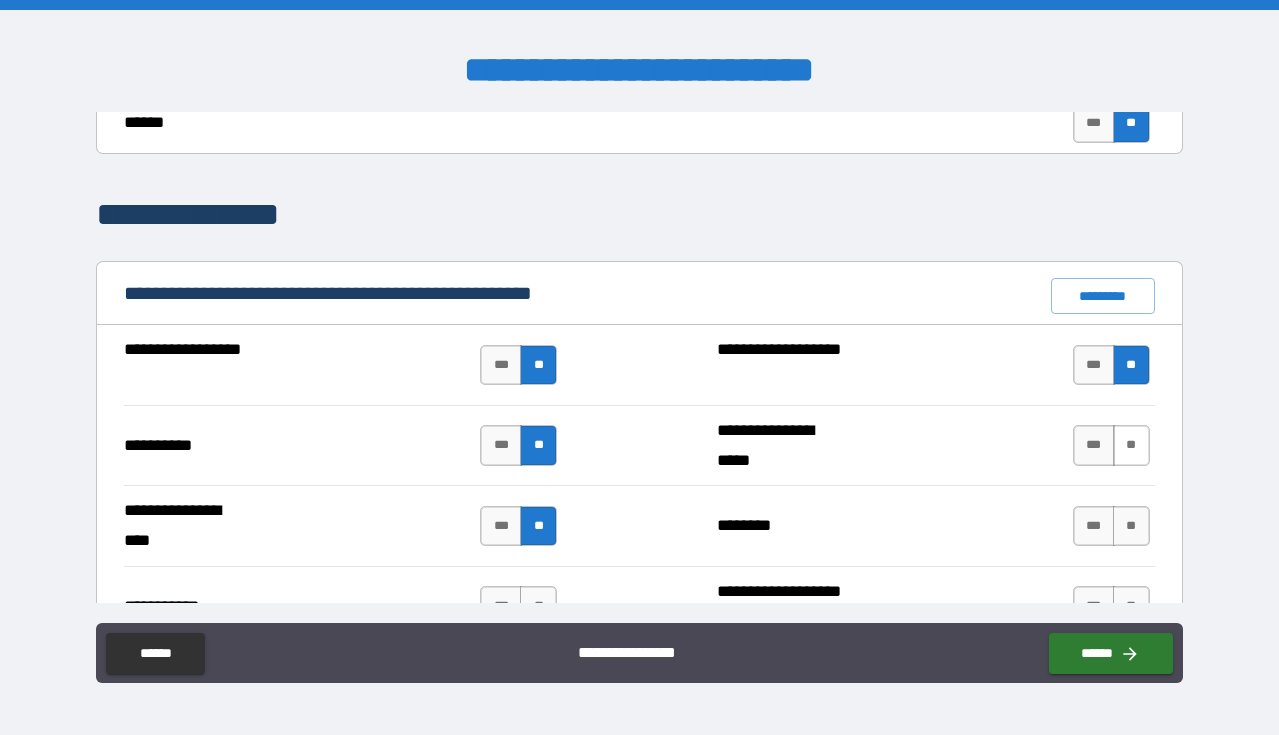 click on "**" at bounding box center [1131, 445] 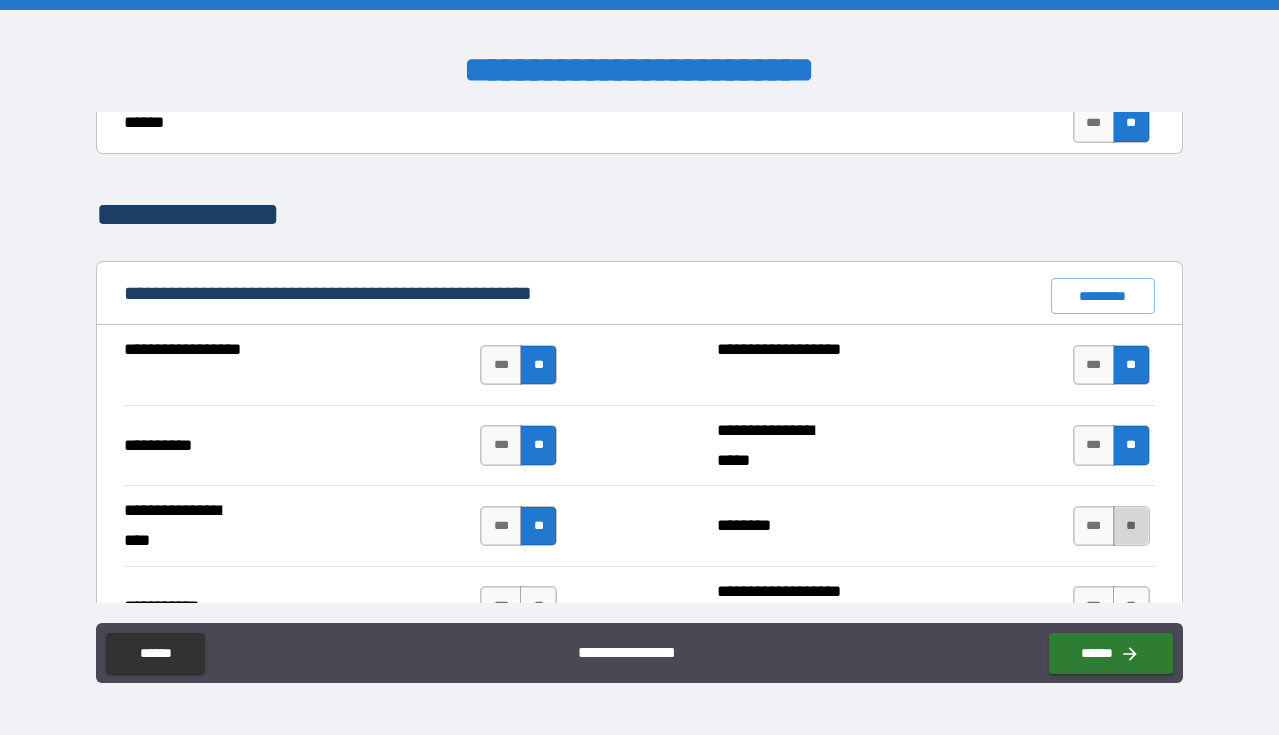 click on "**" at bounding box center (1131, 526) 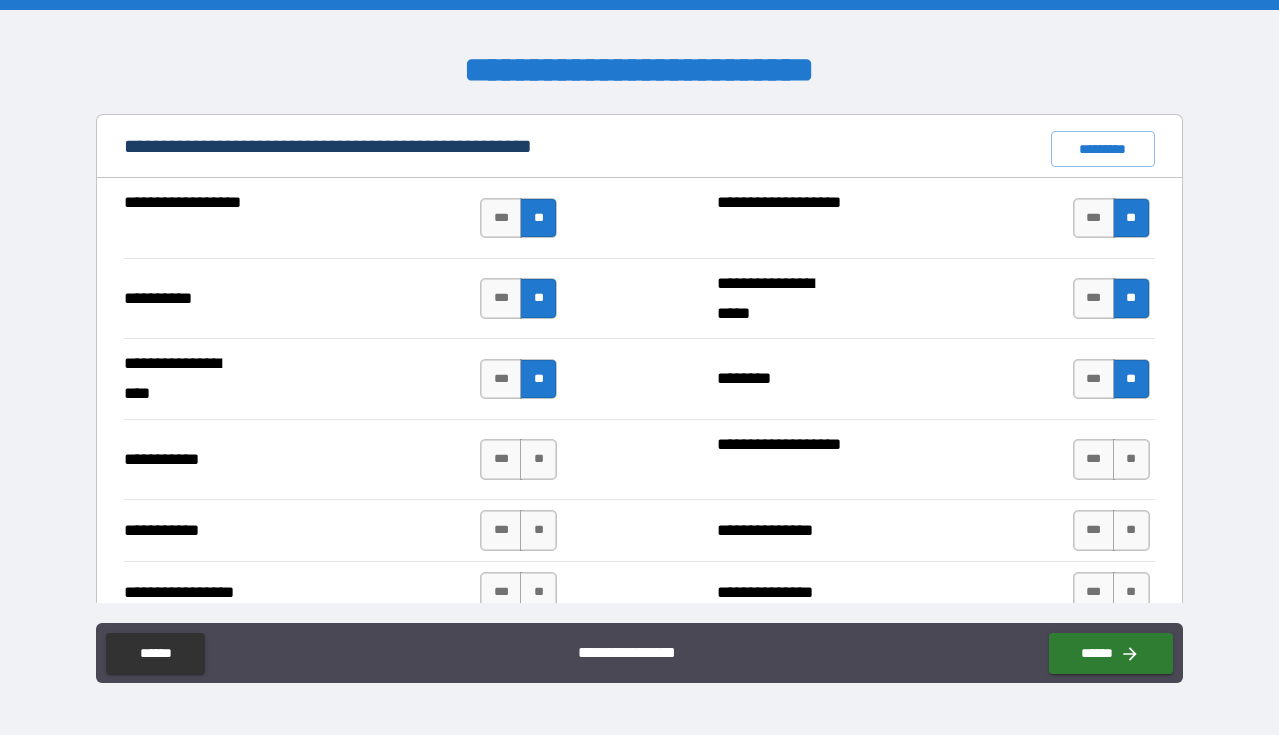 scroll, scrollTop: 1947, scrollLeft: 0, axis: vertical 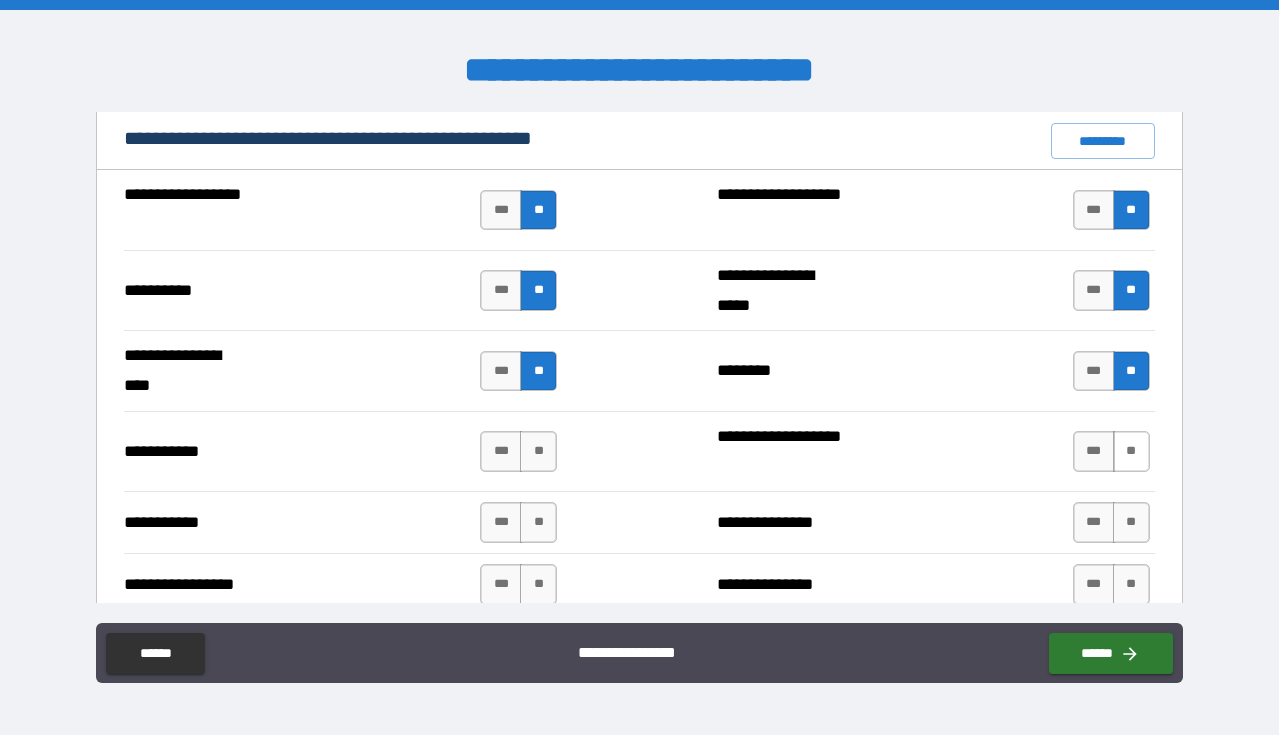click on "**" at bounding box center [1131, 451] 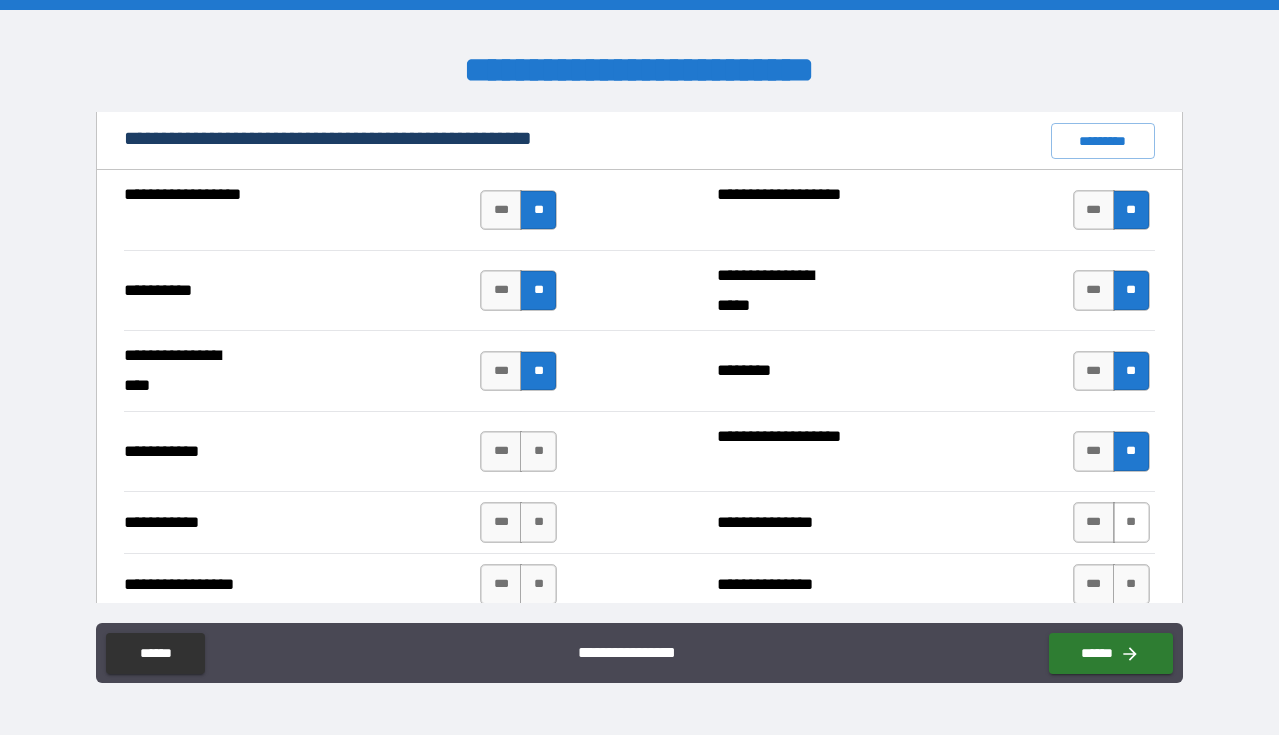 click on "**" at bounding box center (1131, 522) 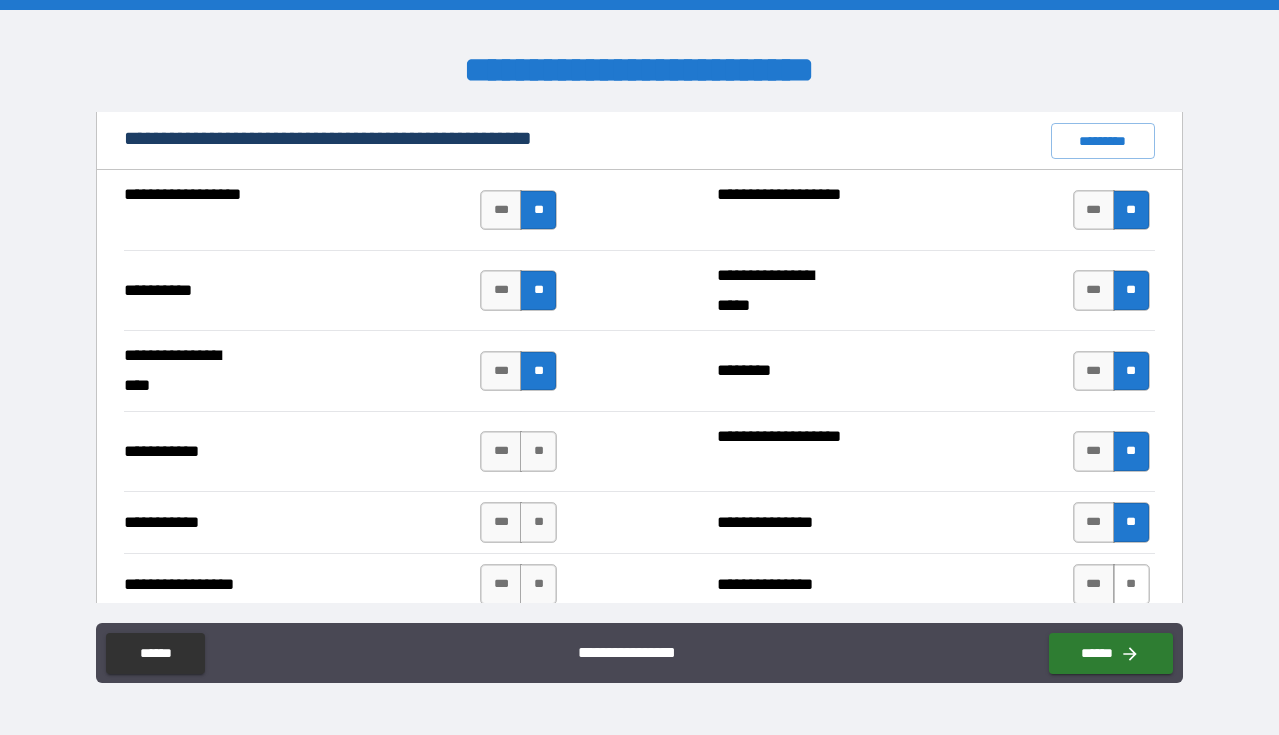 click on "**" at bounding box center [1131, 584] 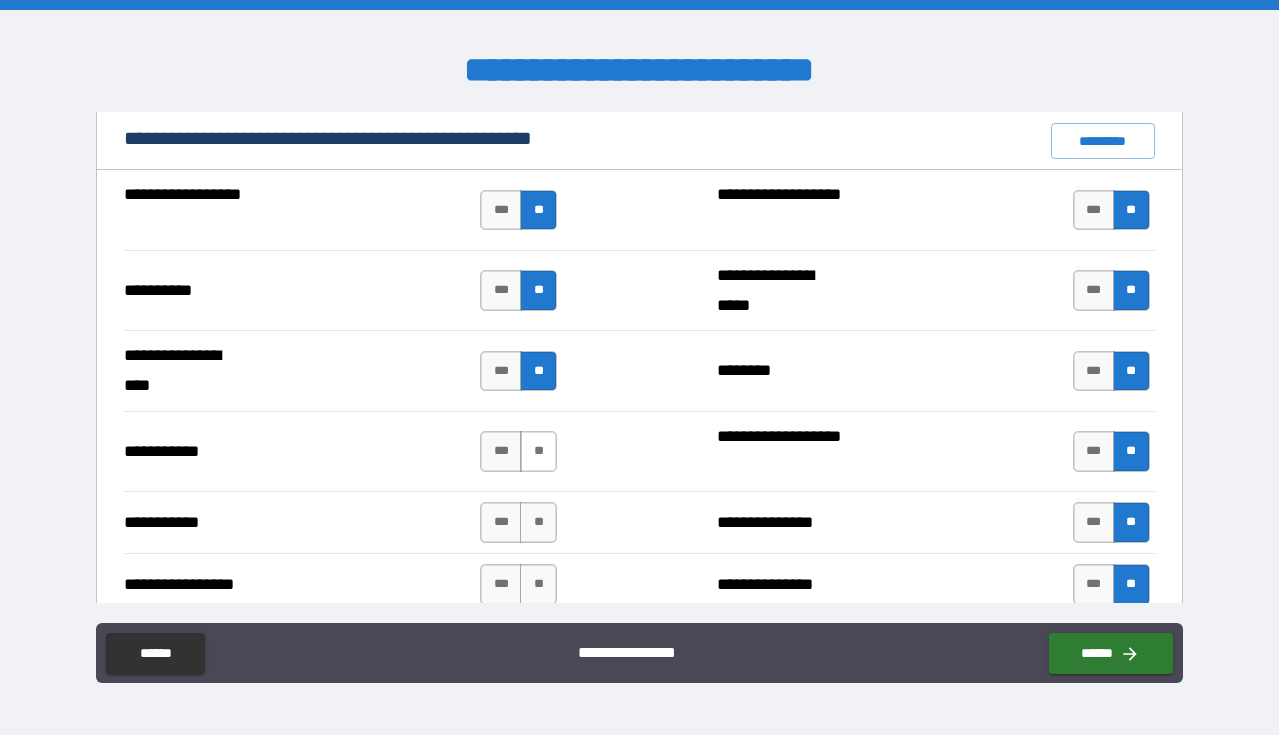 click on "**" at bounding box center (538, 451) 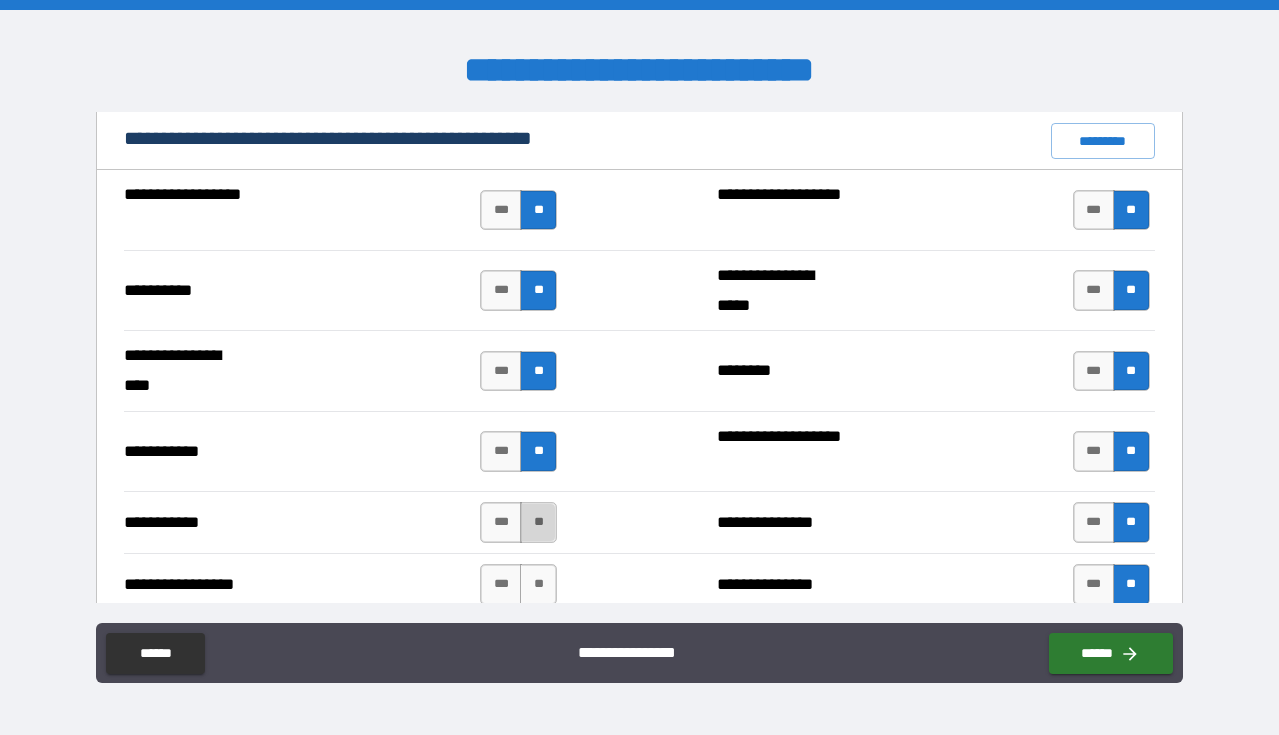 click on "**" at bounding box center [538, 522] 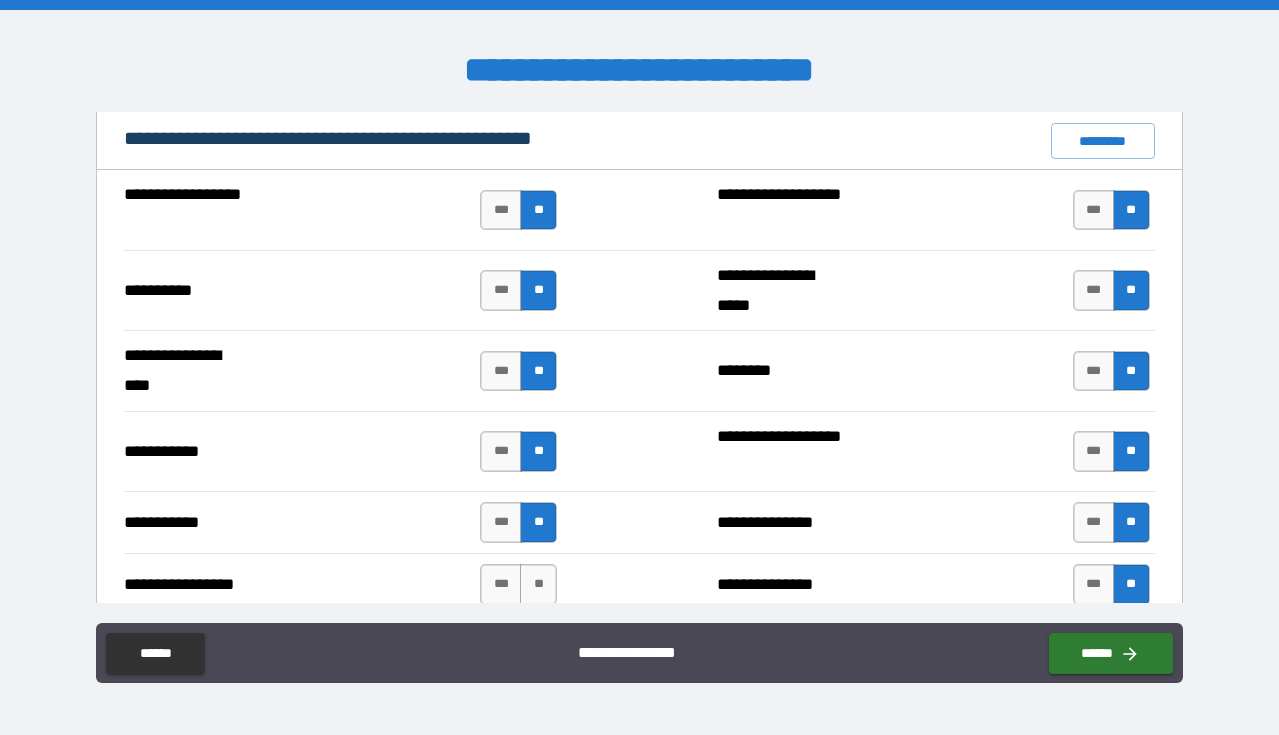 scroll, scrollTop: 1955, scrollLeft: 0, axis: vertical 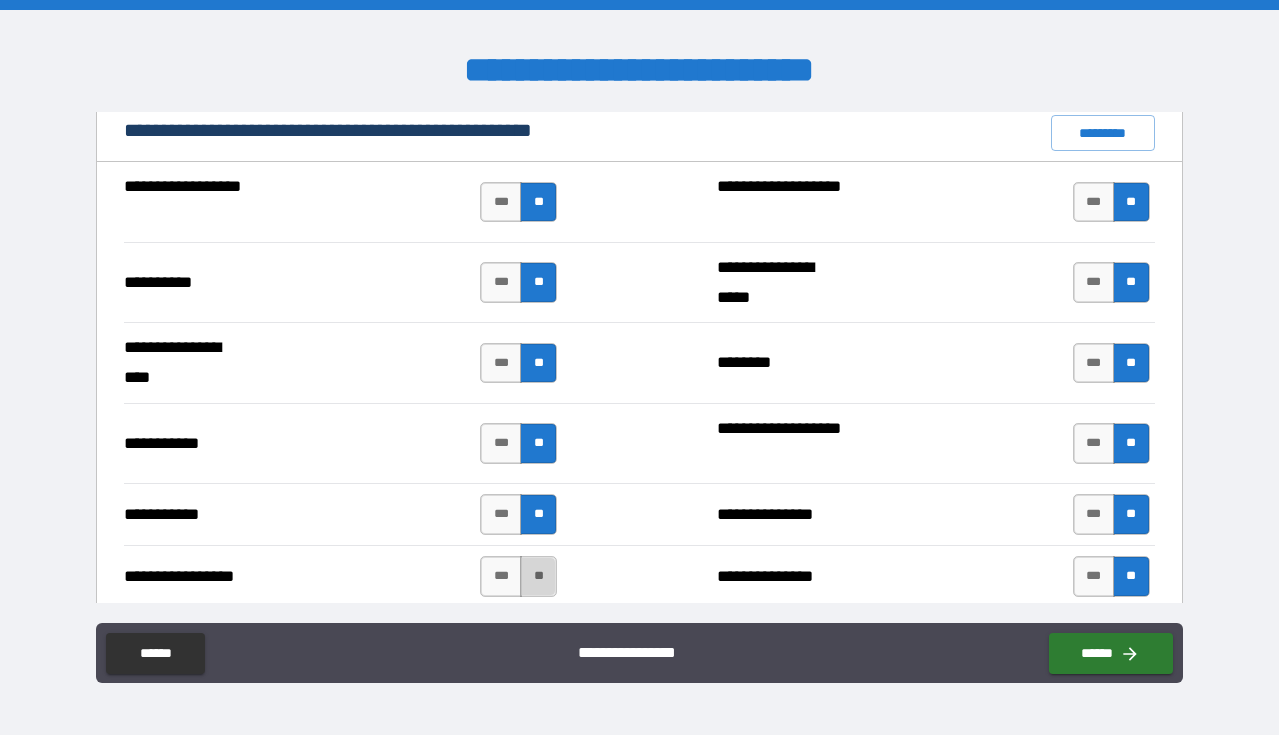 click on "**" at bounding box center (538, 576) 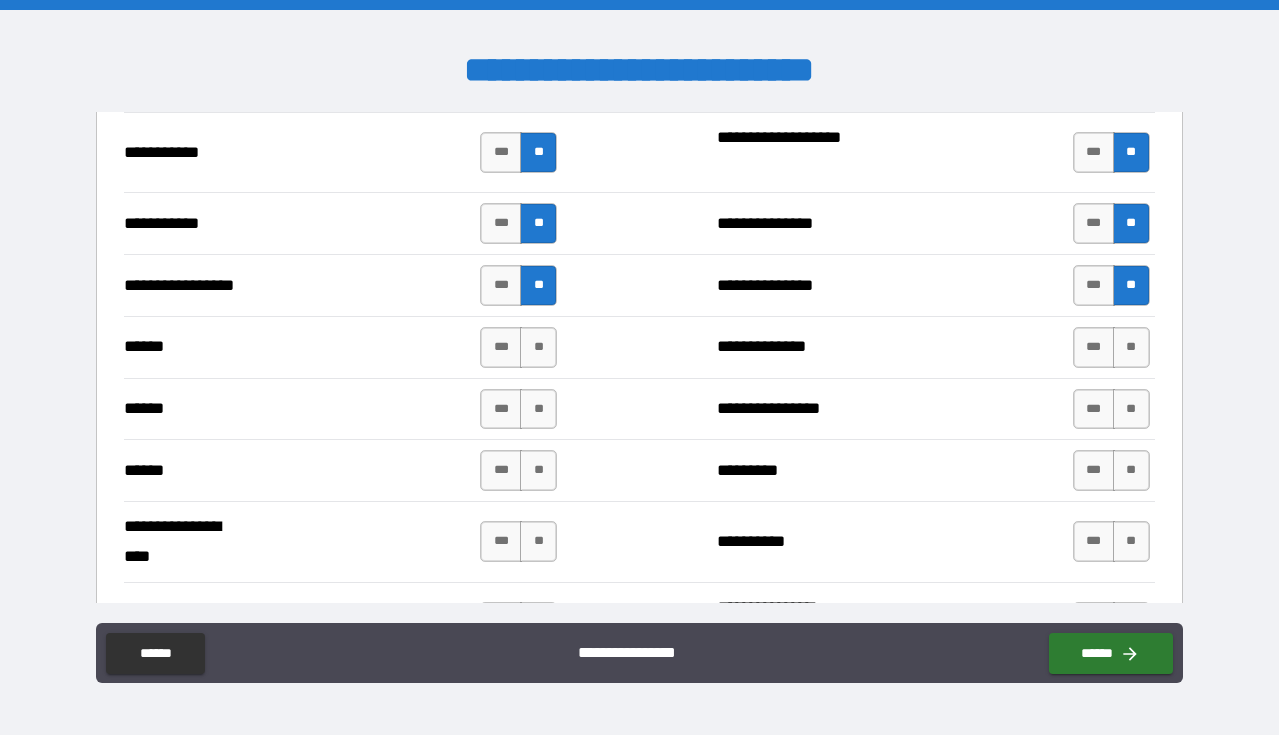 scroll, scrollTop: 2288, scrollLeft: 0, axis: vertical 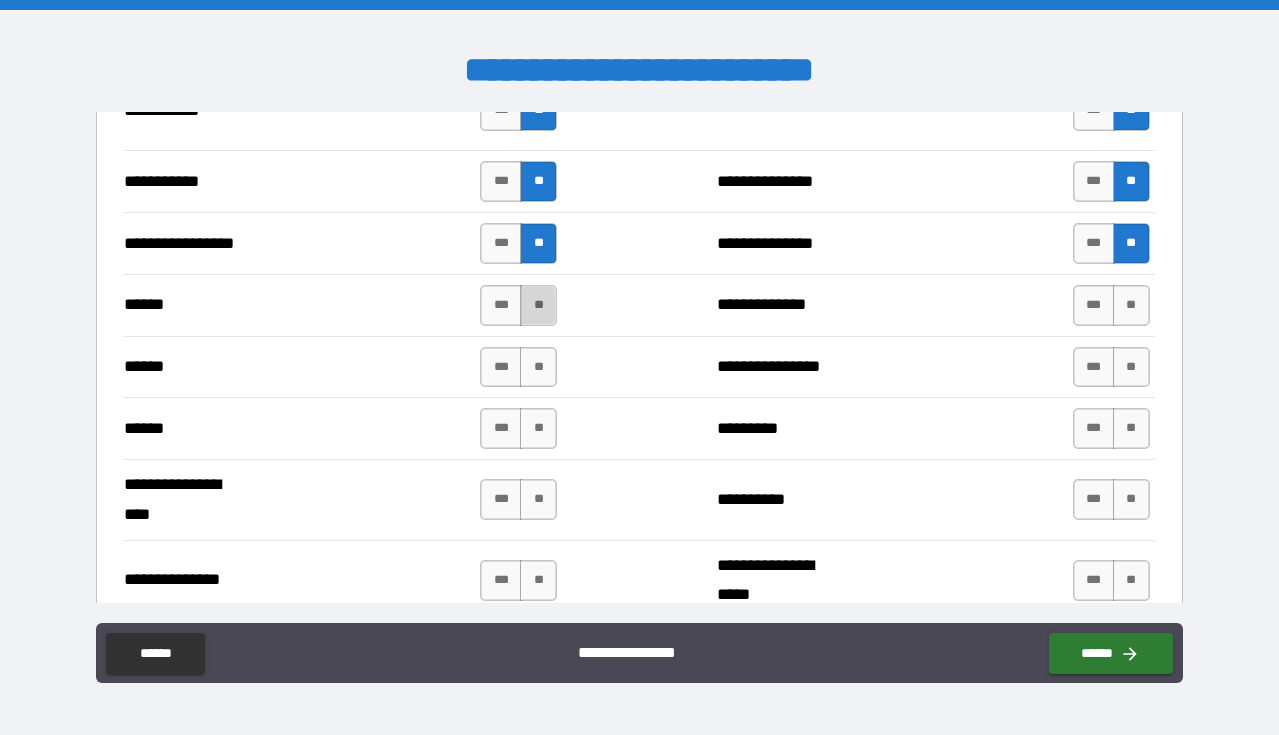 click on "**" at bounding box center (538, 305) 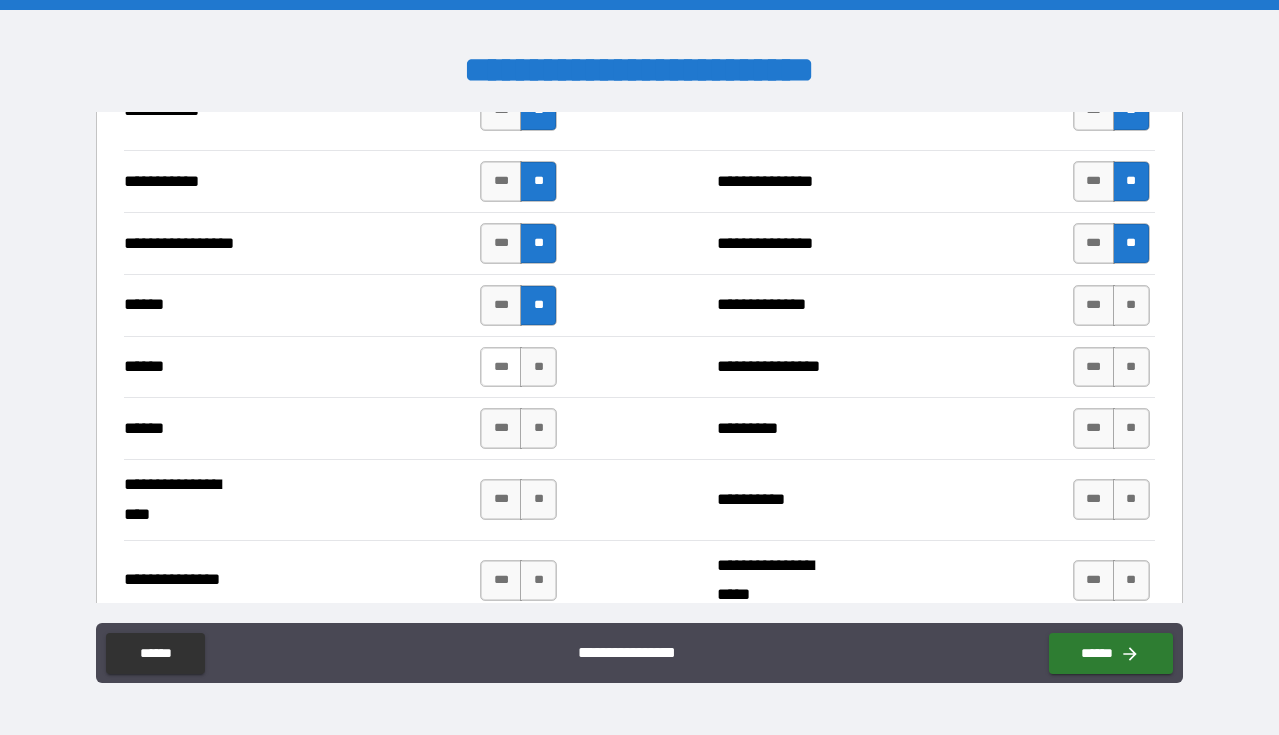 click on "***" at bounding box center [501, 367] 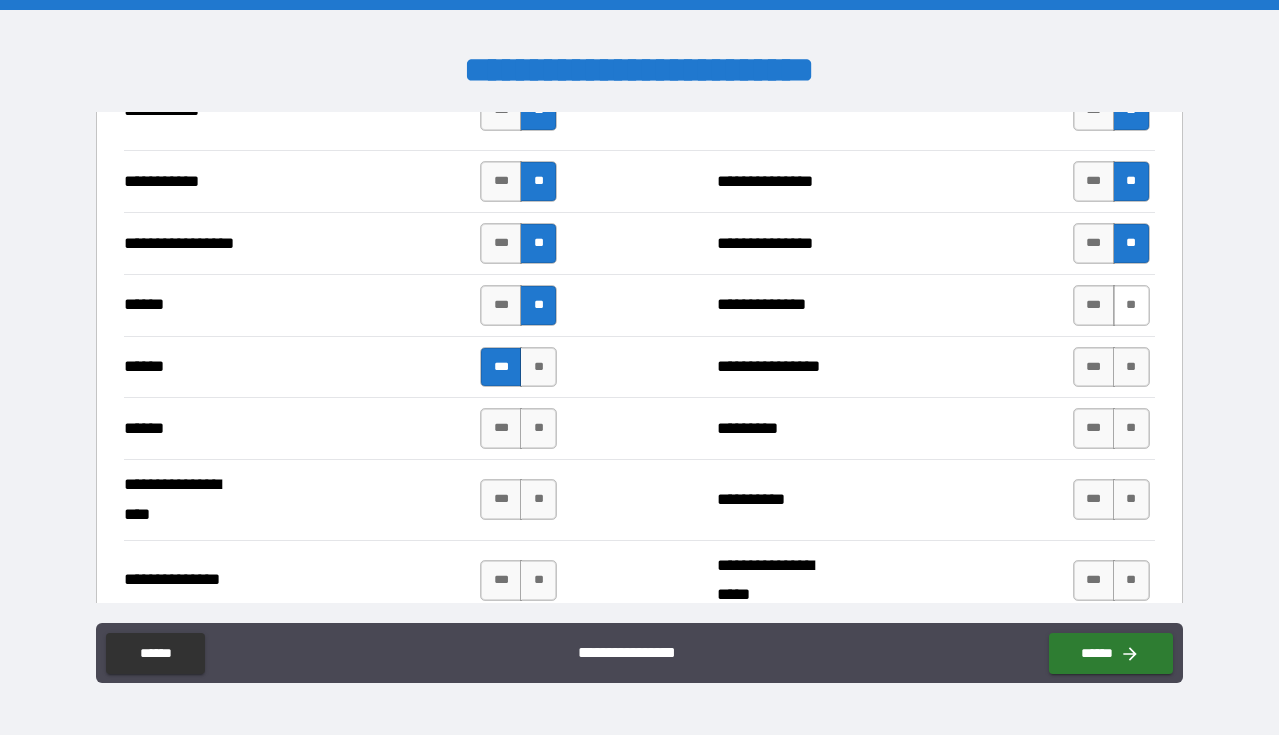 click on "**" at bounding box center [1131, 305] 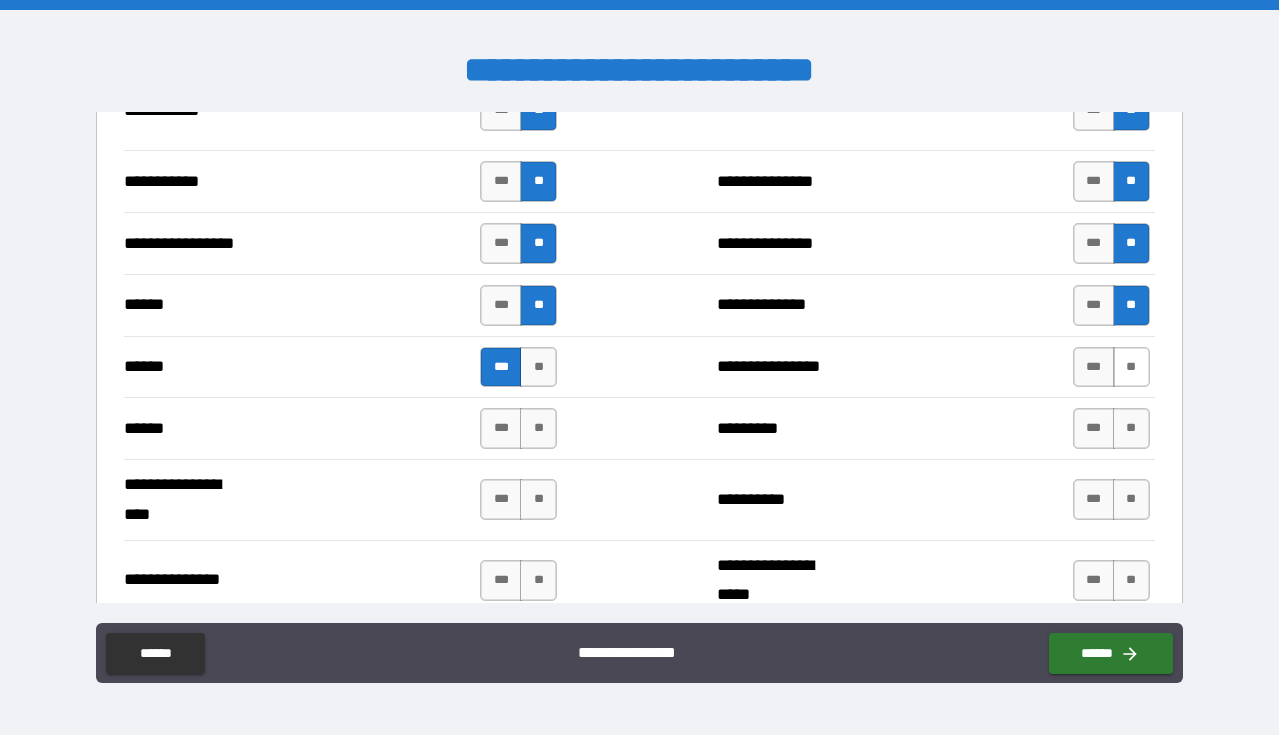 click on "**" at bounding box center (1131, 367) 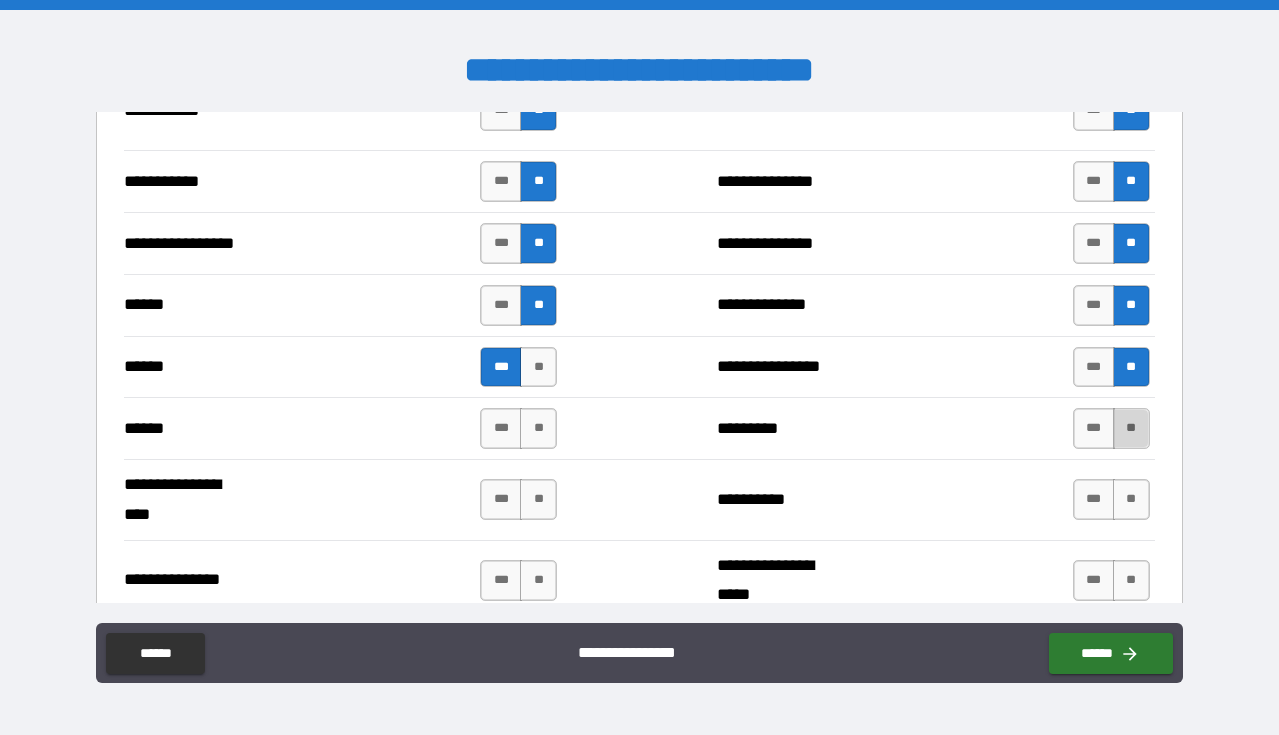 click on "**" at bounding box center (1131, 428) 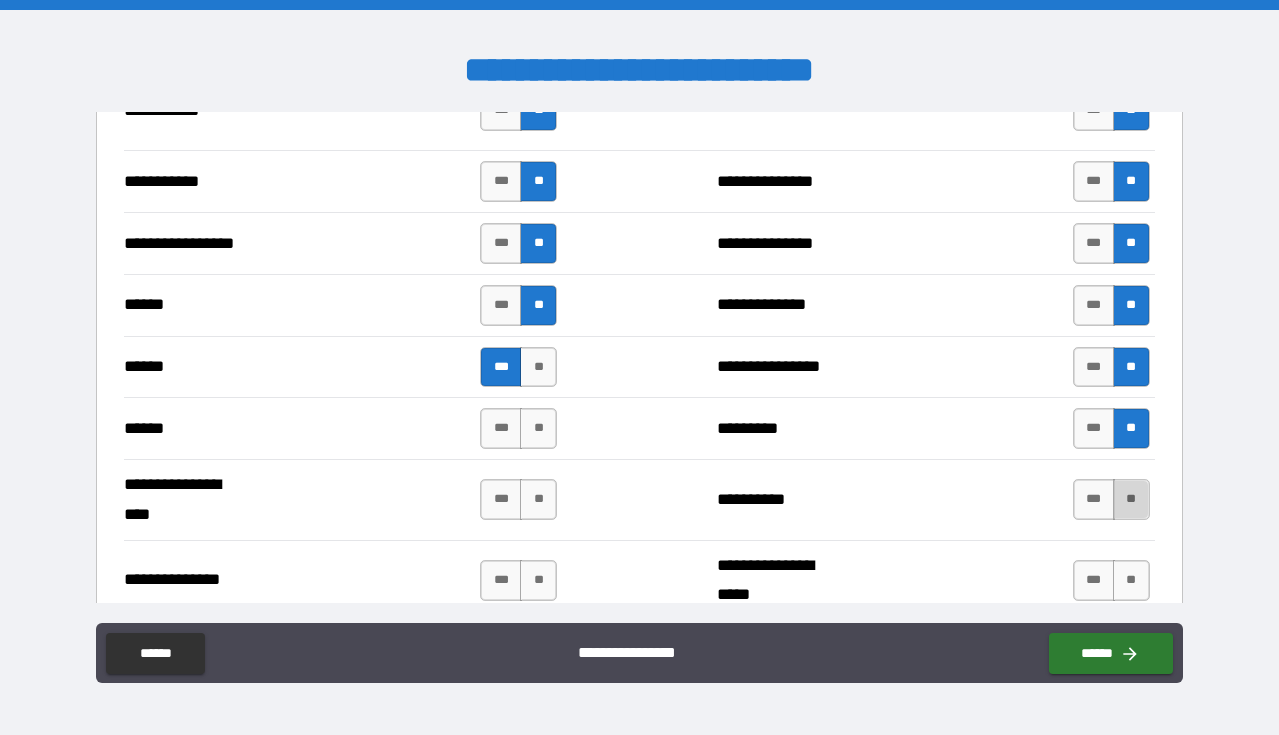 click on "**" at bounding box center (1131, 499) 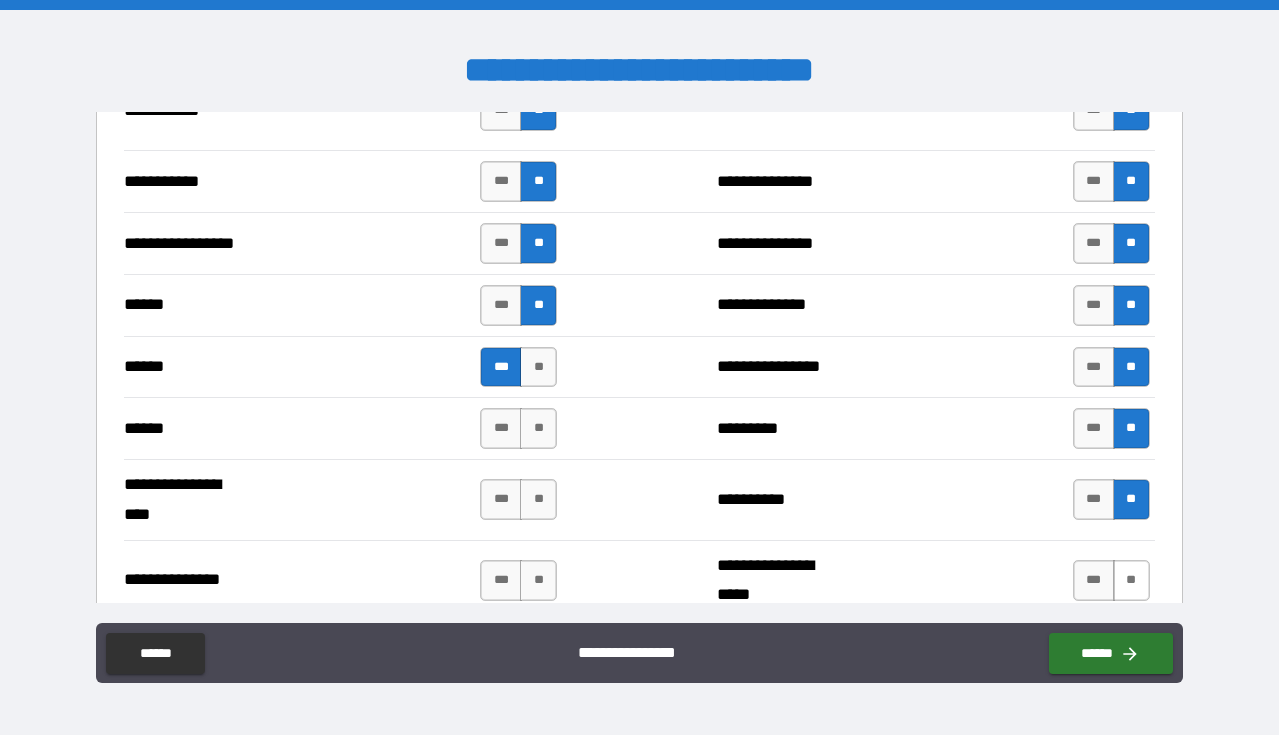 click on "**" at bounding box center (1131, 580) 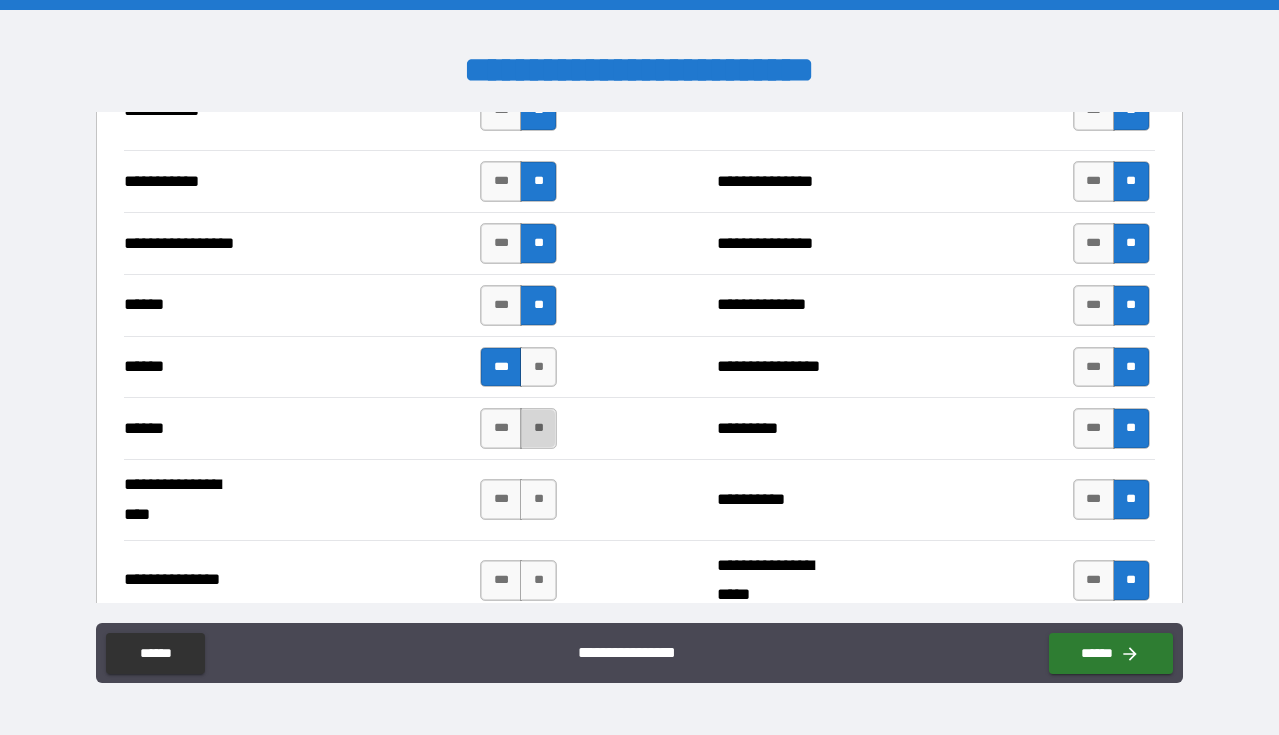 click on "**" at bounding box center [538, 428] 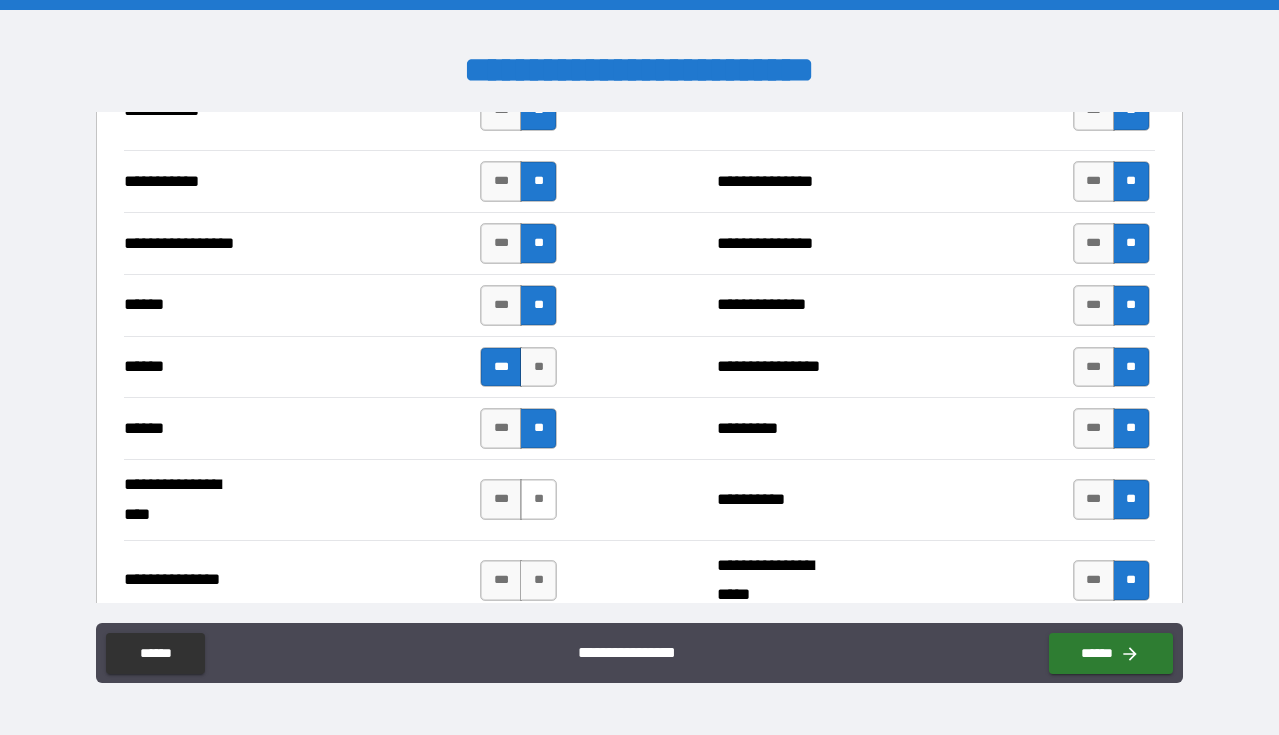 click on "**" at bounding box center (538, 499) 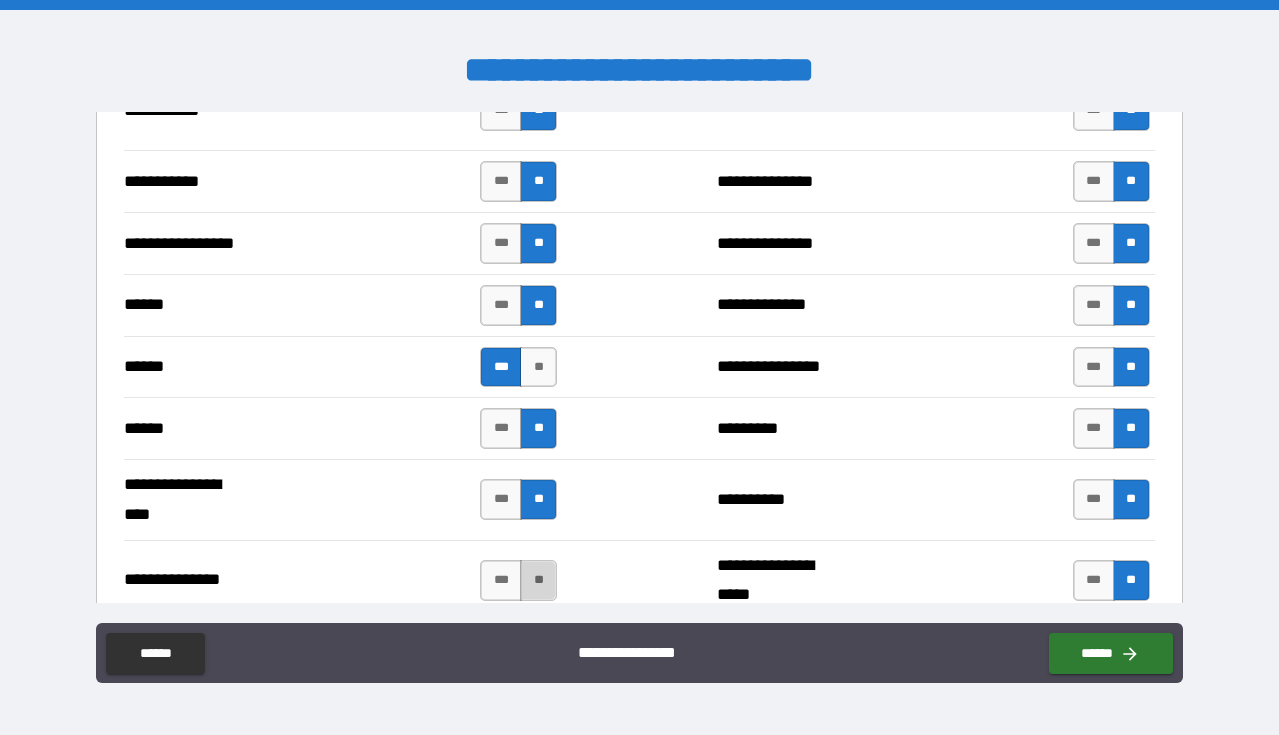 click on "**" at bounding box center (538, 580) 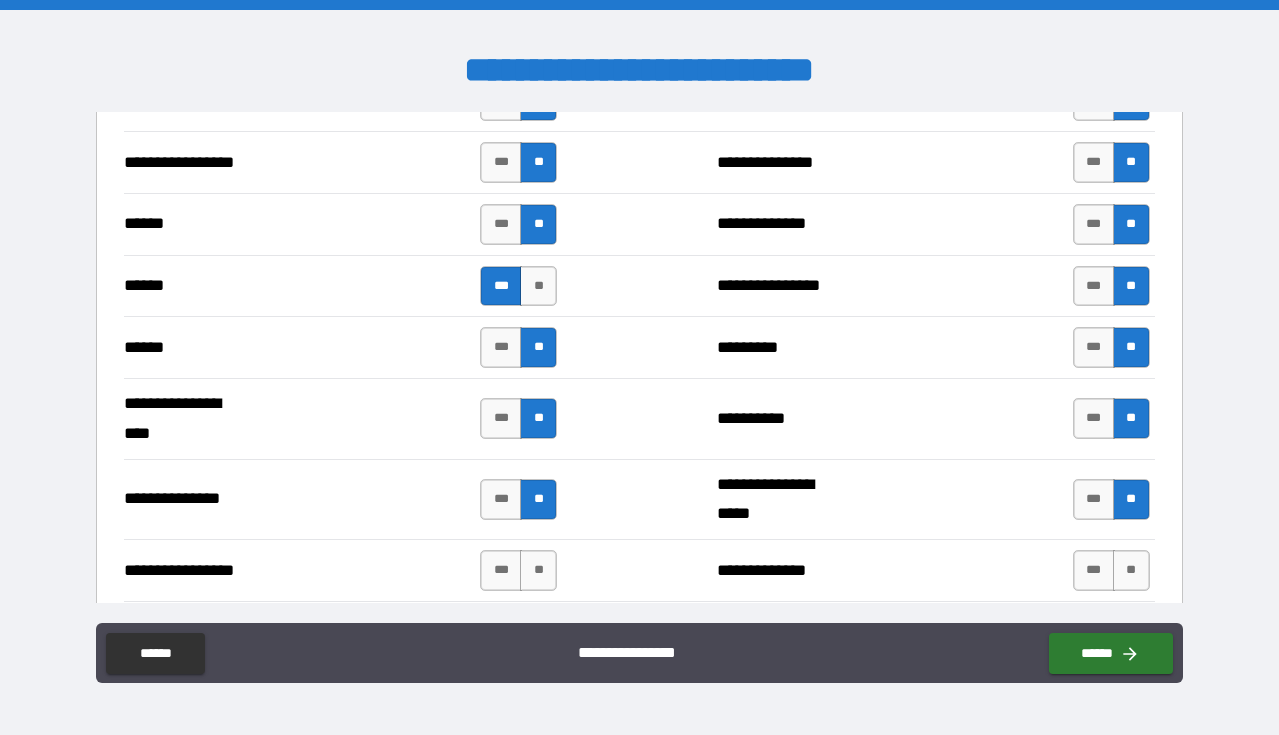 scroll, scrollTop: 2445, scrollLeft: 0, axis: vertical 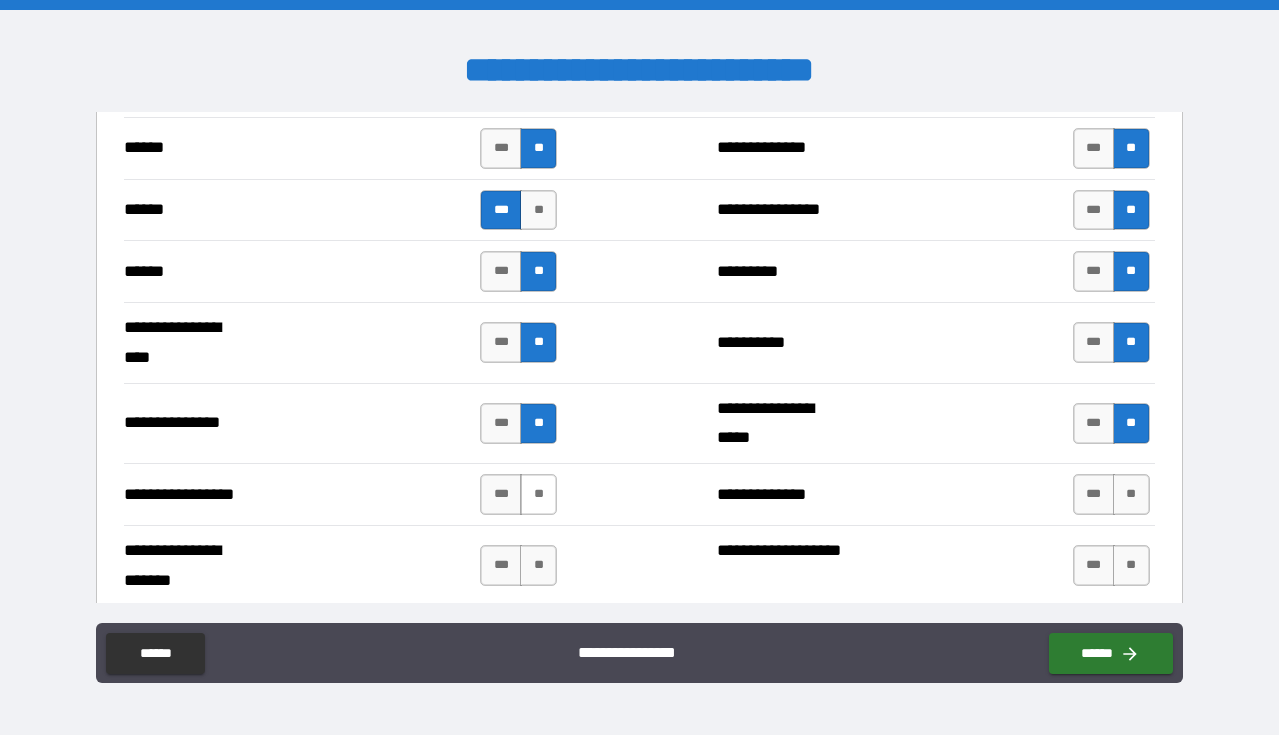 click on "**" at bounding box center [538, 494] 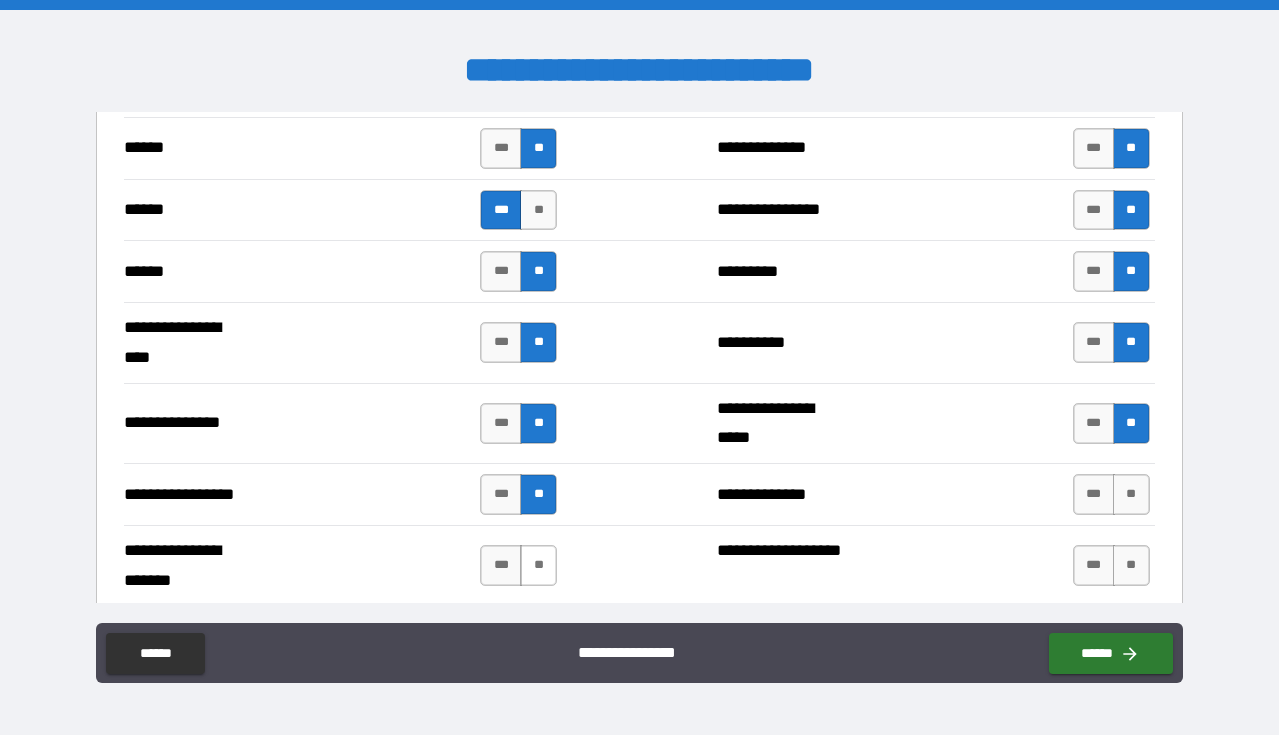 click on "**" at bounding box center [538, 565] 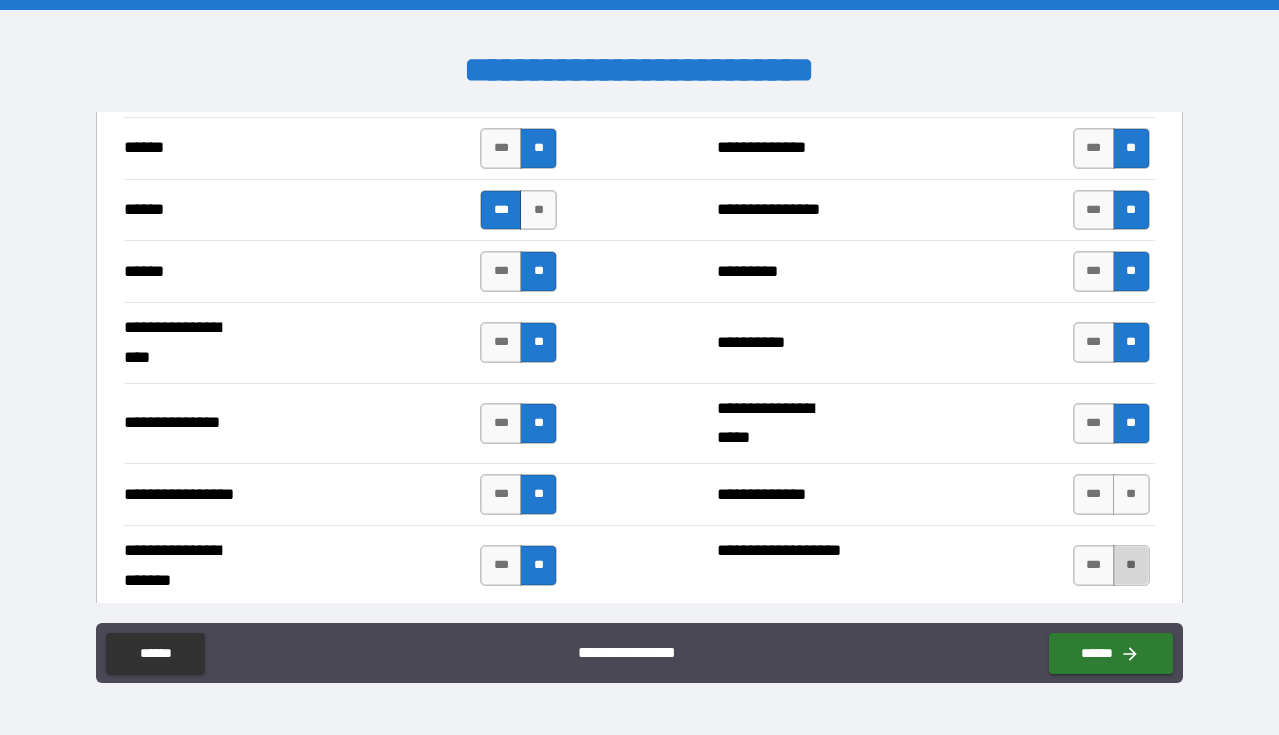 click on "**" at bounding box center (1131, 565) 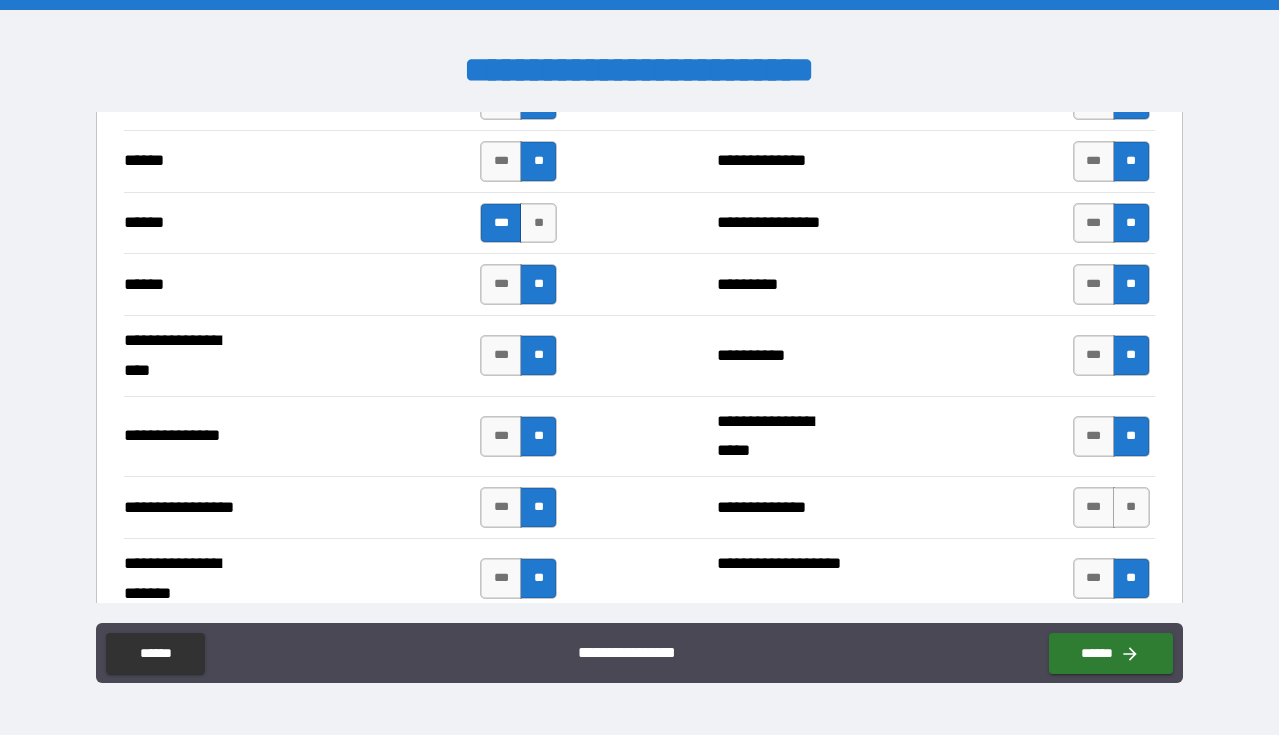 scroll, scrollTop: 2470, scrollLeft: 0, axis: vertical 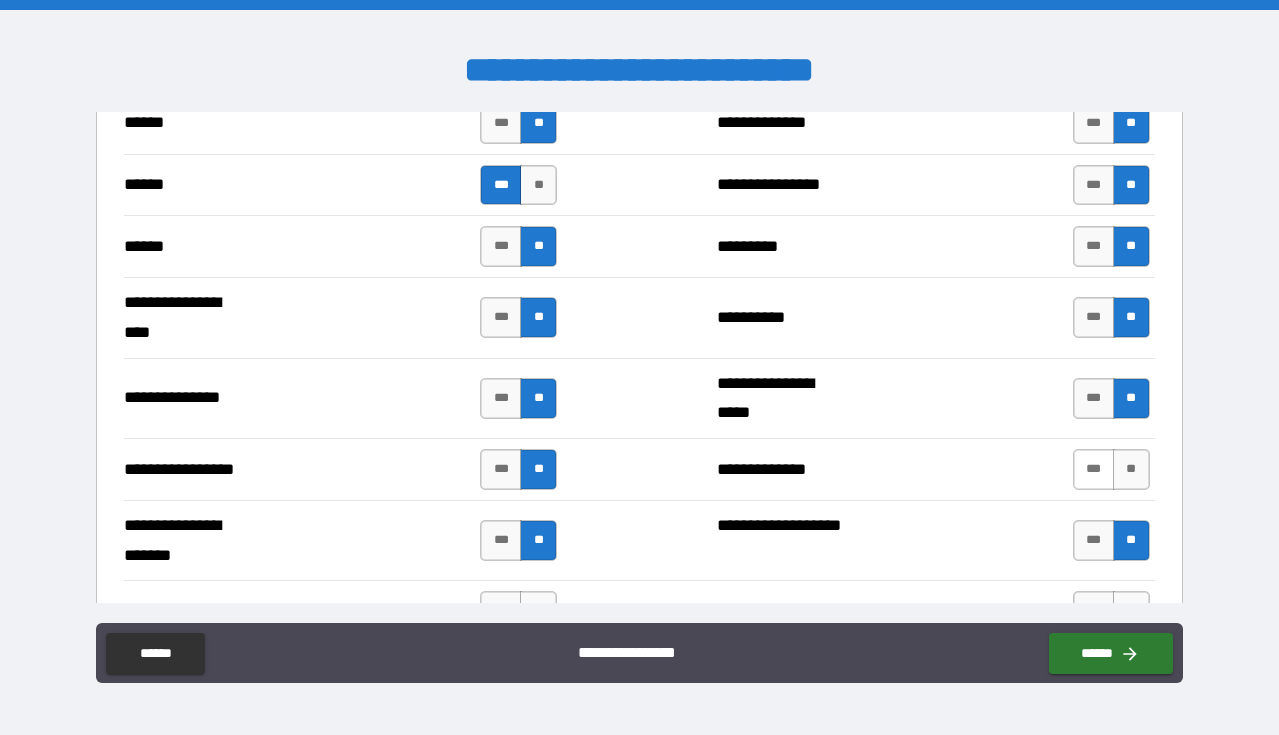 click on "***" at bounding box center [1094, 469] 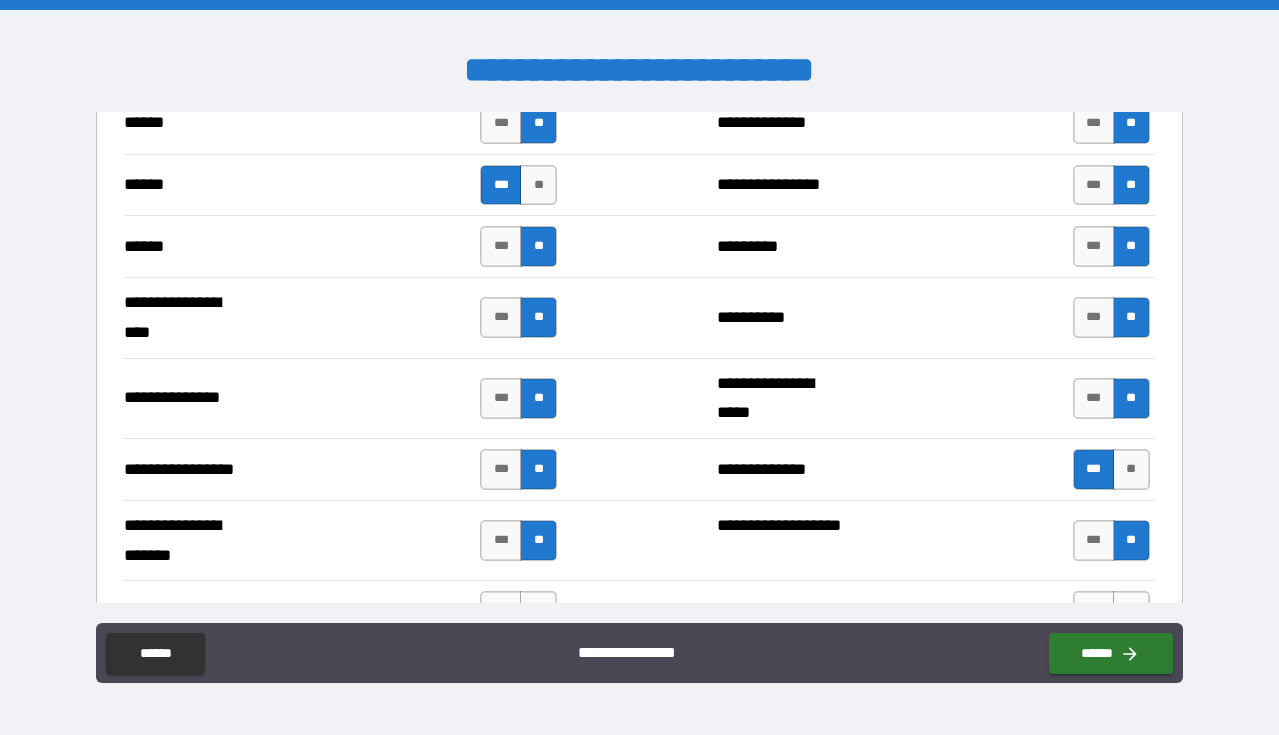 type on "****" 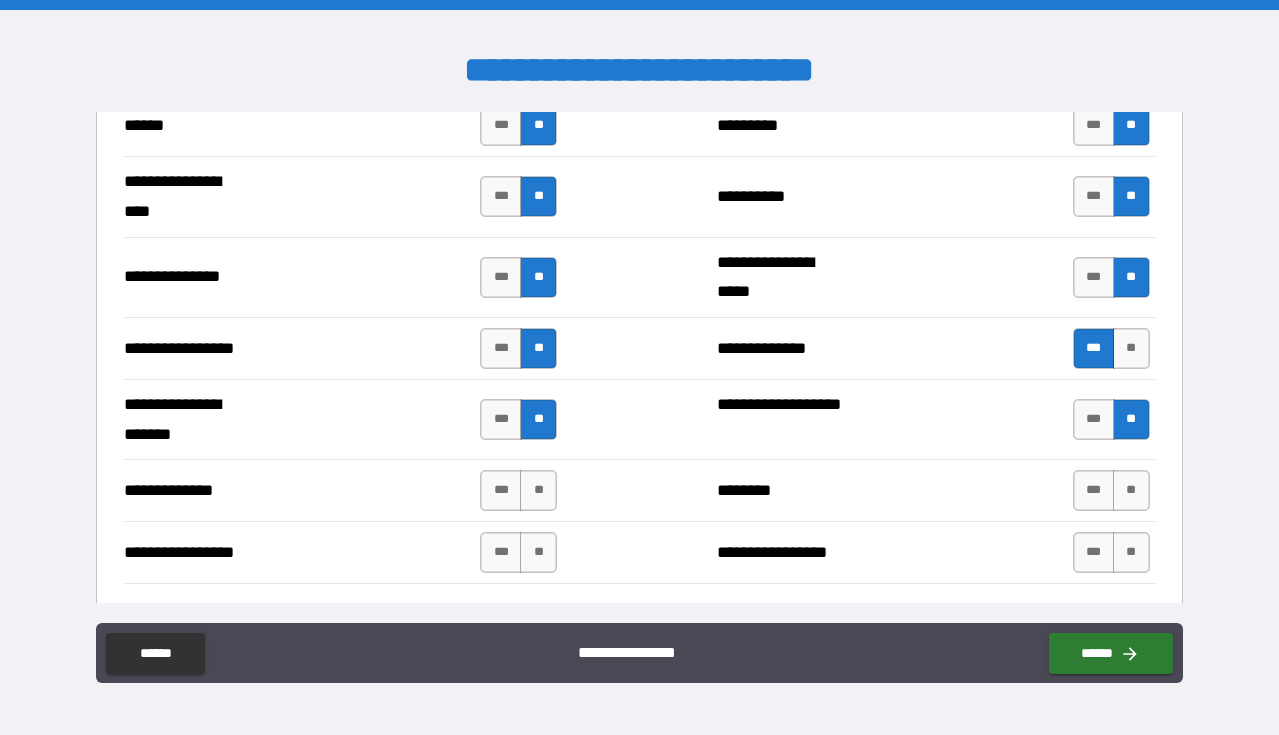 scroll, scrollTop: 2614, scrollLeft: 0, axis: vertical 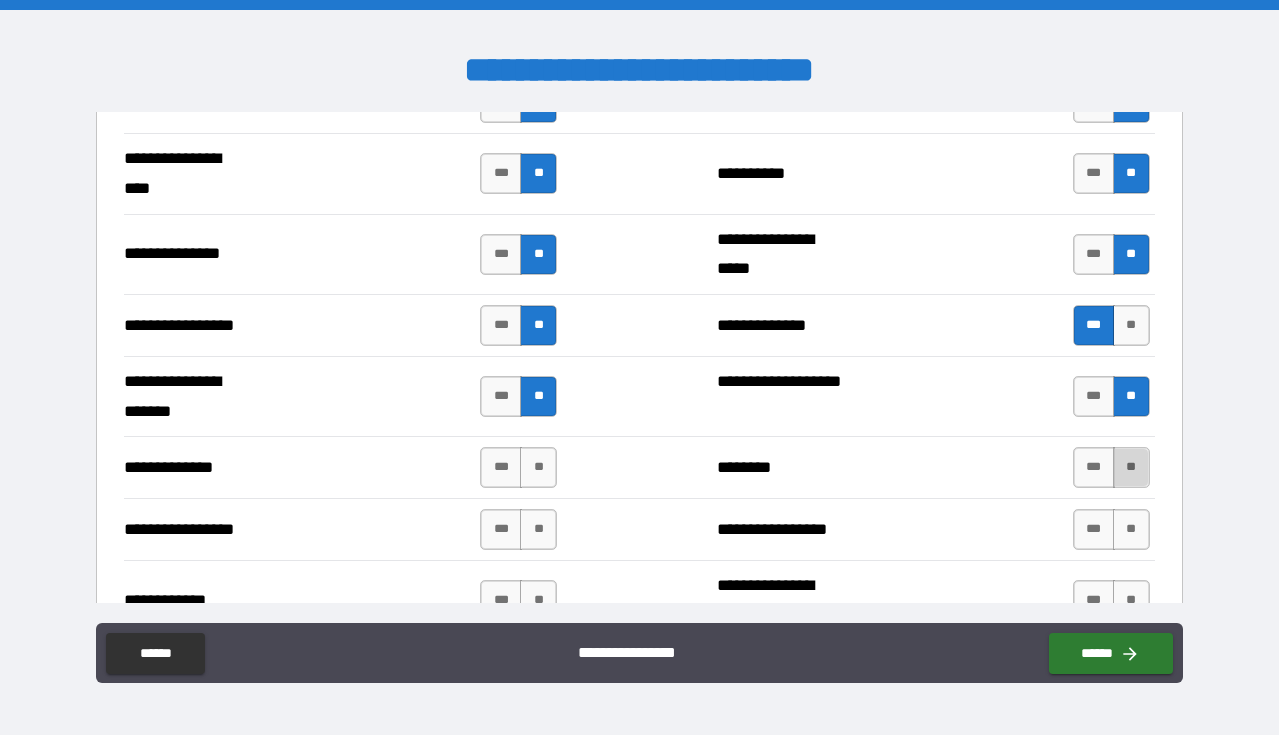 click on "**" at bounding box center [1131, 467] 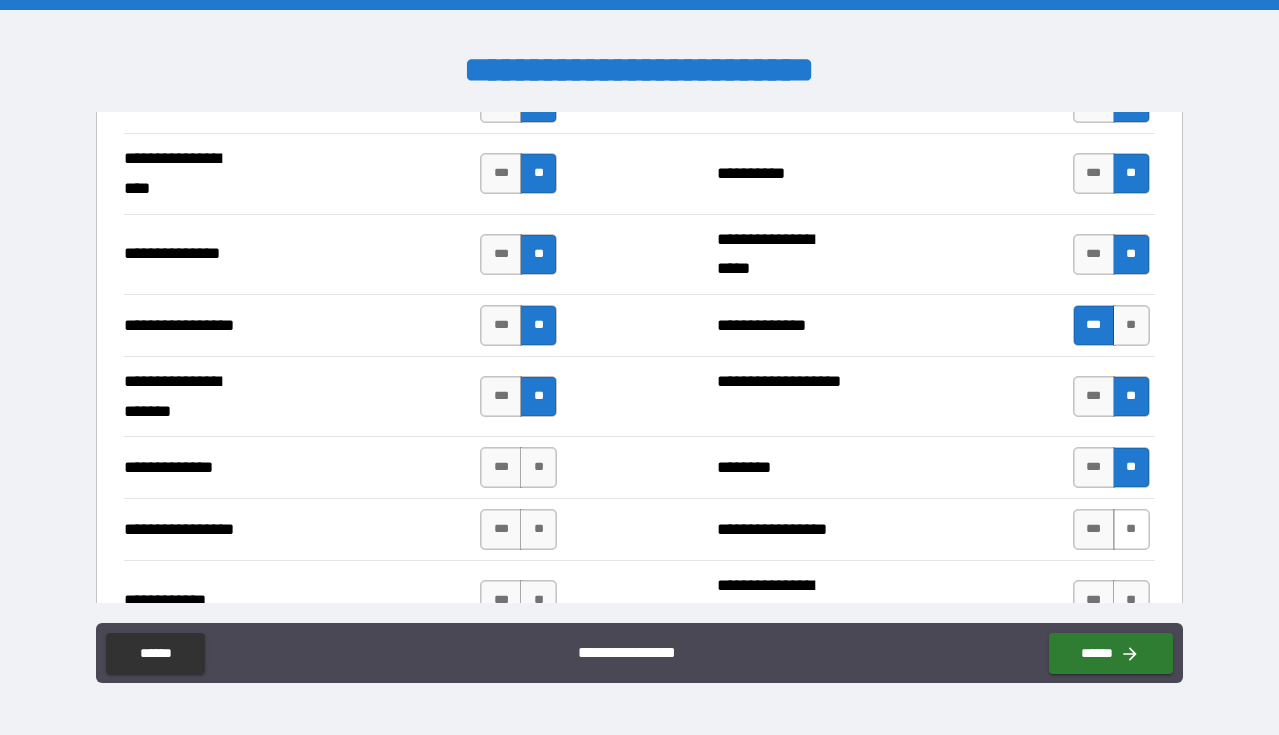 click on "**" at bounding box center (1131, 529) 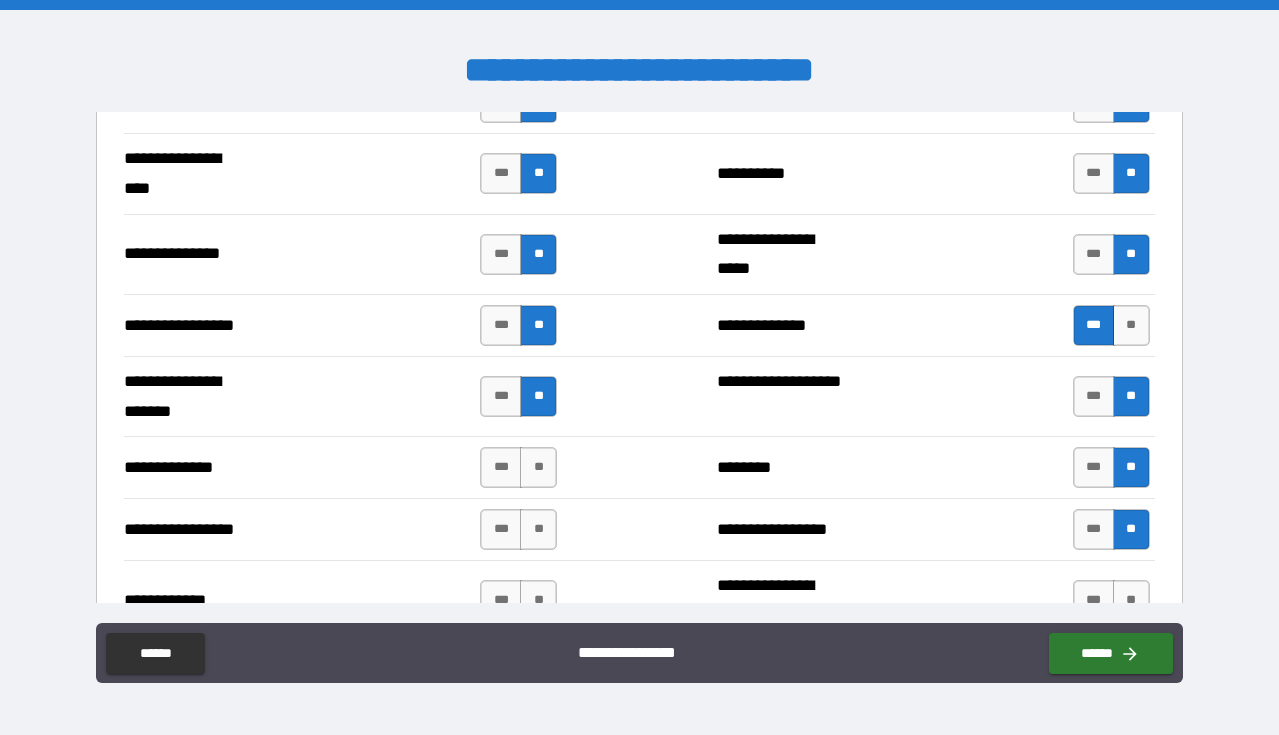 click on "*** **" at bounding box center (518, 467) 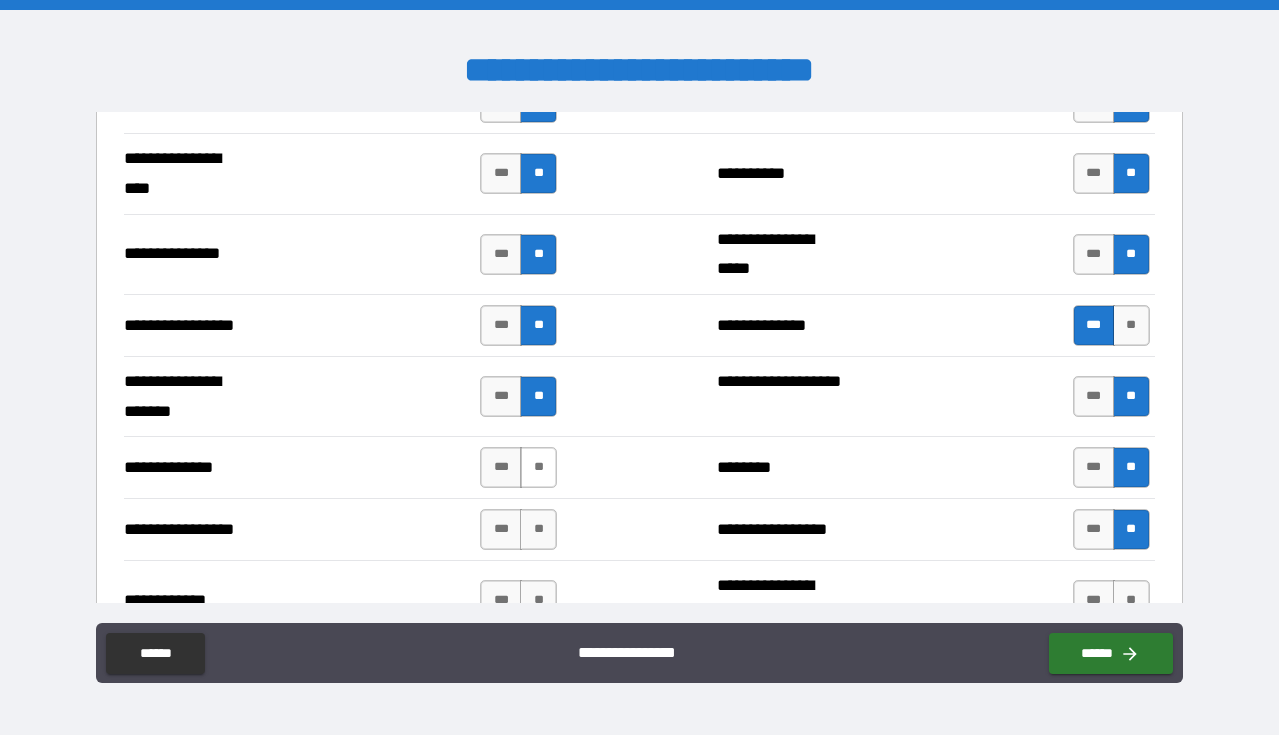 click on "**" at bounding box center [538, 467] 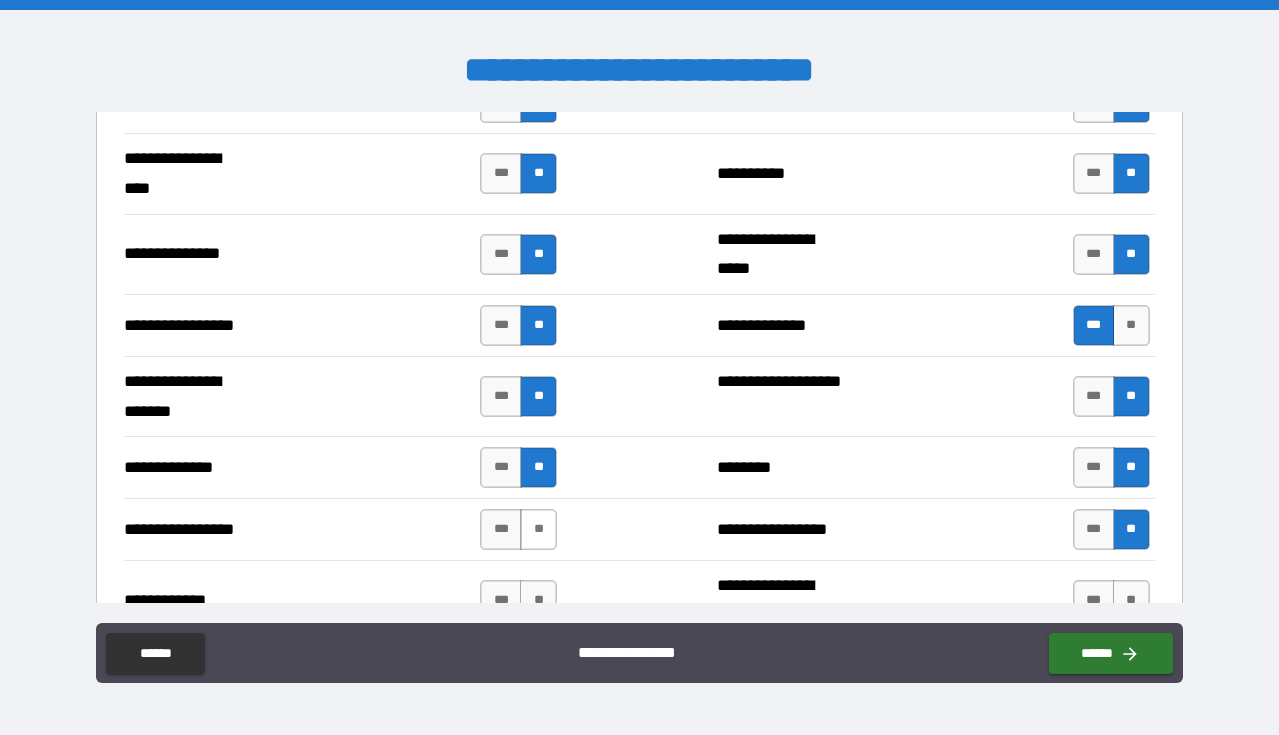 click on "**" at bounding box center [538, 529] 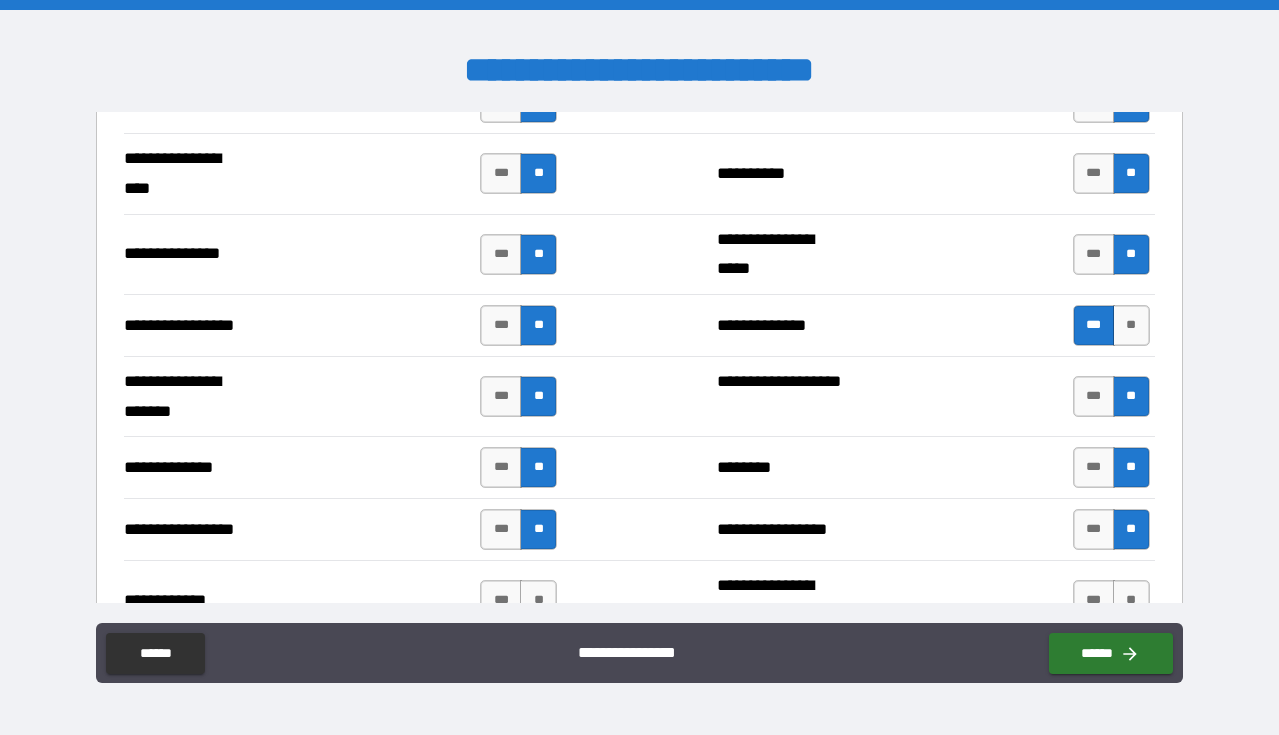 scroll, scrollTop: 2775, scrollLeft: 0, axis: vertical 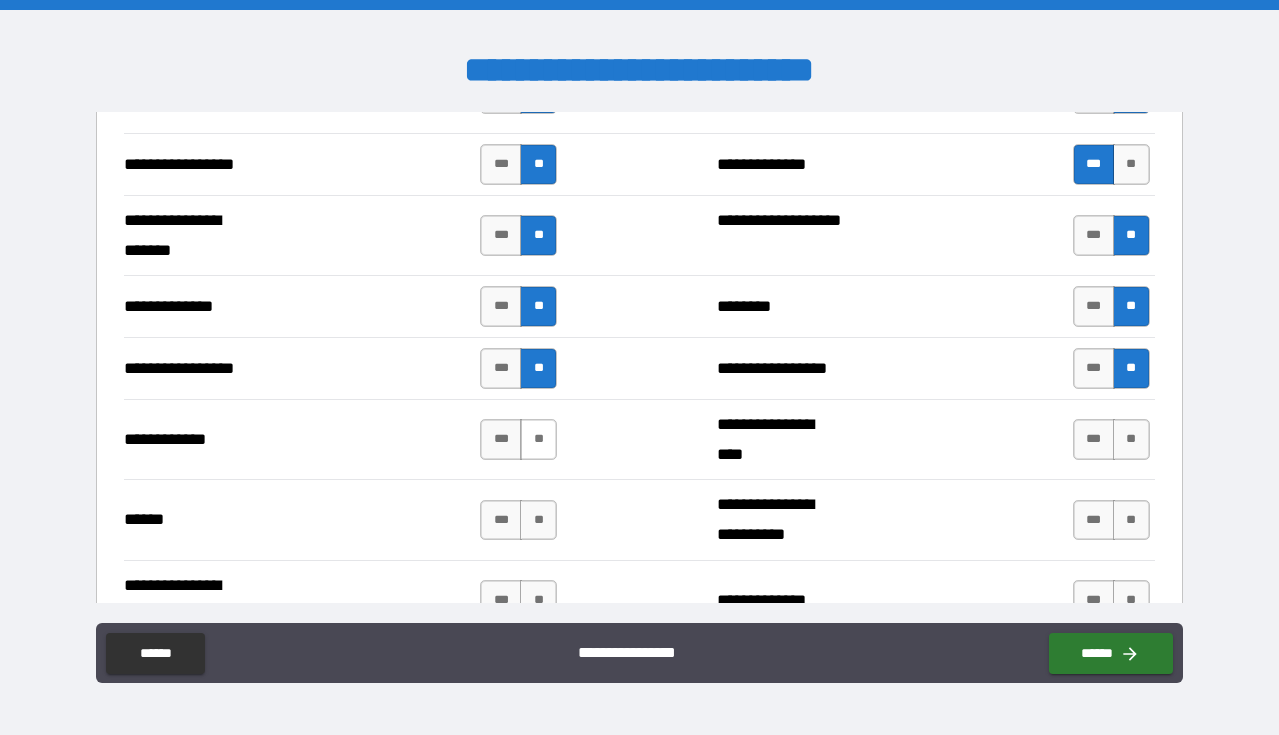 click on "**" at bounding box center (538, 439) 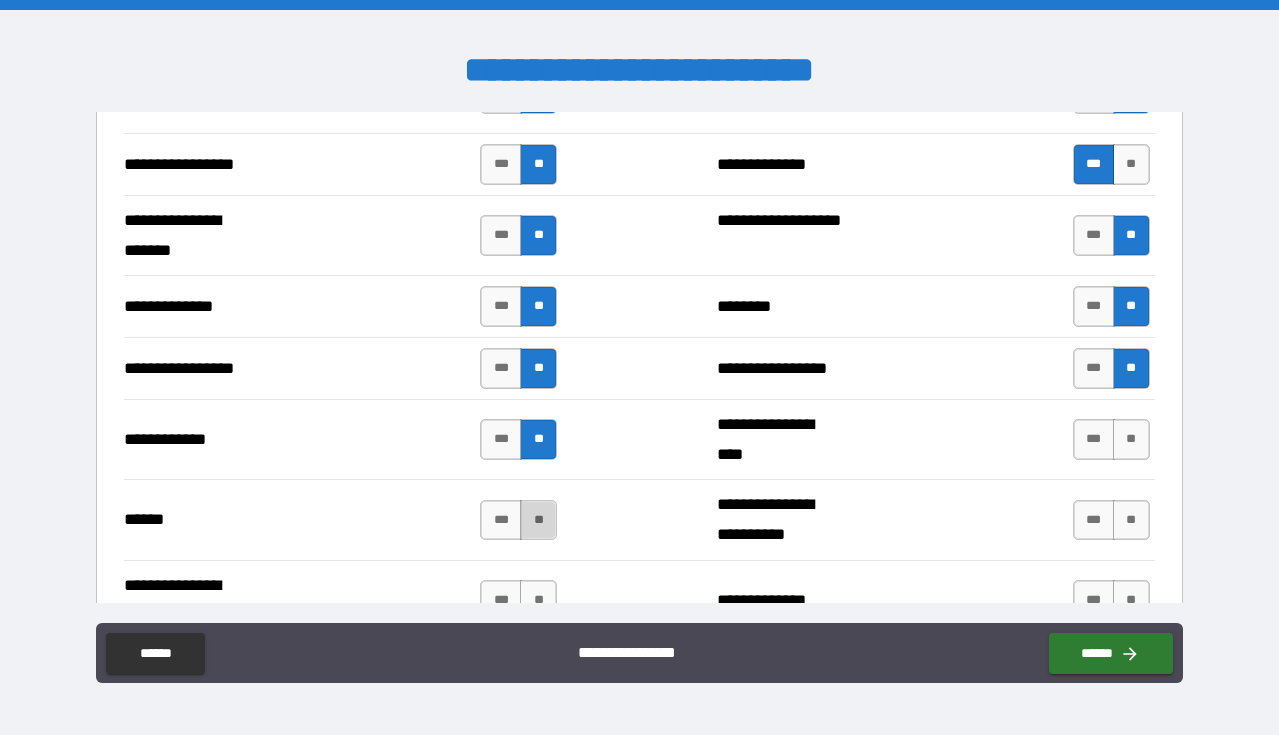 click on "**" at bounding box center [538, 520] 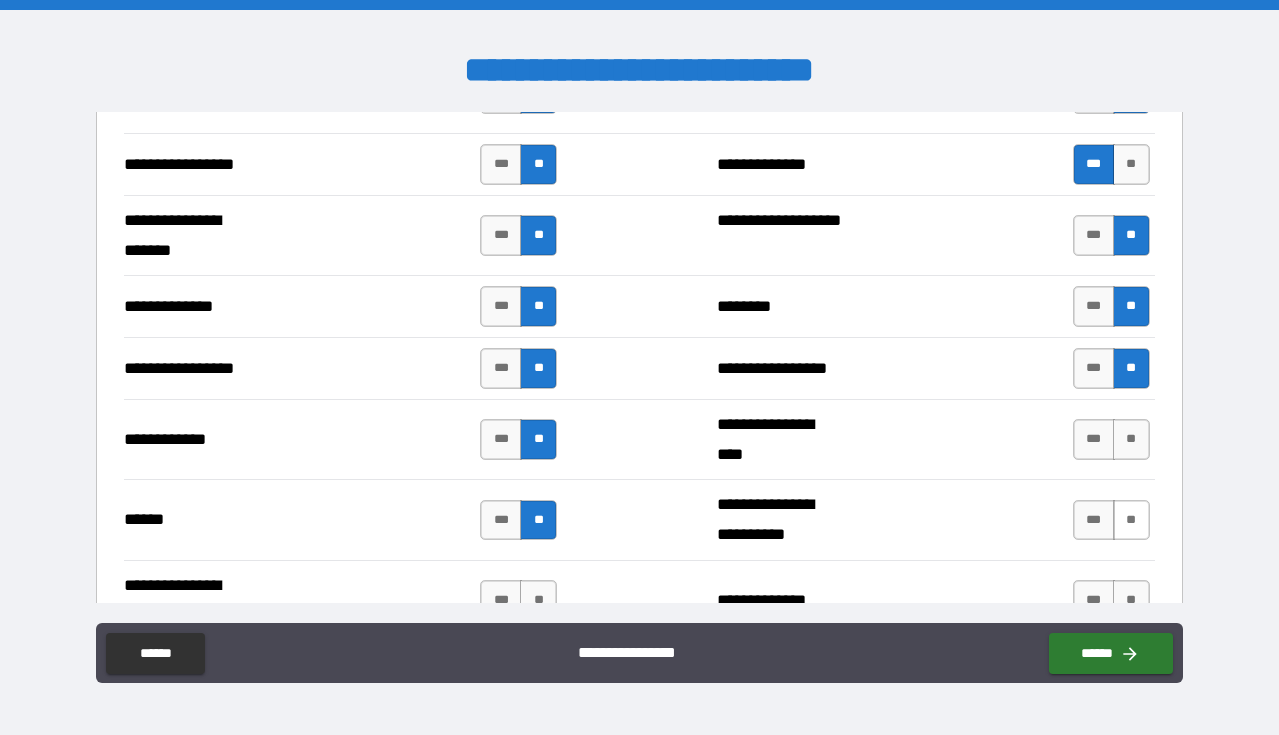 click on "**" at bounding box center (1131, 520) 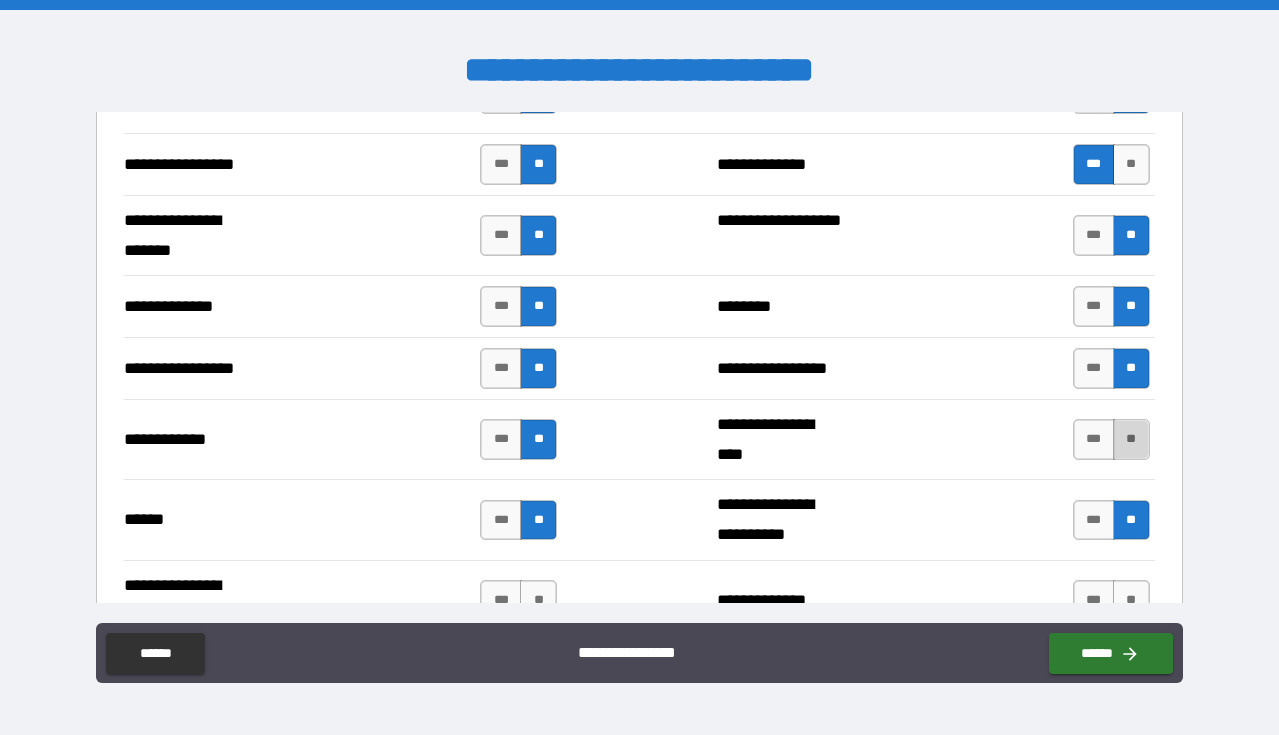 click on "**" at bounding box center [1131, 439] 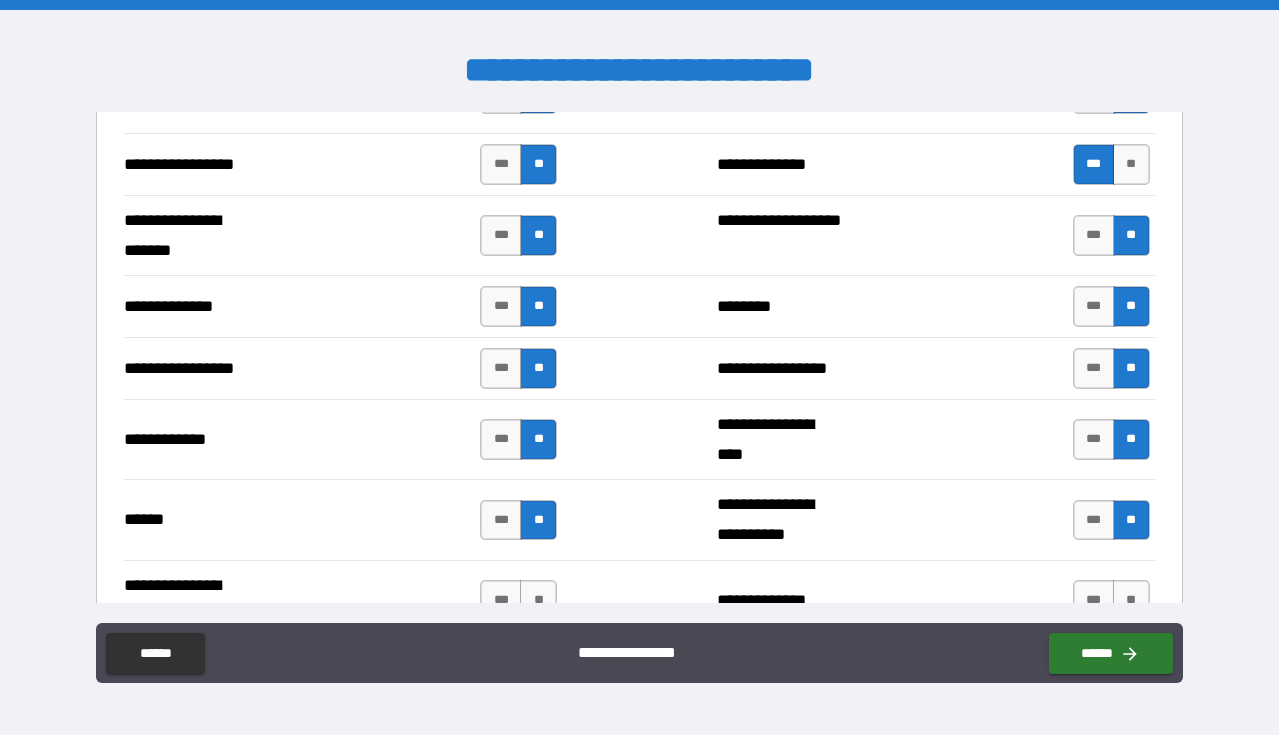 scroll, scrollTop: 2877, scrollLeft: 0, axis: vertical 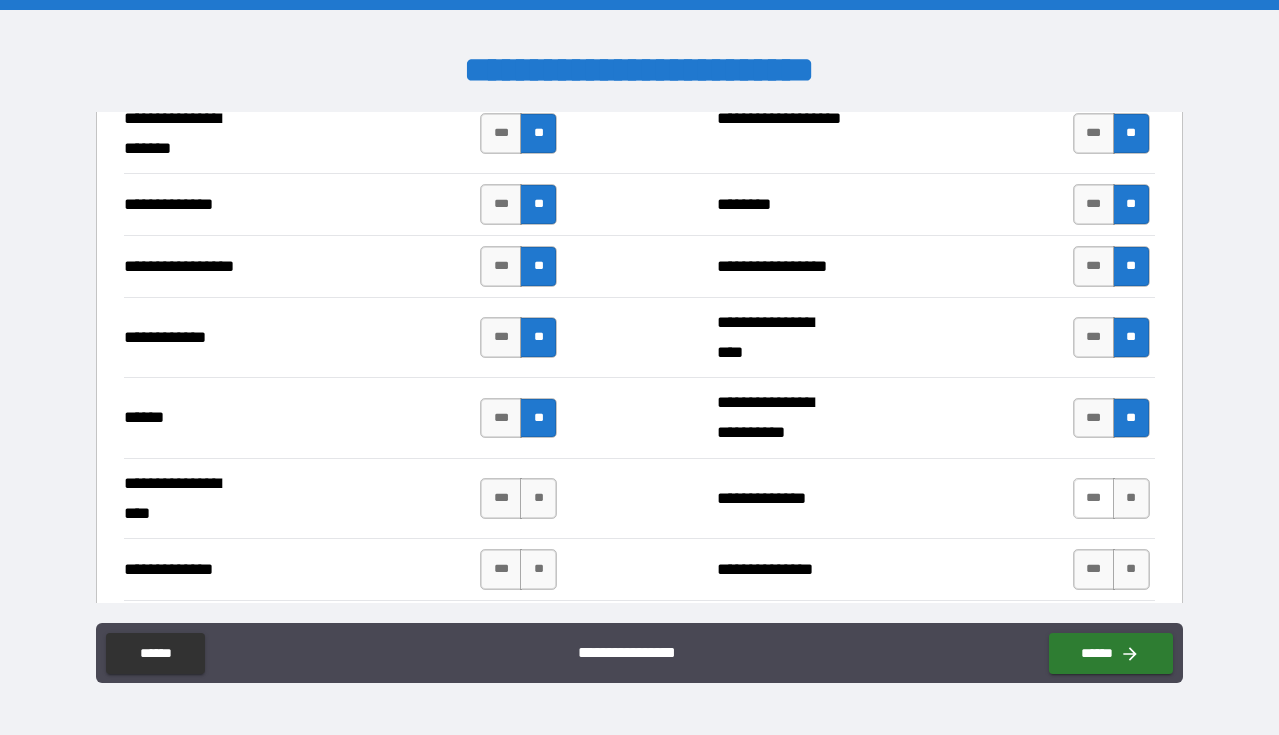 click on "***" at bounding box center [1094, 498] 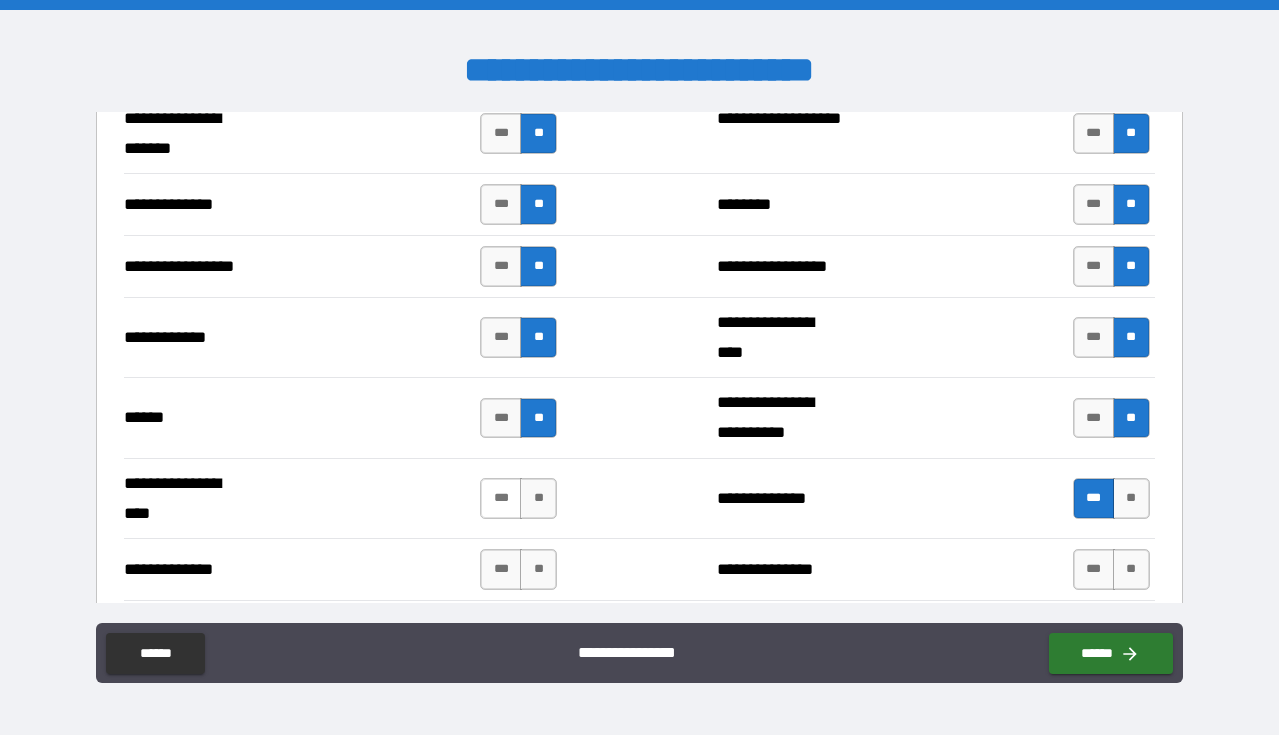 click on "***" at bounding box center (501, 498) 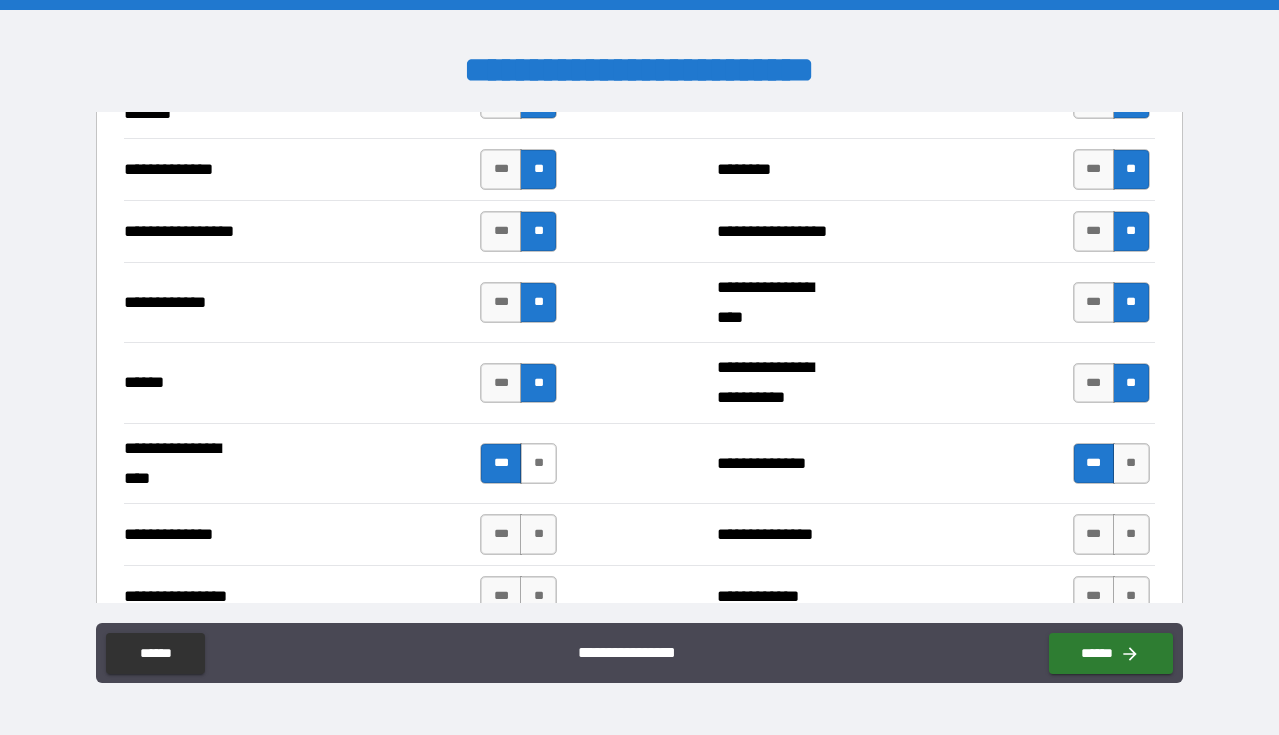 scroll, scrollTop: 2954, scrollLeft: 0, axis: vertical 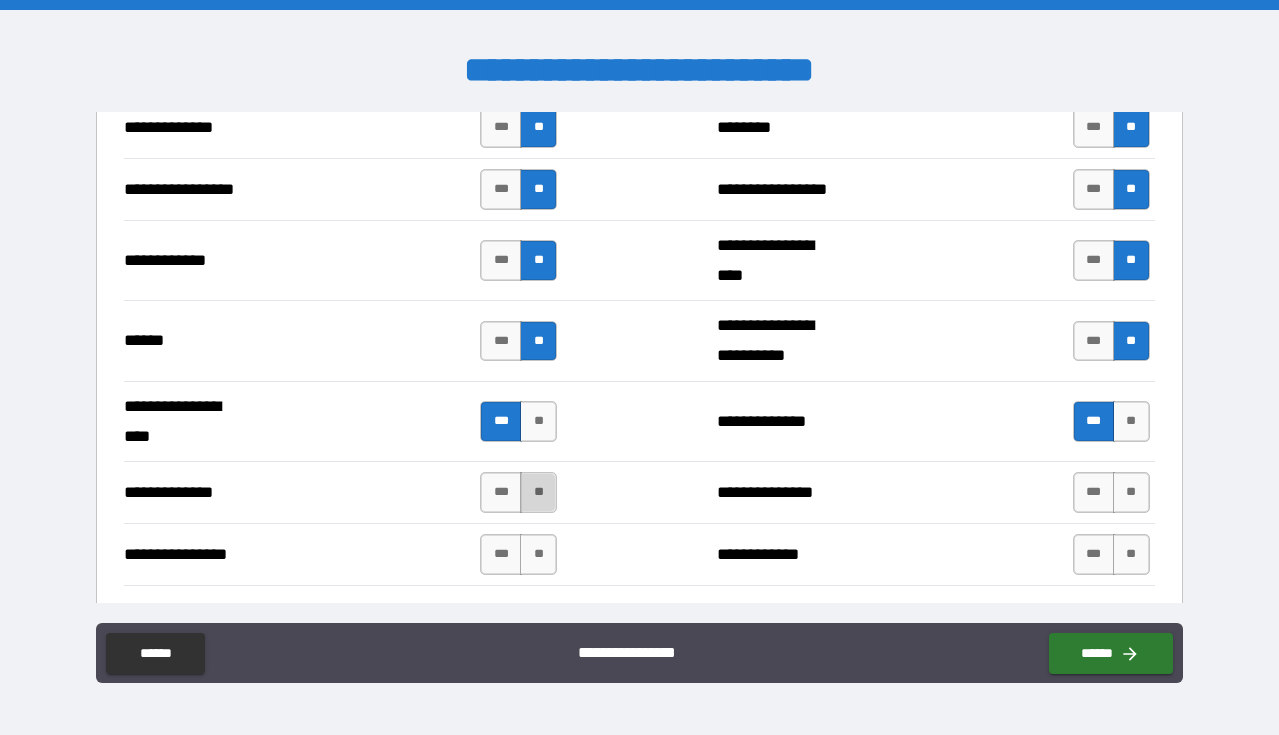 click on "**" at bounding box center (538, 492) 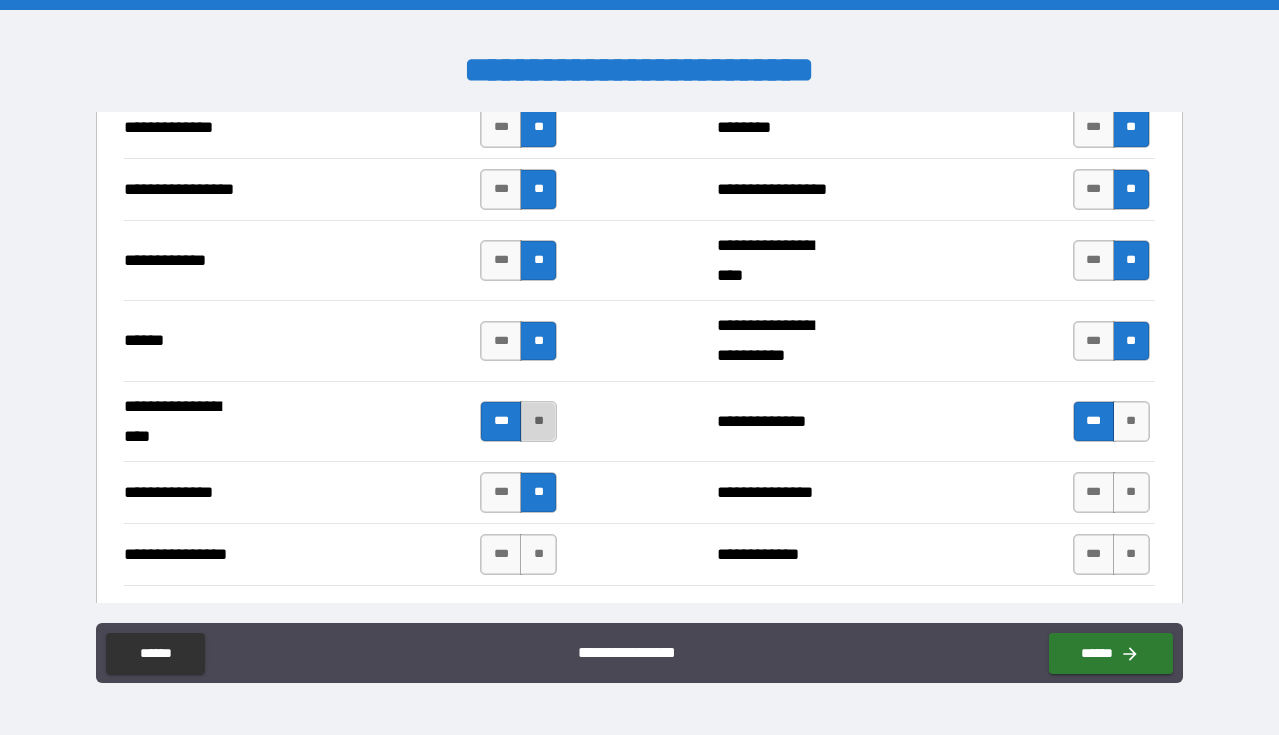click on "**" at bounding box center (538, 421) 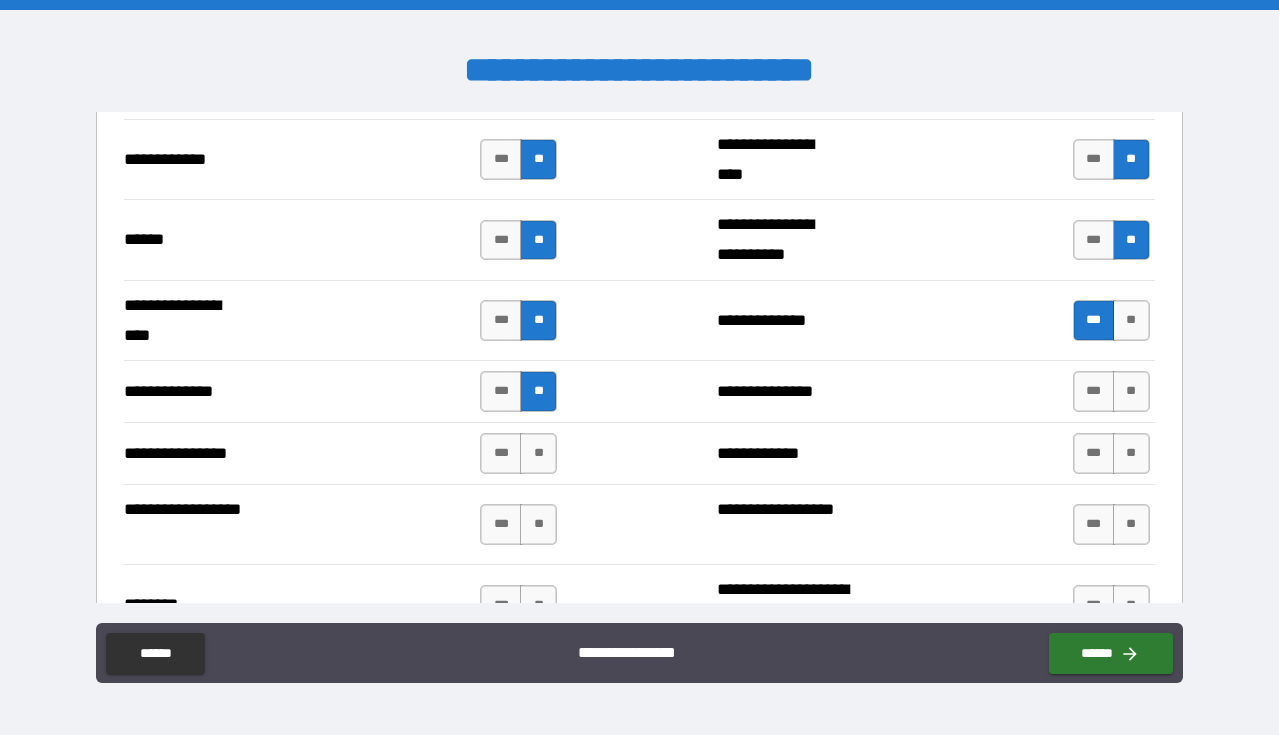 scroll, scrollTop: 3088, scrollLeft: 0, axis: vertical 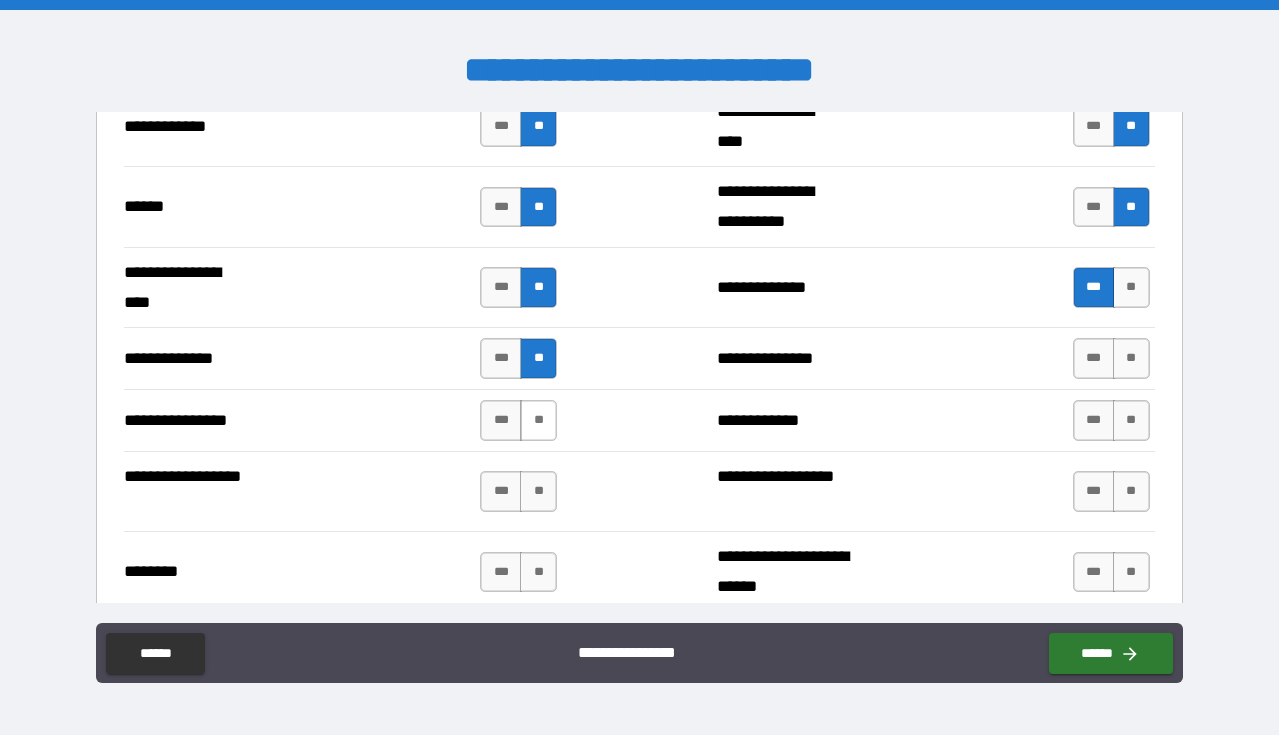 click on "**" at bounding box center (538, 420) 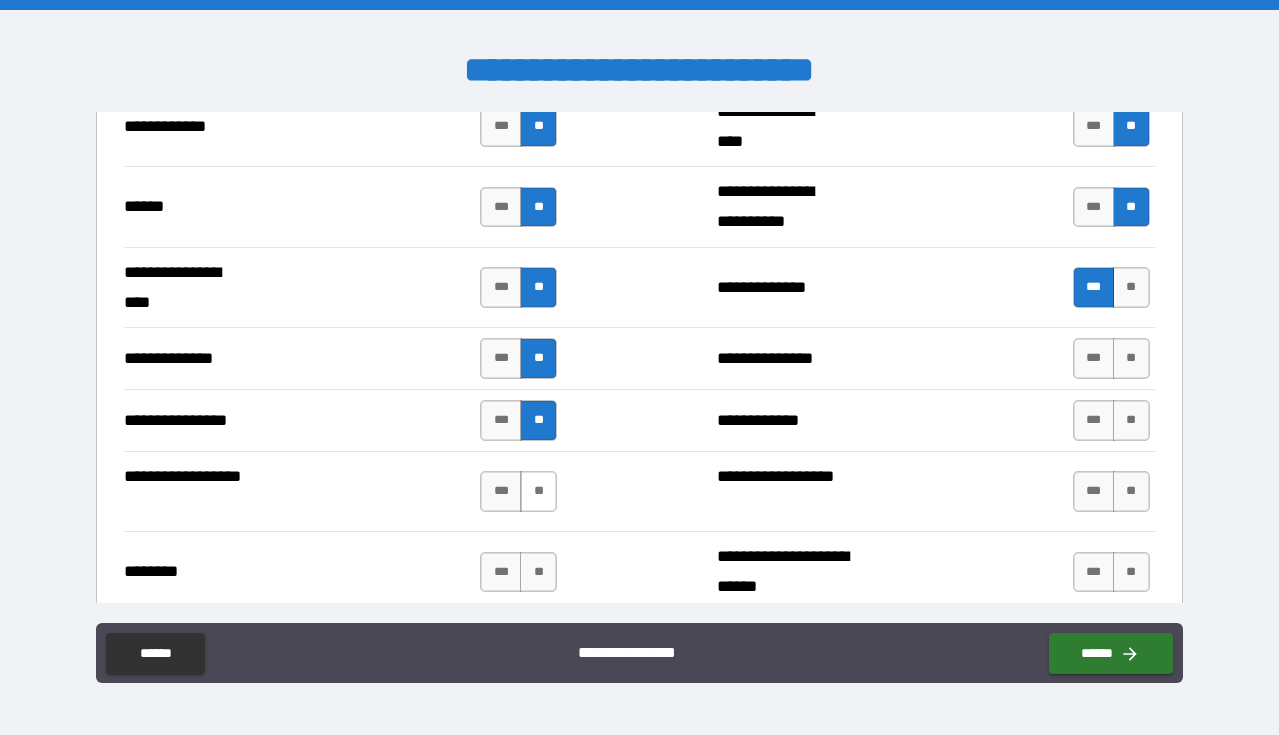 click on "**" at bounding box center [538, 491] 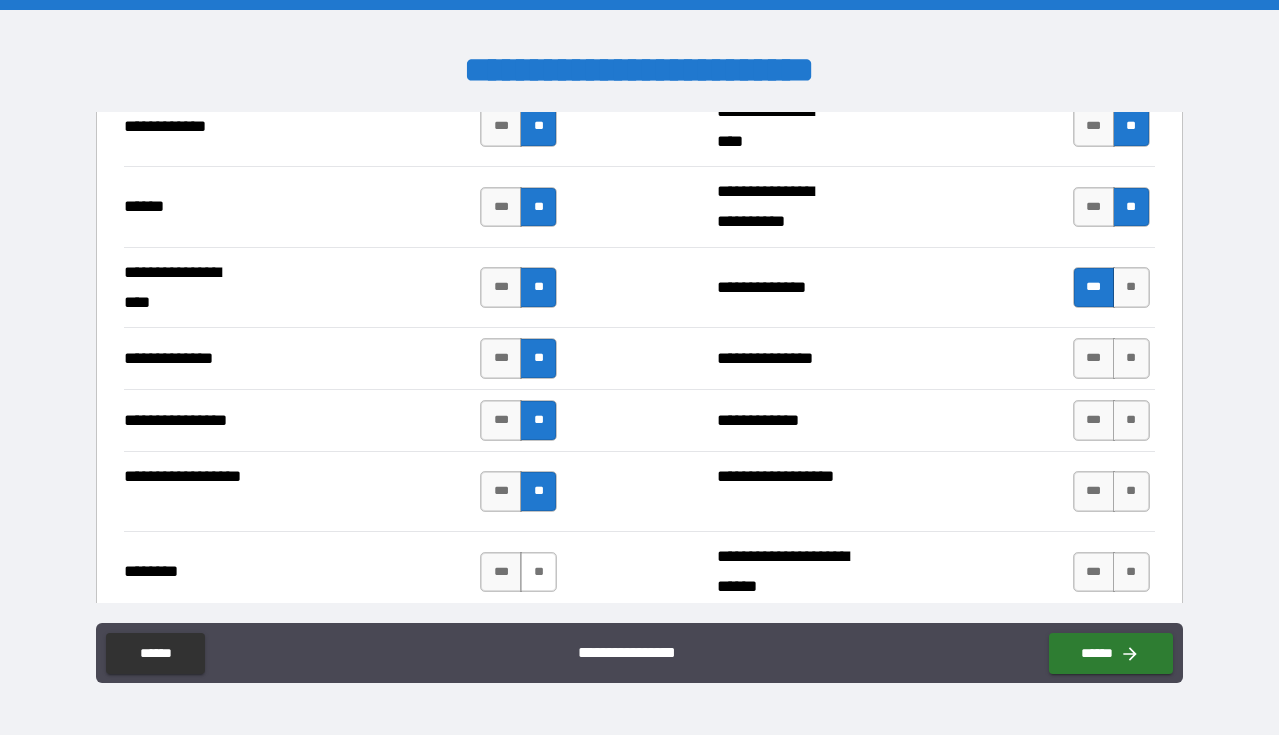 click on "**" at bounding box center (538, 572) 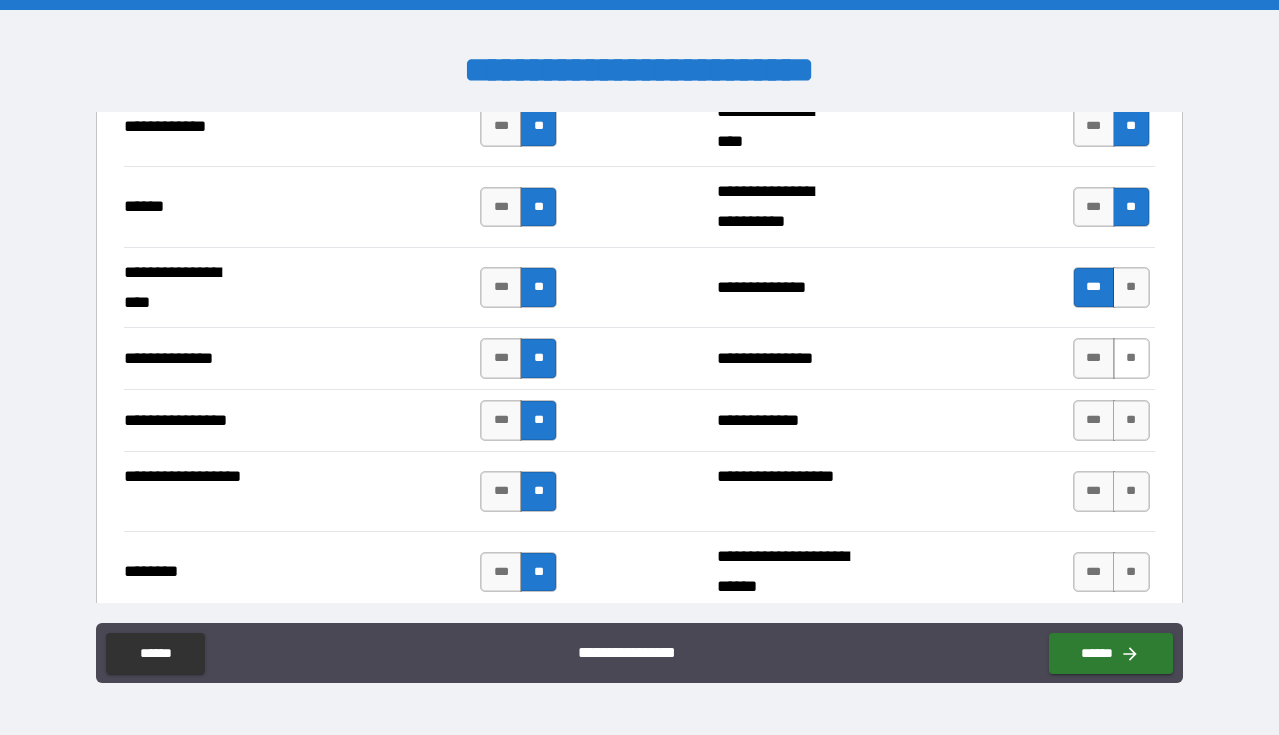 click on "**" at bounding box center (1131, 358) 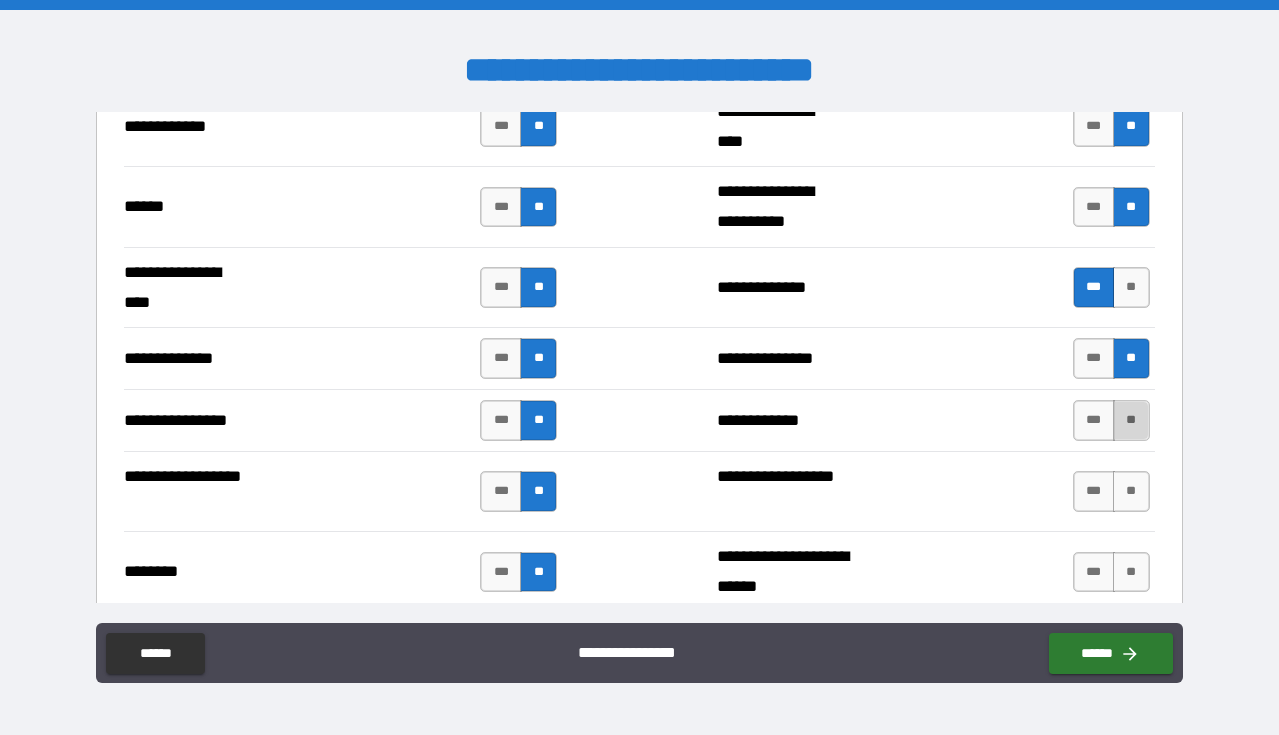 click on "**" at bounding box center [1131, 420] 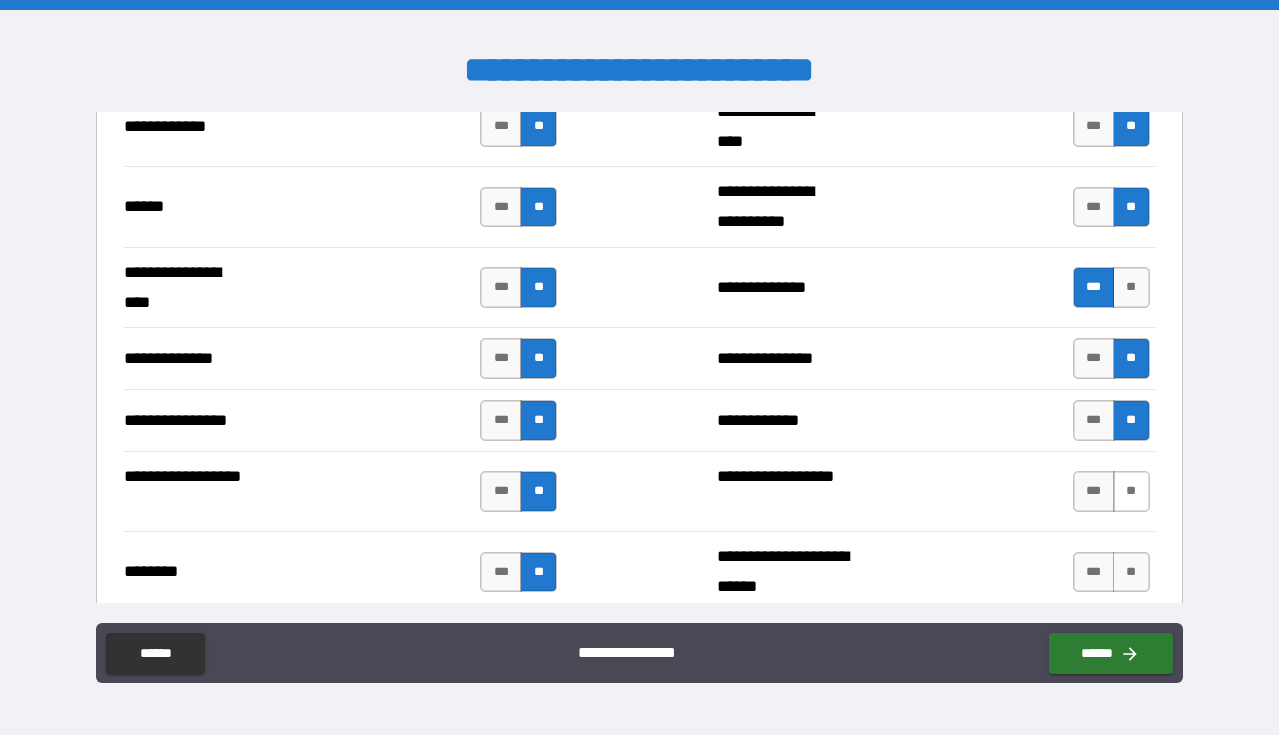 click on "**" at bounding box center [1131, 491] 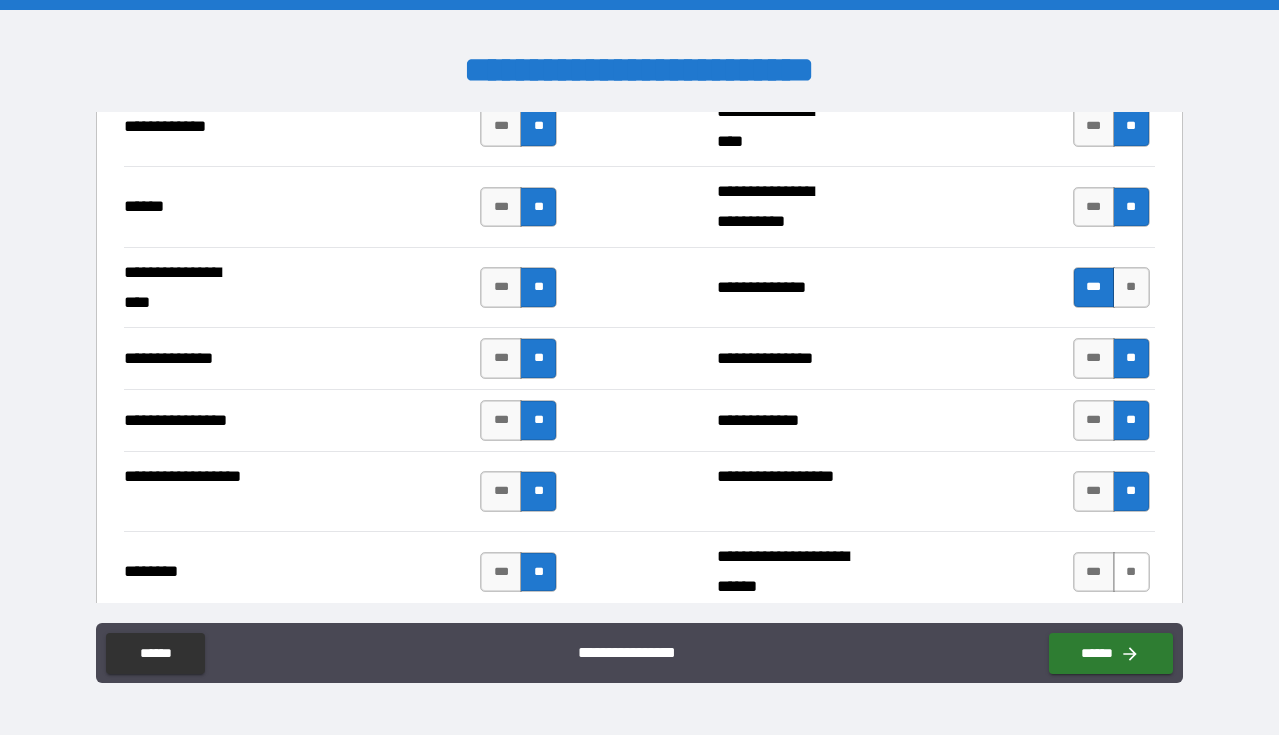 click on "**" at bounding box center [1131, 572] 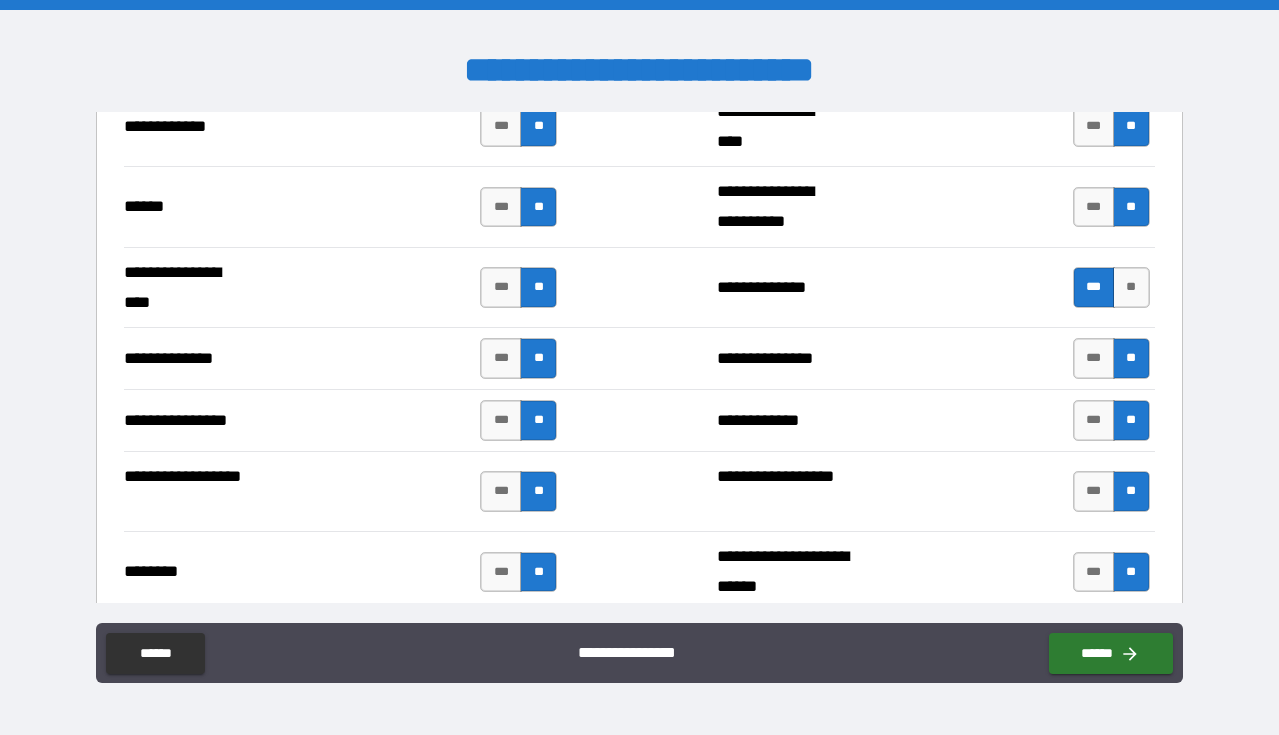 scroll, scrollTop: 3218, scrollLeft: 0, axis: vertical 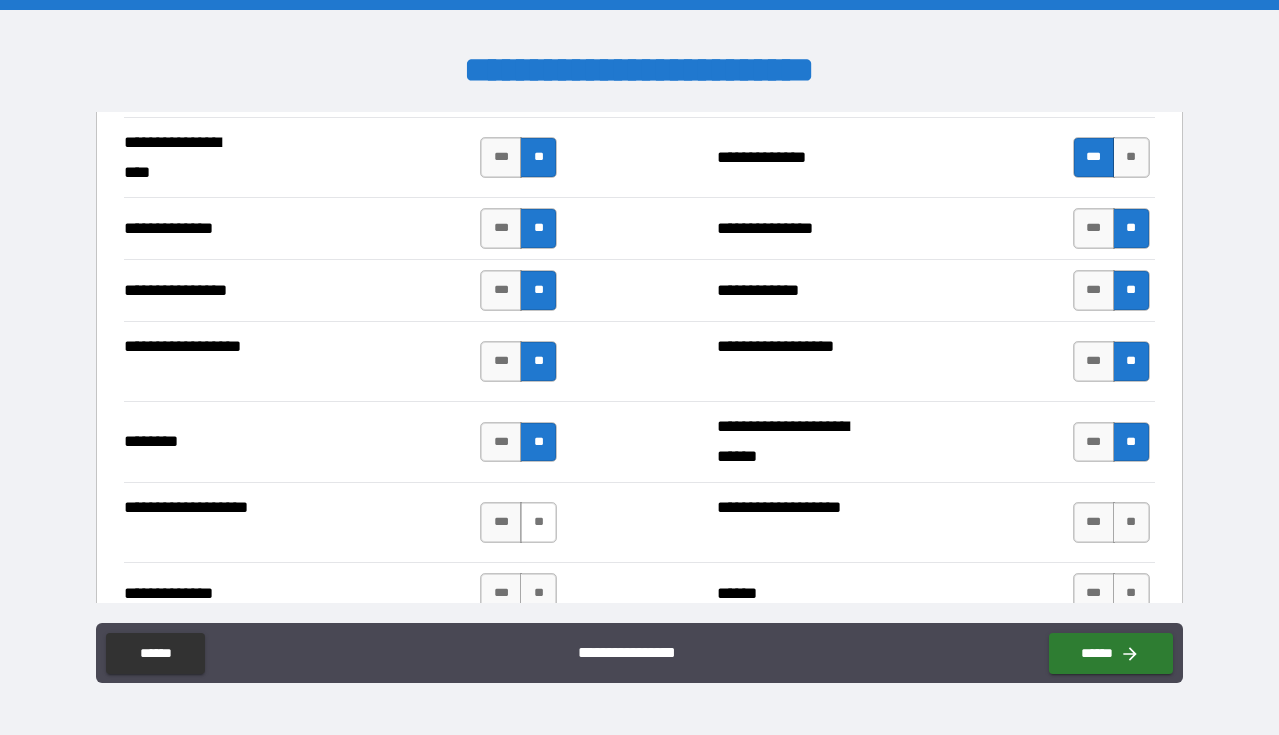 click on "**" at bounding box center [538, 522] 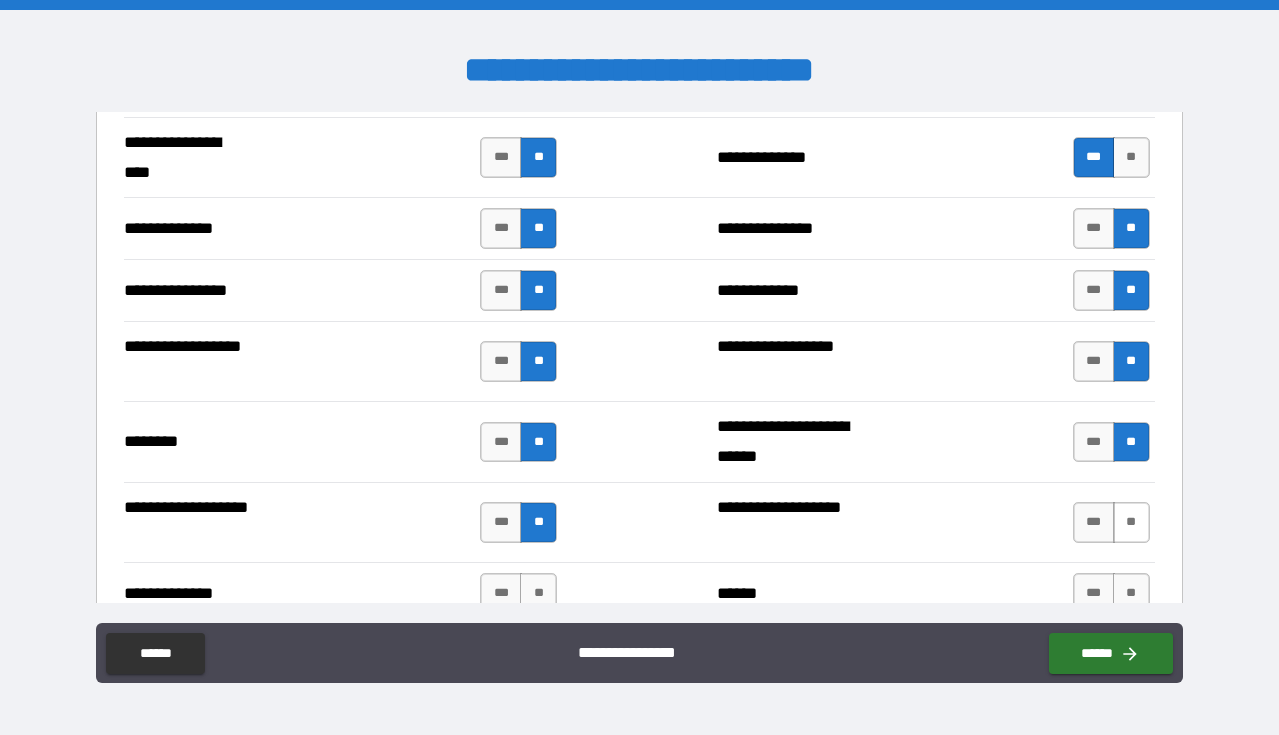 click on "**" at bounding box center (1131, 522) 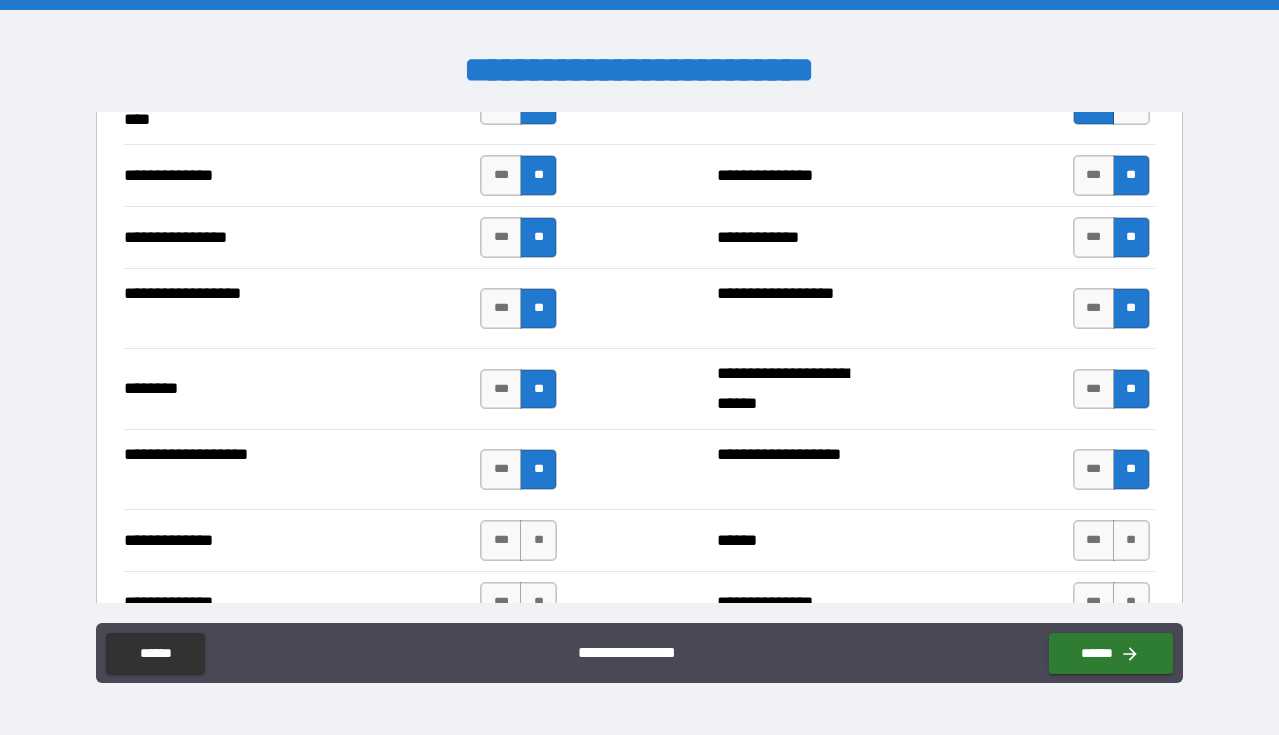 scroll, scrollTop: 3339, scrollLeft: 0, axis: vertical 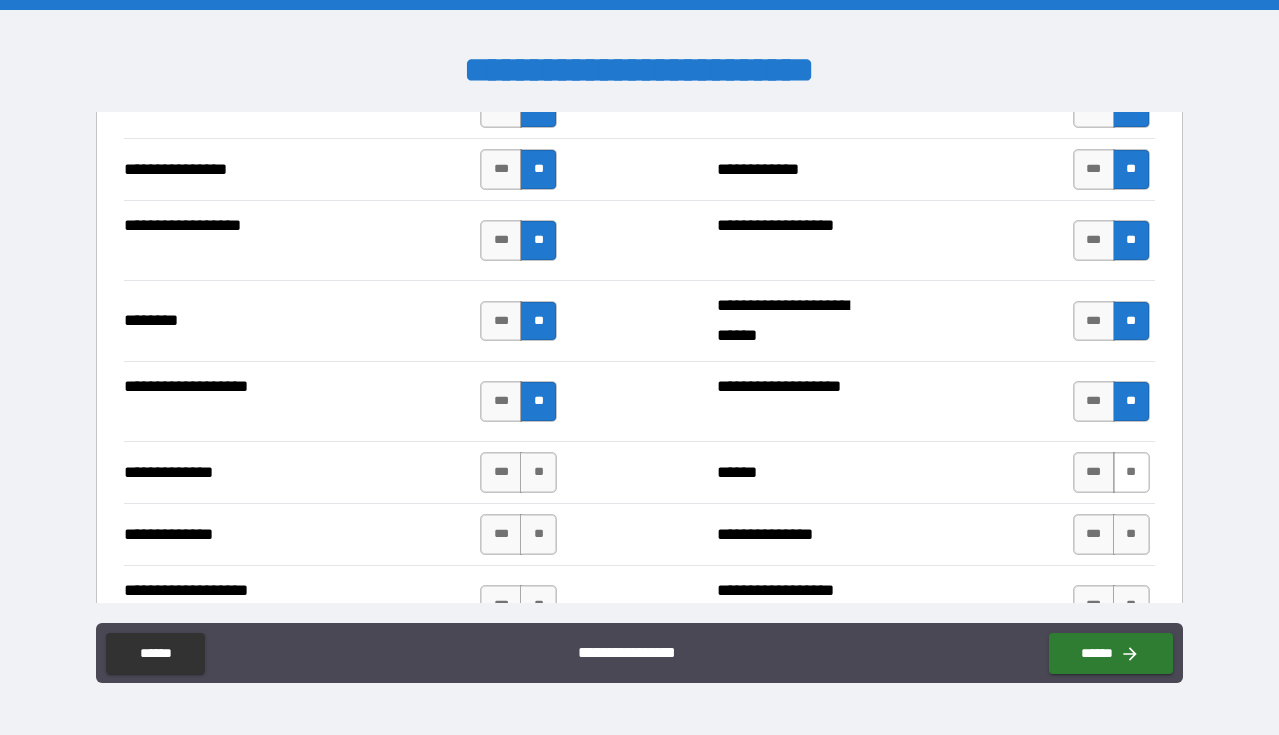 click on "**" at bounding box center [1131, 472] 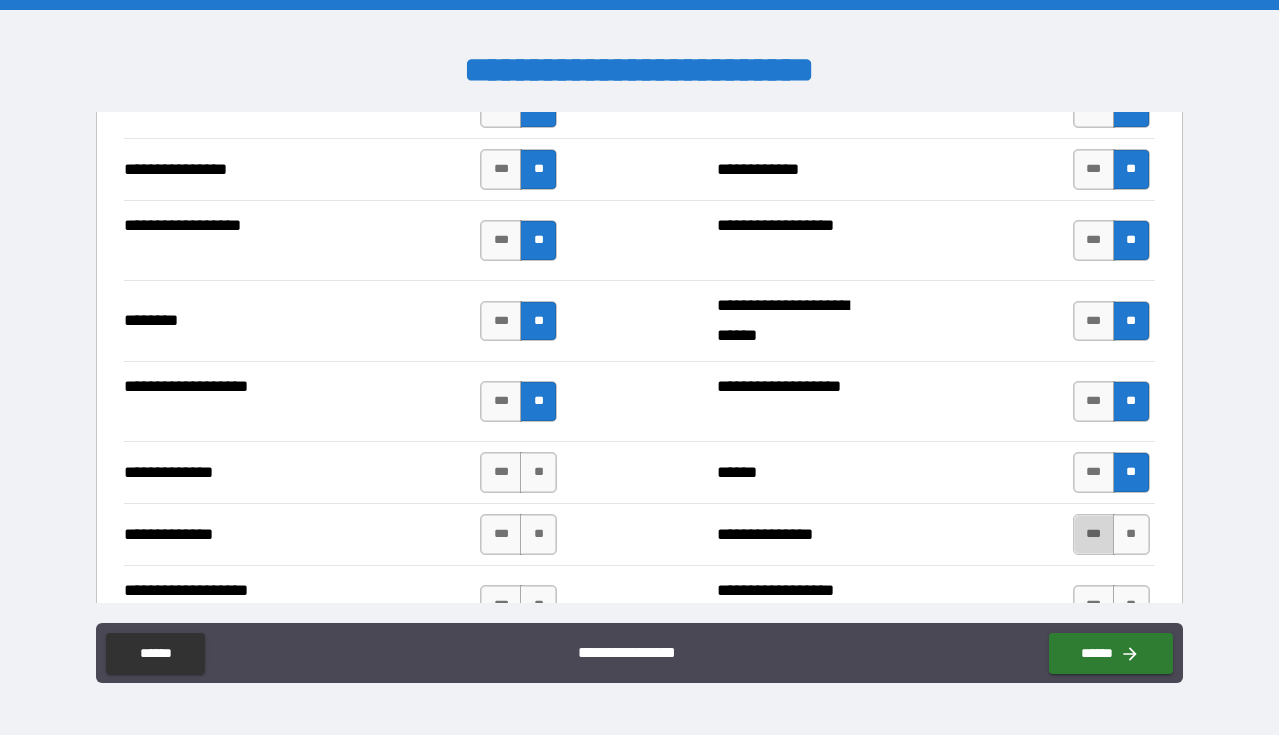 click on "***" at bounding box center (1094, 534) 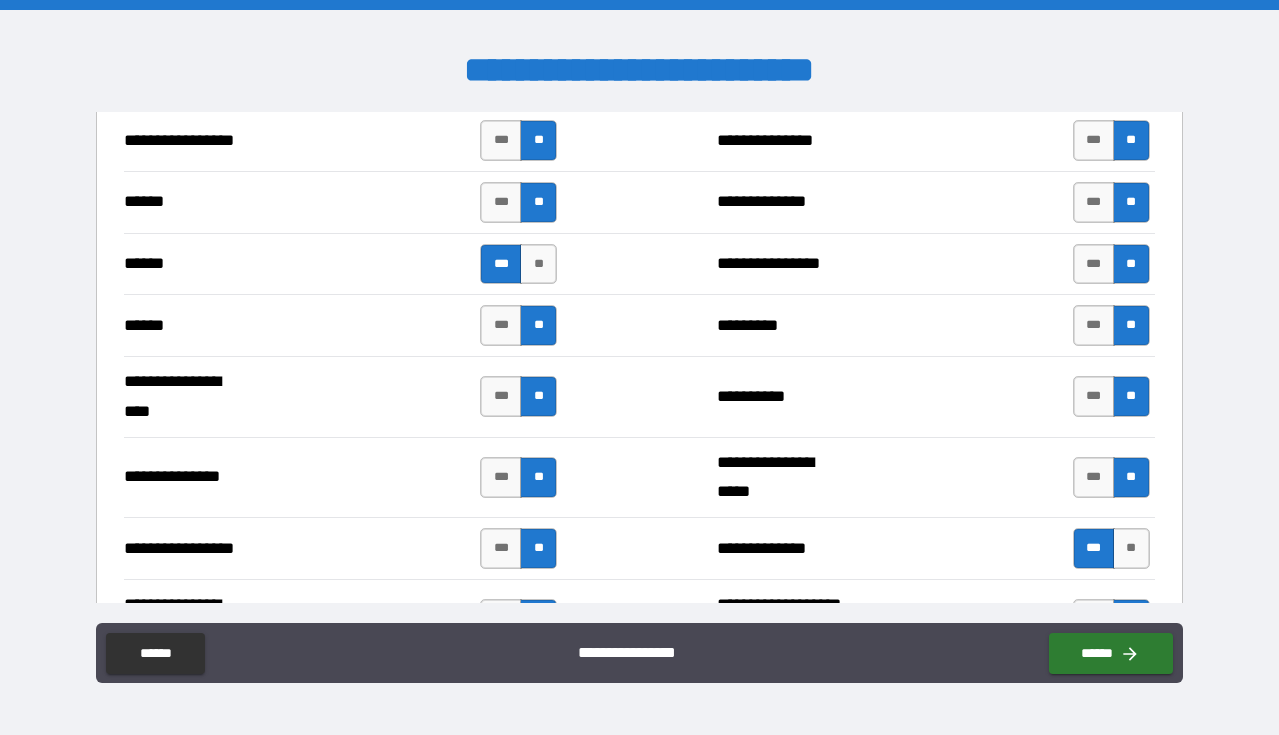 scroll, scrollTop: 2383, scrollLeft: 0, axis: vertical 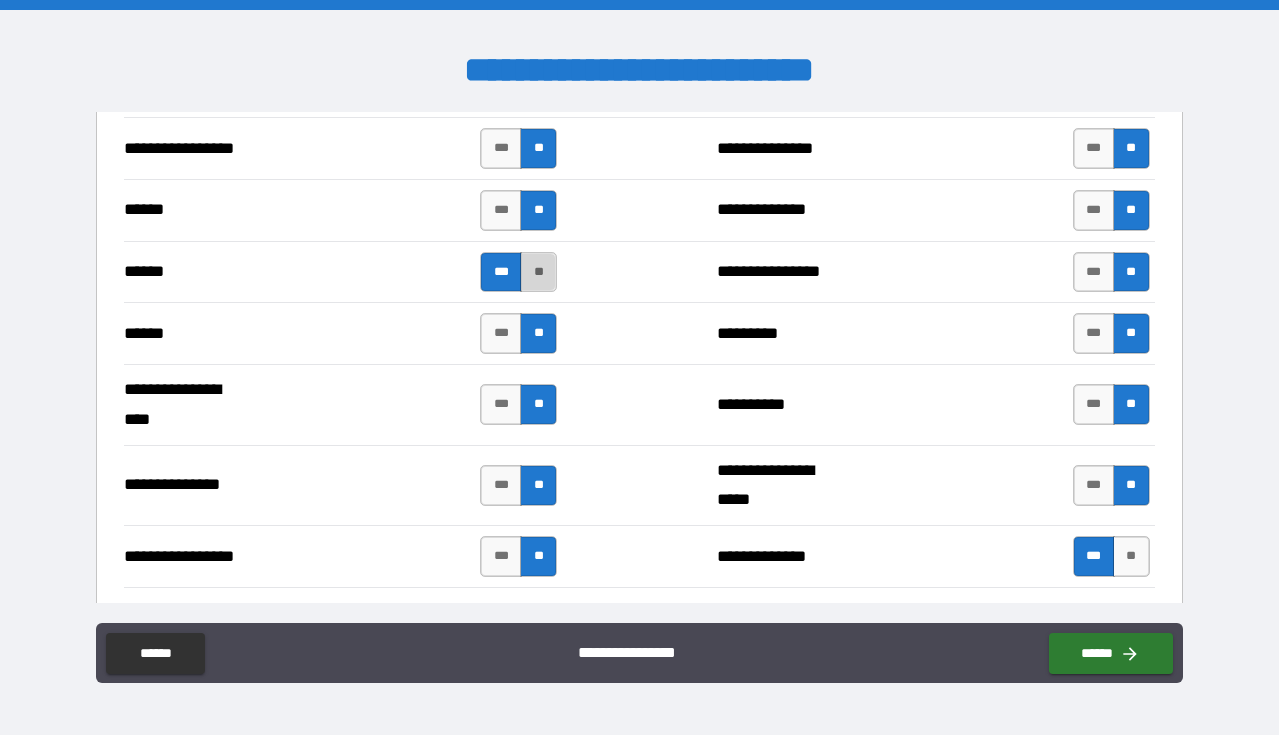 click on "**" at bounding box center (538, 272) 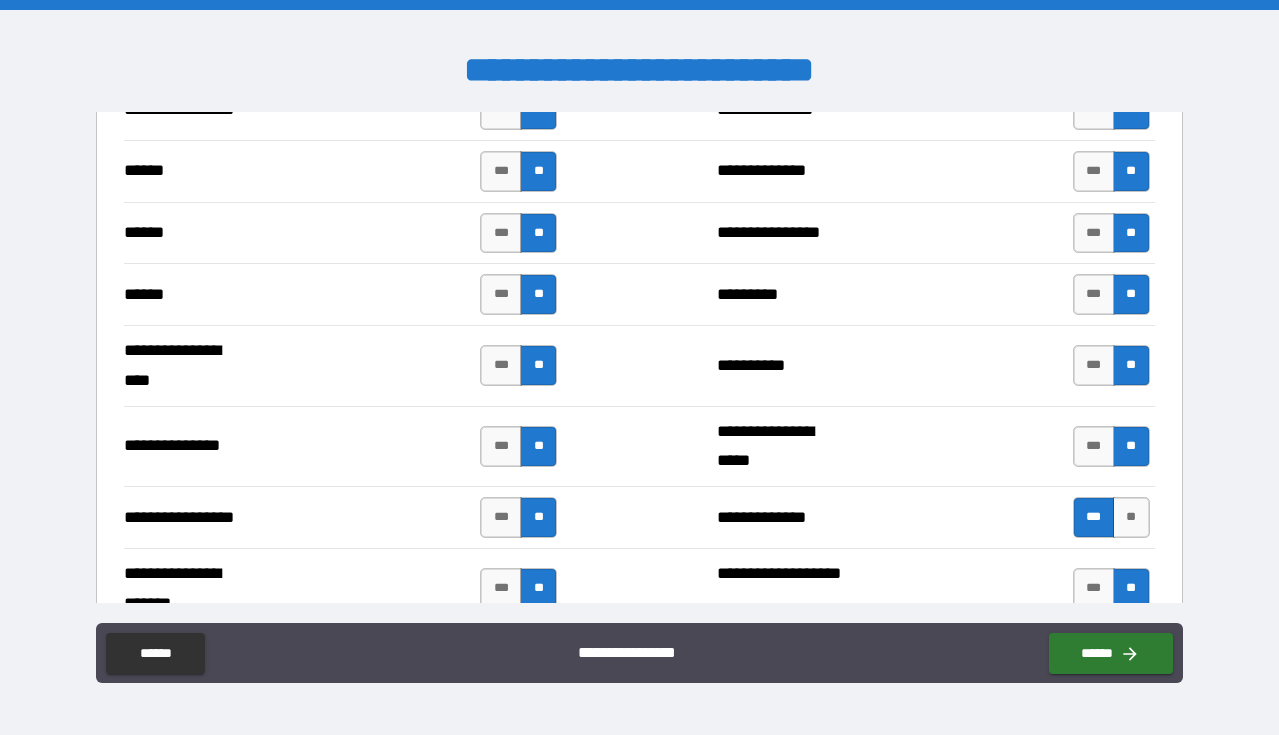 scroll, scrollTop: 2380, scrollLeft: 0, axis: vertical 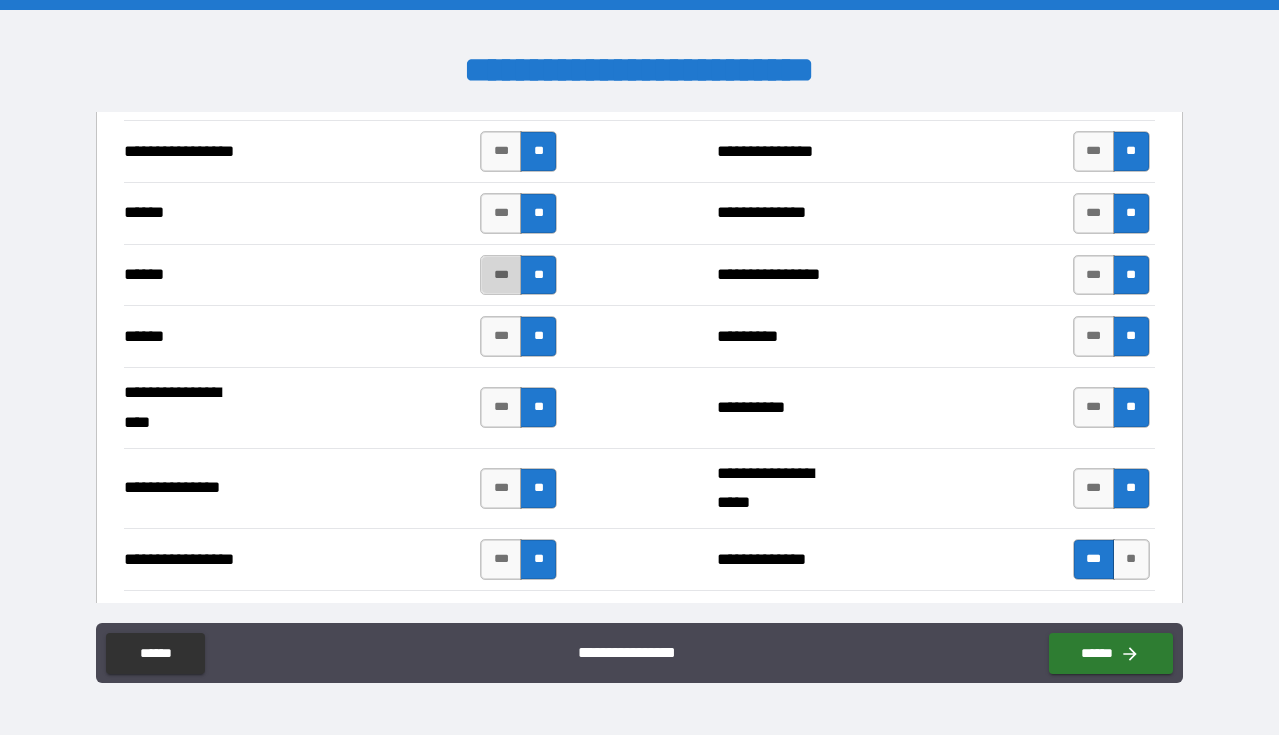 click on "***" at bounding box center [501, 275] 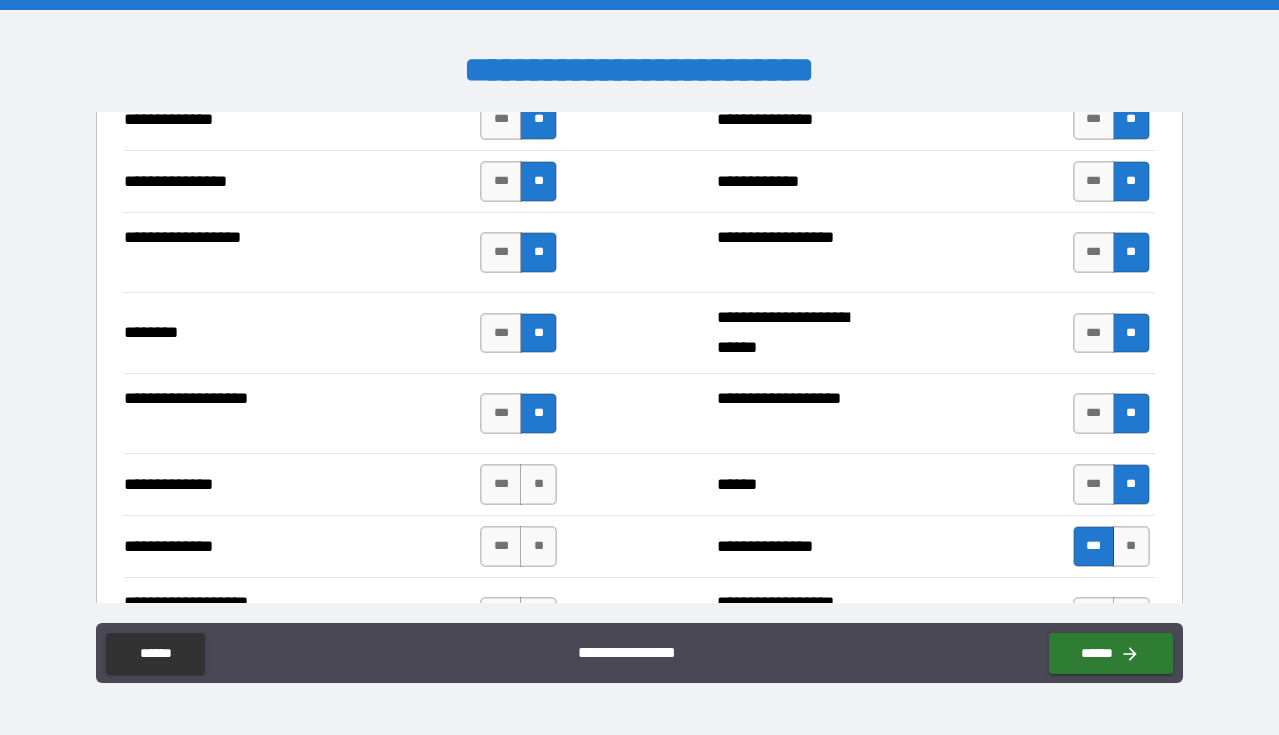 scroll, scrollTop: 3499, scrollLeft: 0, axis: vertical 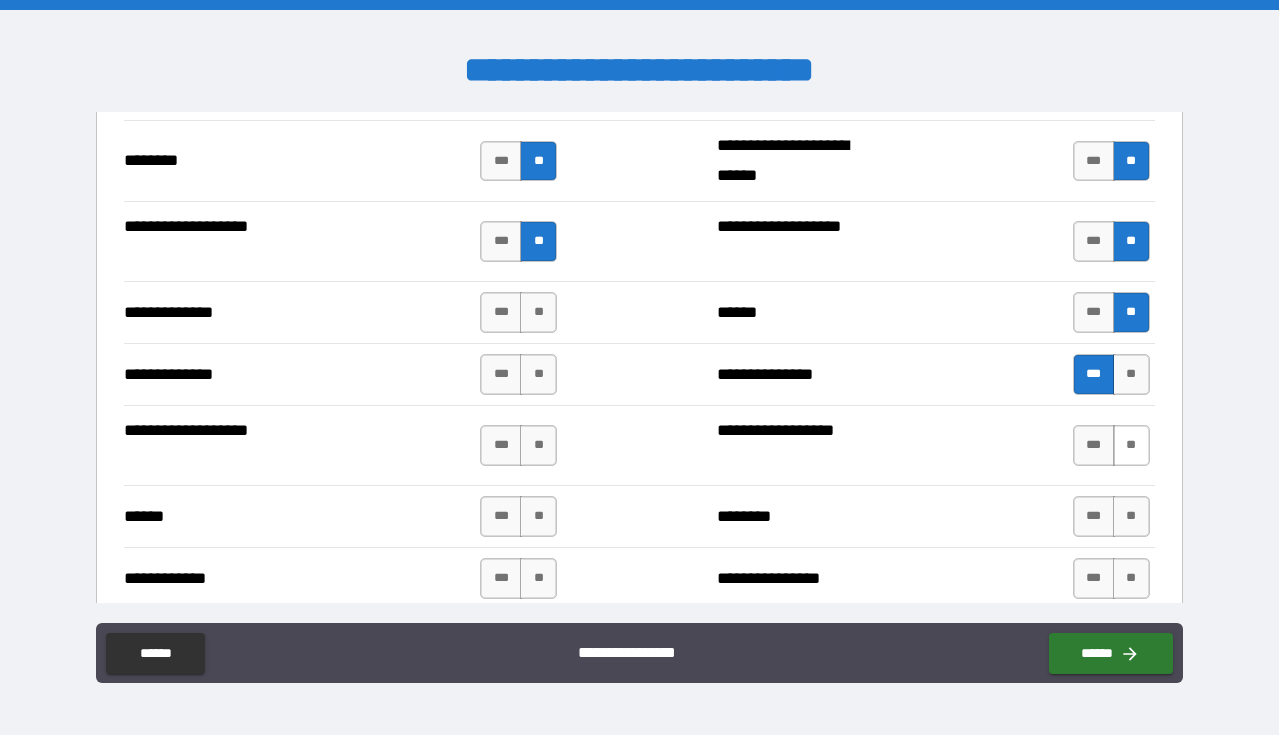 click on "**" at bounding box center (1131, 445) 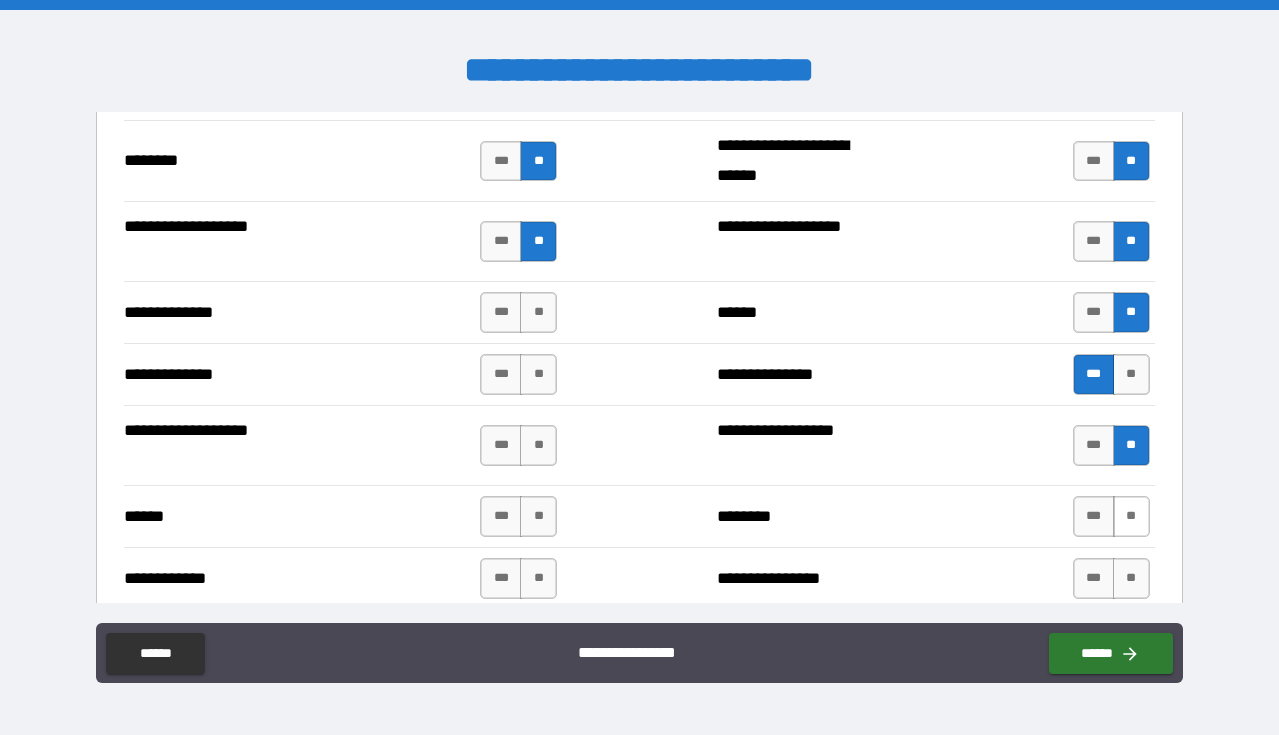 click on "**" at bounding box center [1131, 516] 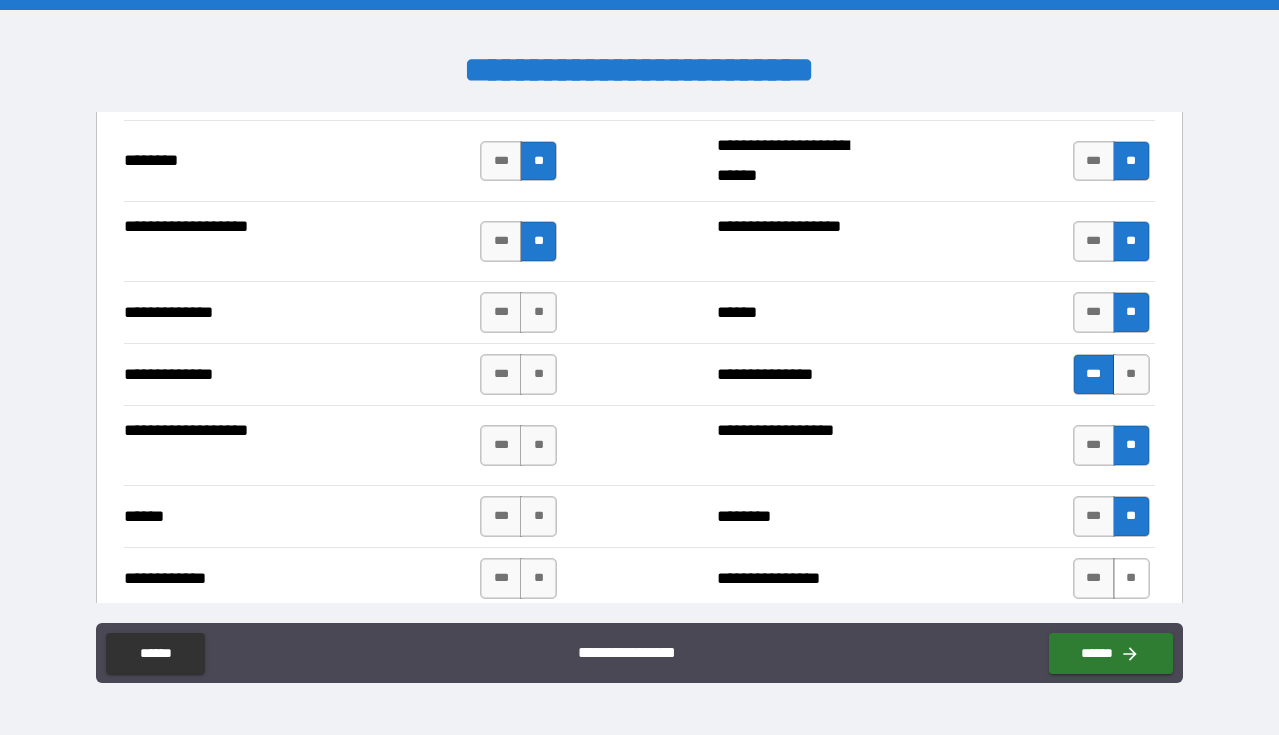 click on "**" at bounding box center [1131, 578] 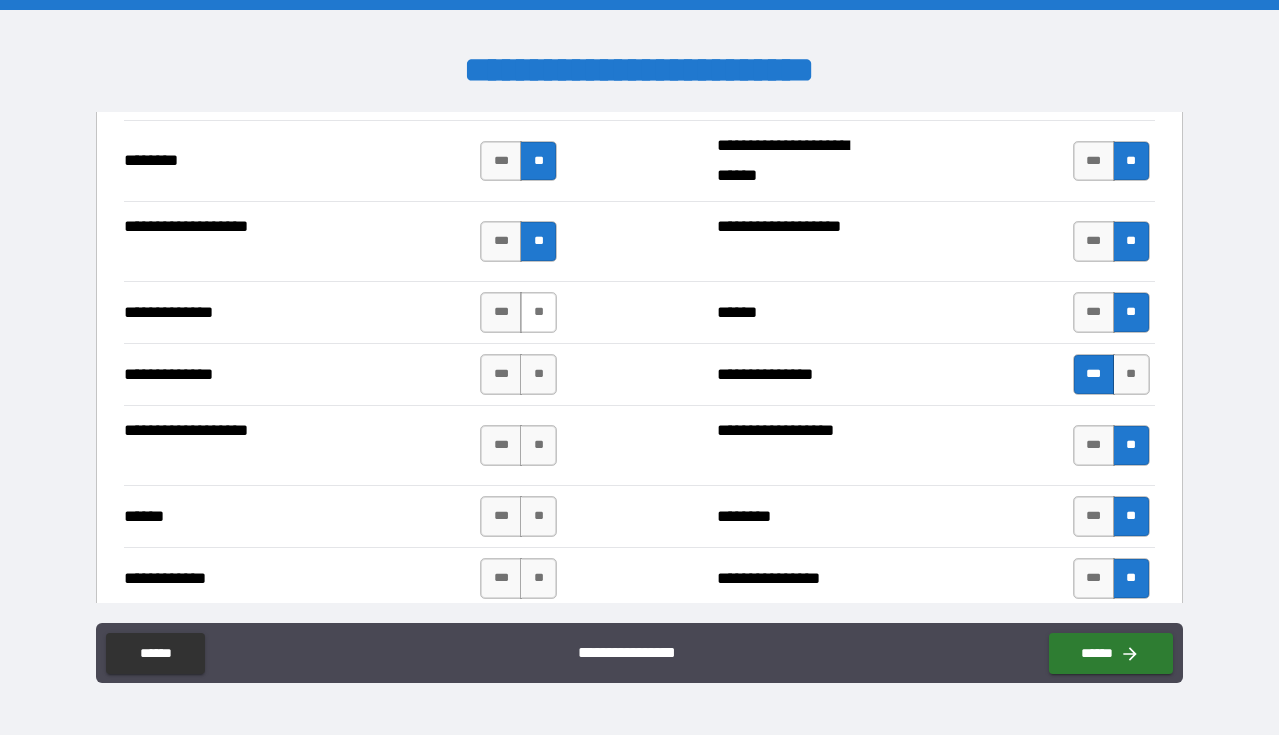 click on "**" at bounding box center [538, 312] 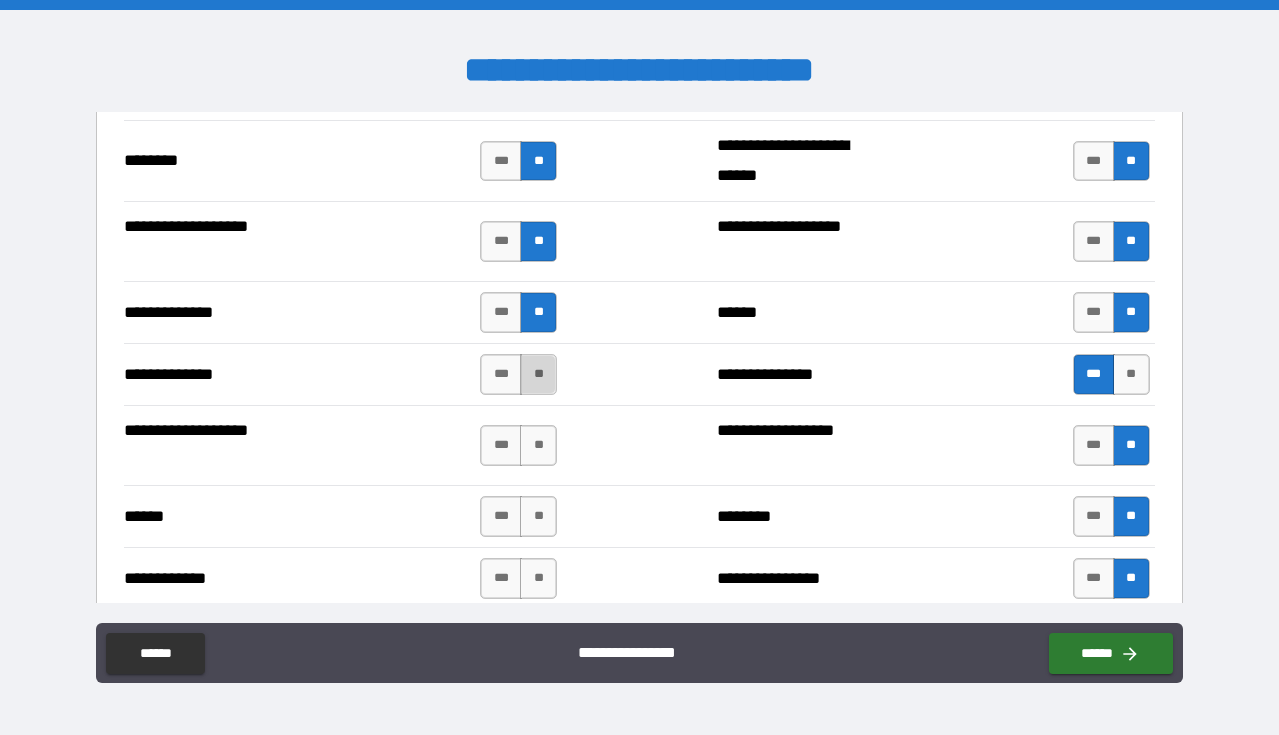 click on "**" at bounding box center [538, 374] 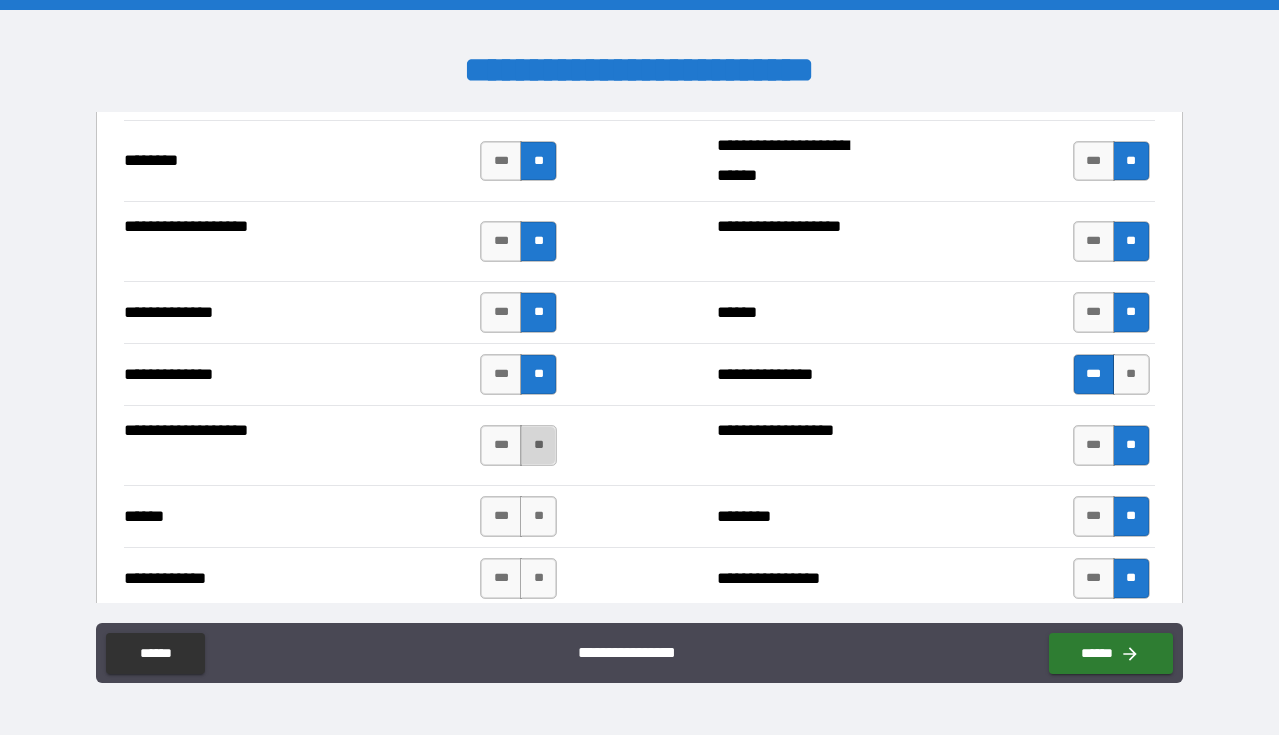 click on "**" at bounding box center [538, 445] 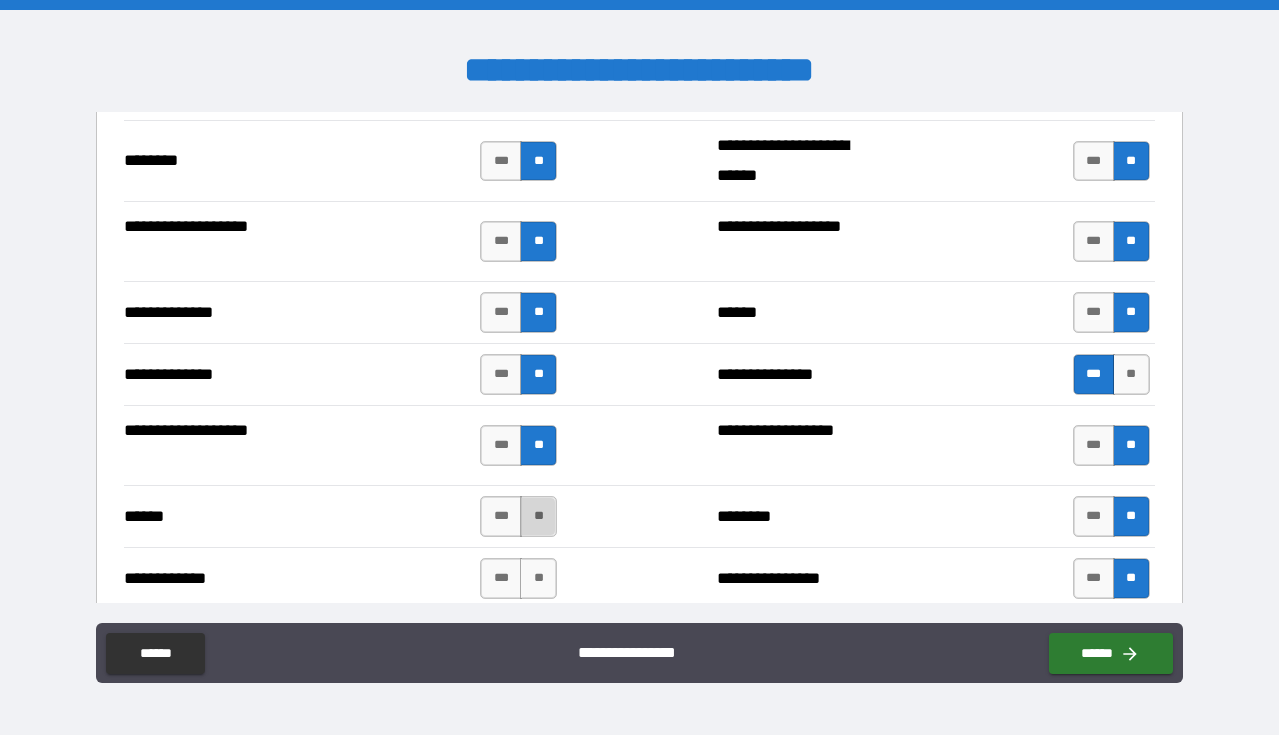 click on "**" at bounding box center [538, 516] 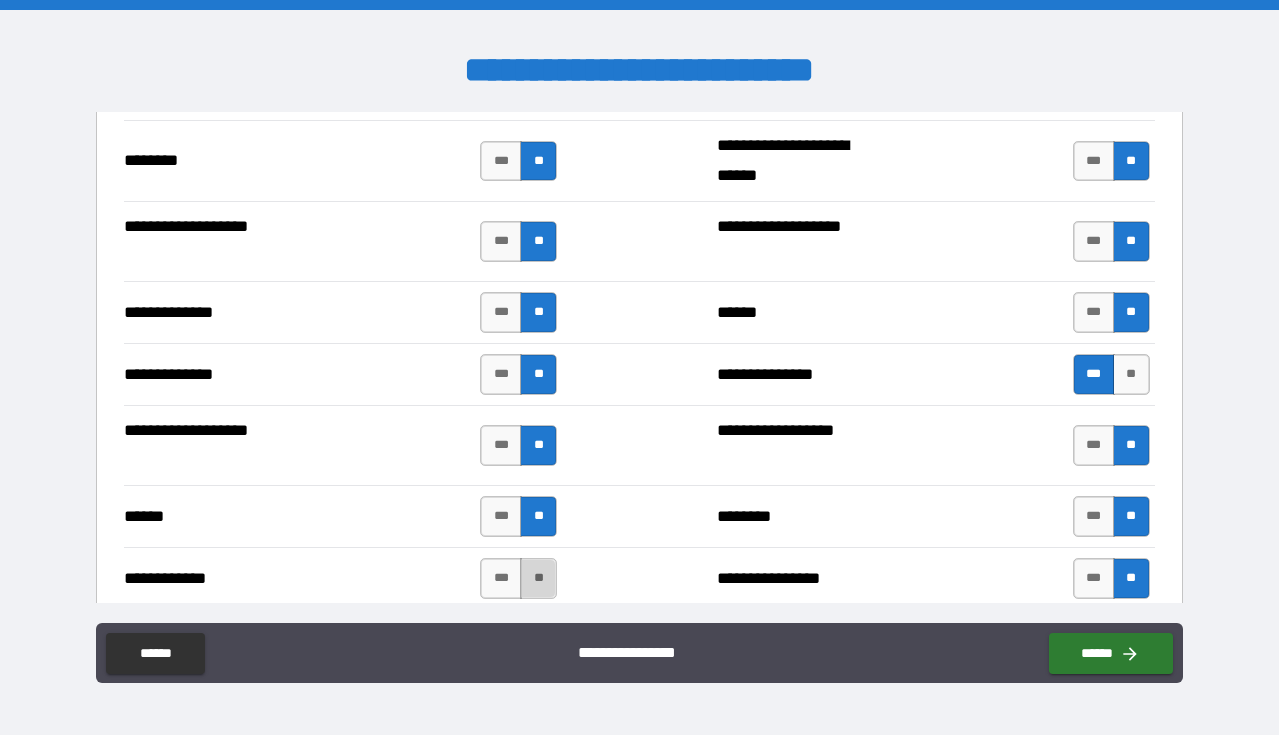 click on "**" at bounding box center [538, 578] 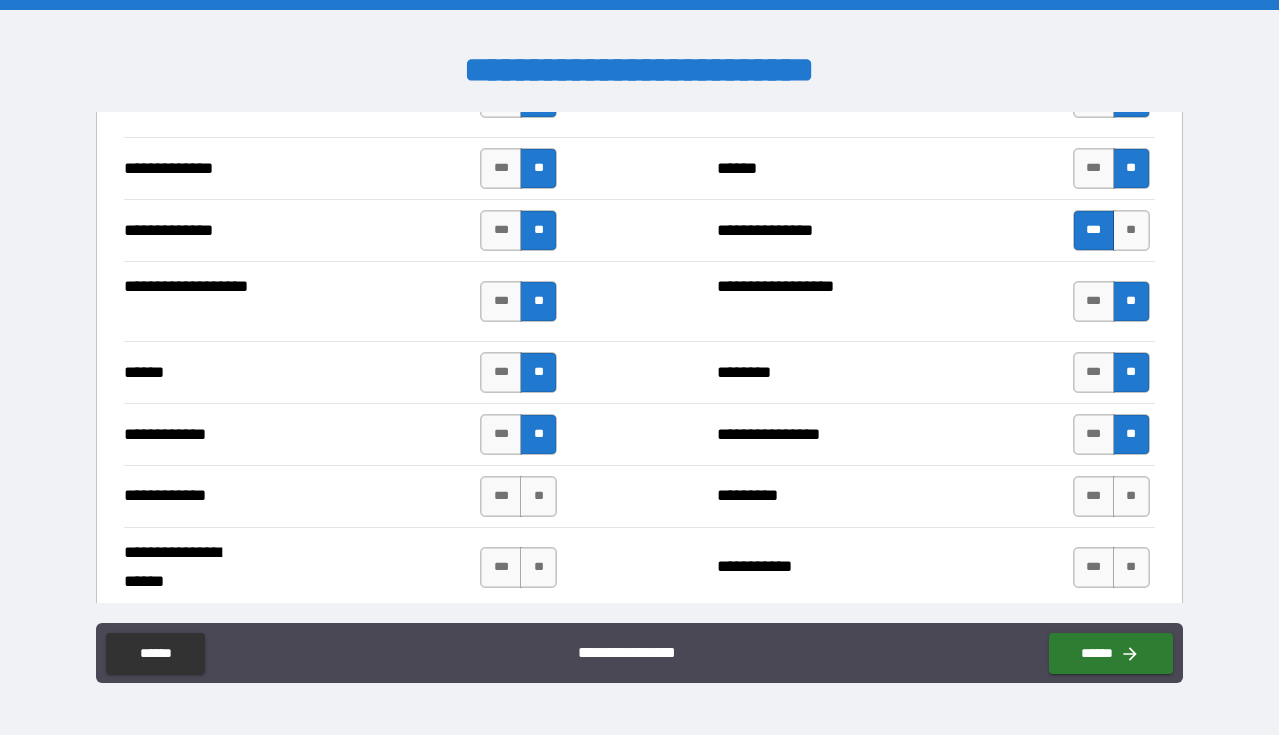 scroll, scrollTop: 3682, scrollLeft: 0, axis: vertical 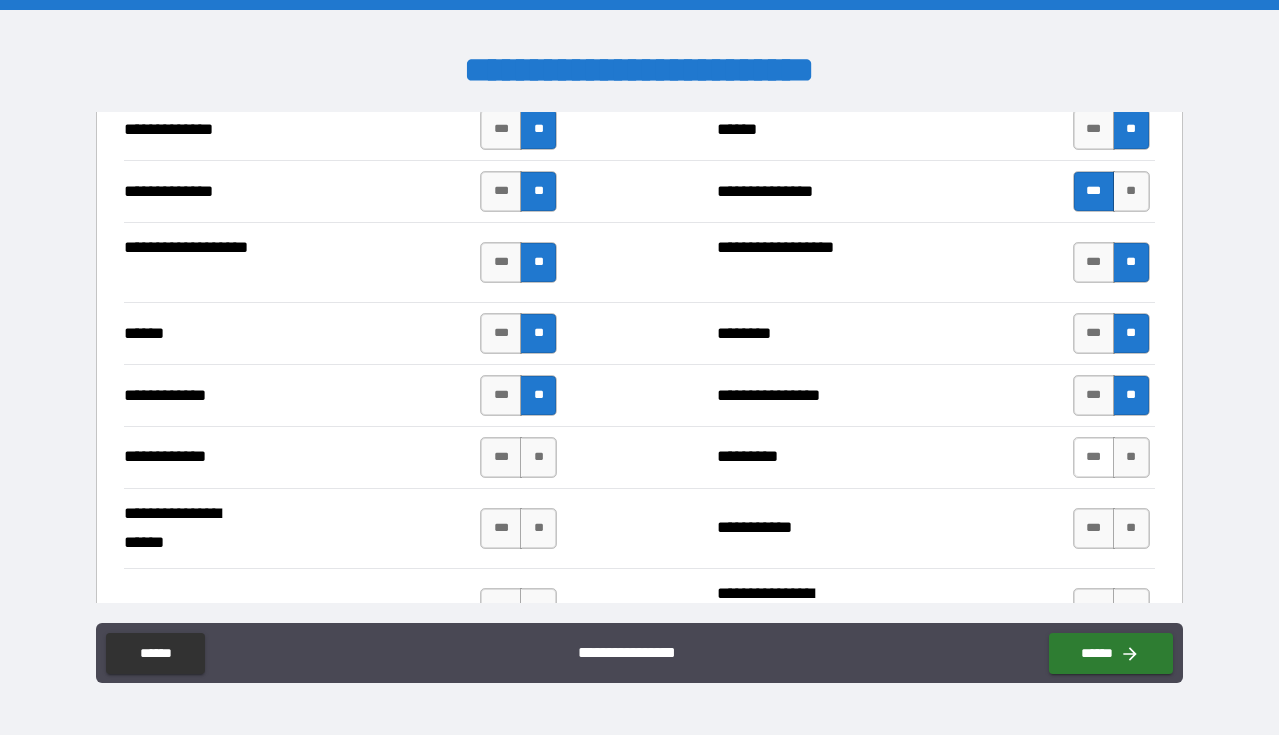 click on "***" at bounding box center (1094, 457) 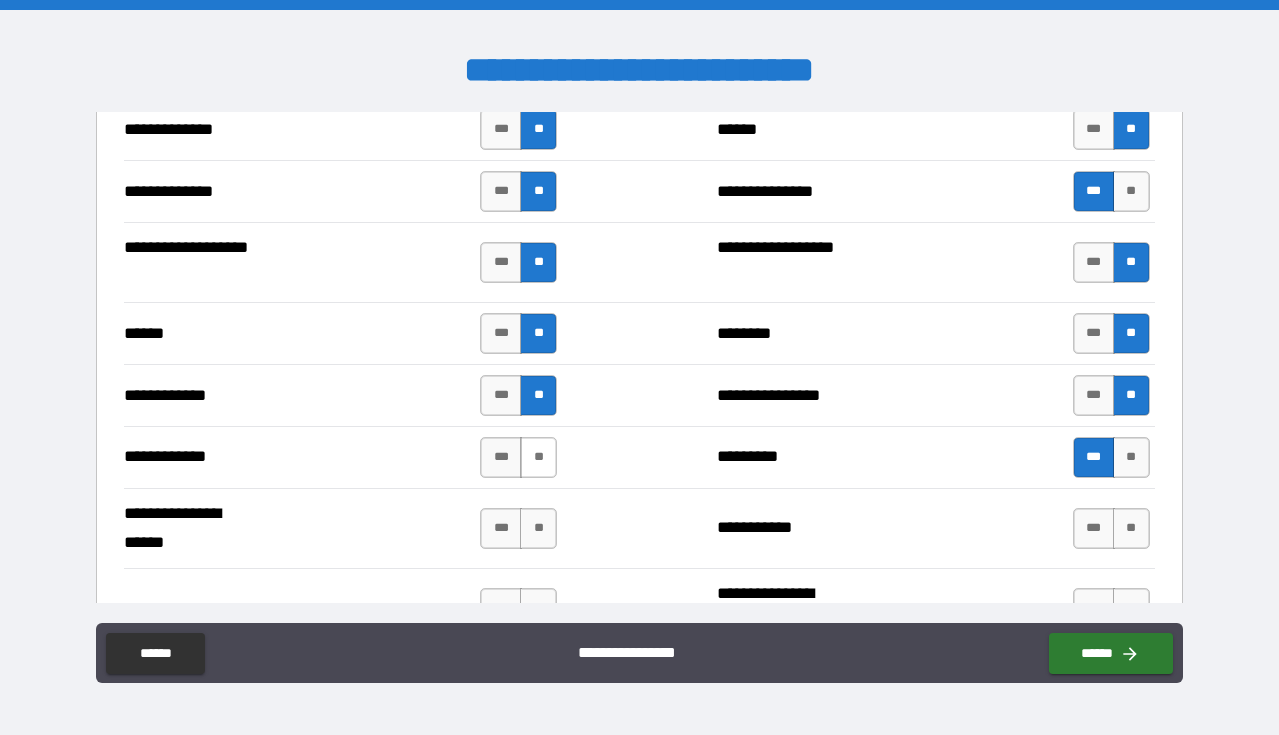 click on "**" at bounding box center (538, 457) 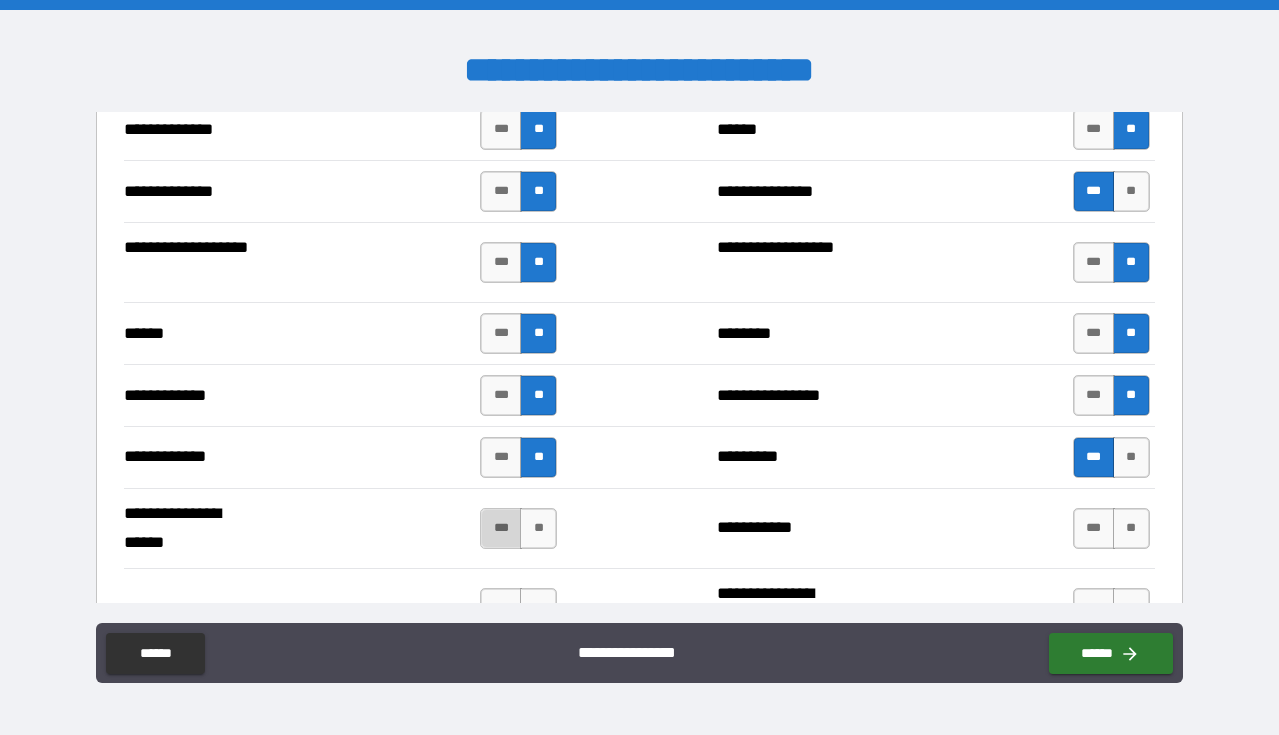 click on "***" at bounding box center (501, 528) 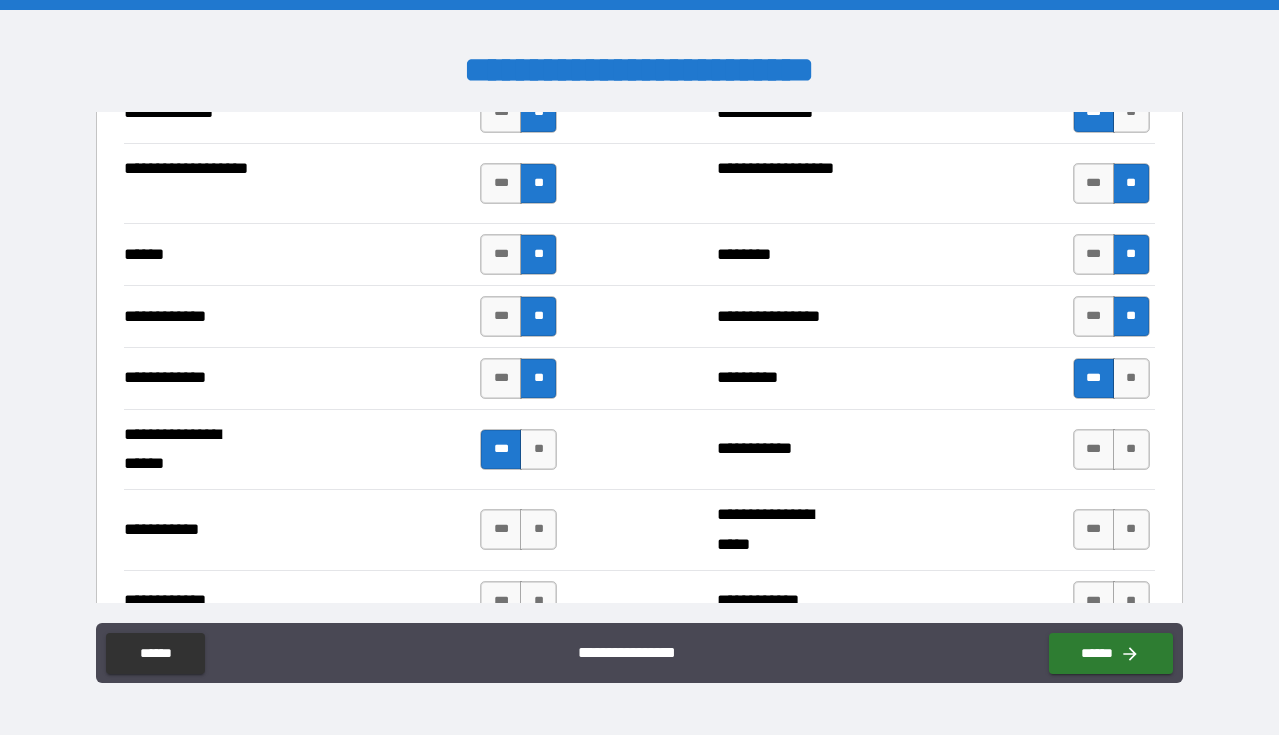 scroll, scrollTop: 3785, scrollLeft: 0, axis: vertical 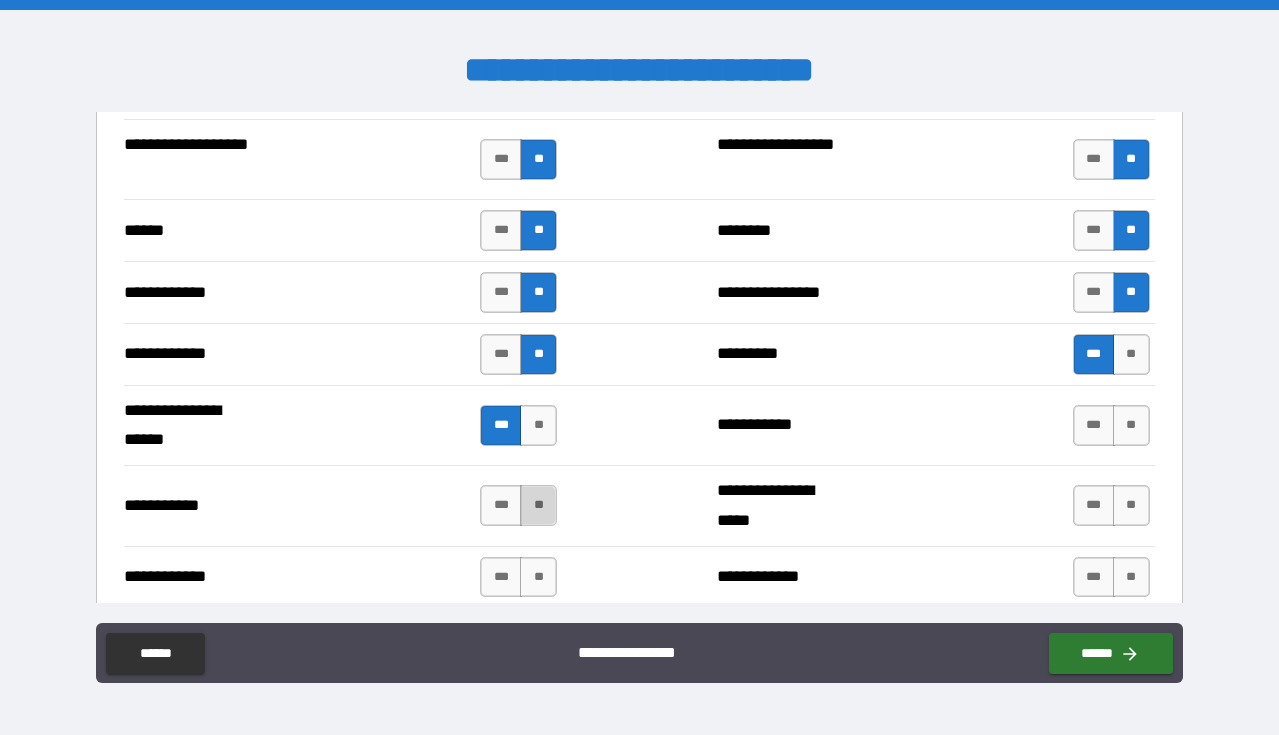 click on "**" at bounding box center [538, 505] 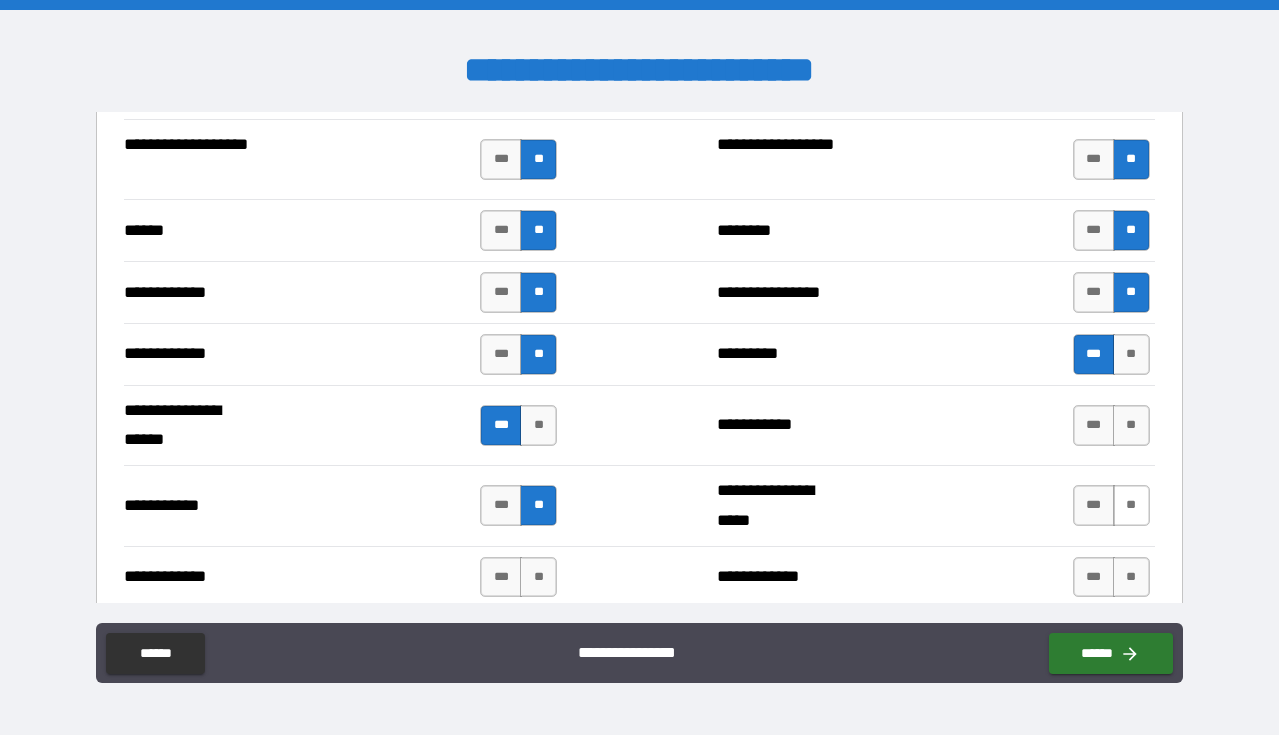 click on "**" at bounding box center (1131, 505) 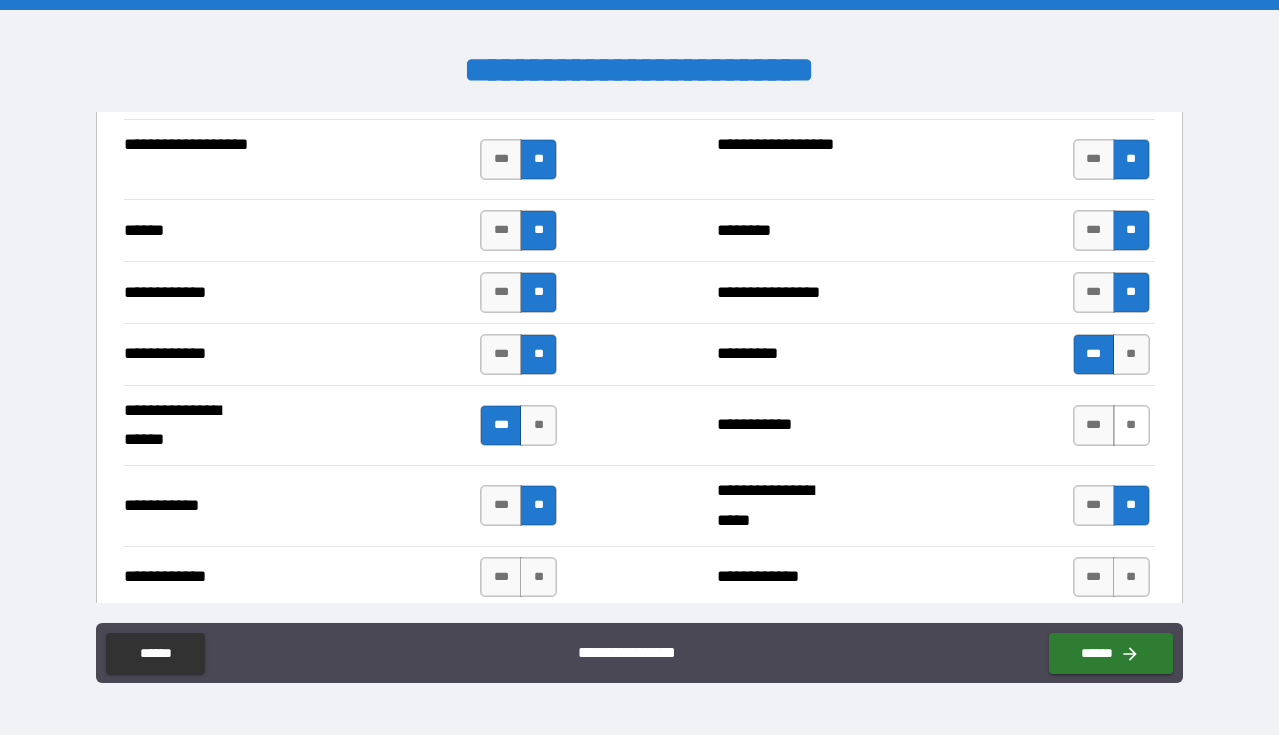 click on "**" at bounding box center [1131, 425] 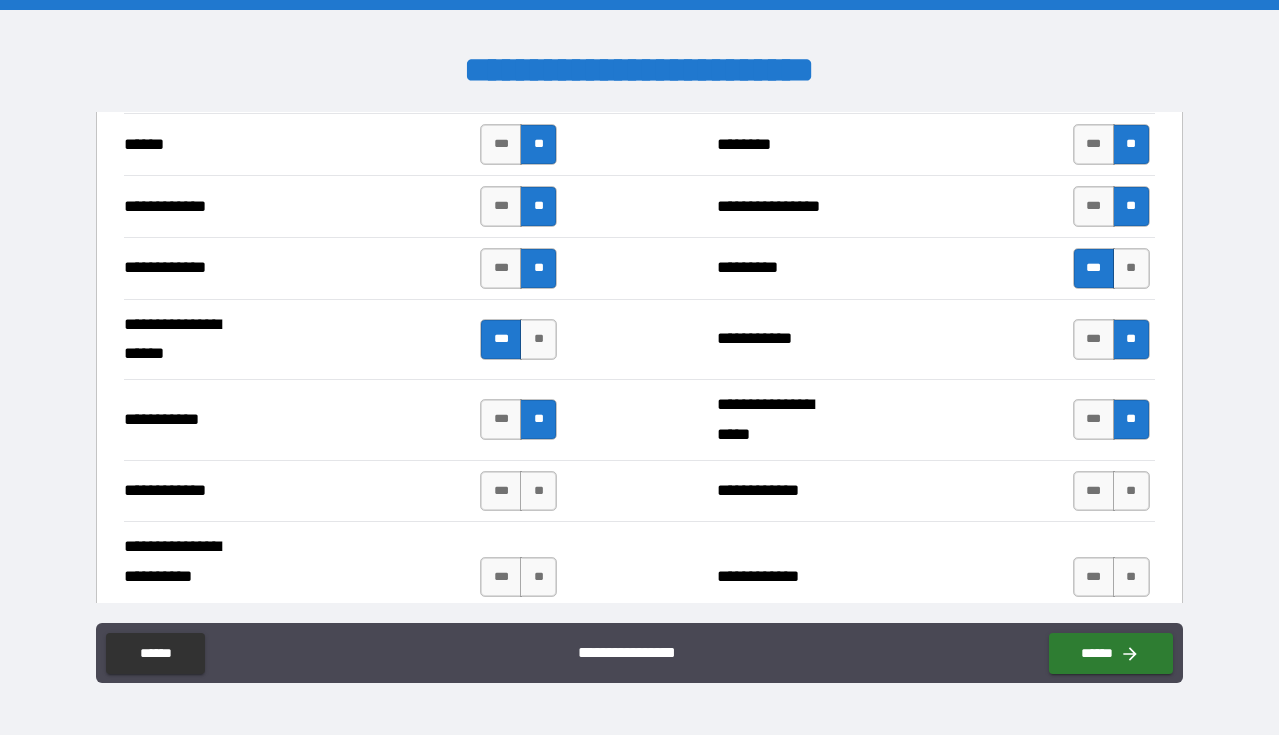 scroll, scrollTop: 3875, scrollLeft: 0, axis: vertical 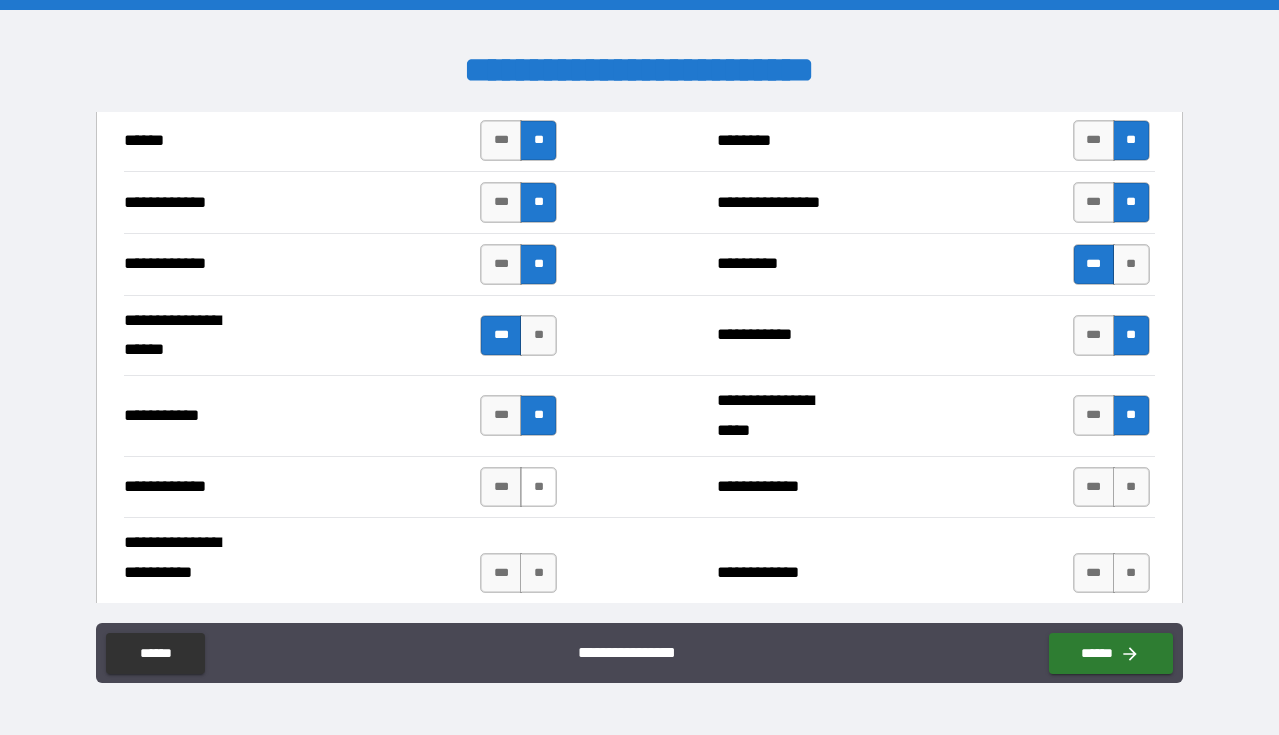click on "**" at bounding box center [538, 487] 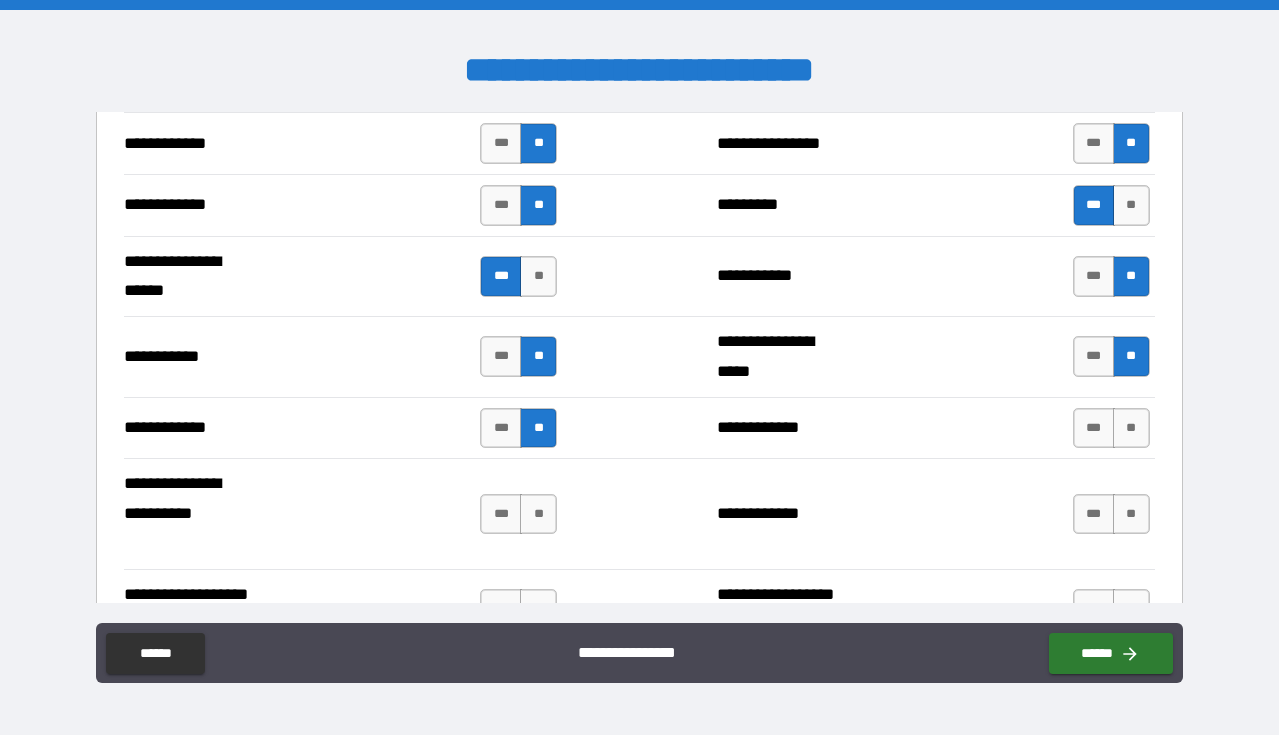scroll, scrollTop: 3938, scrollLeft: 0, axis: vertical 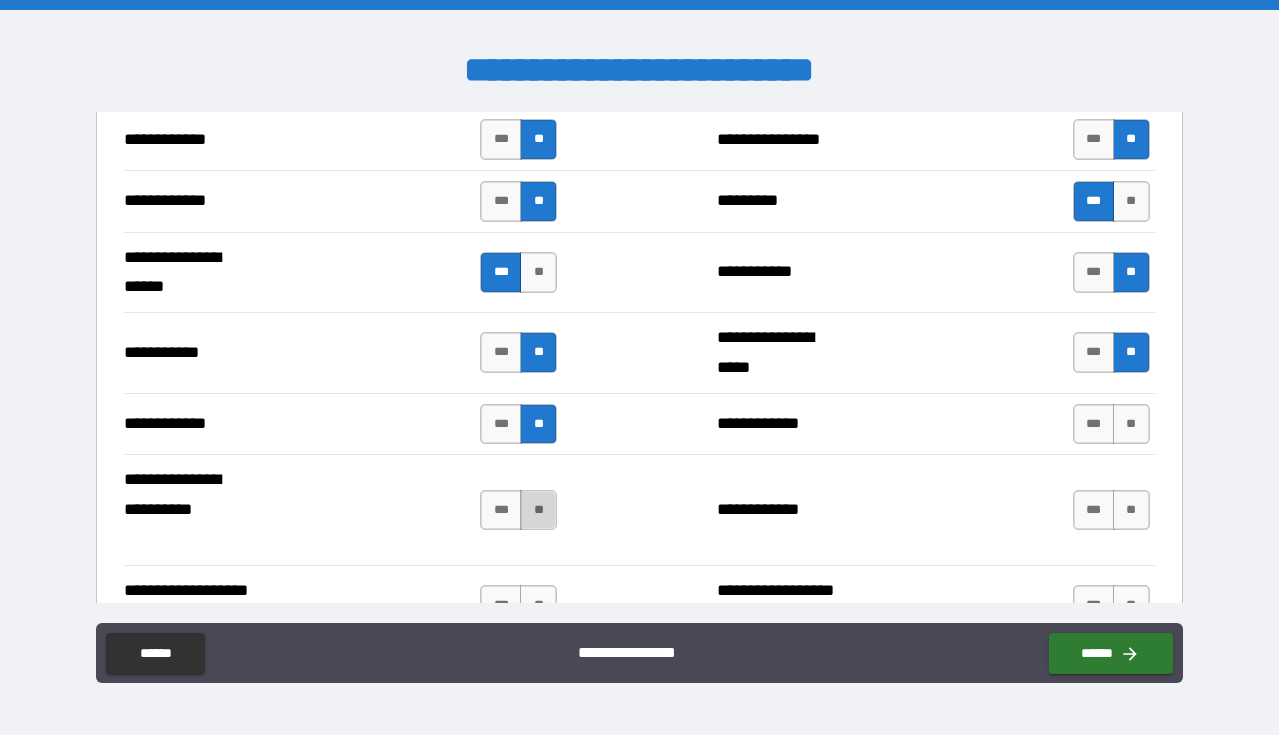 click on "**" at bounding box center [538, 510] 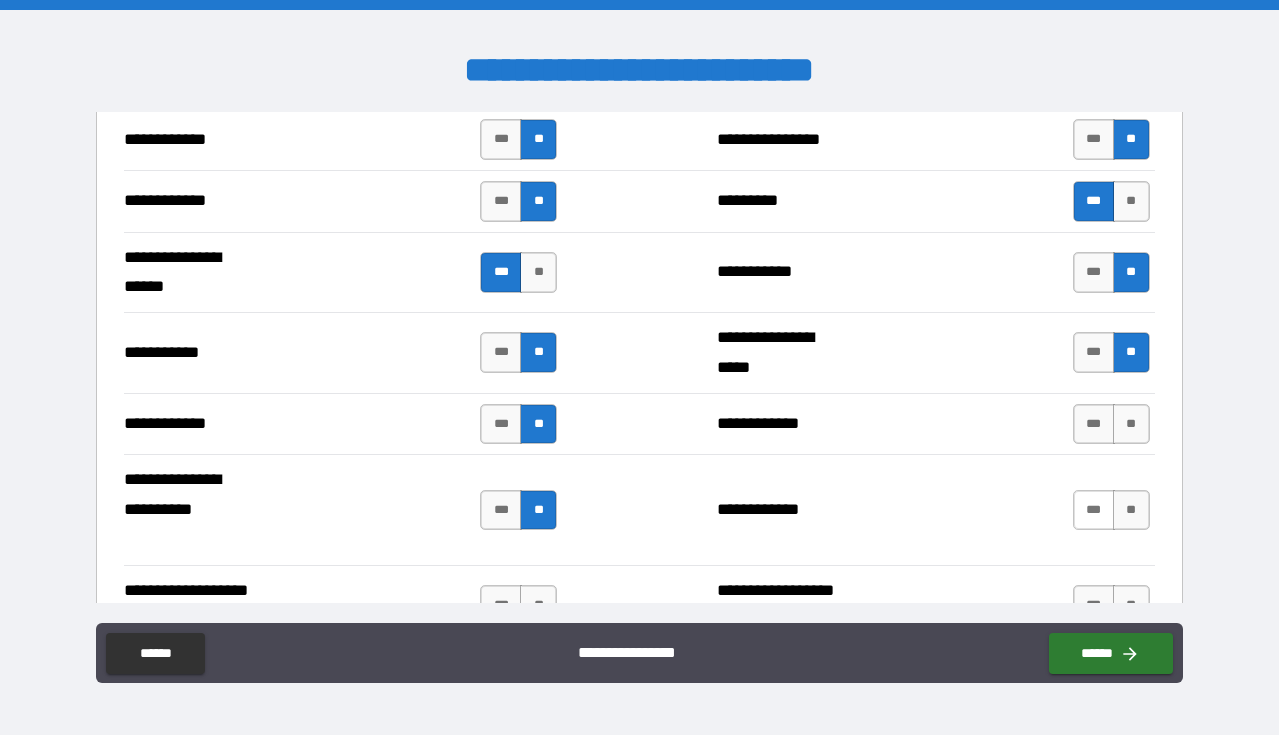 click on "***" at bounding box center [1094, 510] 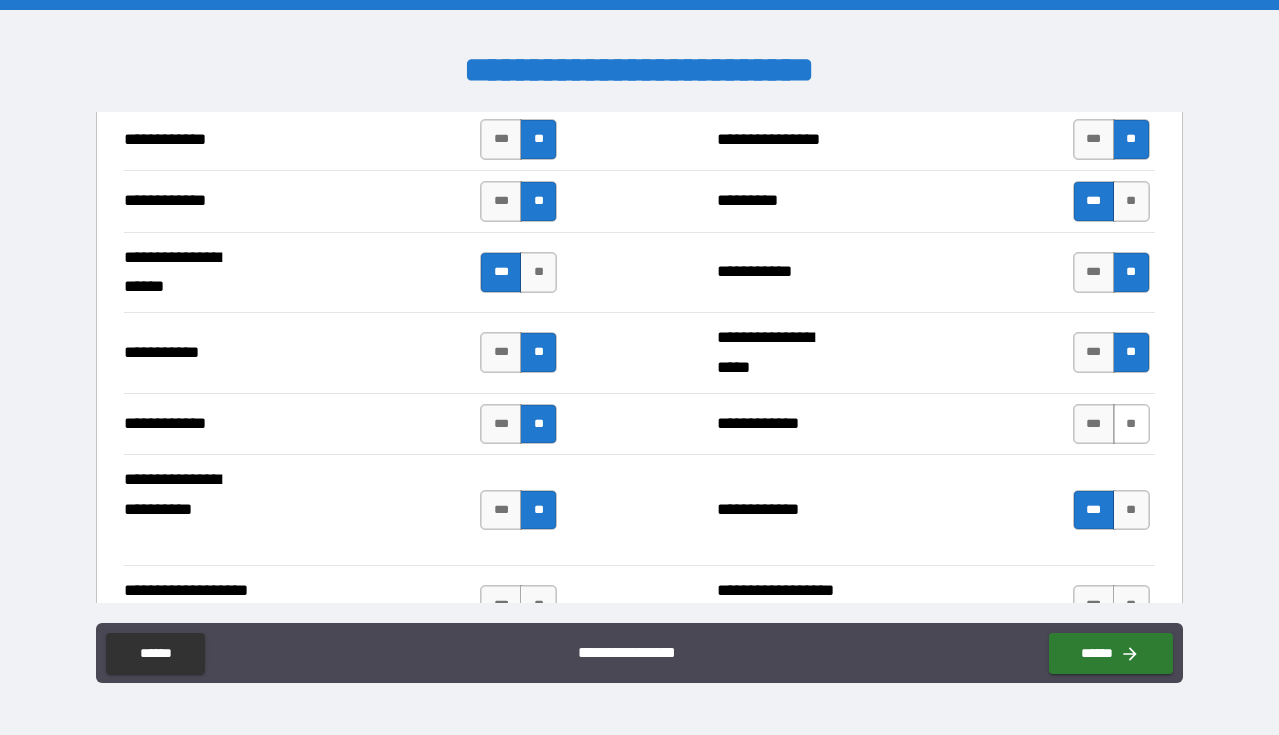 click on "**" at bounding box center [1131, 424] 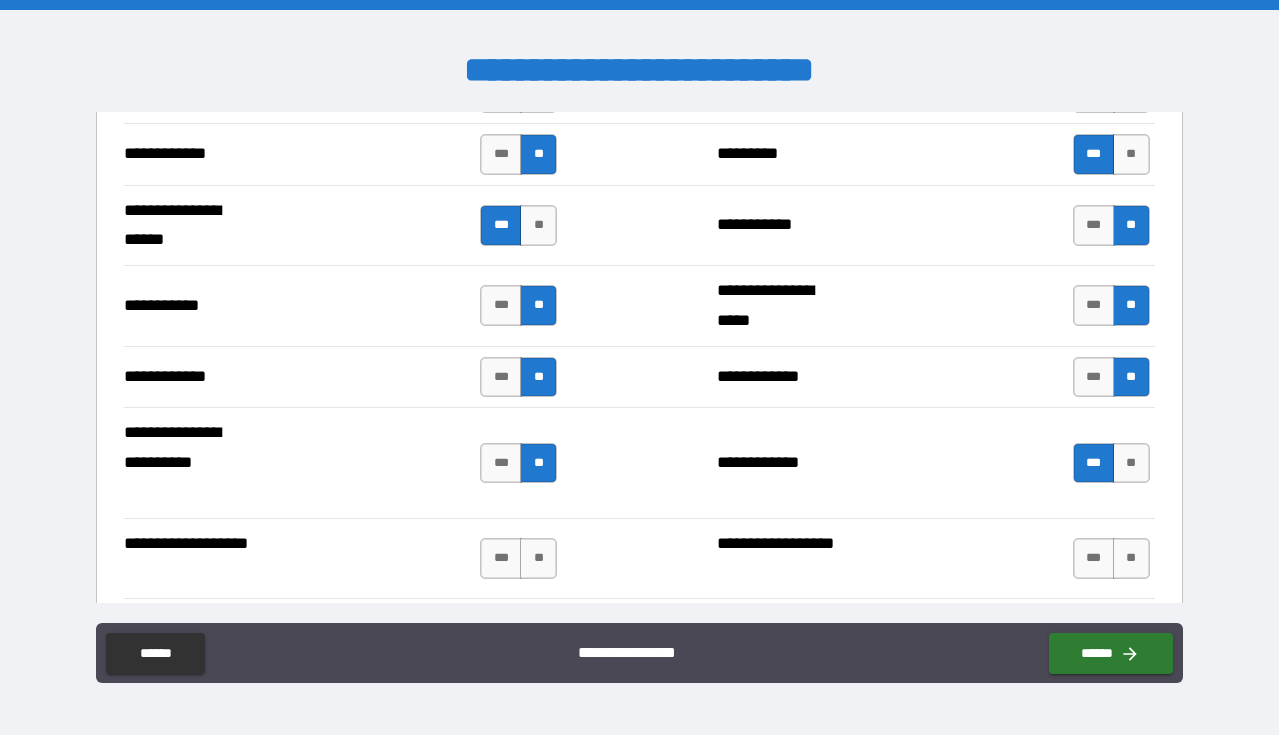scroll, scrollTop: 4007, scrollLeft: 0, axis: vertical 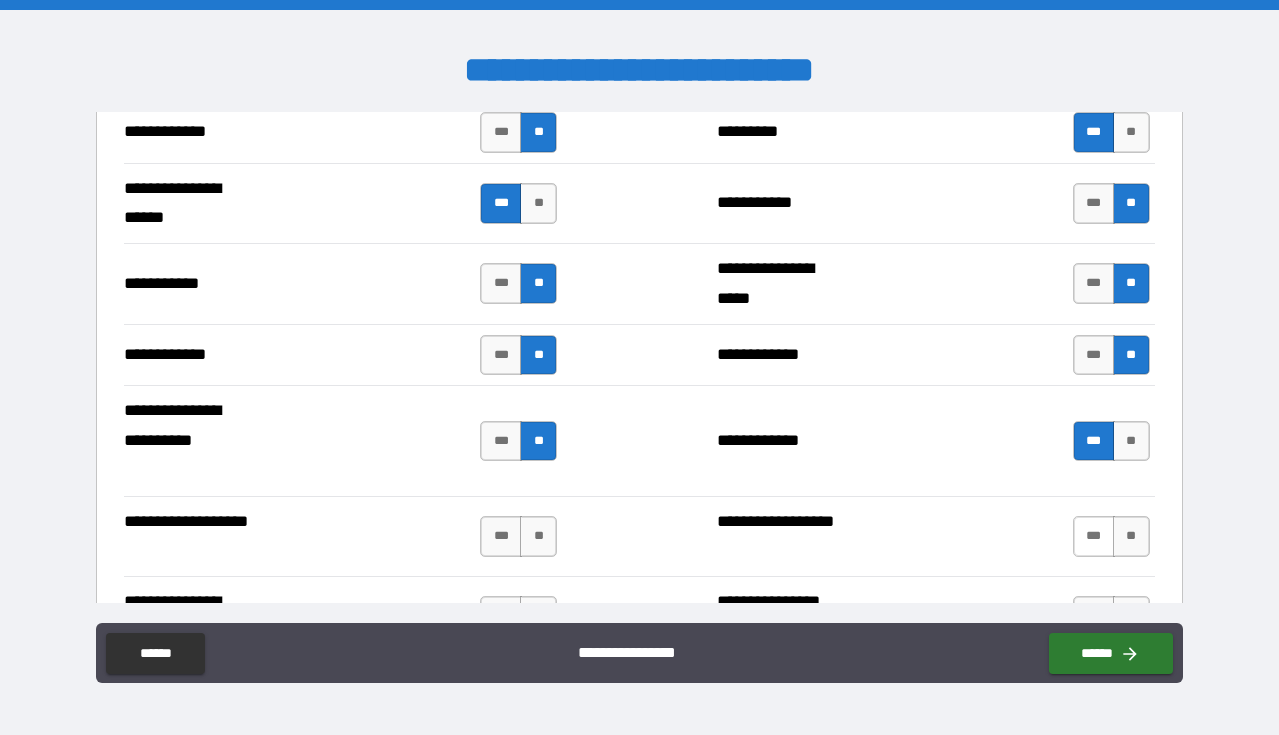 click on "***" at bounding box center (1094, 536) 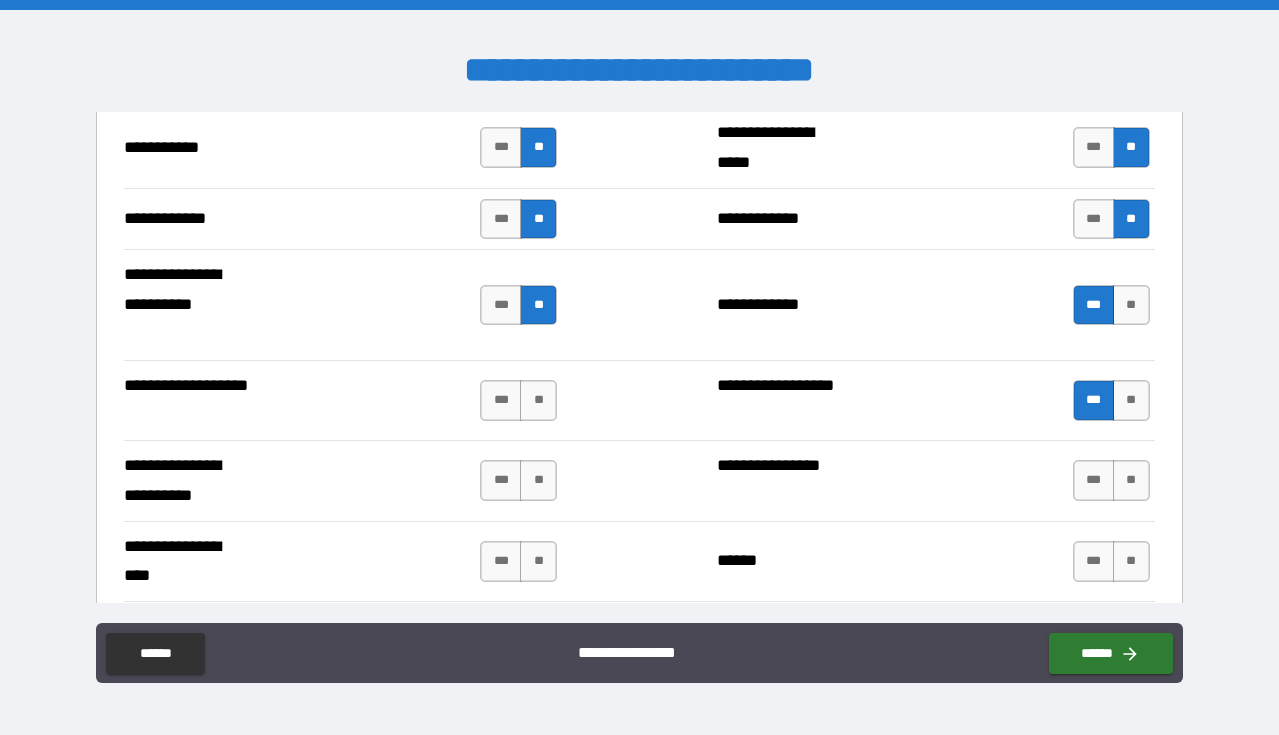 scroll, scrollTop: 4152, scrollLeft: 0, axis: vertical 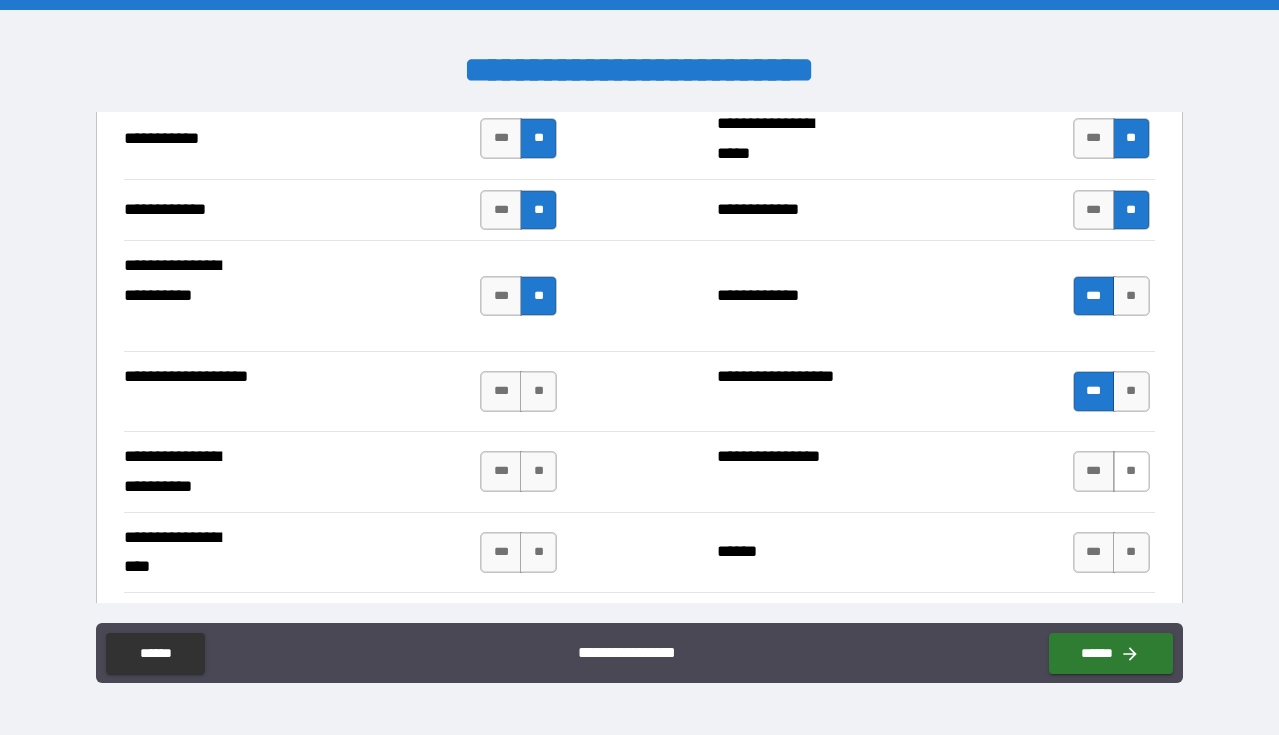 click on "**" at bounding box center (1131, 471) 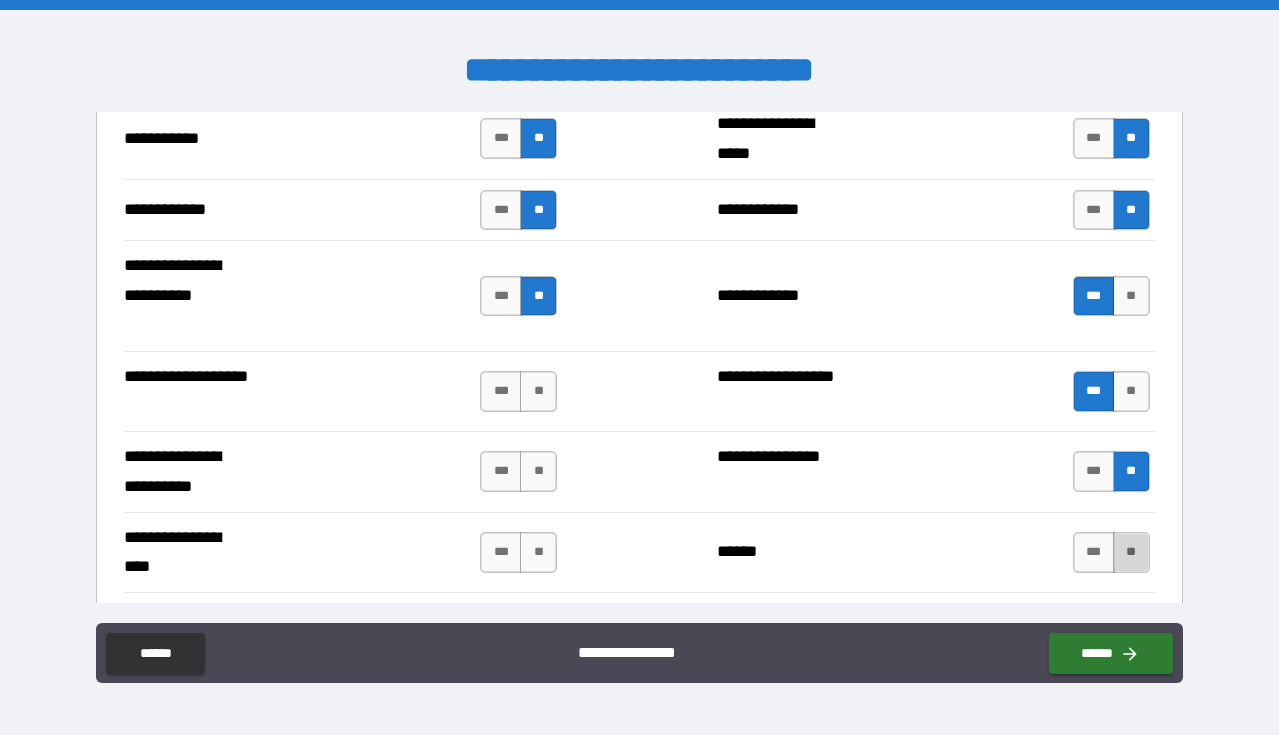 click on "**" at bounding box center [1131, 552] 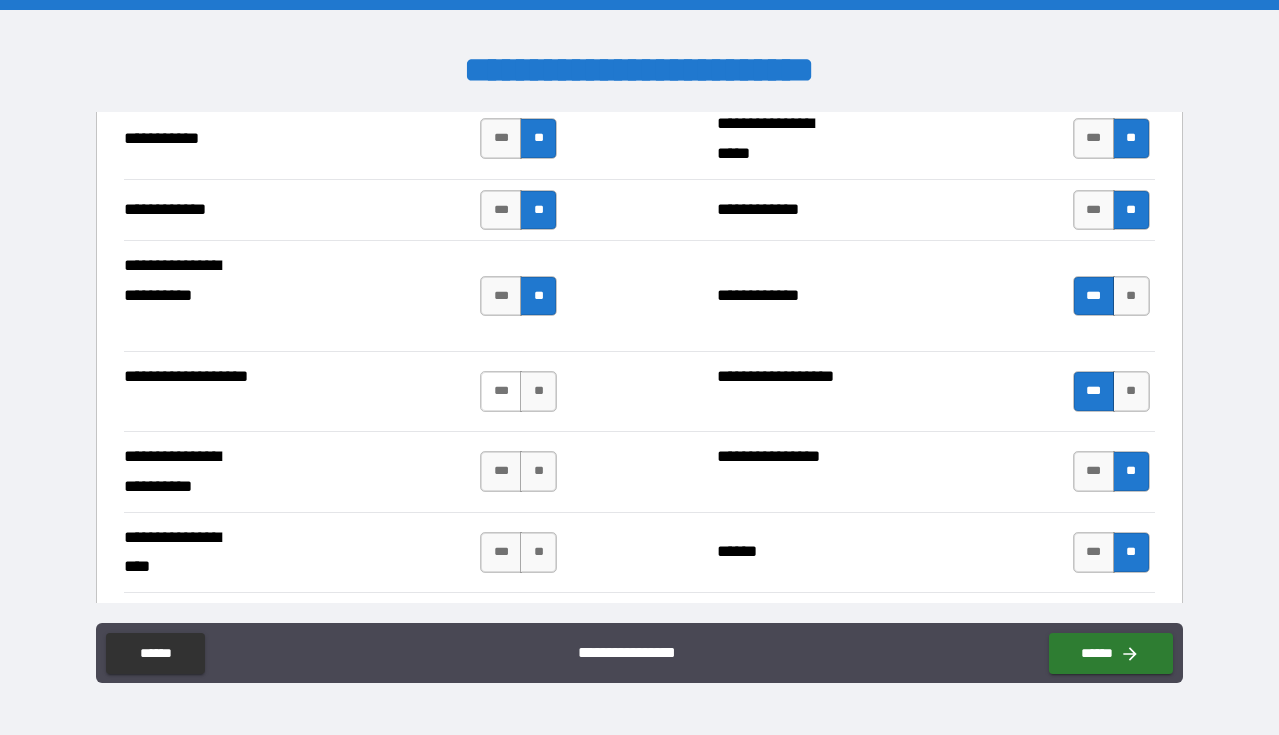click on "***" at bounding box center [501, 391] 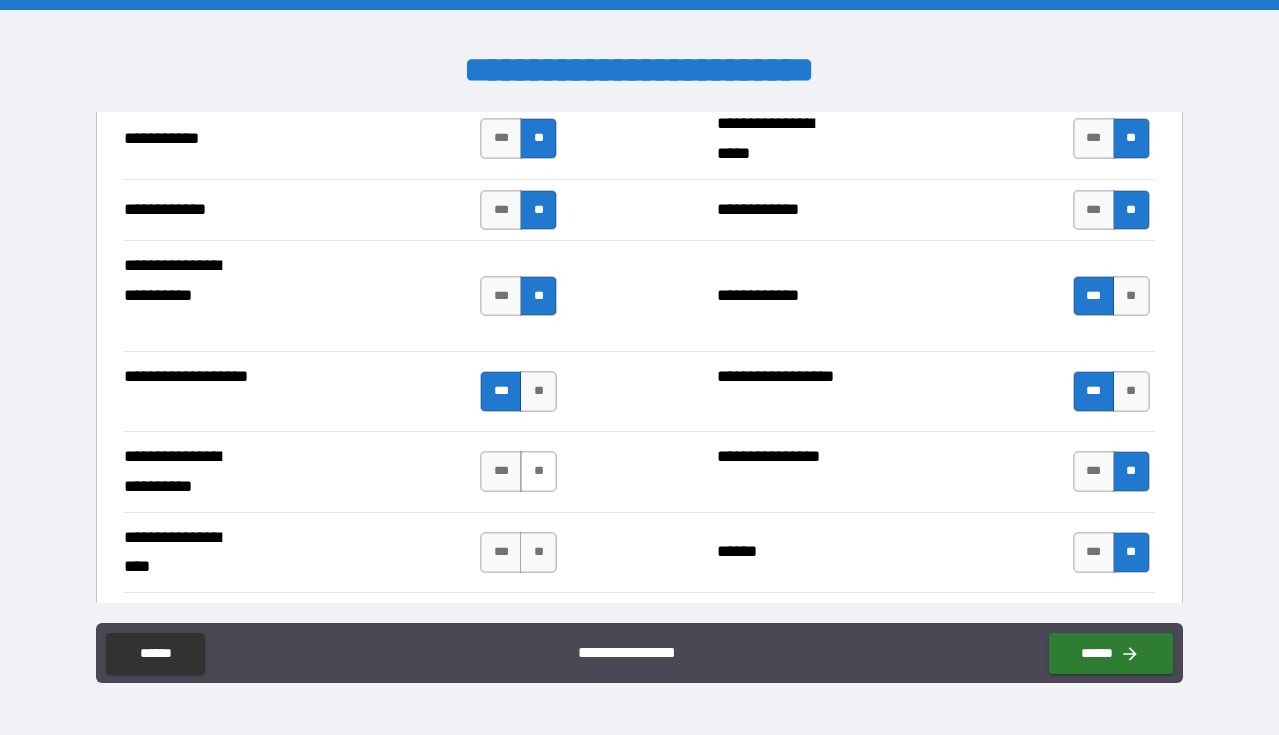 click on "**" at bounding box center [538, 471] 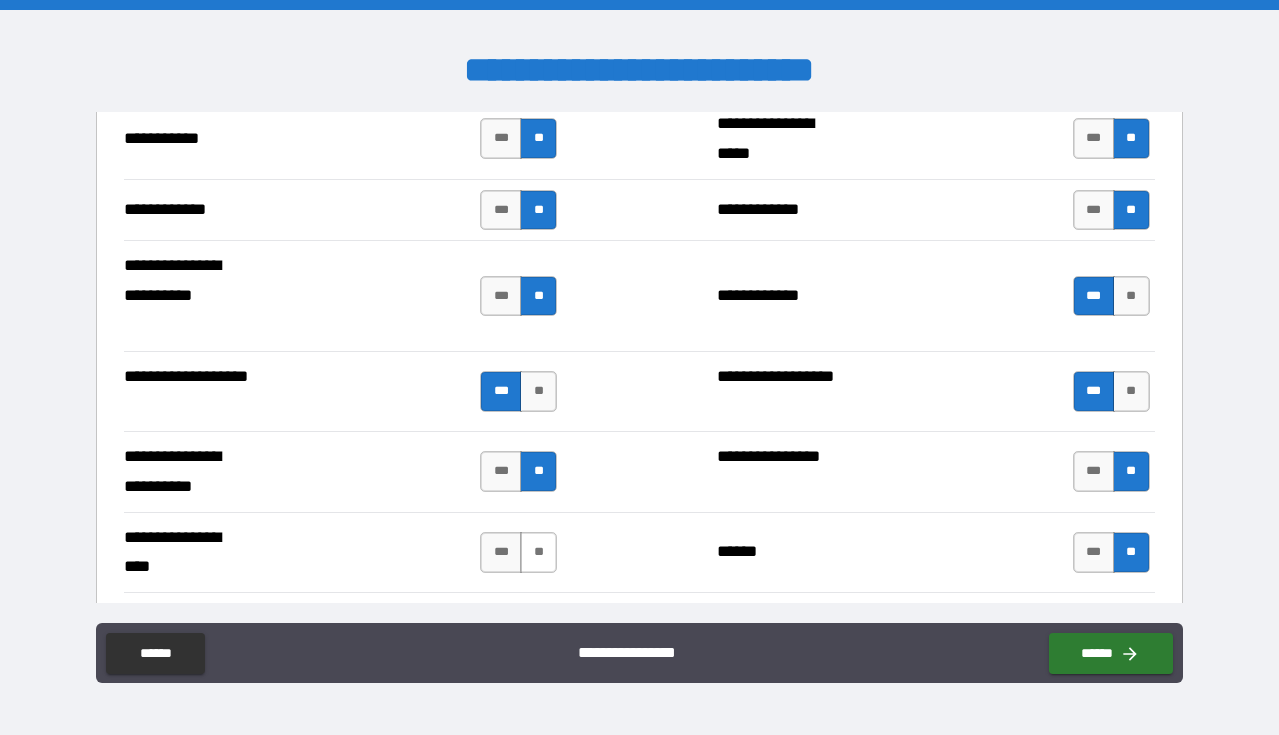 click on "**" at bounding box center (538, 552) 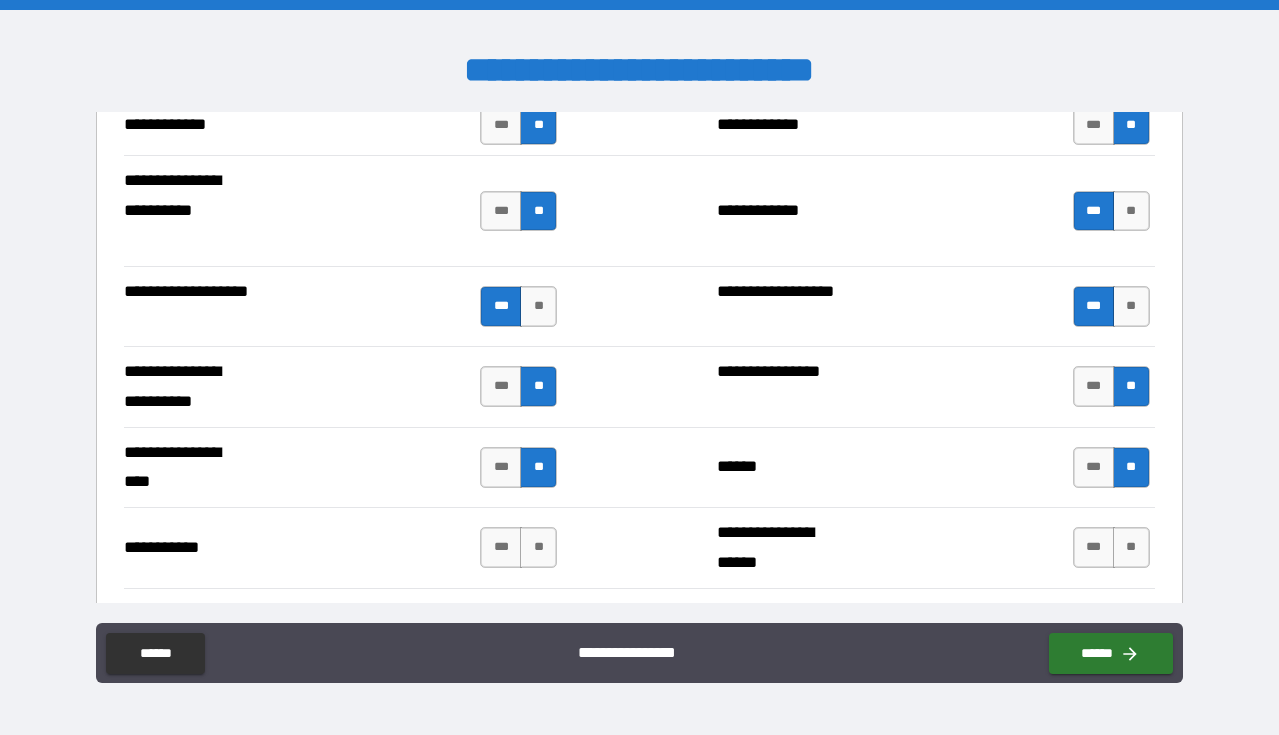 scroll, scrollTop: 4273, scrollLeft: 0, axis: vertical 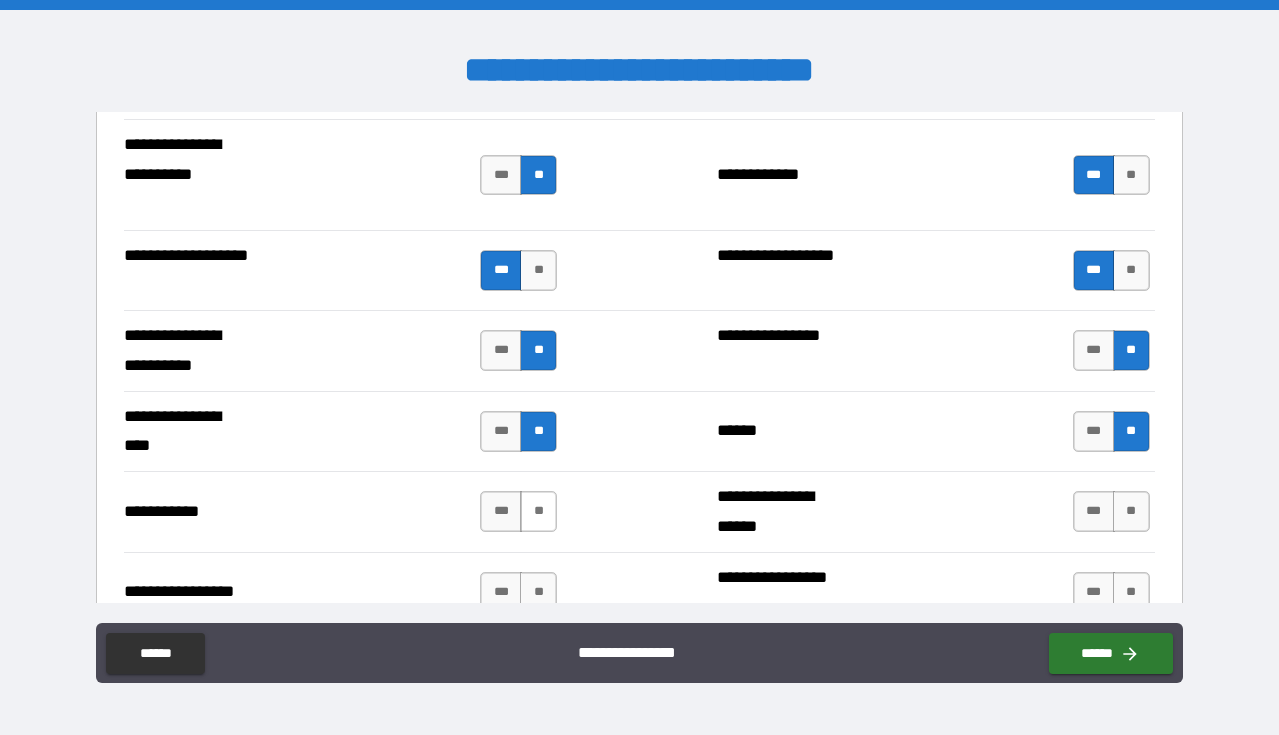 click on "**" at bounding box center [538, 511] 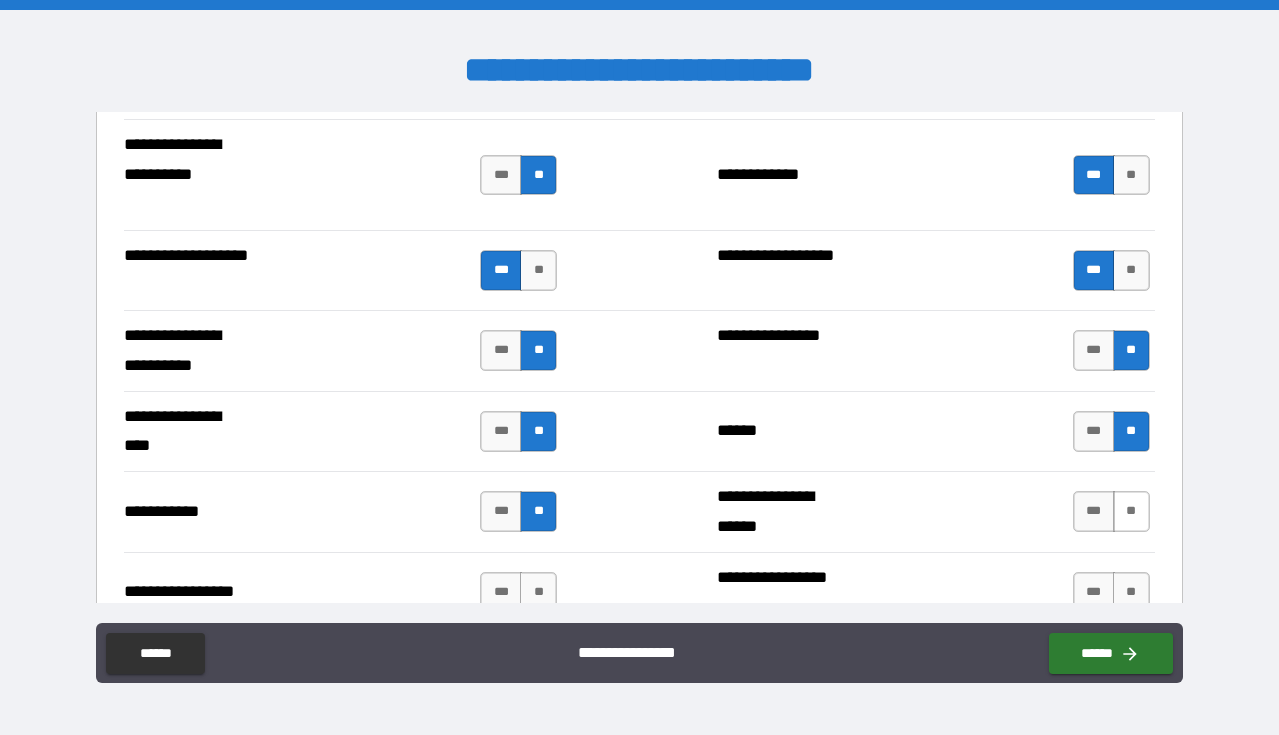click on "**" at bounding box center (1131, 511) 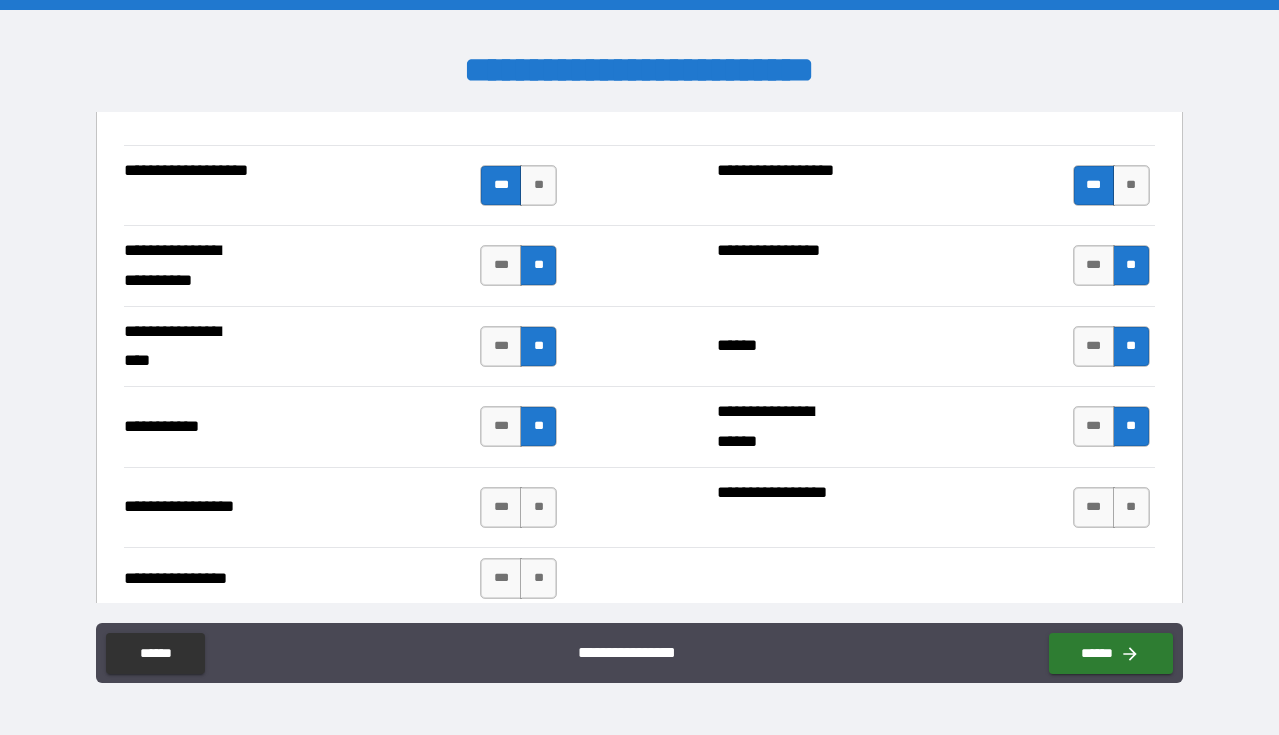 scroll, scrollTop: 4383, scrollLeft: 0, axis: vertical 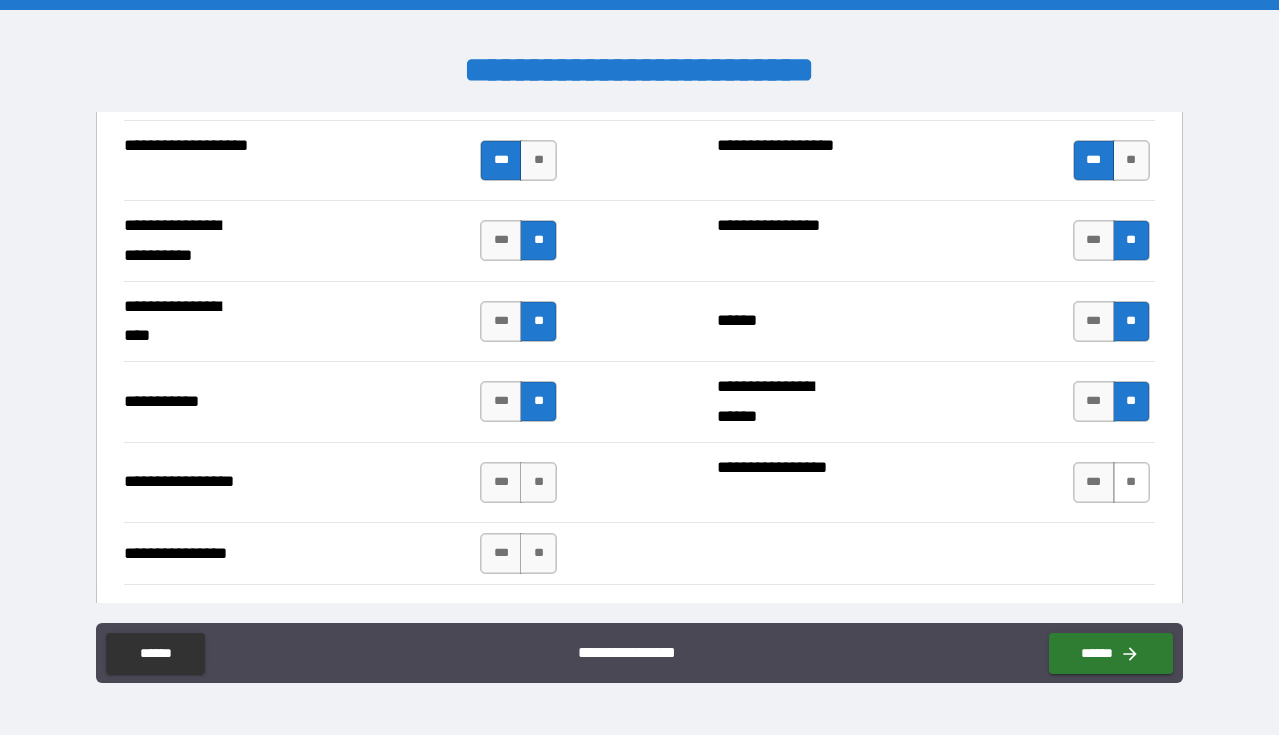 click on "**" at bounding box center [1131, 482] 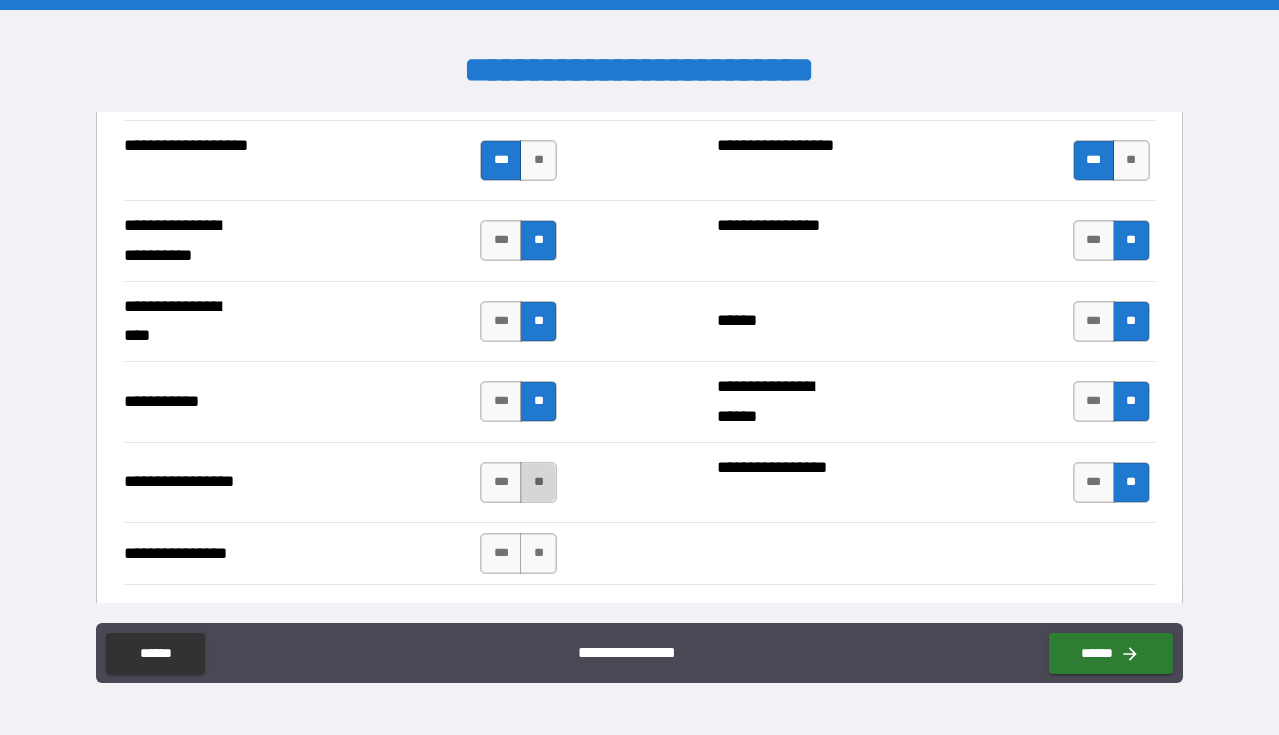 click on "**" at bounding box center [538, 482] 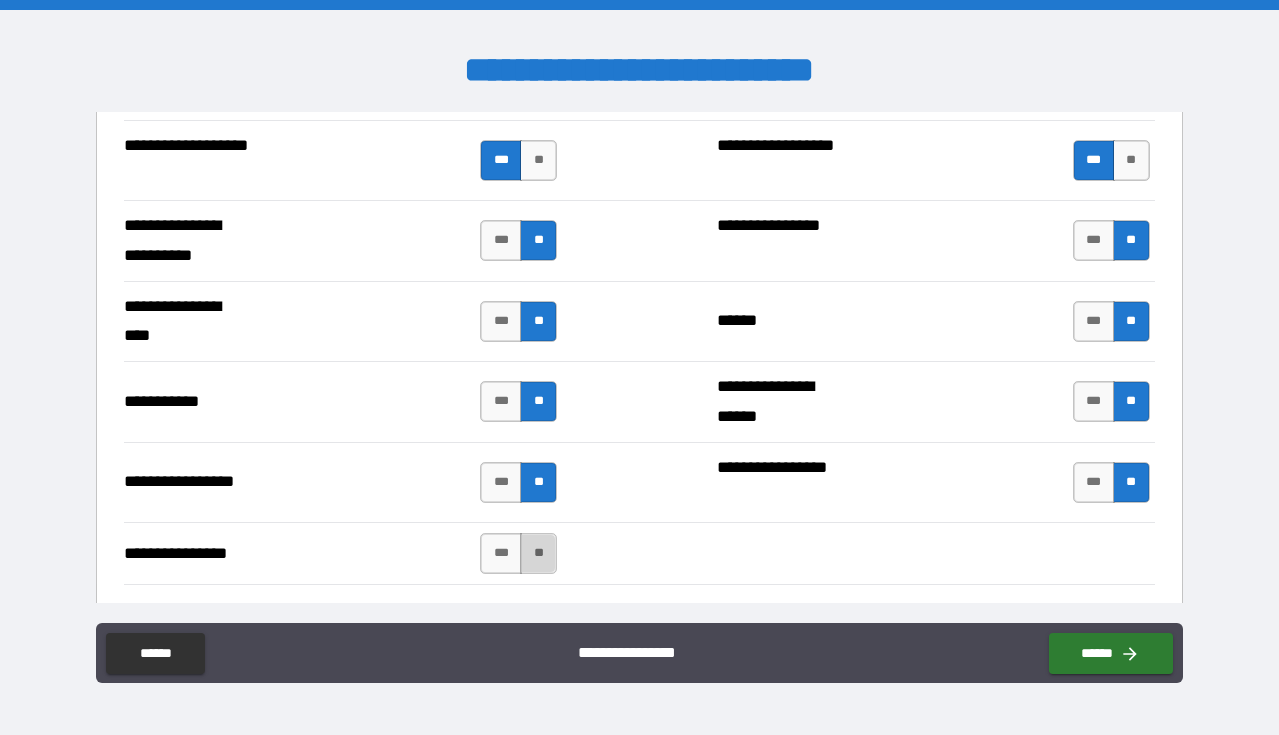 click on "**" at bounding box center (538, 553) 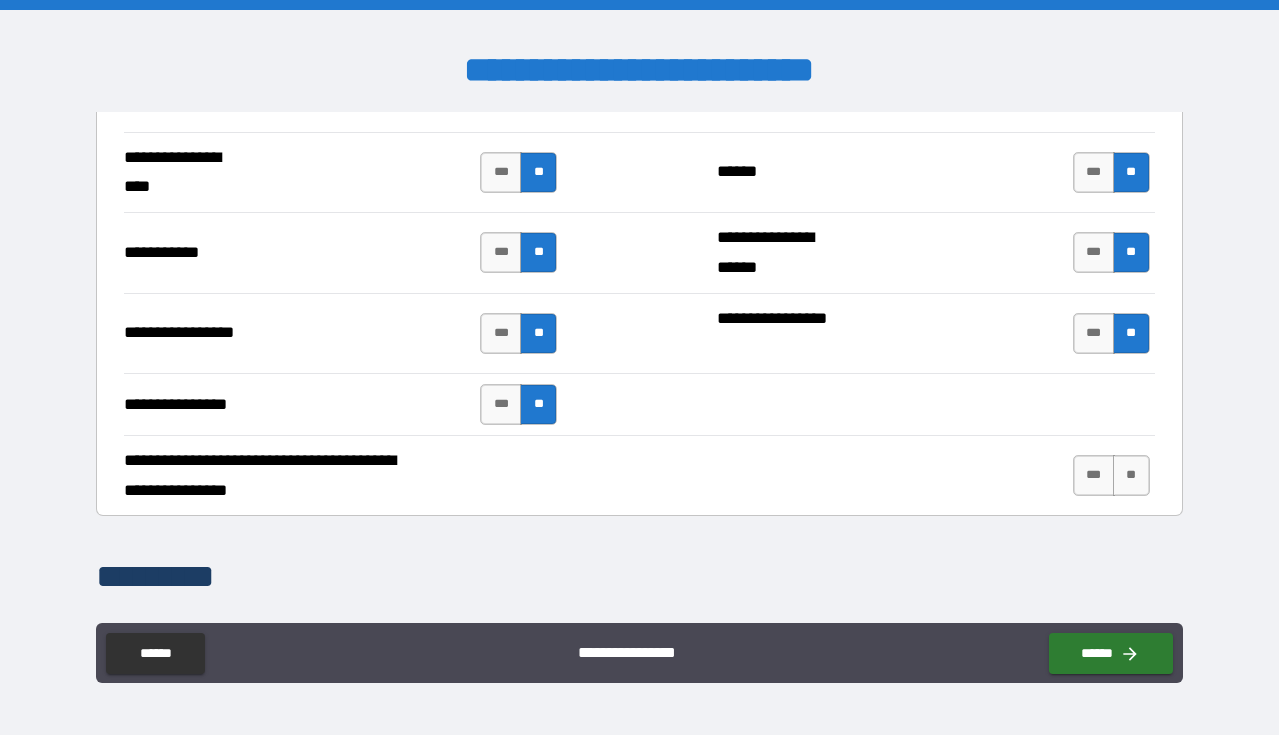 scroll, scrollTop: 4542, scrollLeft: 0, axis: vertical 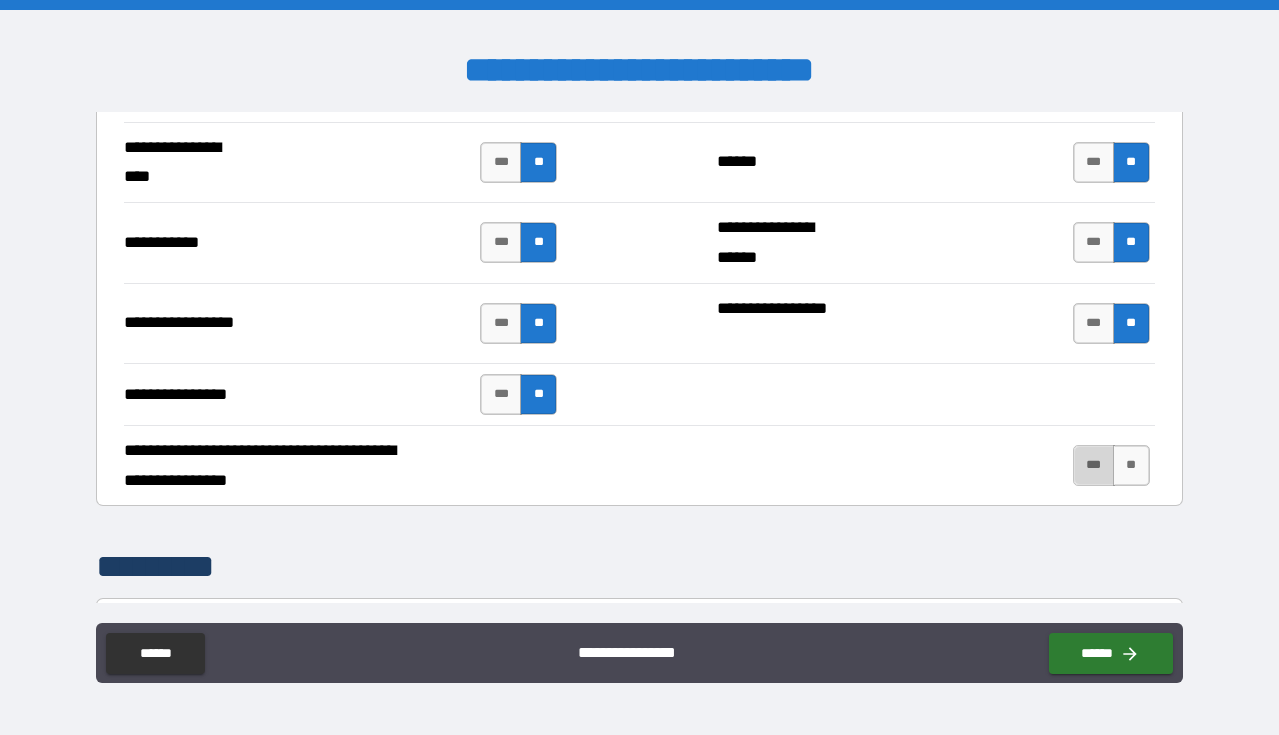 click on "***" at bounding box center (1094, 465) 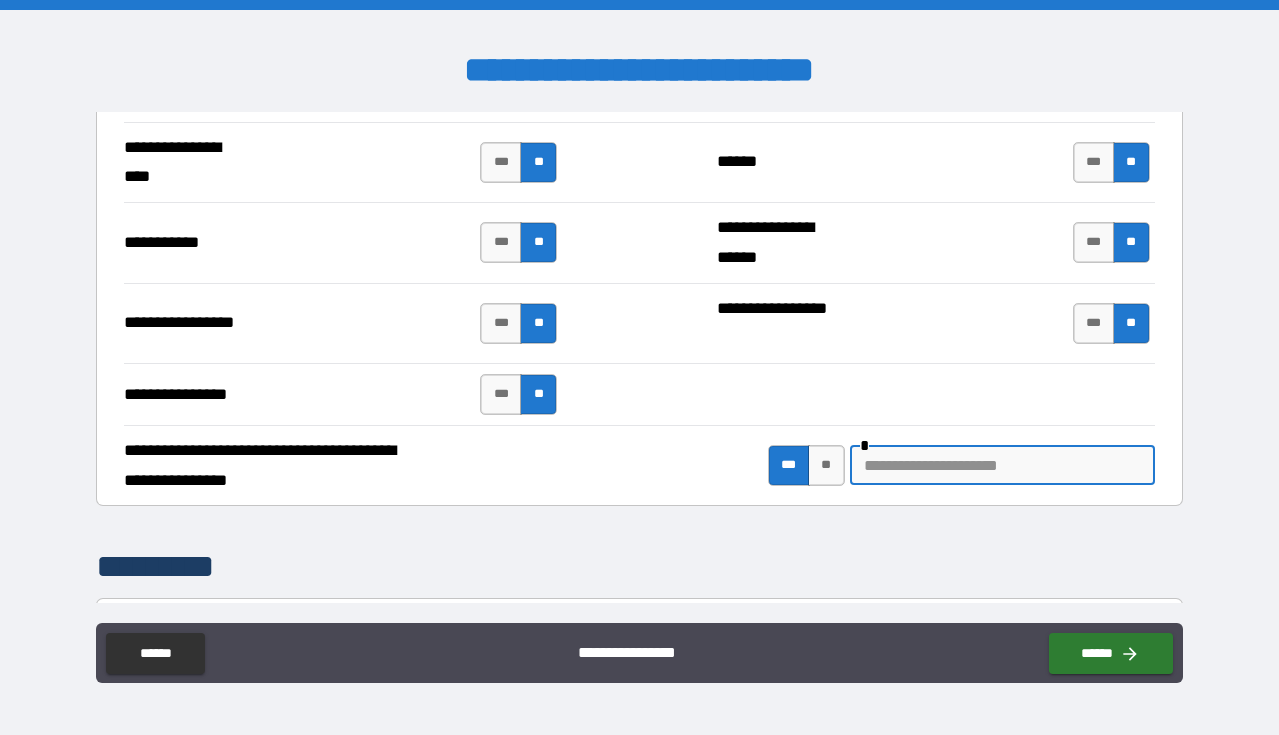 click at bounding box center [1002, 465] 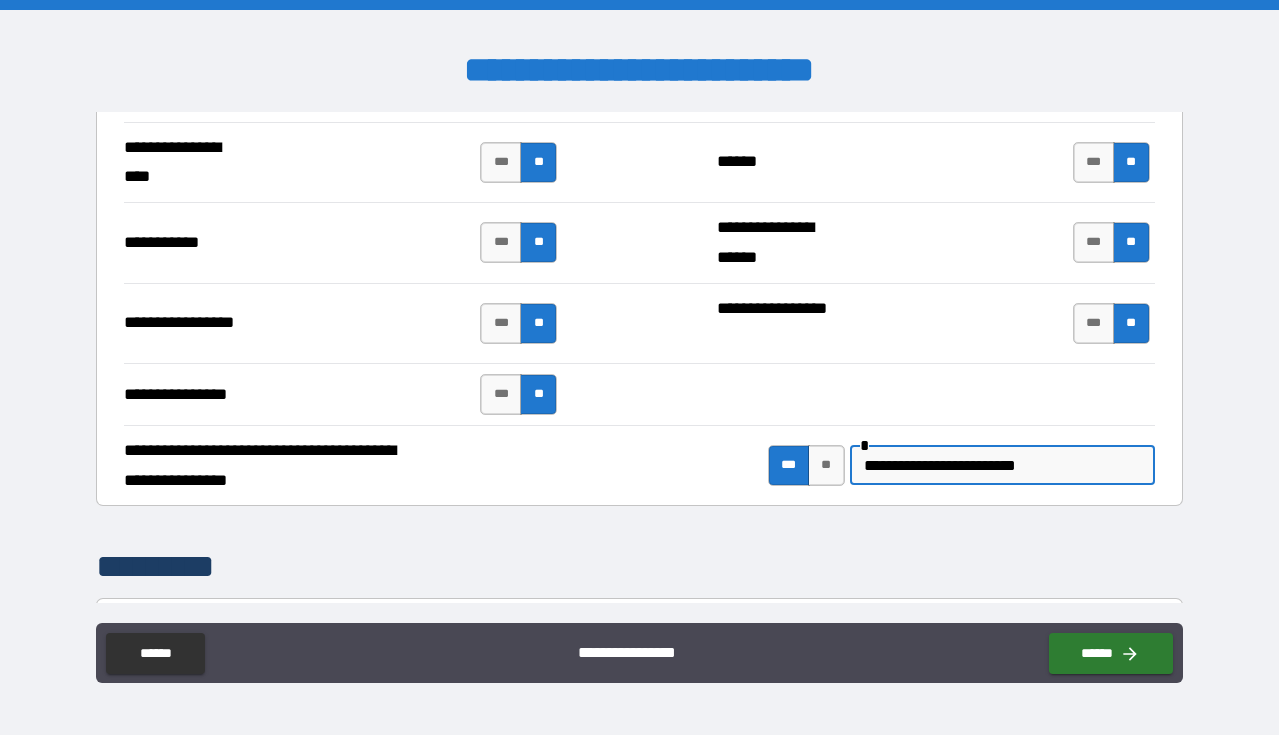 type on "**********" 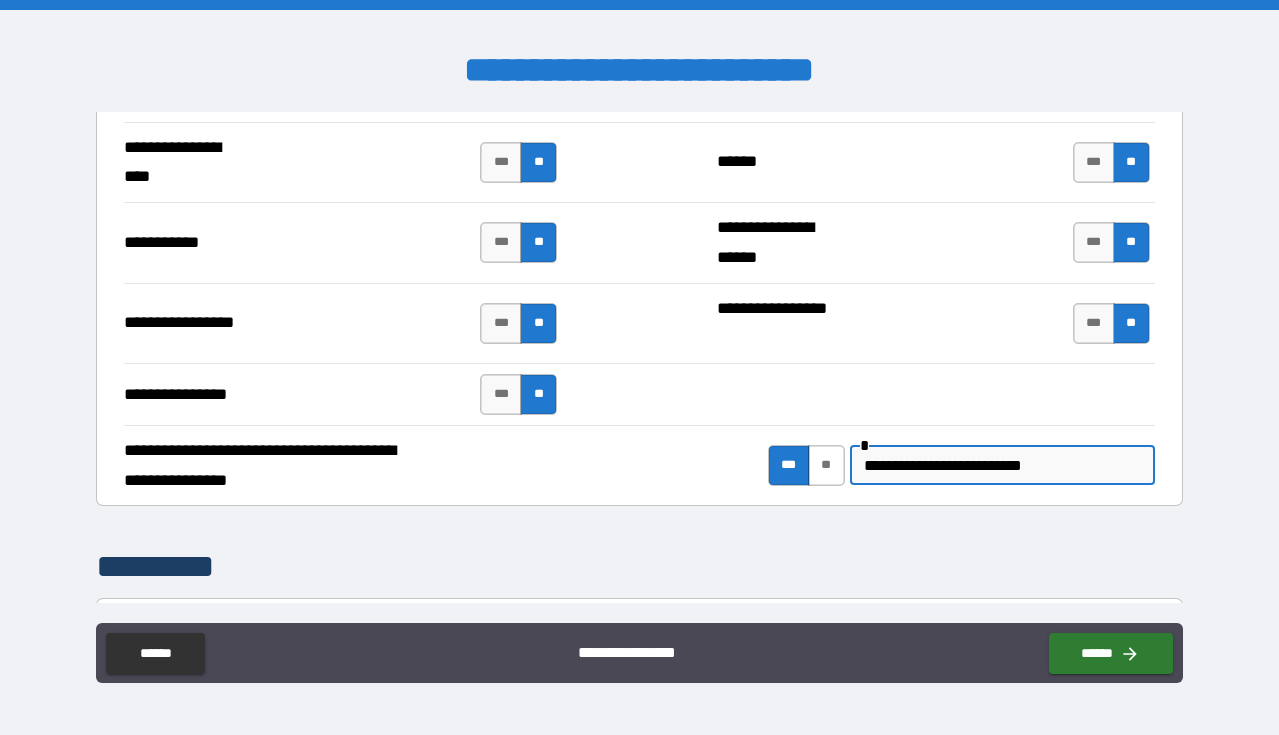 click on "**" at bounding box center (826, 465) 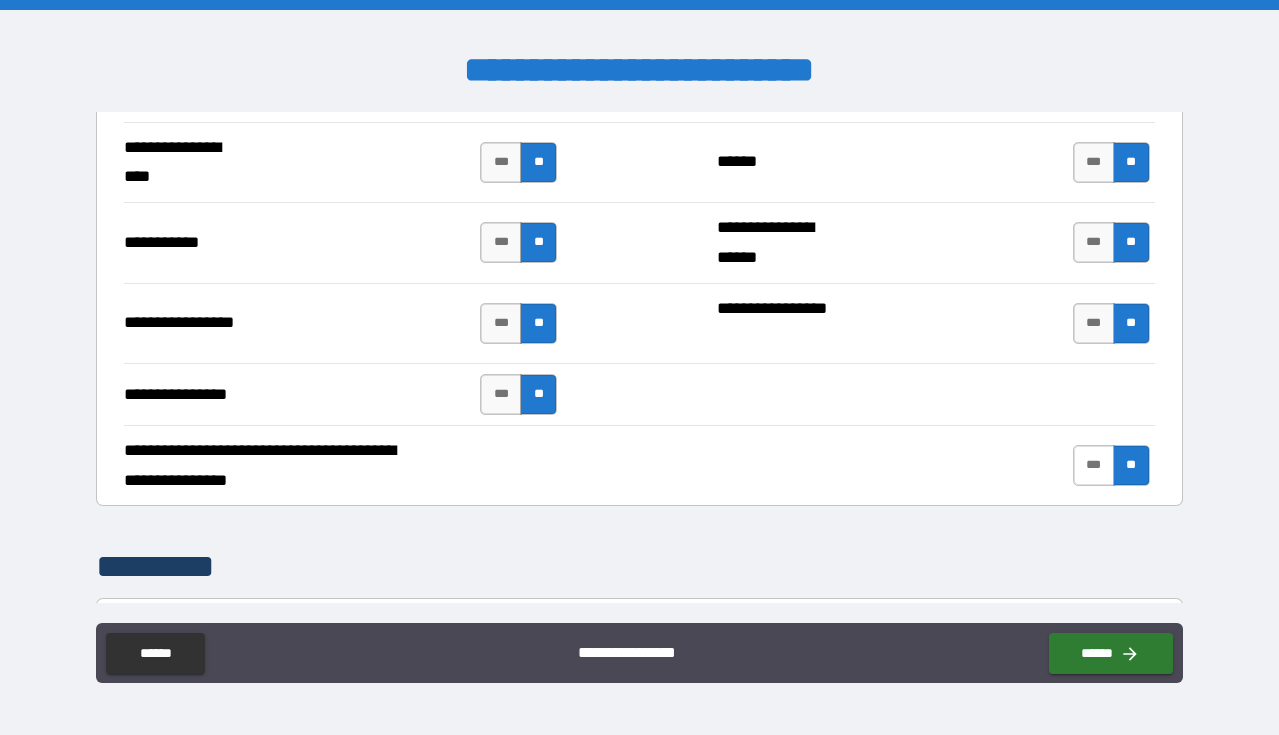 click on "***" at bounding box center [1094, 465] 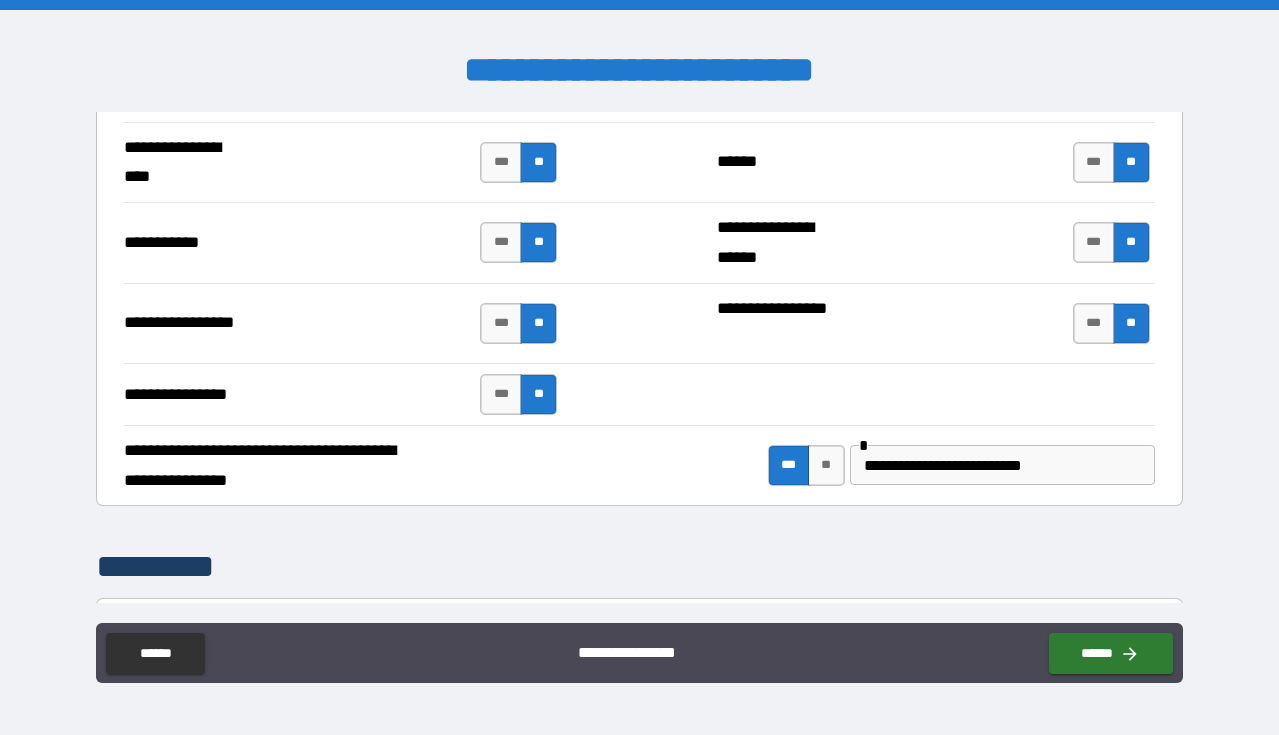 click on "**********" at bounding box center [1002, 465] 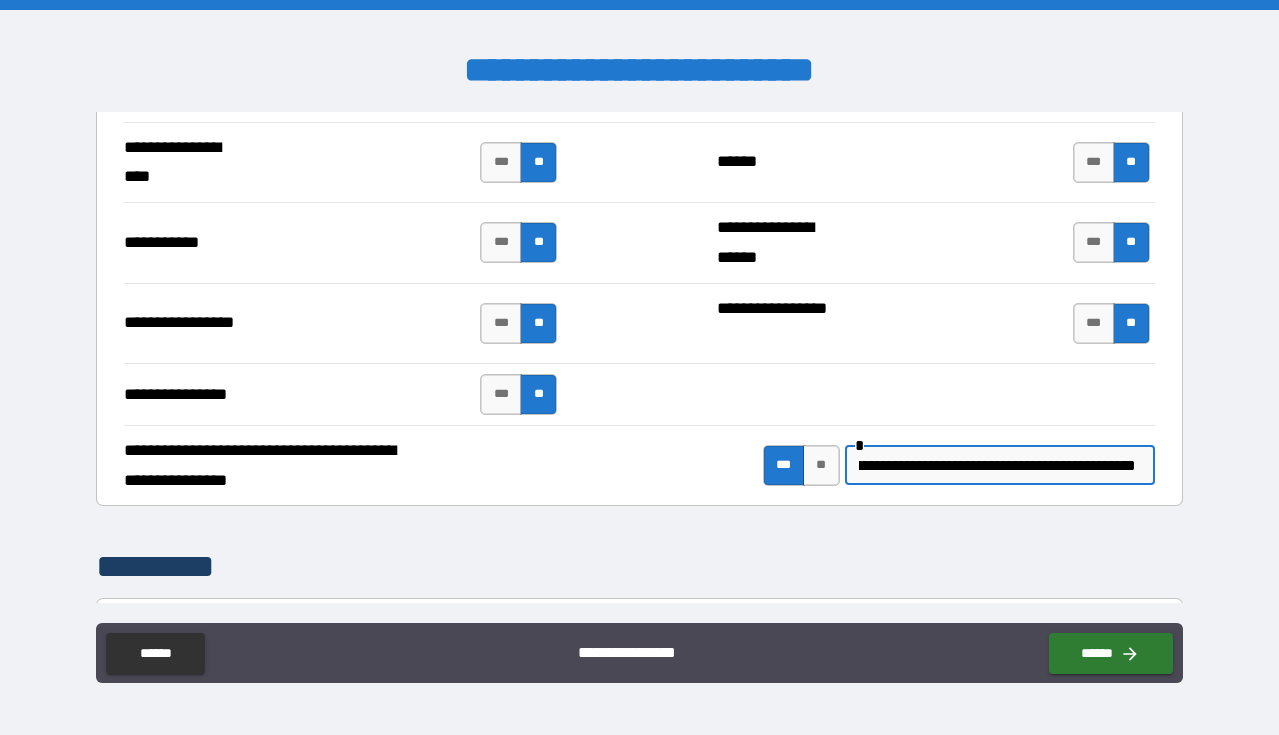 scroll, scrollTop: 0, scrollLeft: 604, axis: horizontal 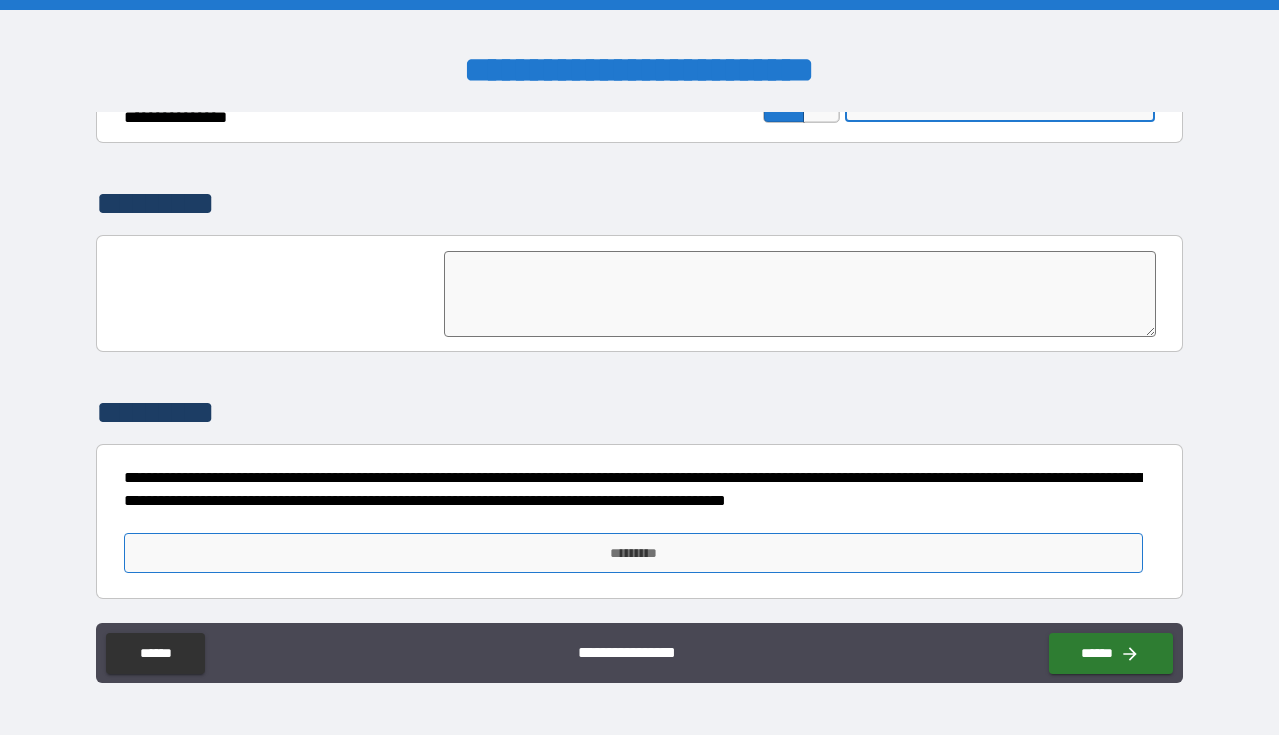 type on "**********" 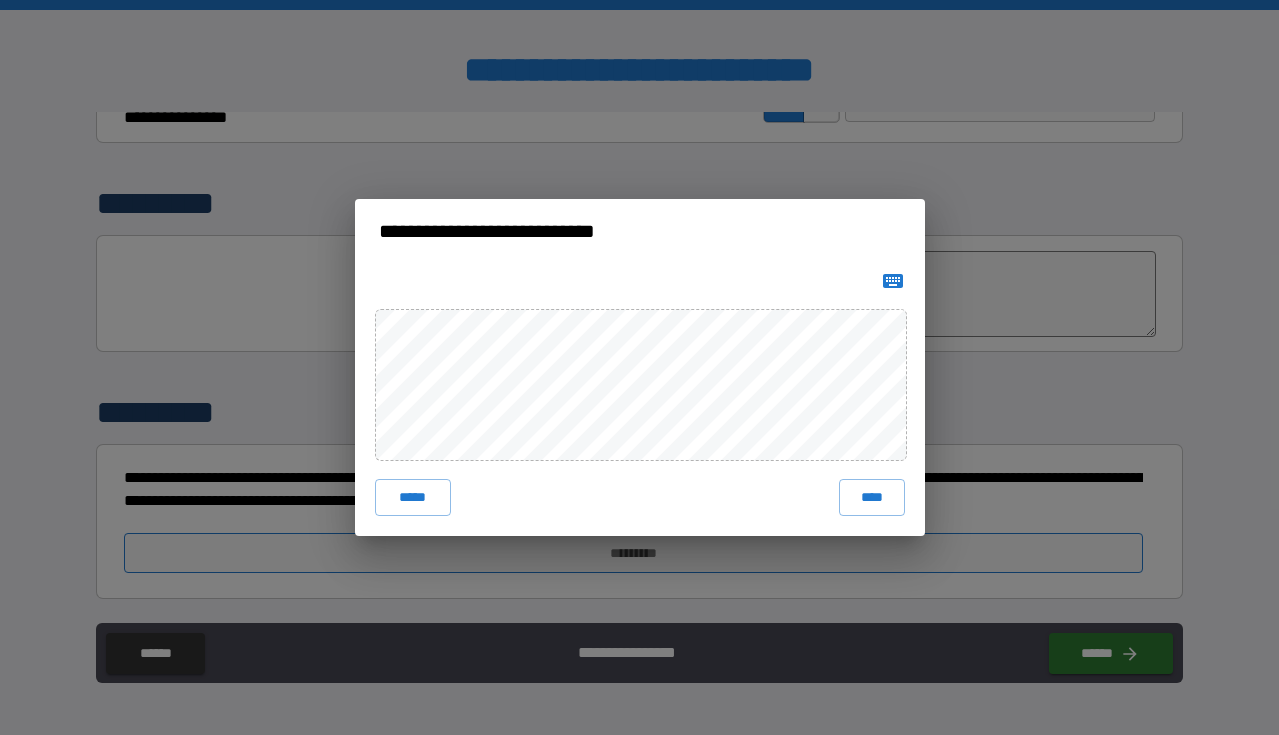scroll, scrollTop: 0, scrollLeft: 0, axis: both 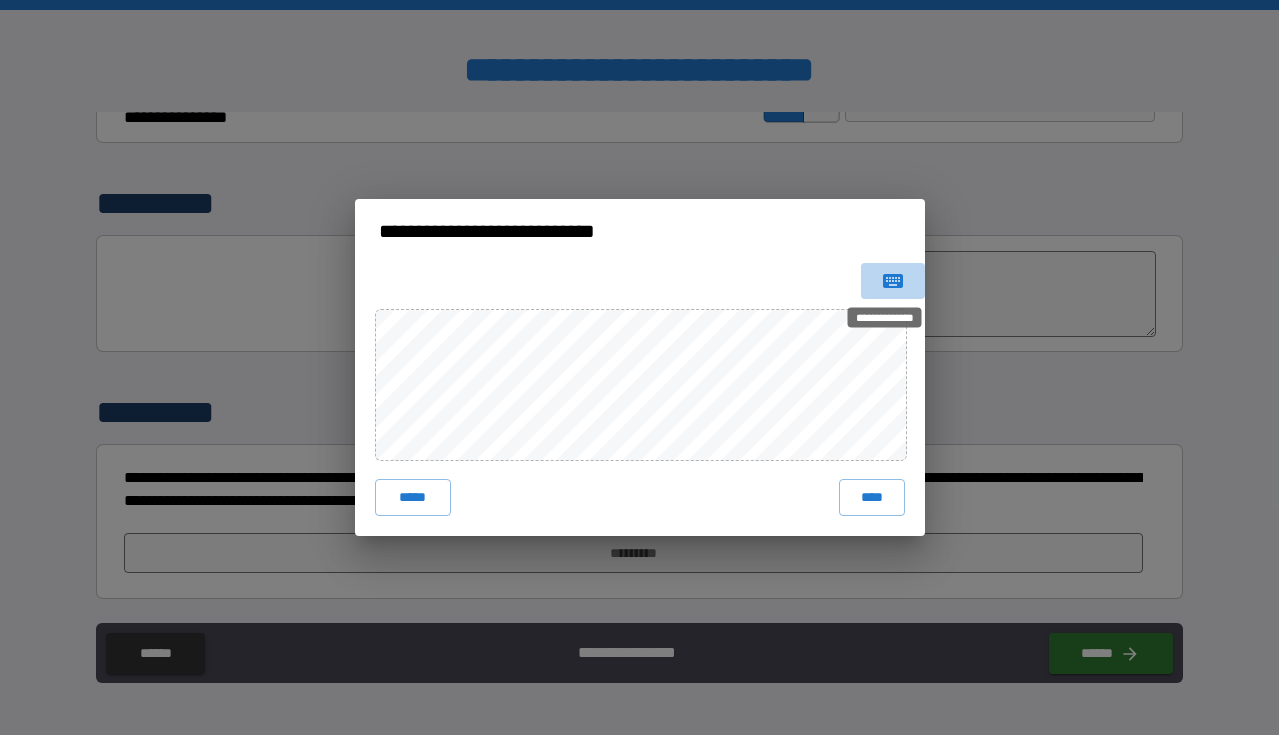 click 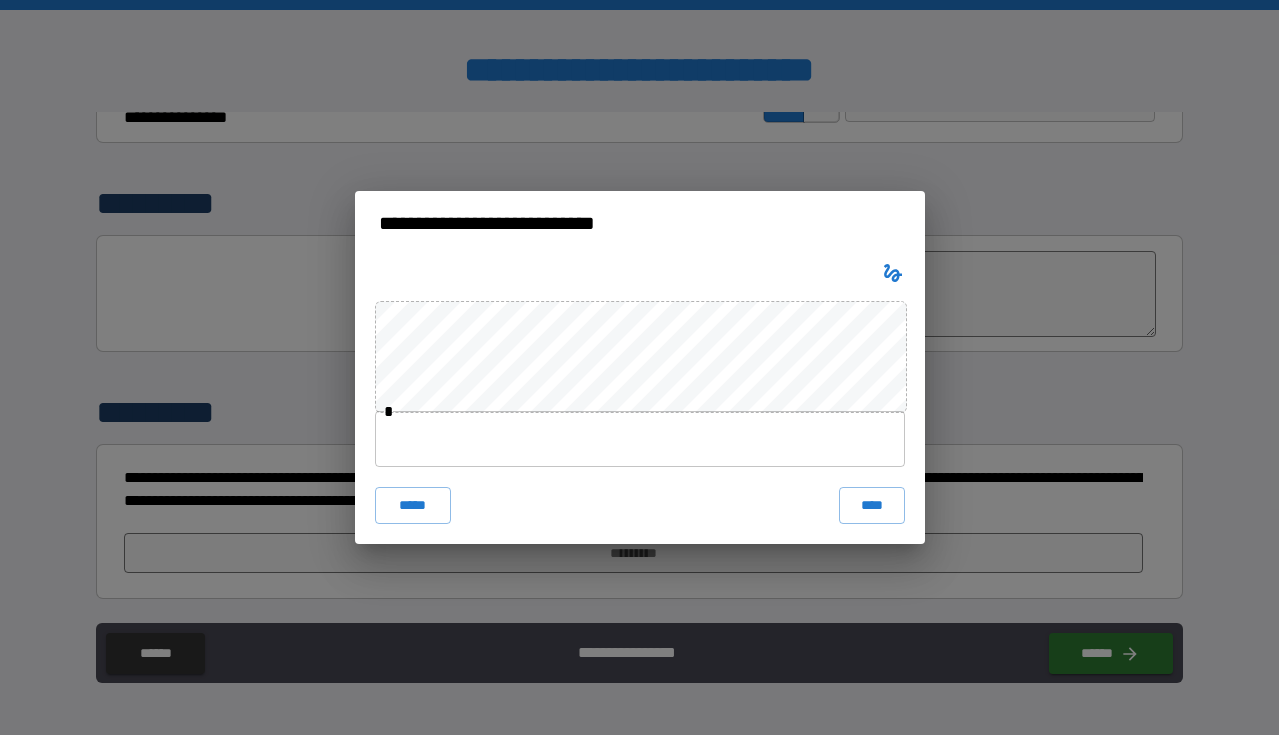 click at bounding box center [640, 439] 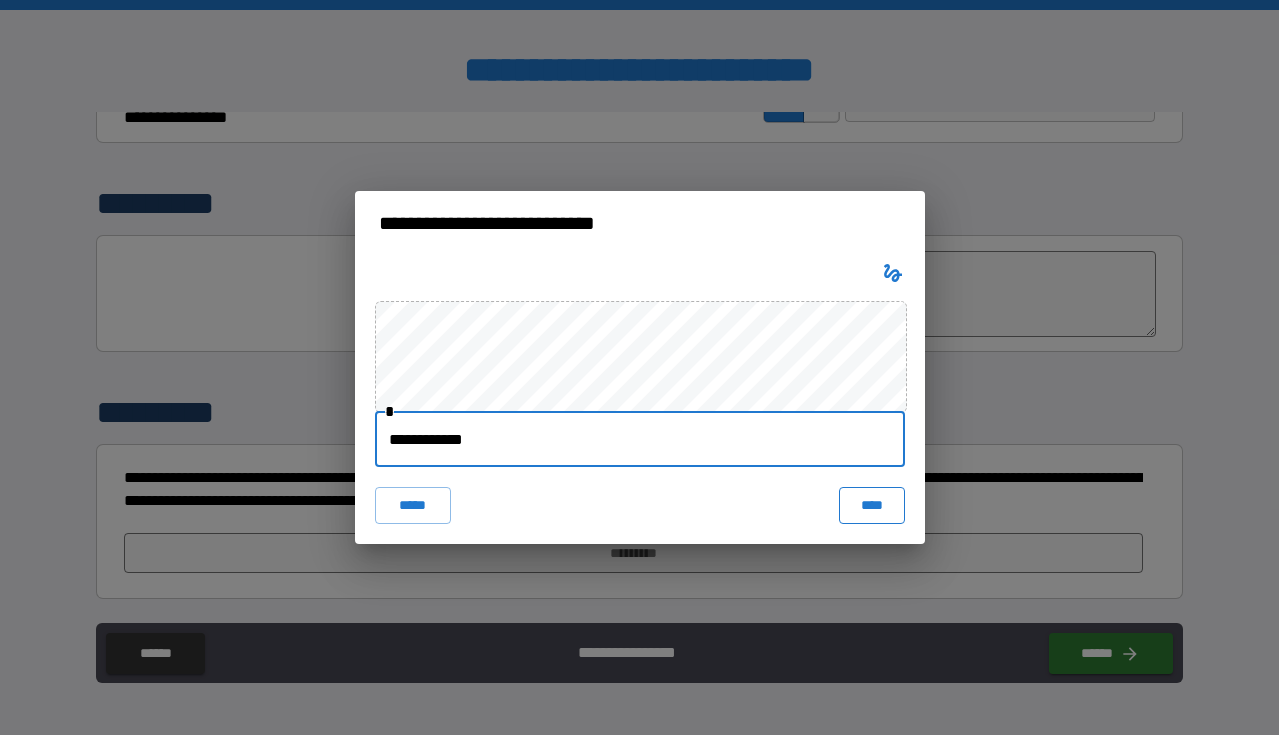 type on "**********" 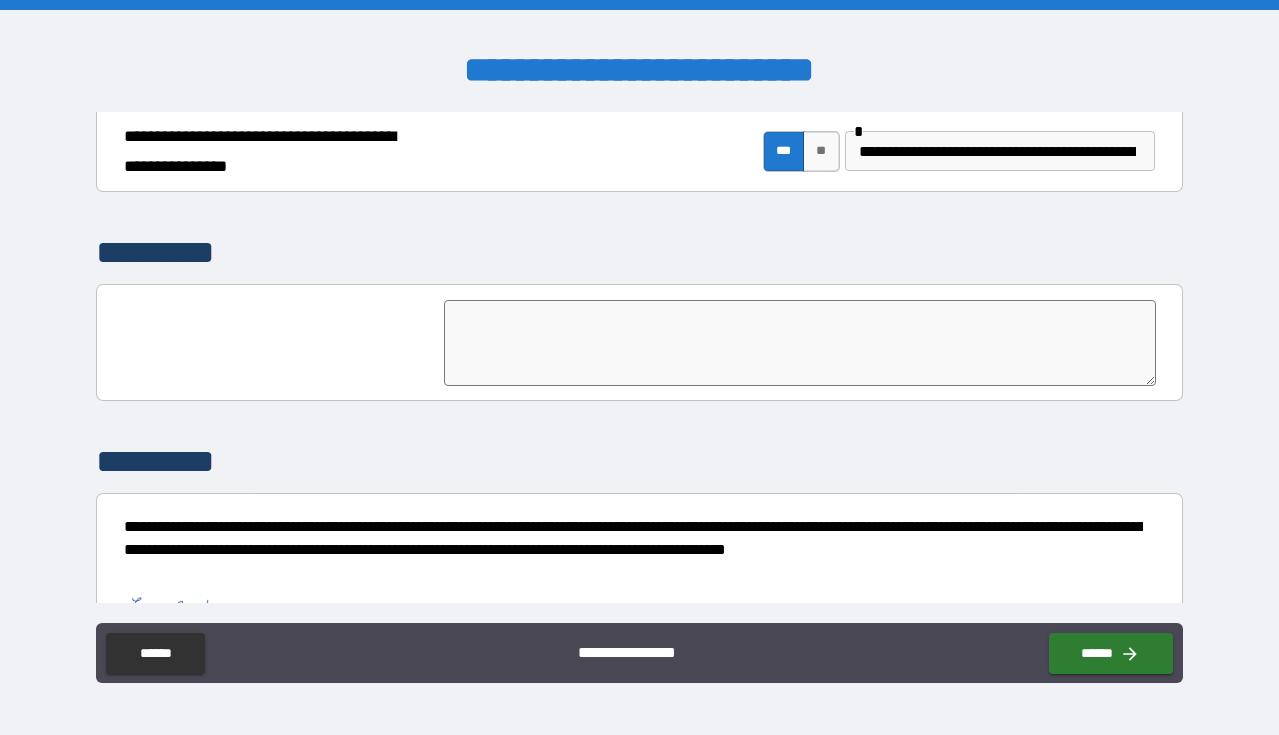 scroll, scrollTop: 4922, scrollLeft: 0, axis: vertical 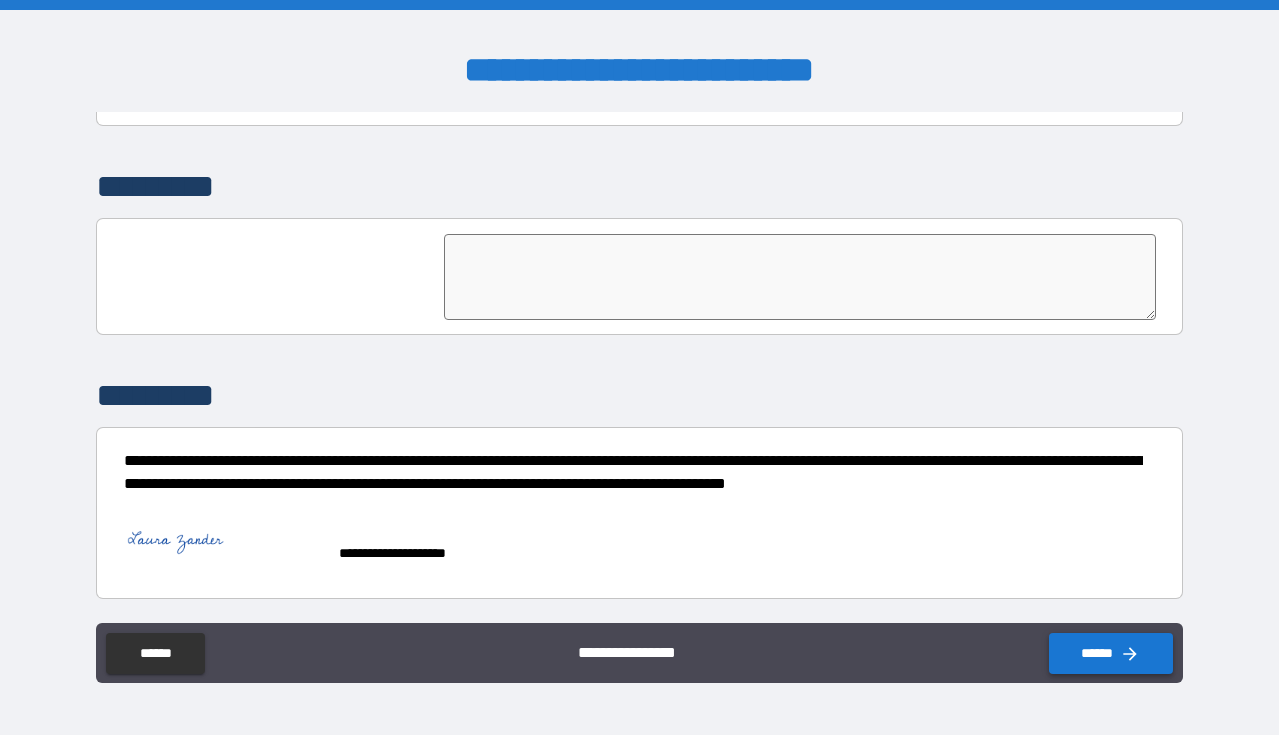 click on "******" at bounding box center (1111, 653) 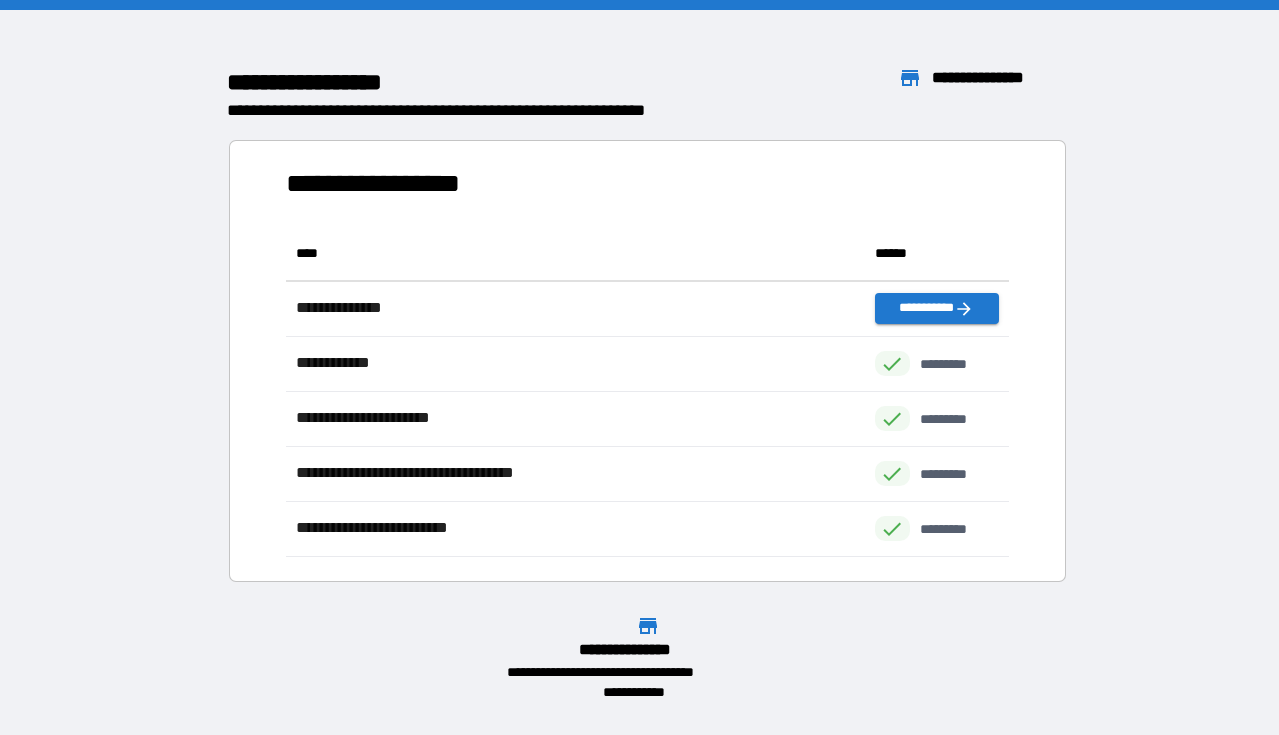scroll, scrollTop: 1, scrollLeft: 1, axis: both 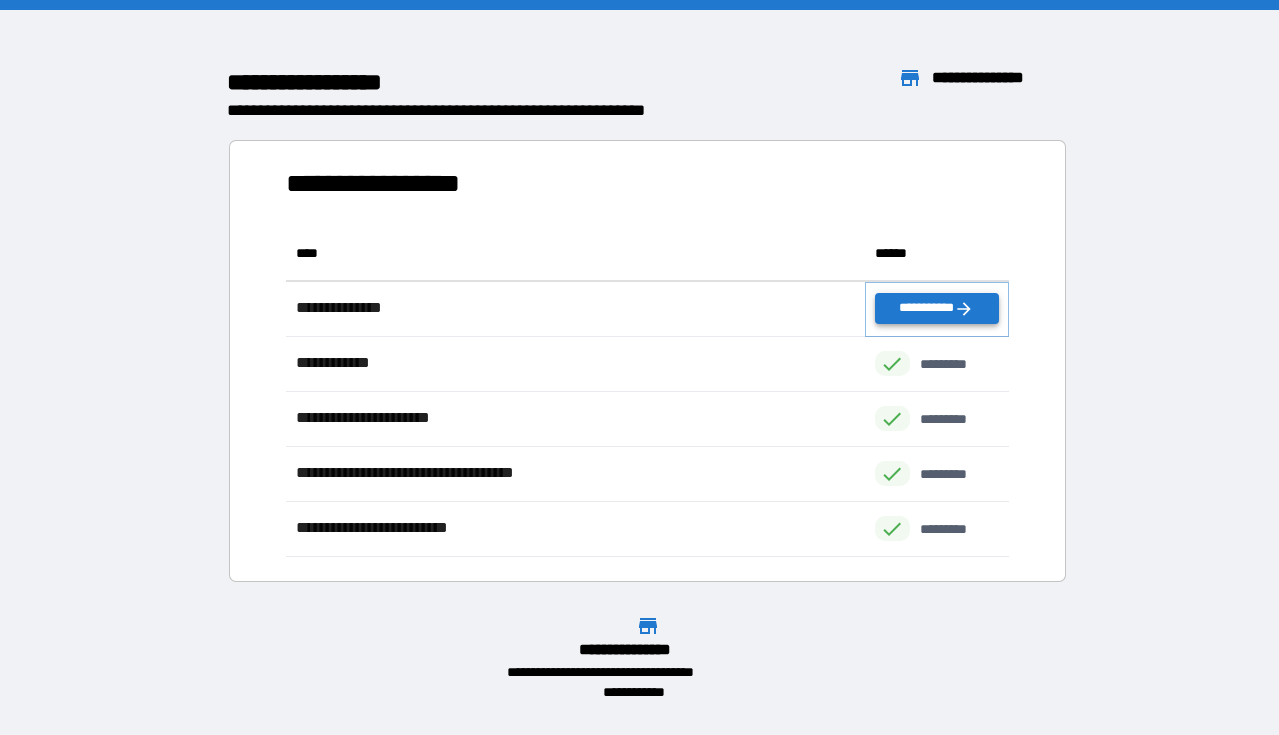 click on "**********" at bounding box center (937, 308) 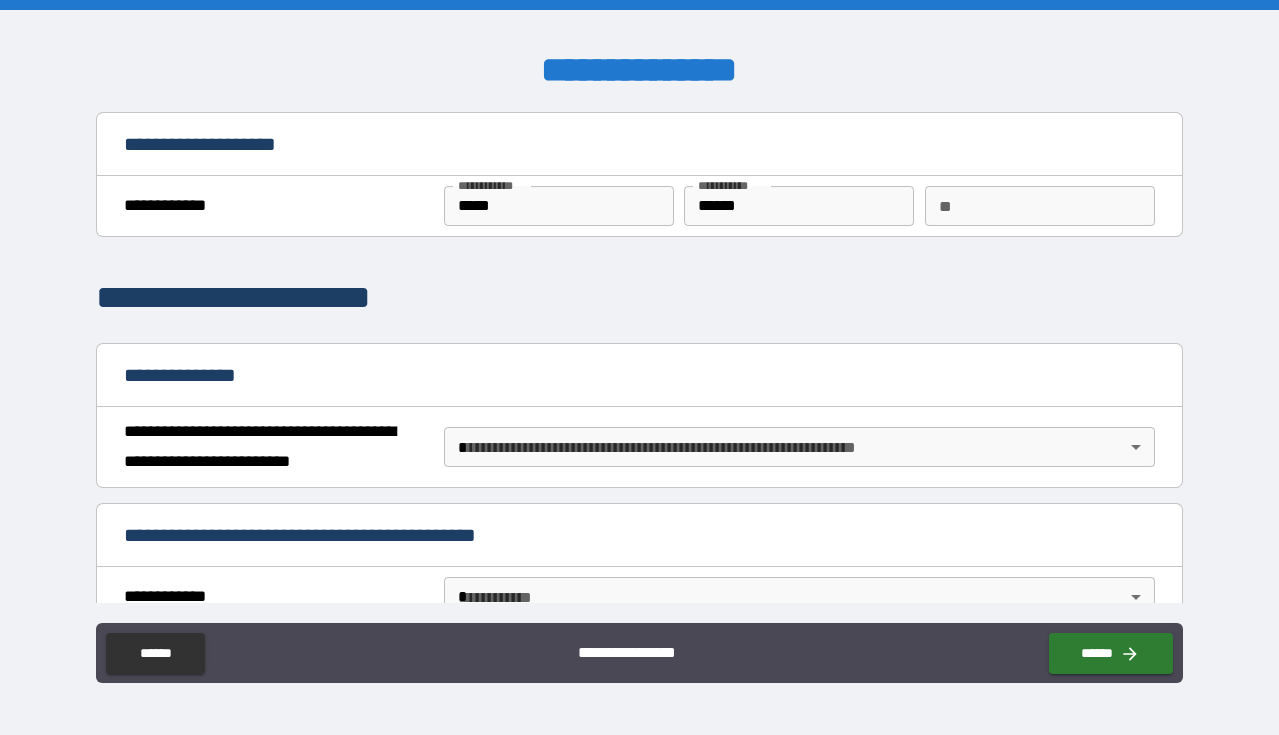 click on "**********" at bounding box center [639, 367] 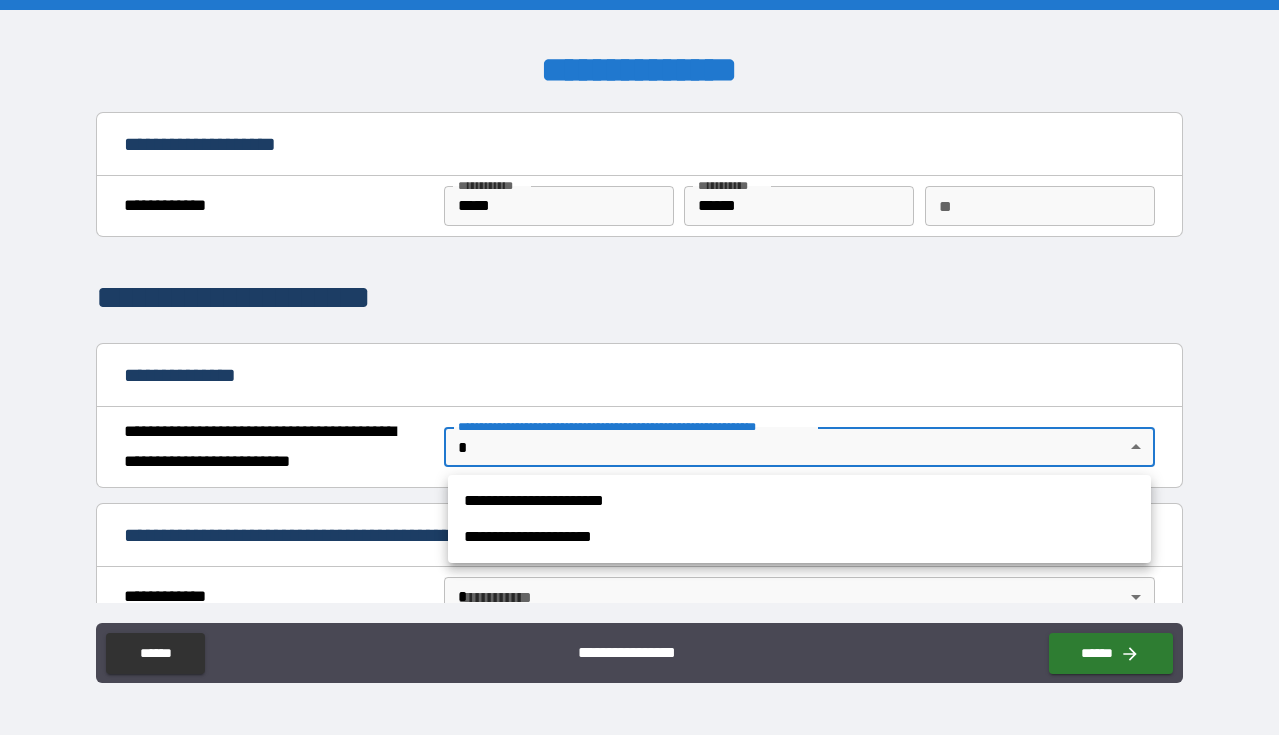 click on "**********" at bounding box center (799, 501) 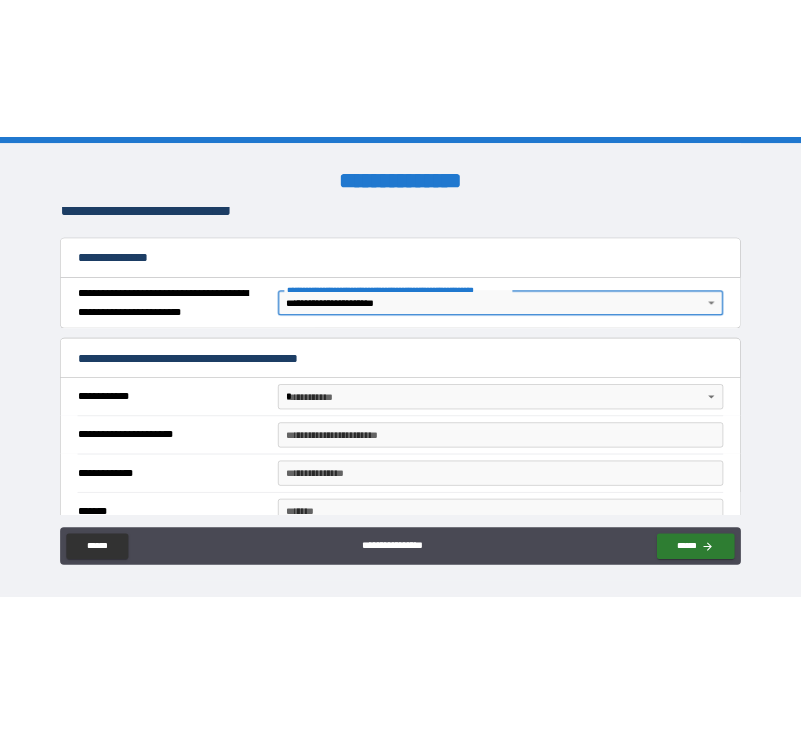 scroll, scrollTop: 206, scrollLeft: 0, axis: vertical 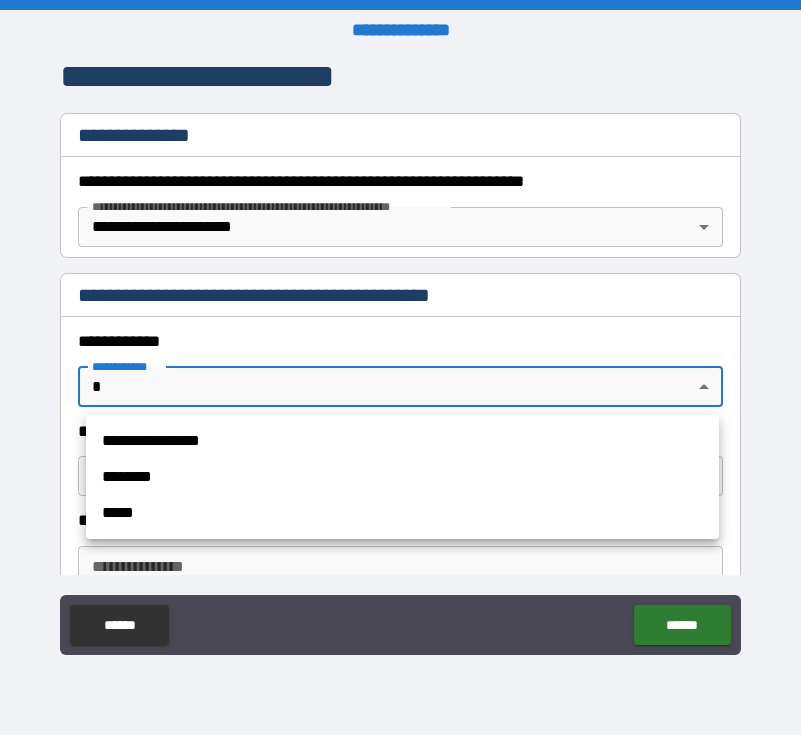 click on "**********" at bounding box center (400, 367) 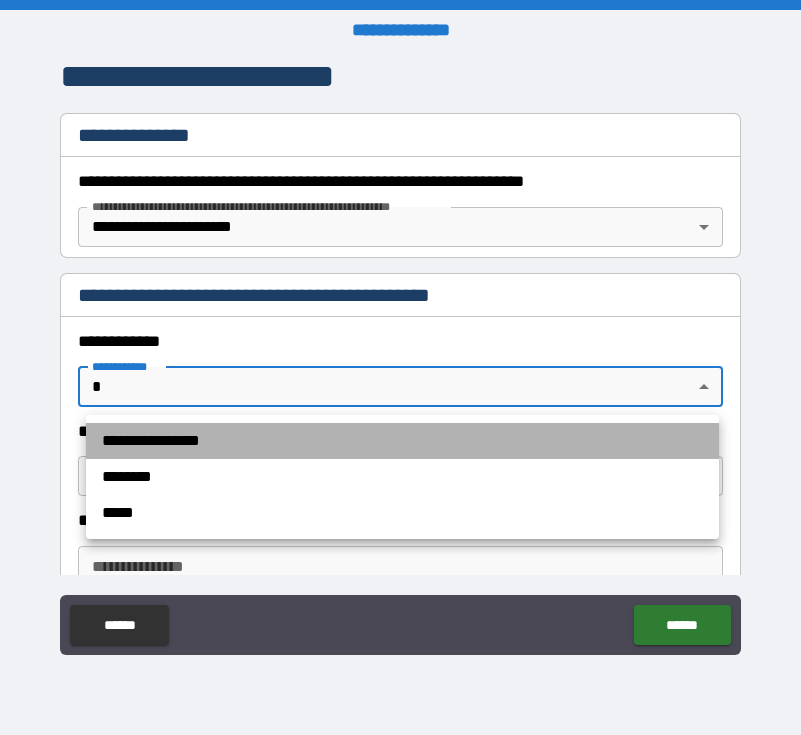 click on "**********" at bounding box center (402, 441) 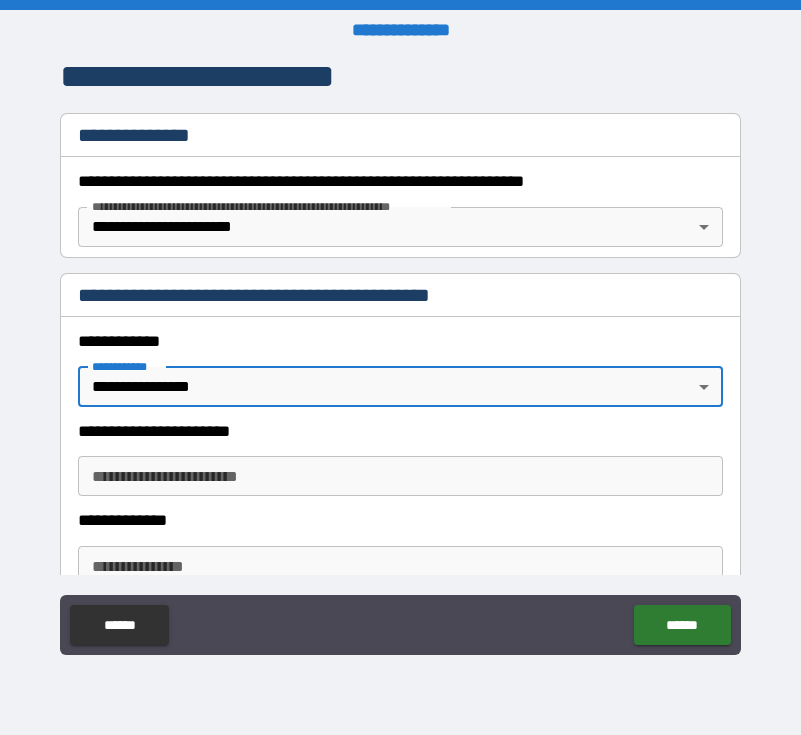 click on "**********" at bounding box center [400, 476] 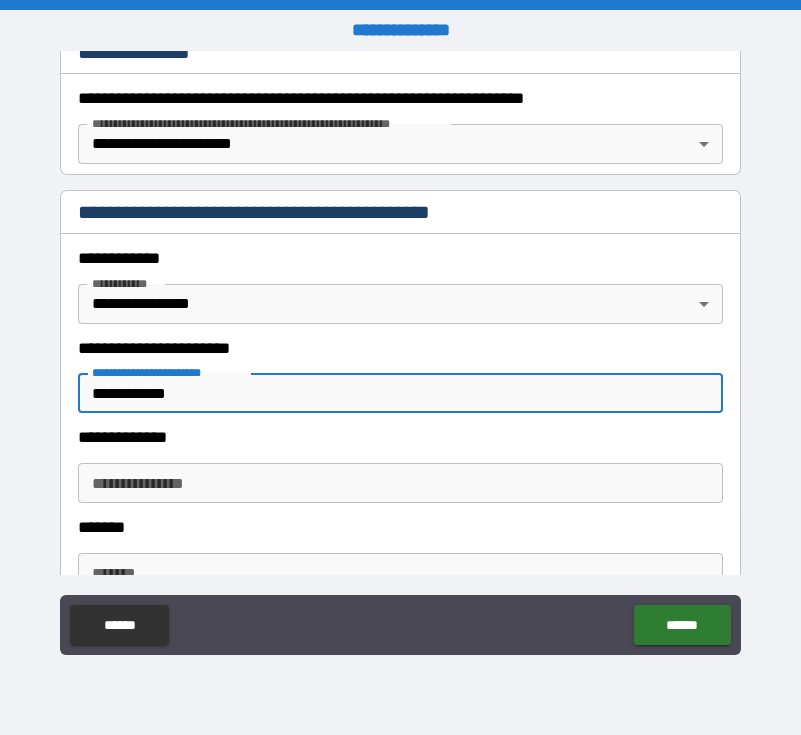 scroll, scrollTop: 368, scrollLeft: 0, axis: vertical 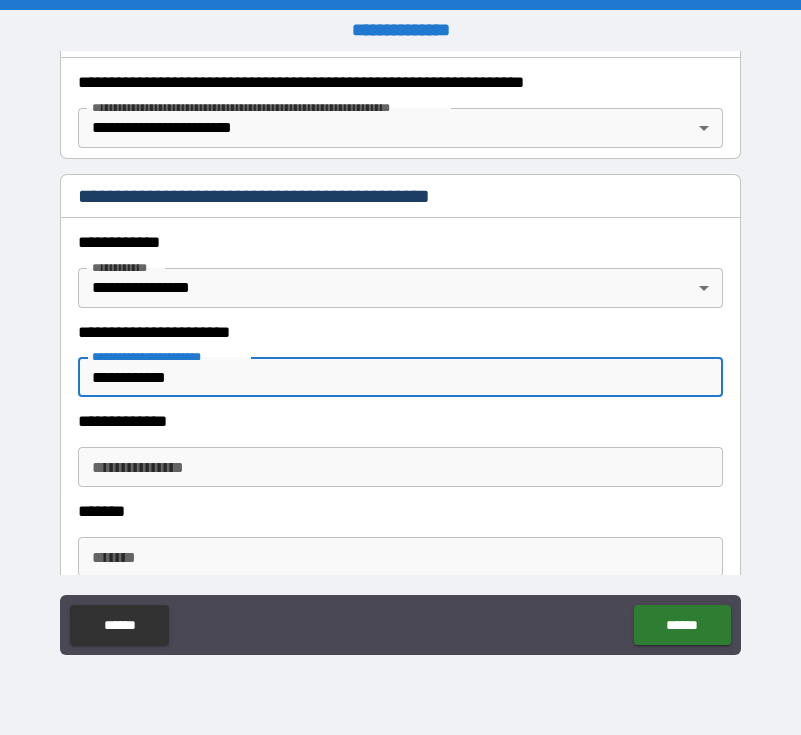 type on "**********" 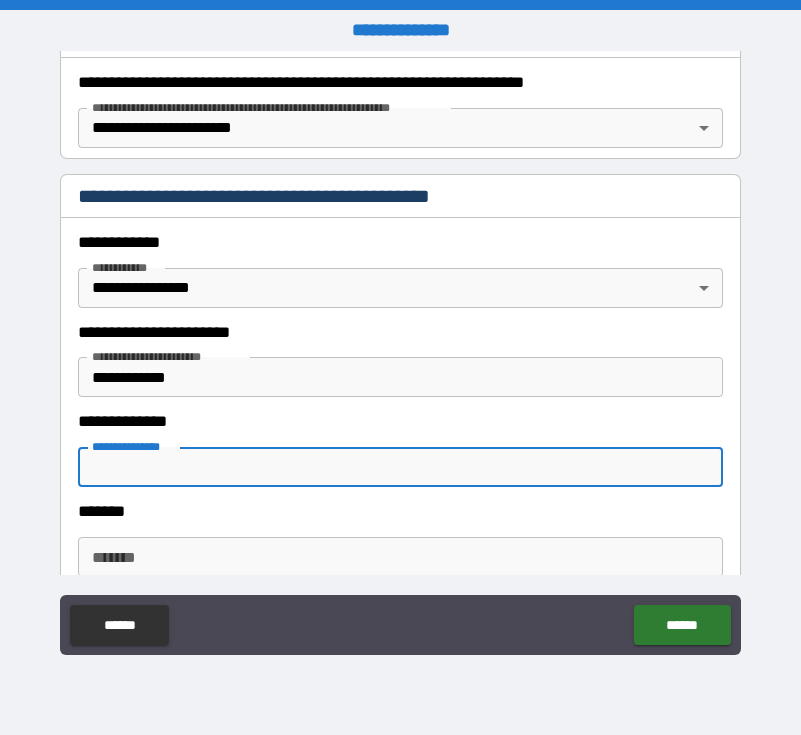 click on "**********" at bounding box center [400, 467] 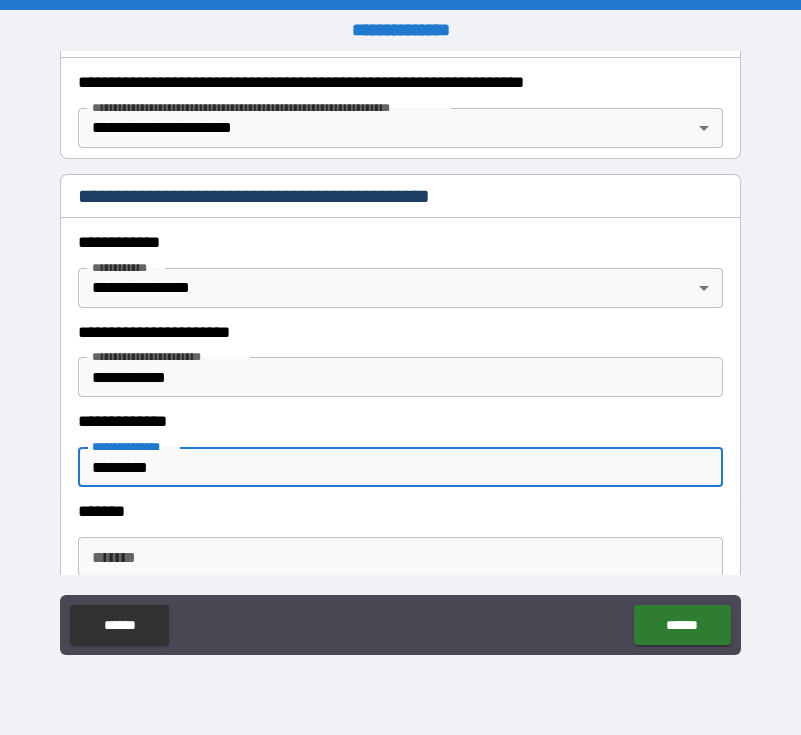 scroll, scrollTop: 440, scrollLeft: 0, axis: vertical 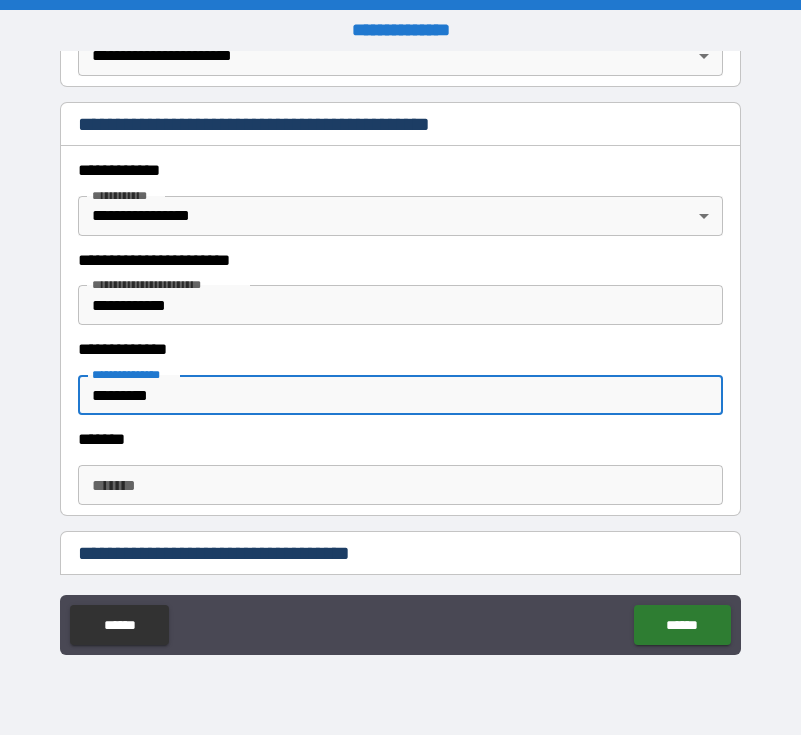 type on "*********" 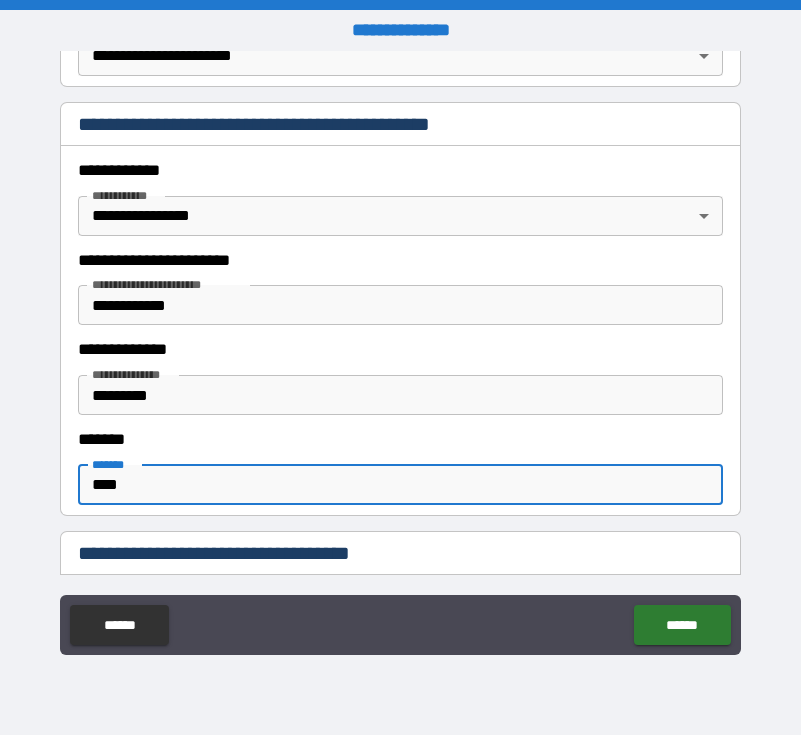 scroll, scrollTop: 662, scrollLeft: 0, axis: vertical 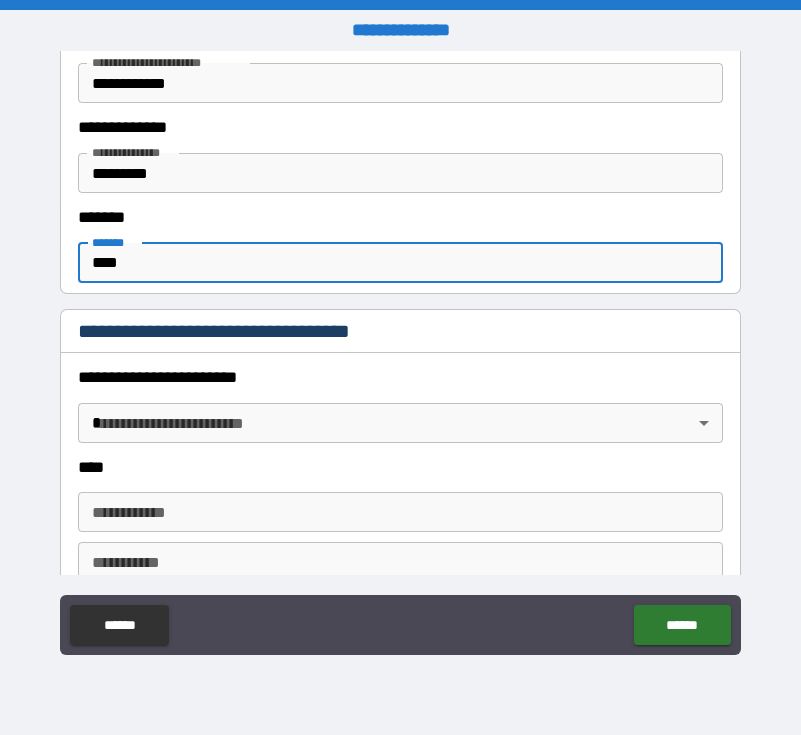 type on "****" 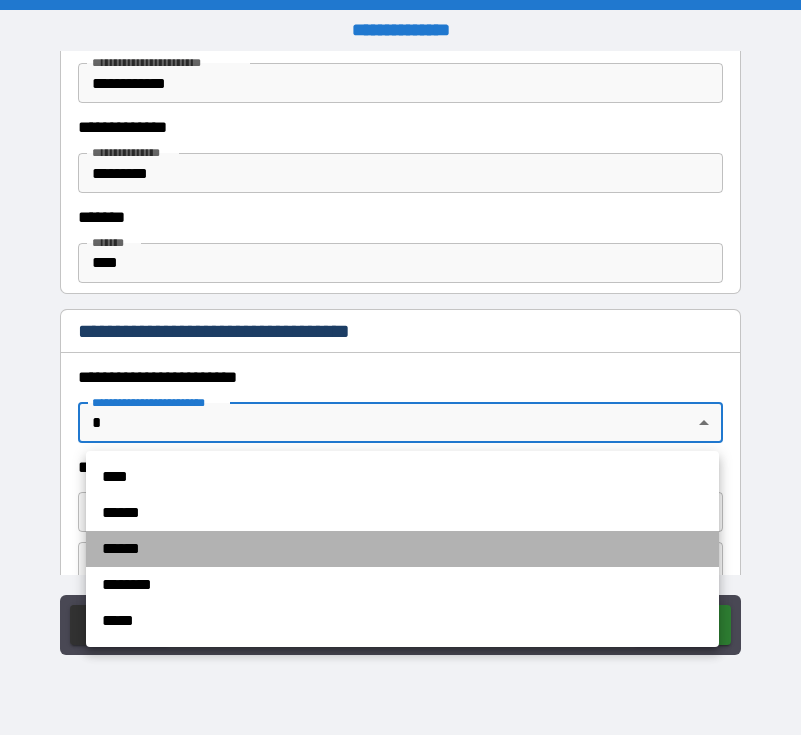 click on "******" at bounding box center [402, 549] 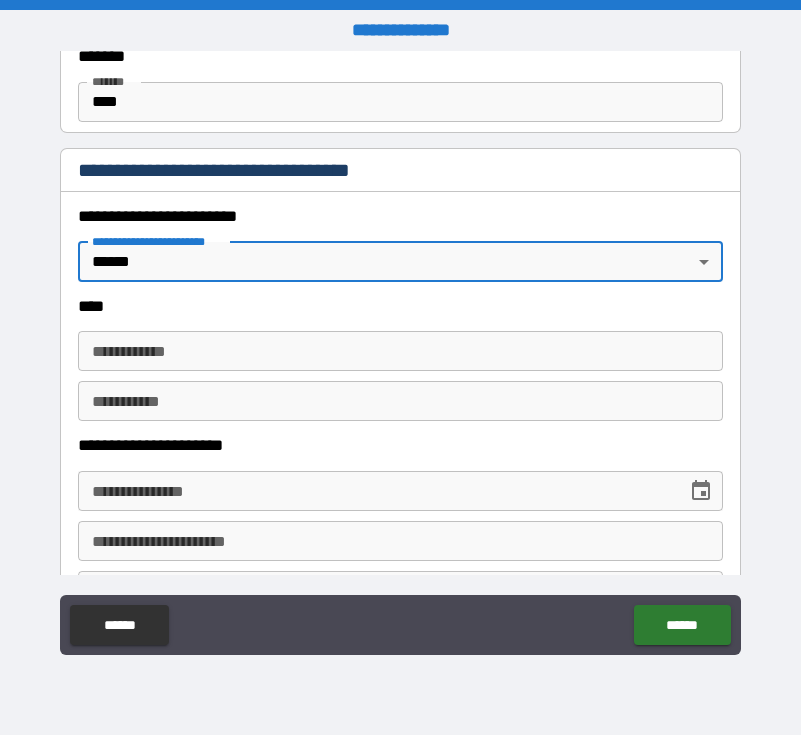 scroll, scrollTop: 859, scrollLeft: 0, axis: vertical 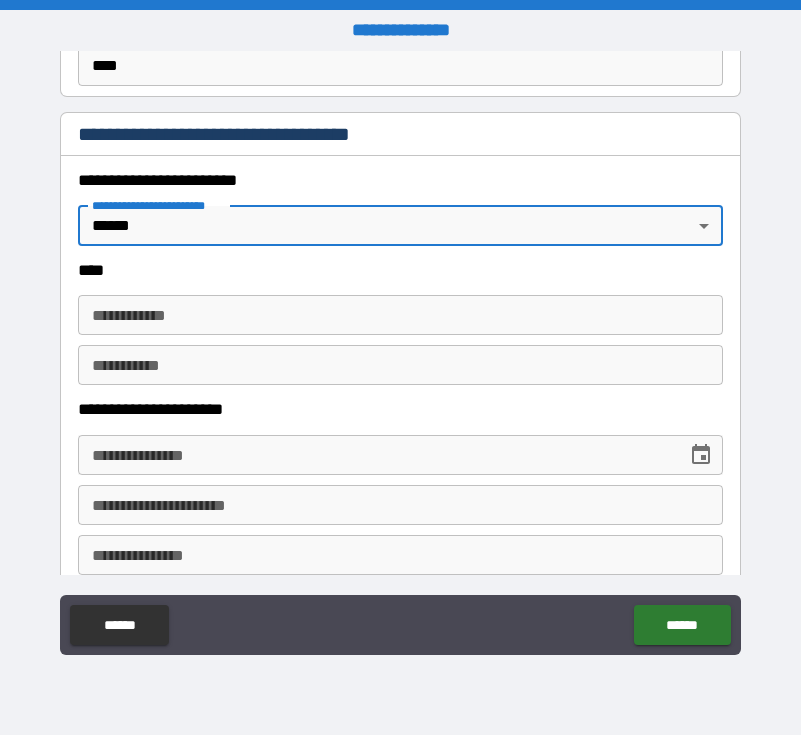 click on "**********" at bounding box center [400, 315] 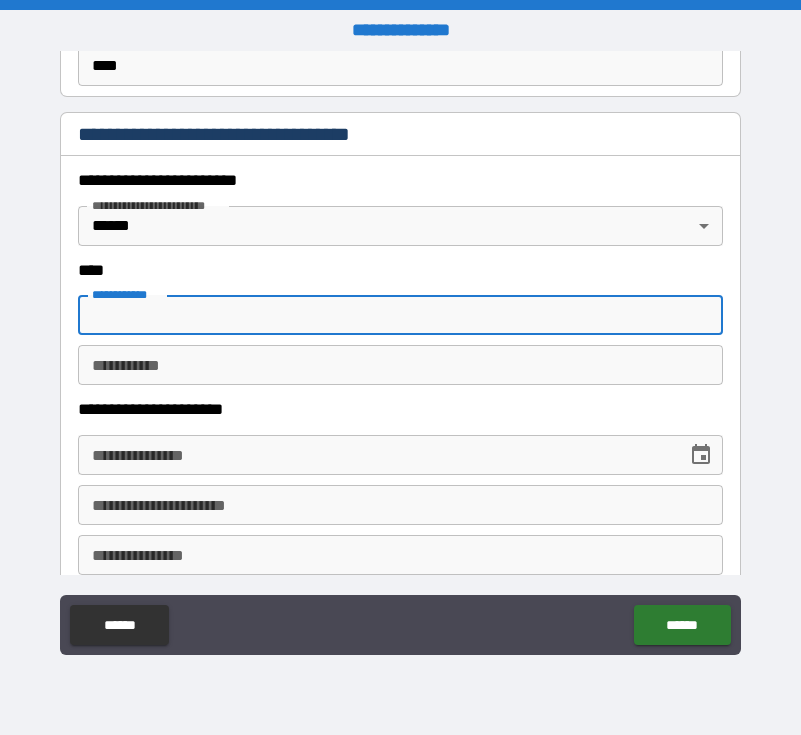 type on "******" 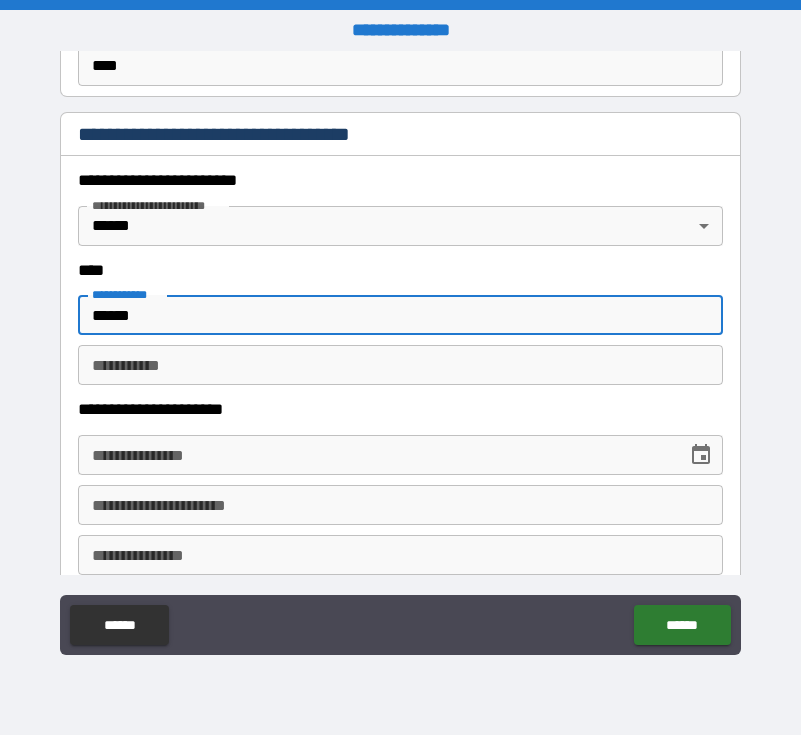 type on "****" 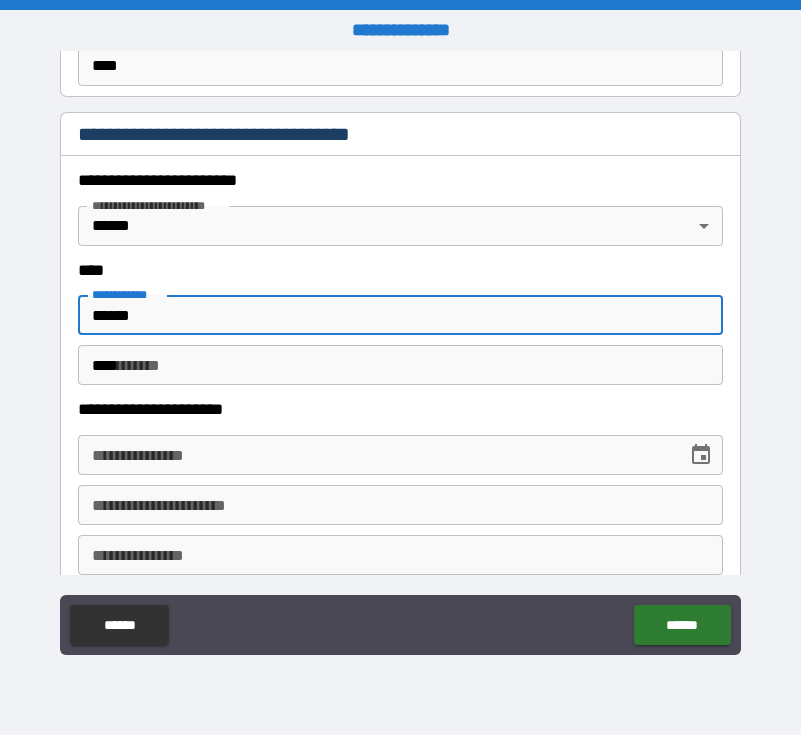 type on "**********" 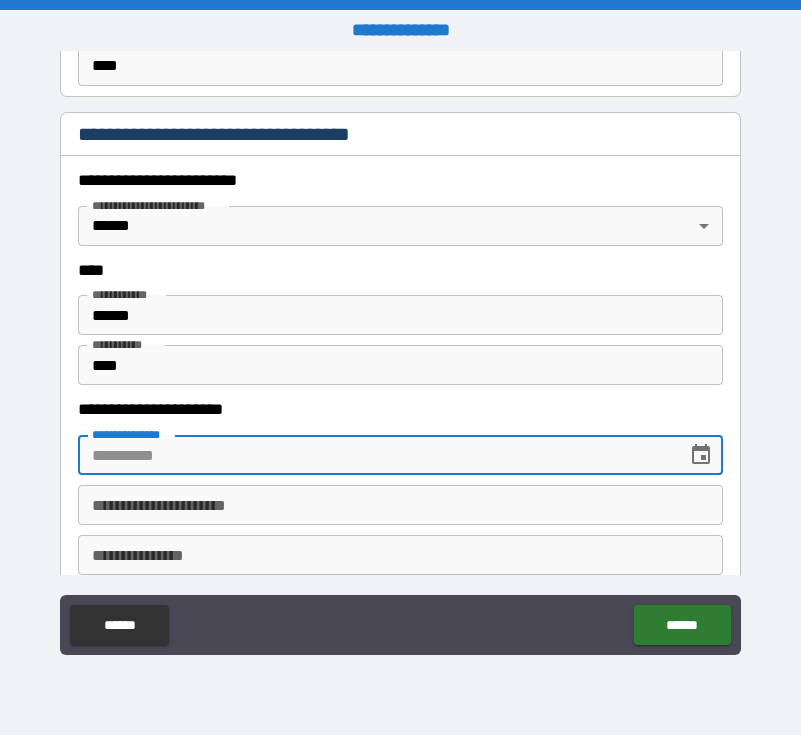 click on "**********" at bounding box center (375, 455) 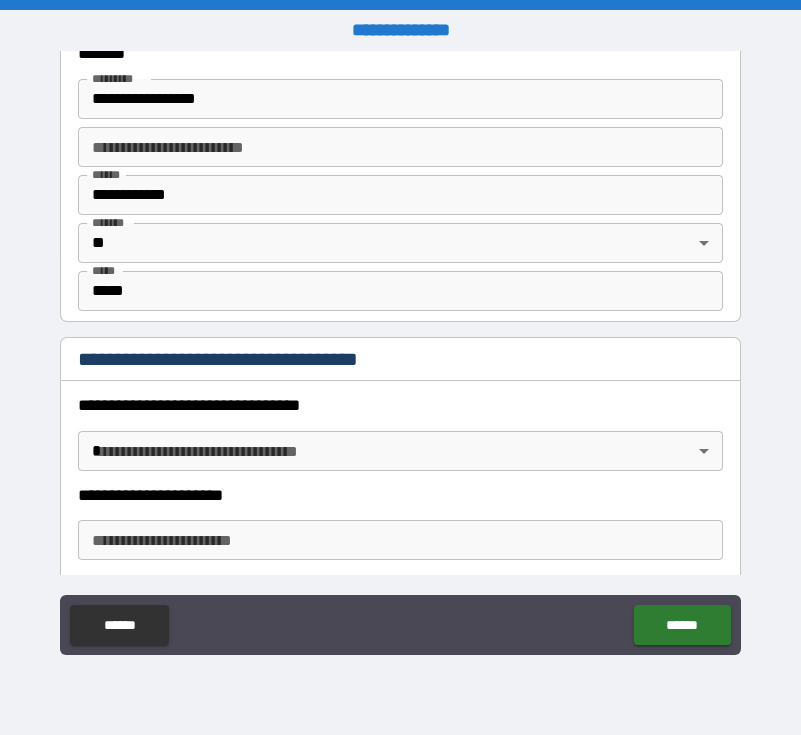 scroll, scrollTop: 1429, scrollLeft: 0, axis: vertical 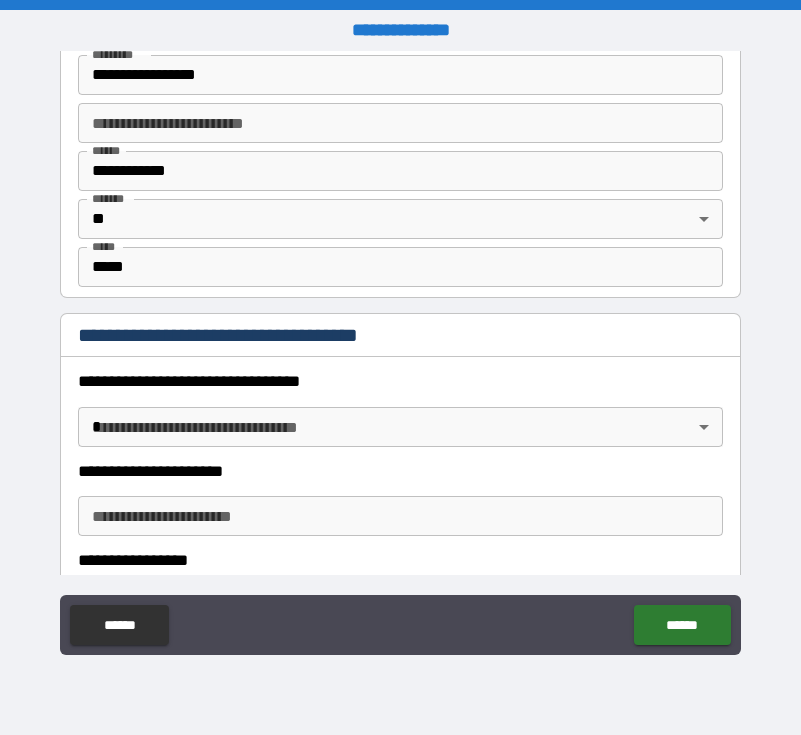 type on "**********" 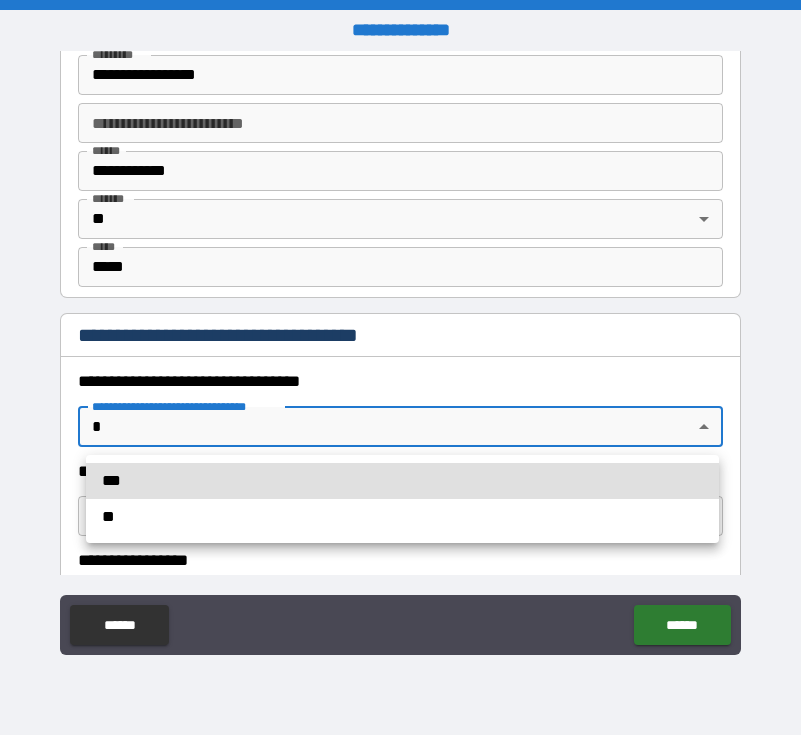 click on "***" at bounding box center (402, 481) 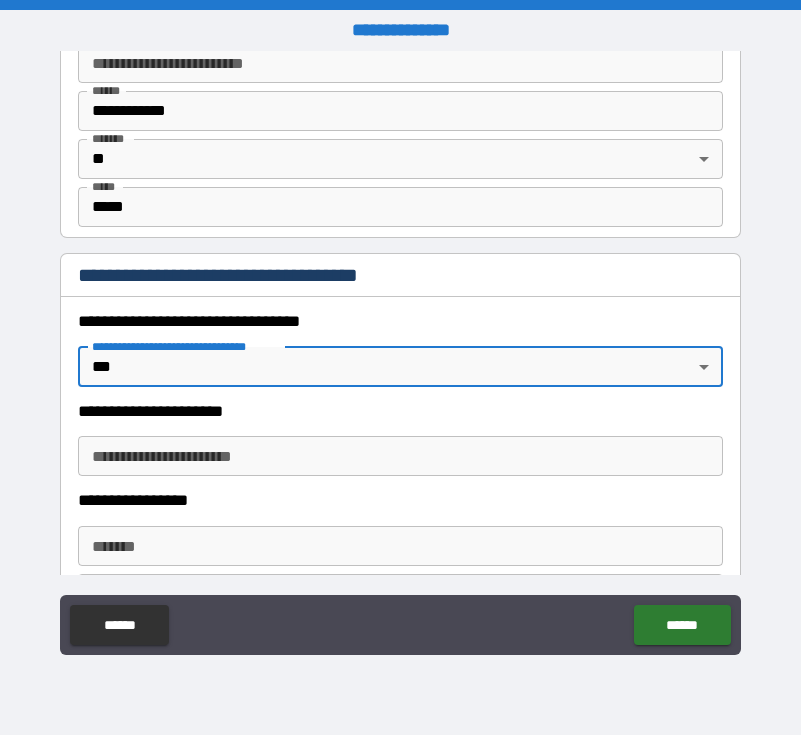 scroll, scrollTop: 1528, scrollLeft: 0, axis: vertical 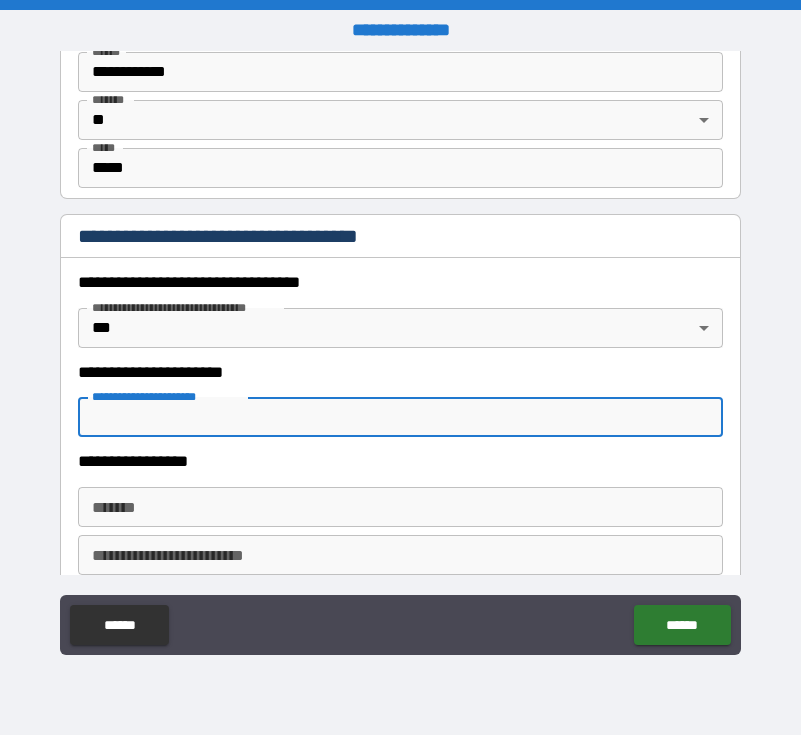 click on "**********" at bounding box center [400, 417] 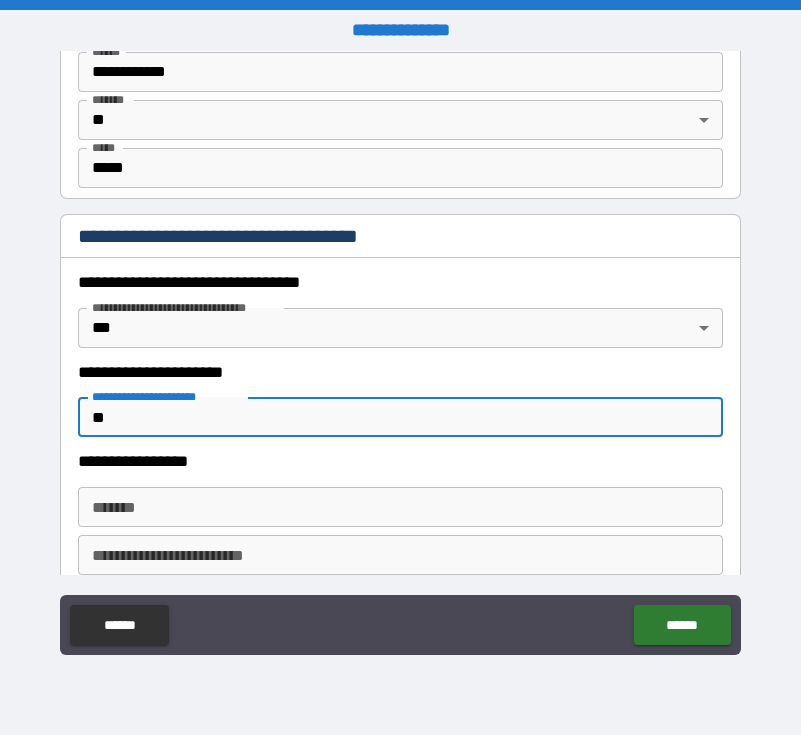 type on "*" 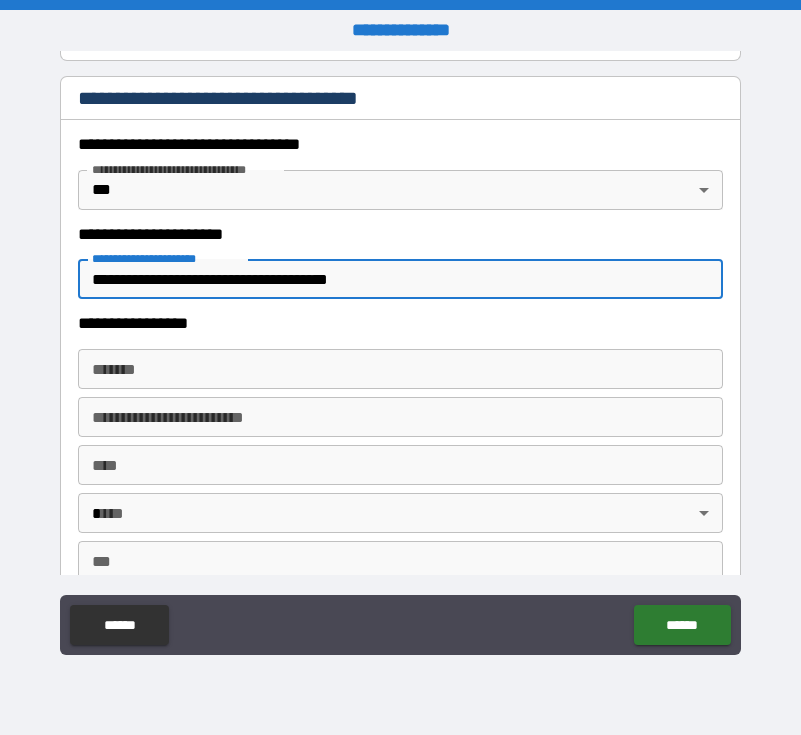 scroll, scrollTop: 1677, scrollLeft: 0, axis: vertical 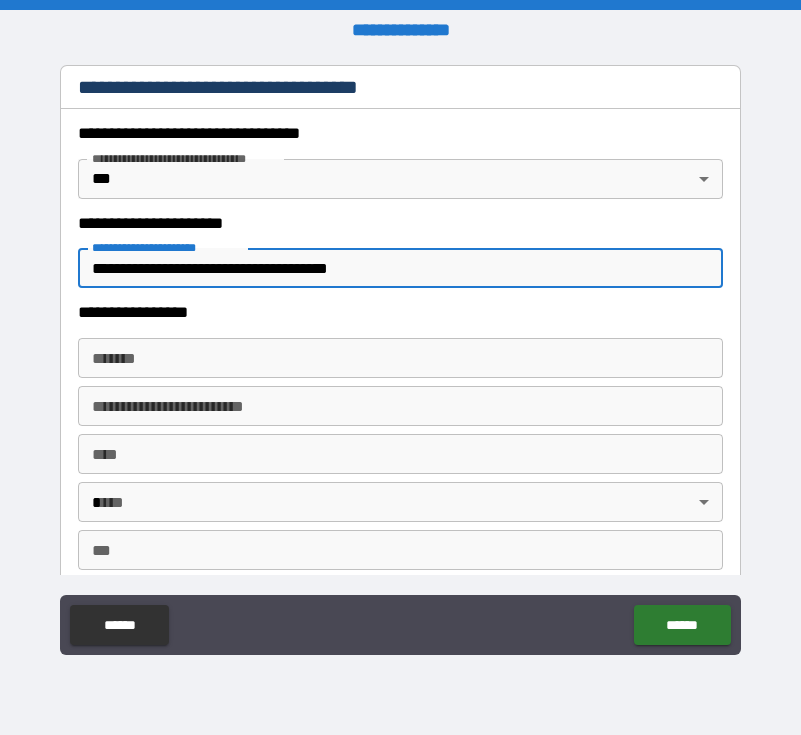 type on "**********" 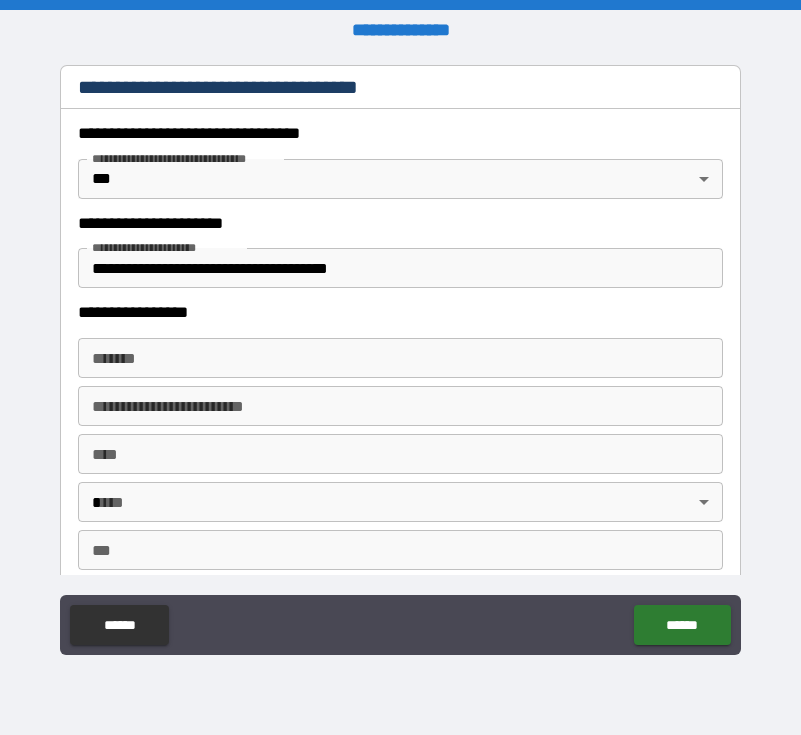 click on "*******" at bounding box center [400, 358] 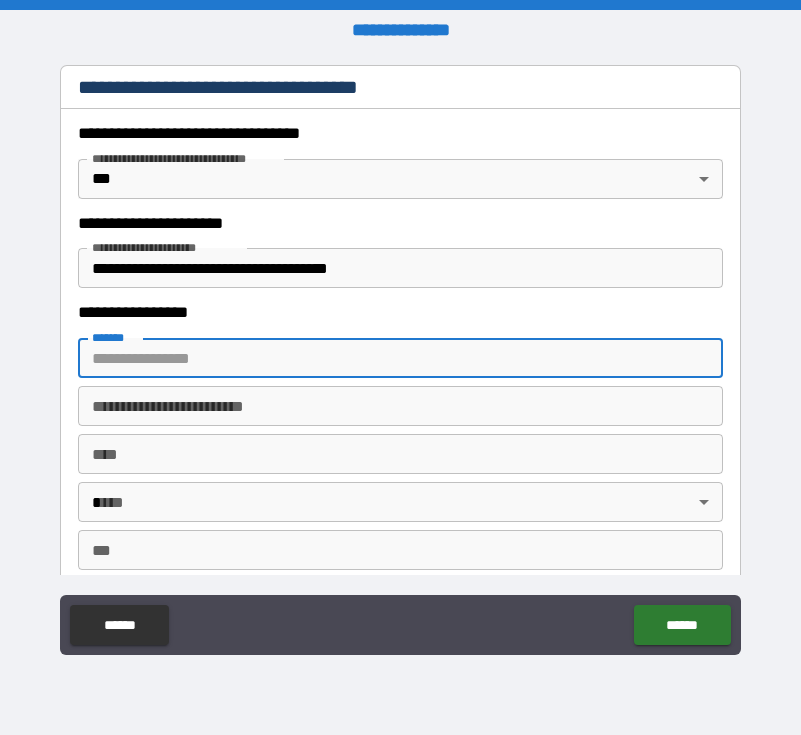 scroll, scrollTop: 2007, scrollLeft: 0, axis: vertical 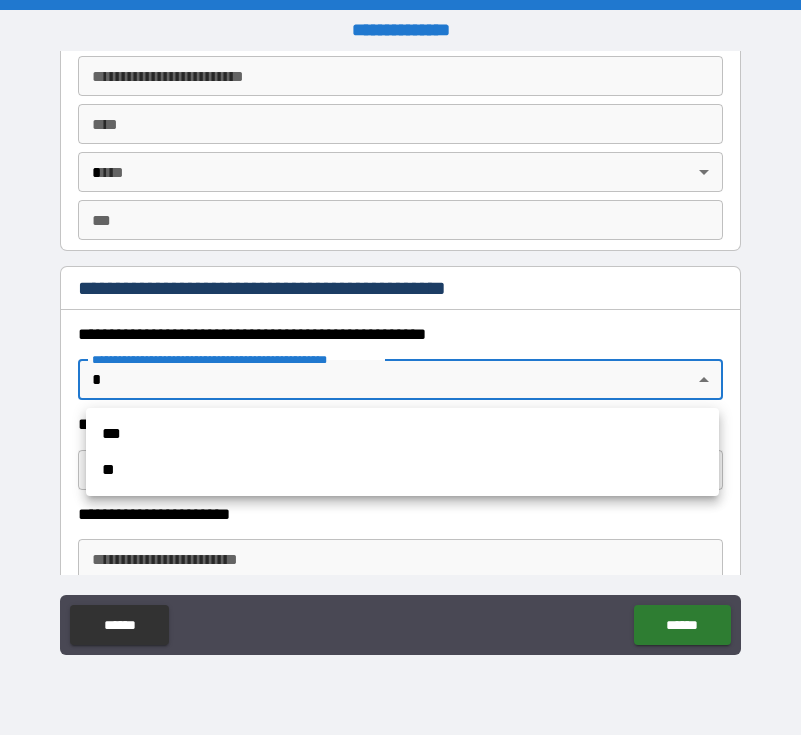 click on "**********" at bounding box center [400, 367] 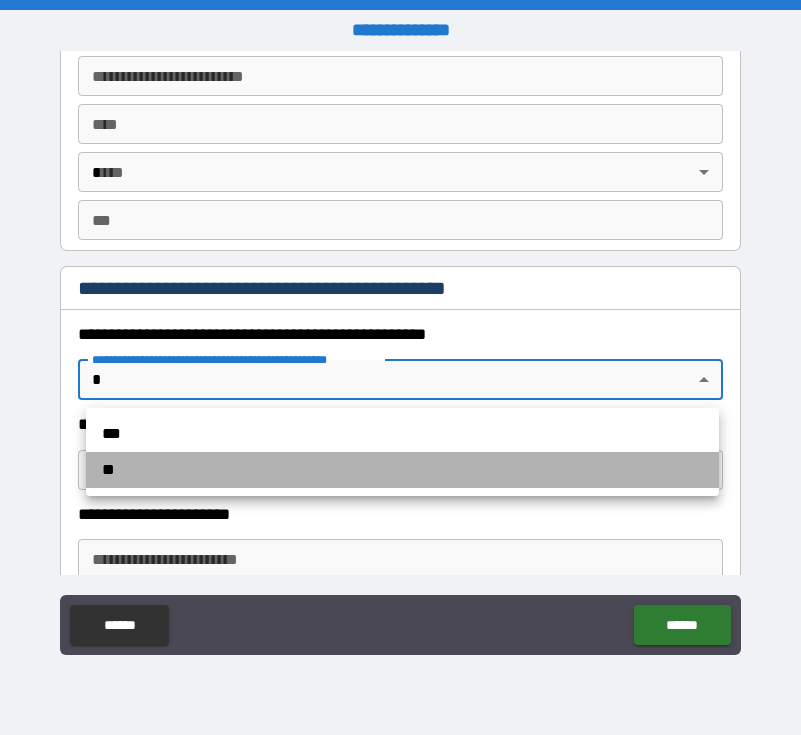 click on "**" at bounding box center (402, 470) 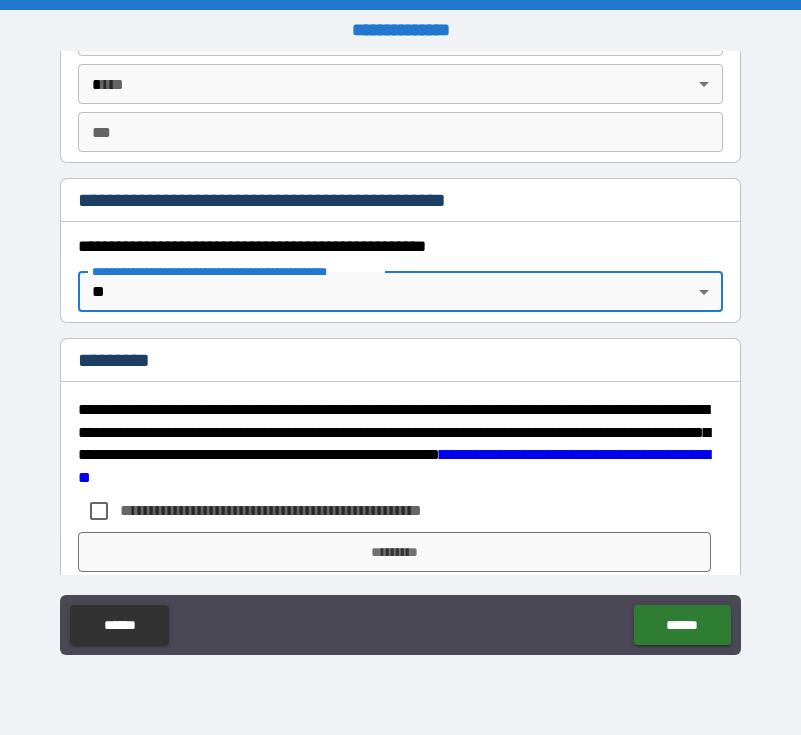 scroll, scrollTop: 2173, scrollLeft: 0, axis: vertical 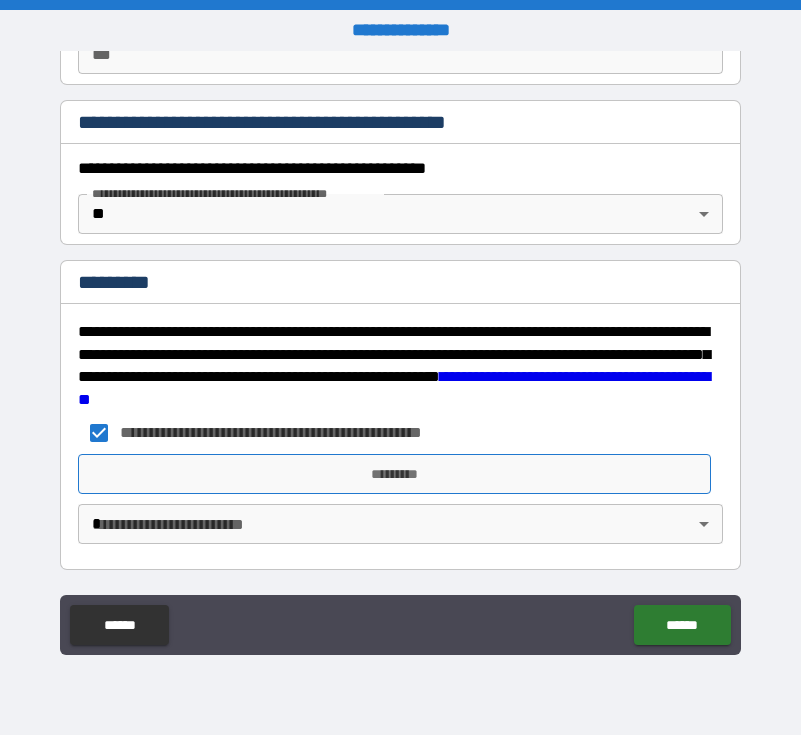 click on "*********" at bounding box center (394, 474) 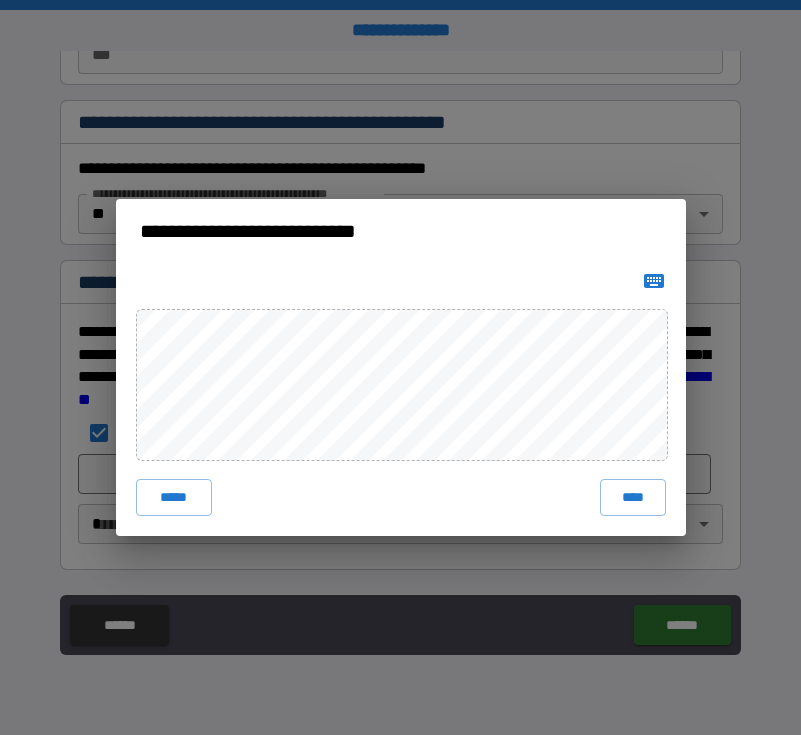 click 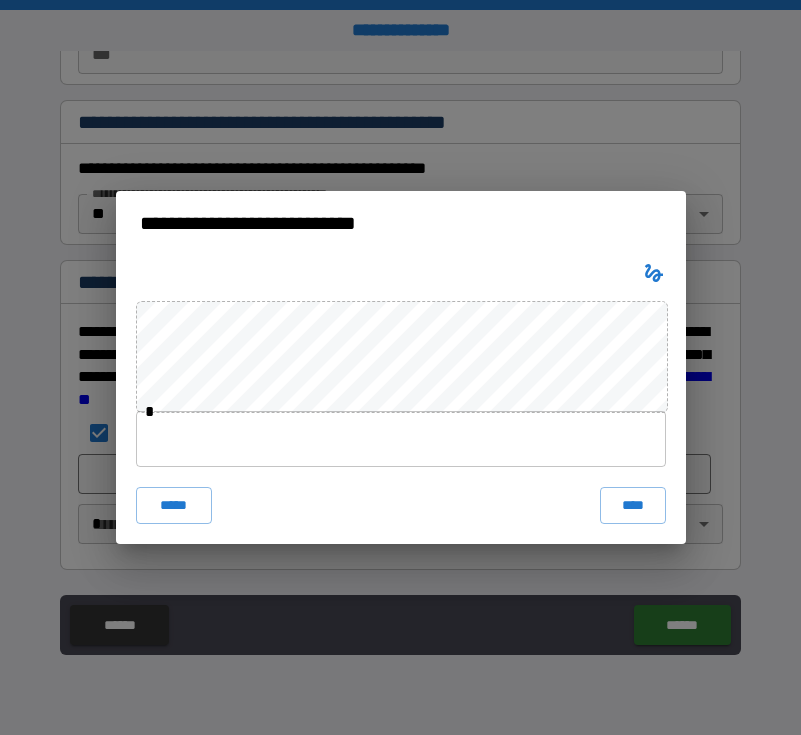 click at bounding box center [401, 439] 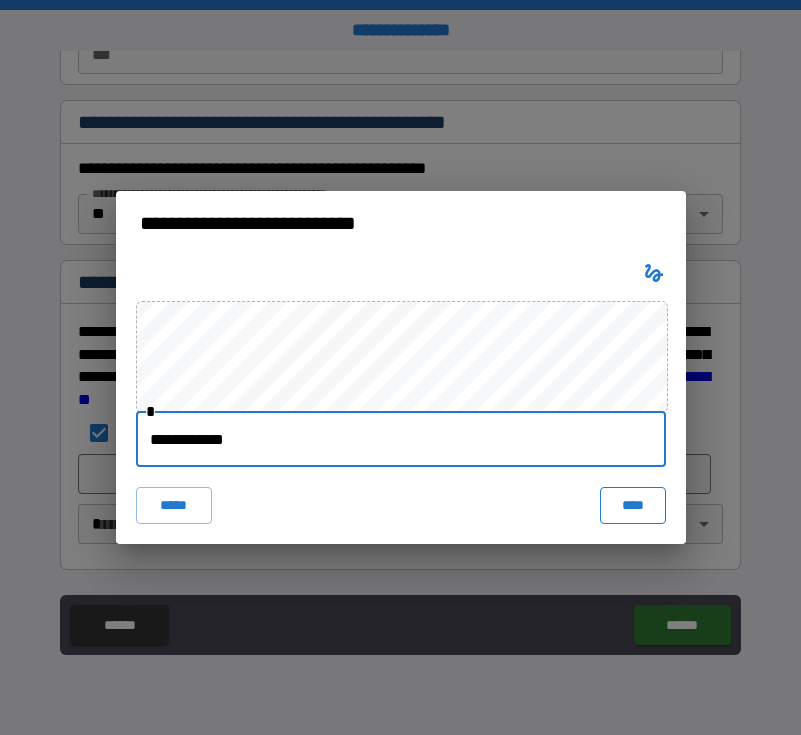 type on "**********" 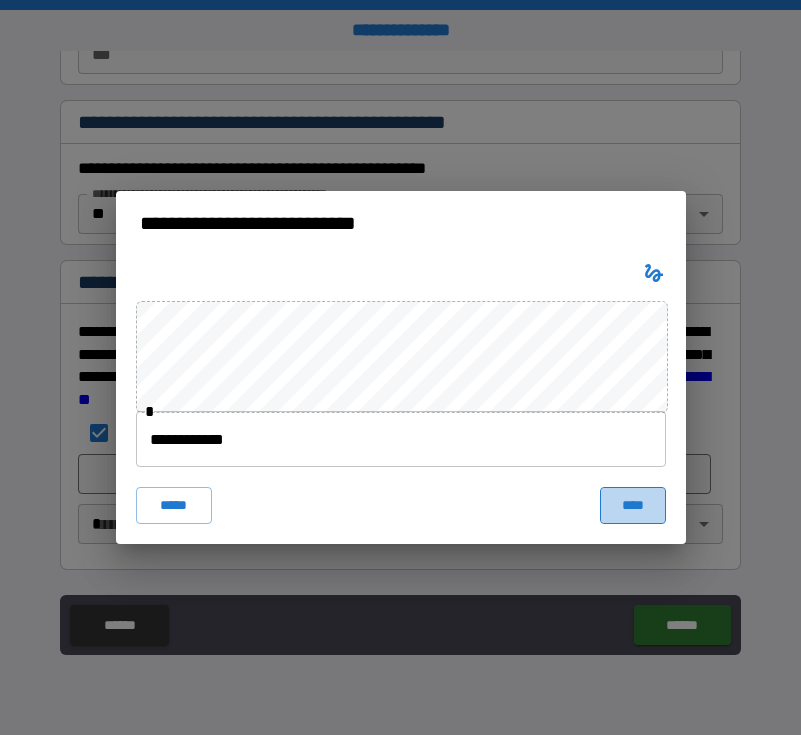 click on "****" at bounding box center (633, 505) 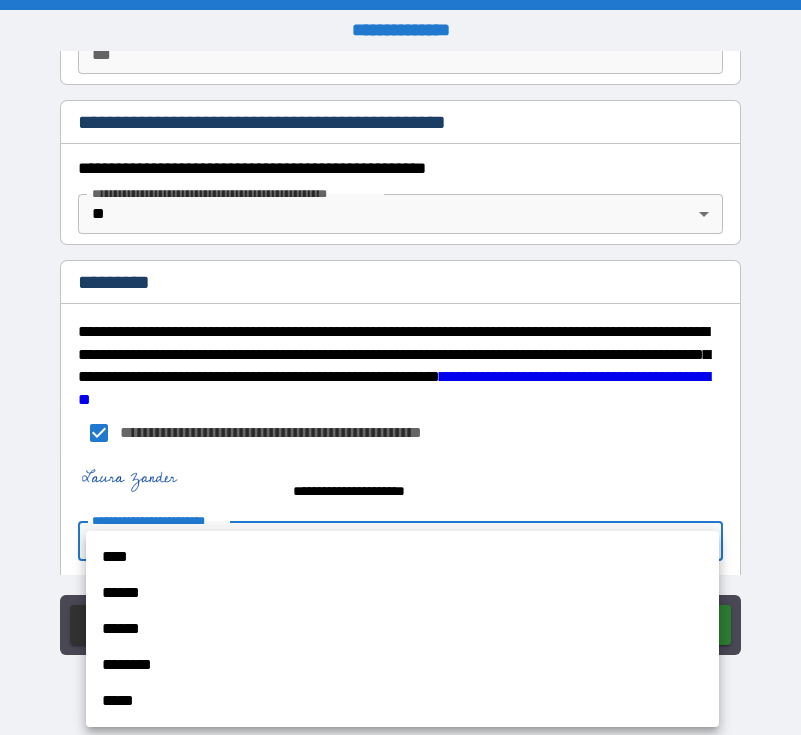 click on "**********" at bounding box center [400, 367] 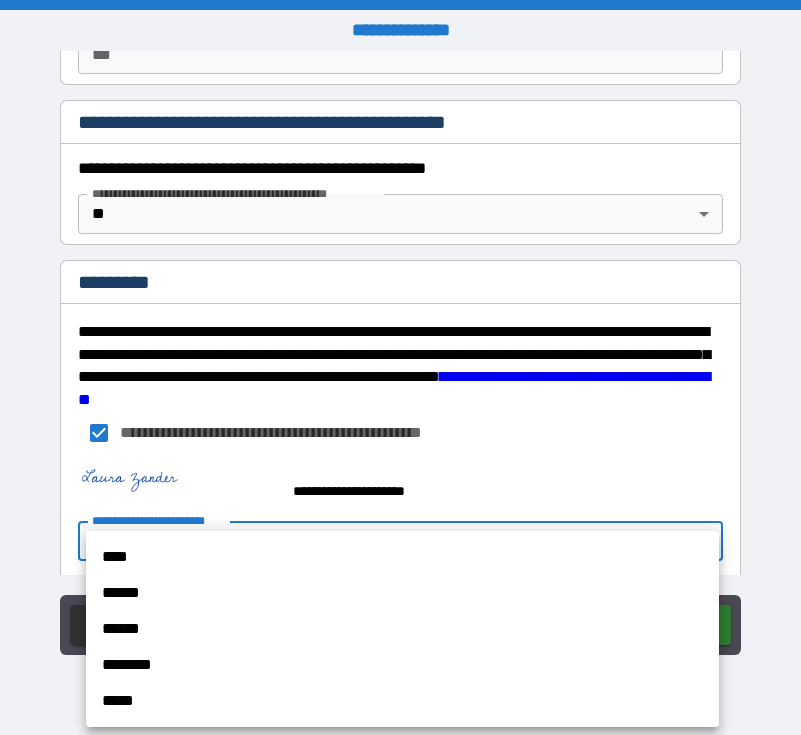 click on "****" at bounding box center [402, 557] 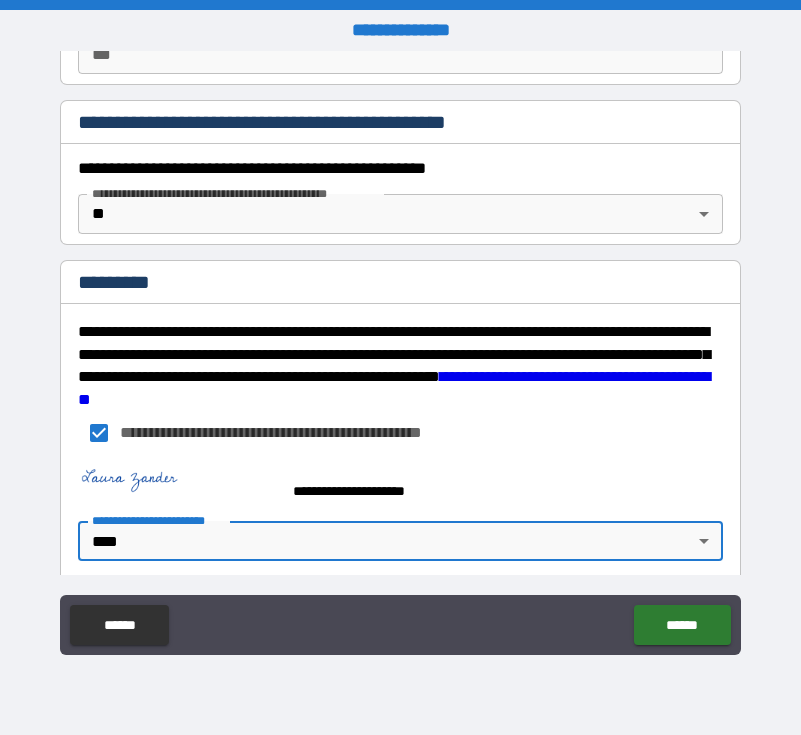 scroll, scrollTop: 2190, scrollLeft: 0, axis: vertical 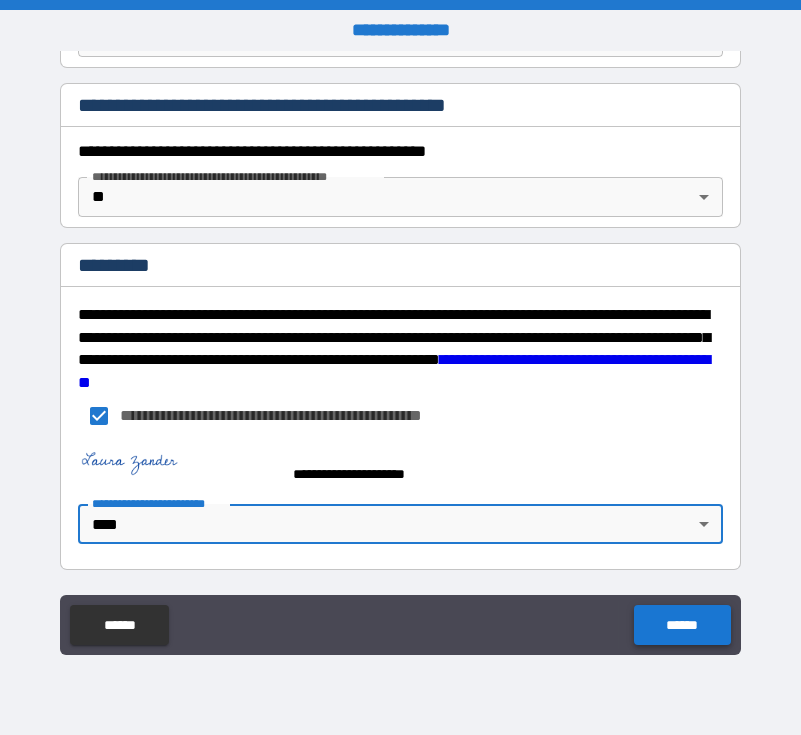 click on "******" at bounding box center [682, 625] 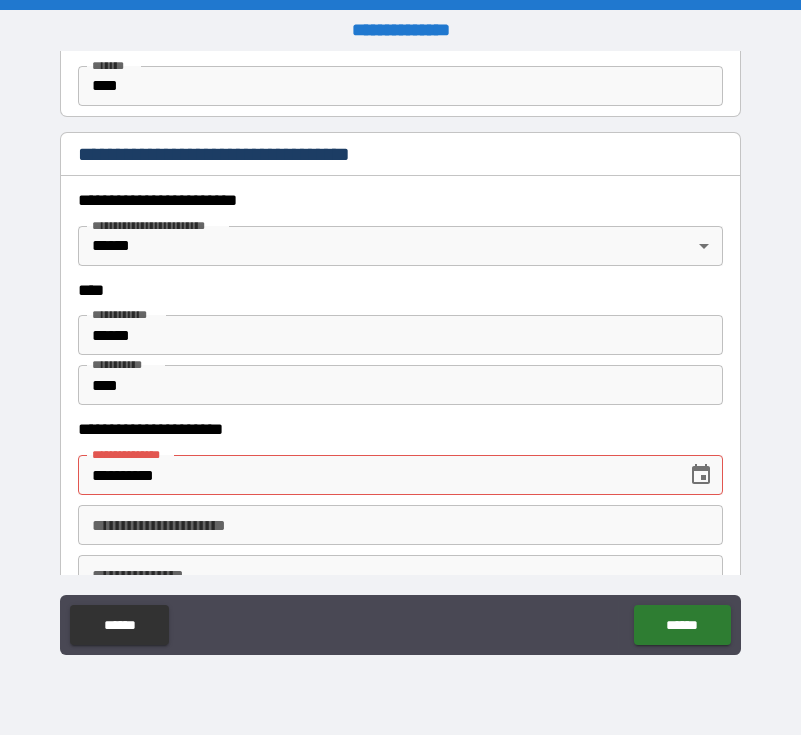 scroll, scrollTop: 968, scrollLeft: 0, axis: vertical 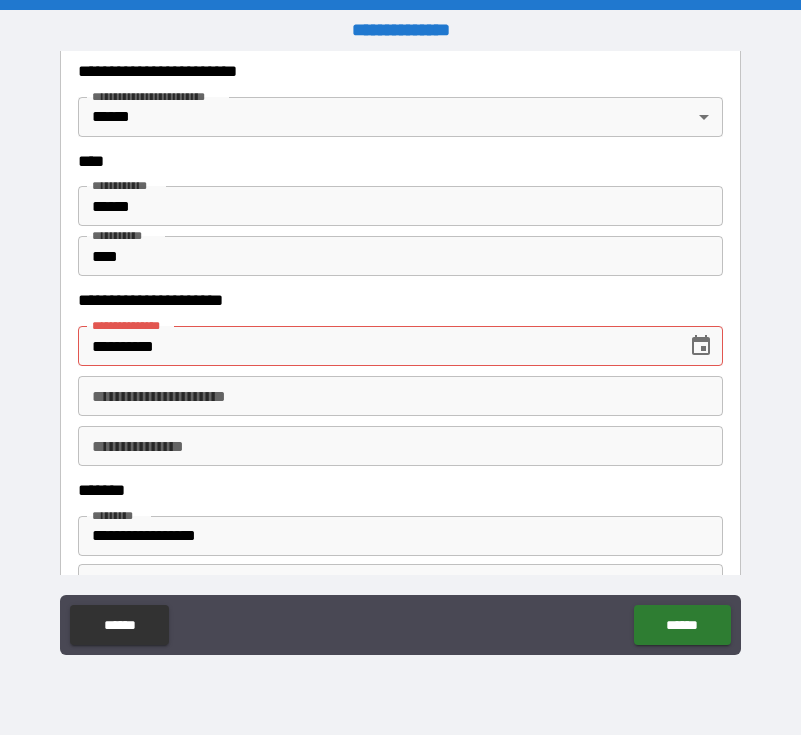 click on "**********" at bounding box center [375, 346] 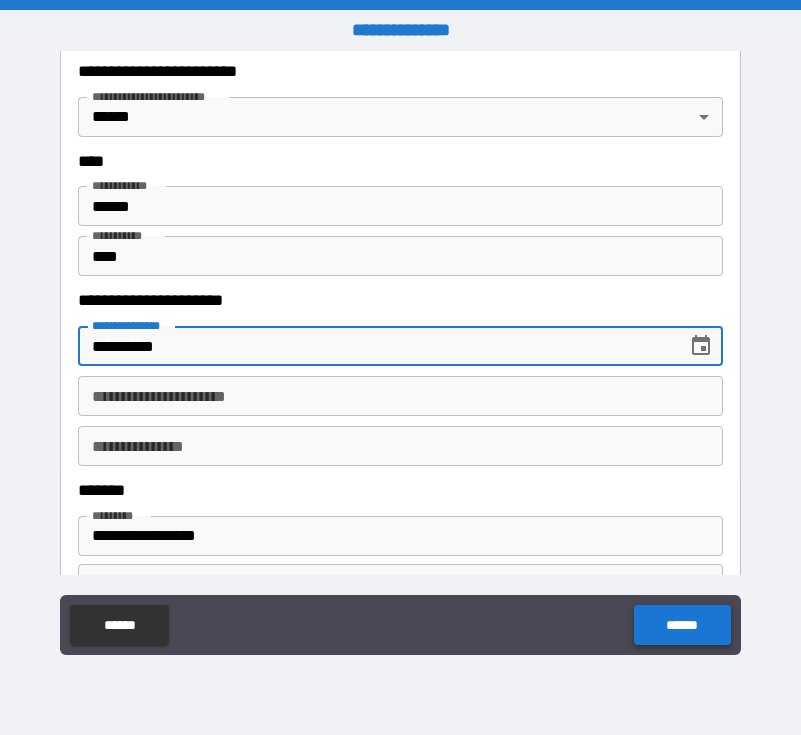 type on "**********" 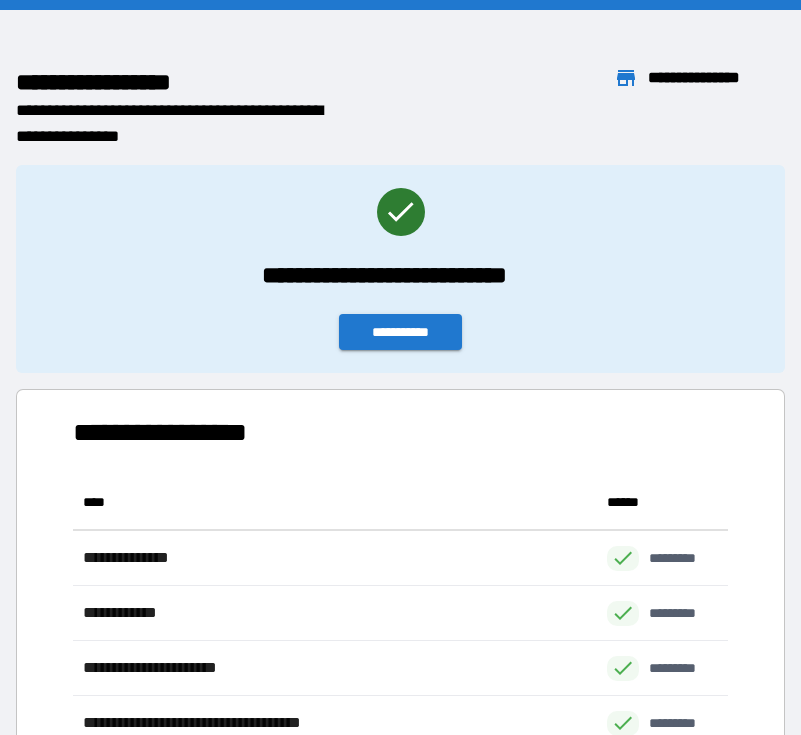 scroll, scrollTop: 1, scrollLeft: 1, axis: both 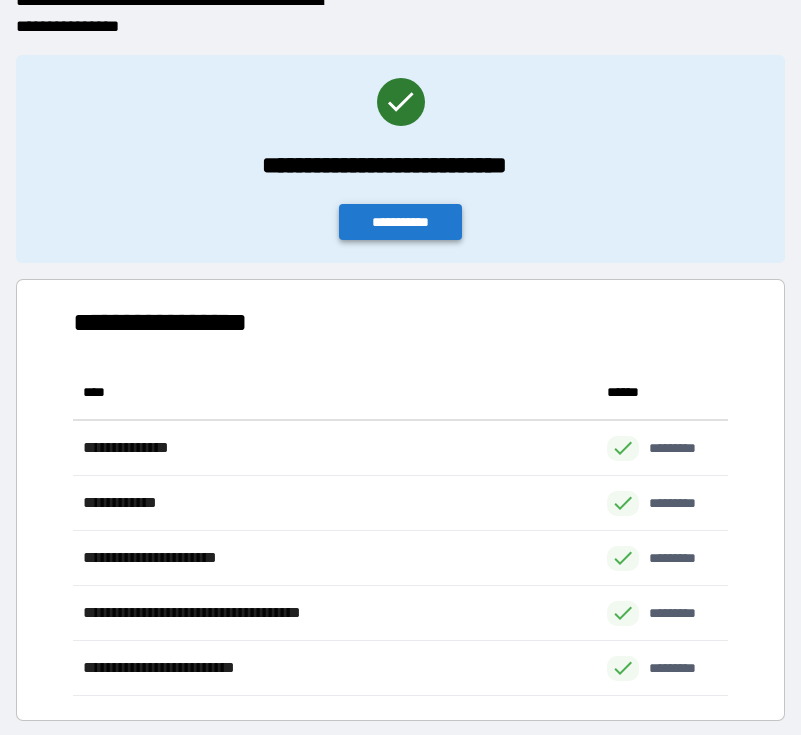 click on "**********" at bounding box center [401, 222] 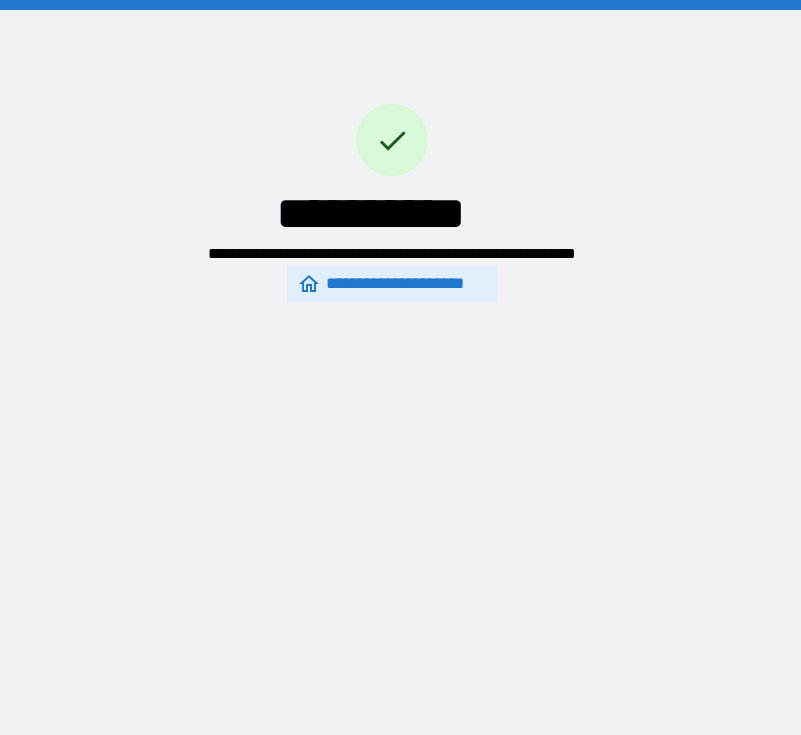 scroll, scrollTop: 0, scrollLeft: 0, axis: both 